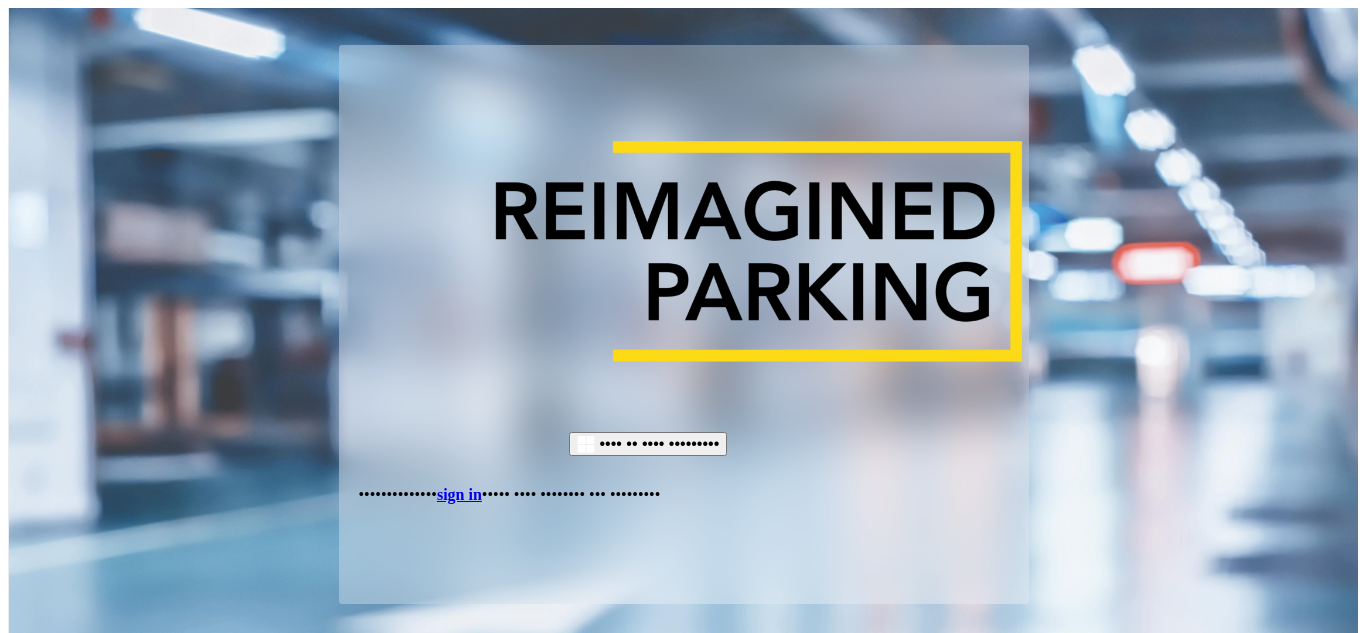 scroll, scrollTop: 0, scrollLeft: 0, axis: both 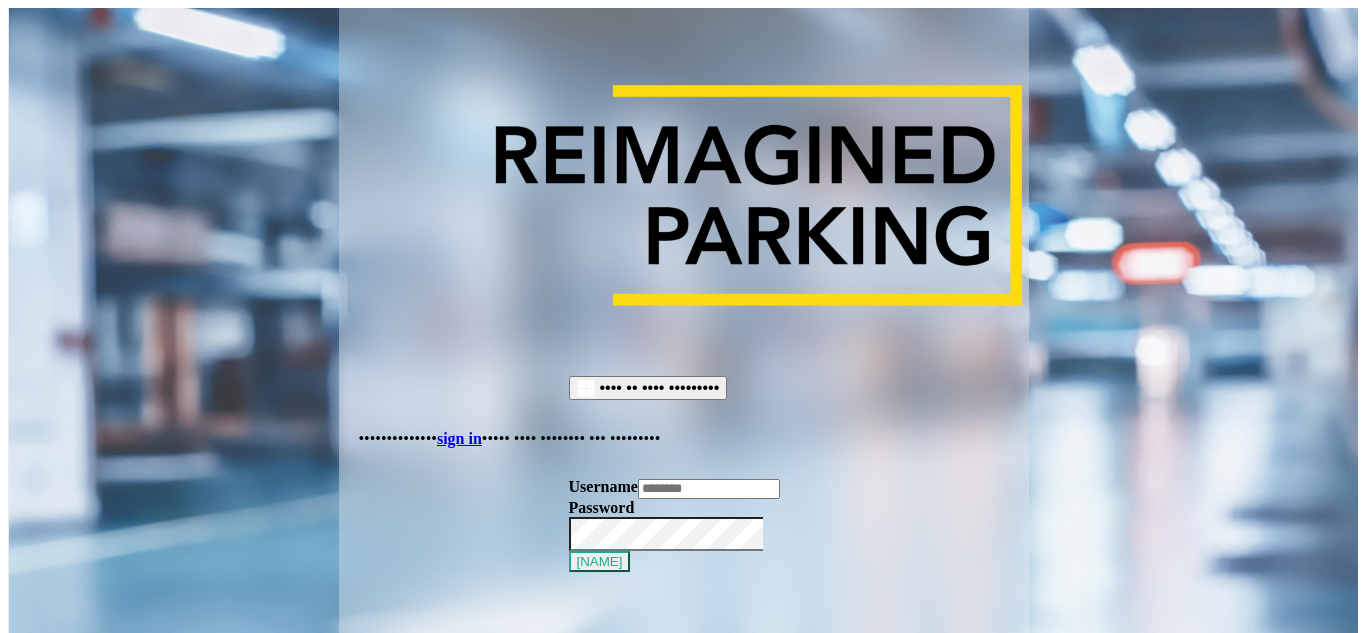 click at bounding box center (709, 489) 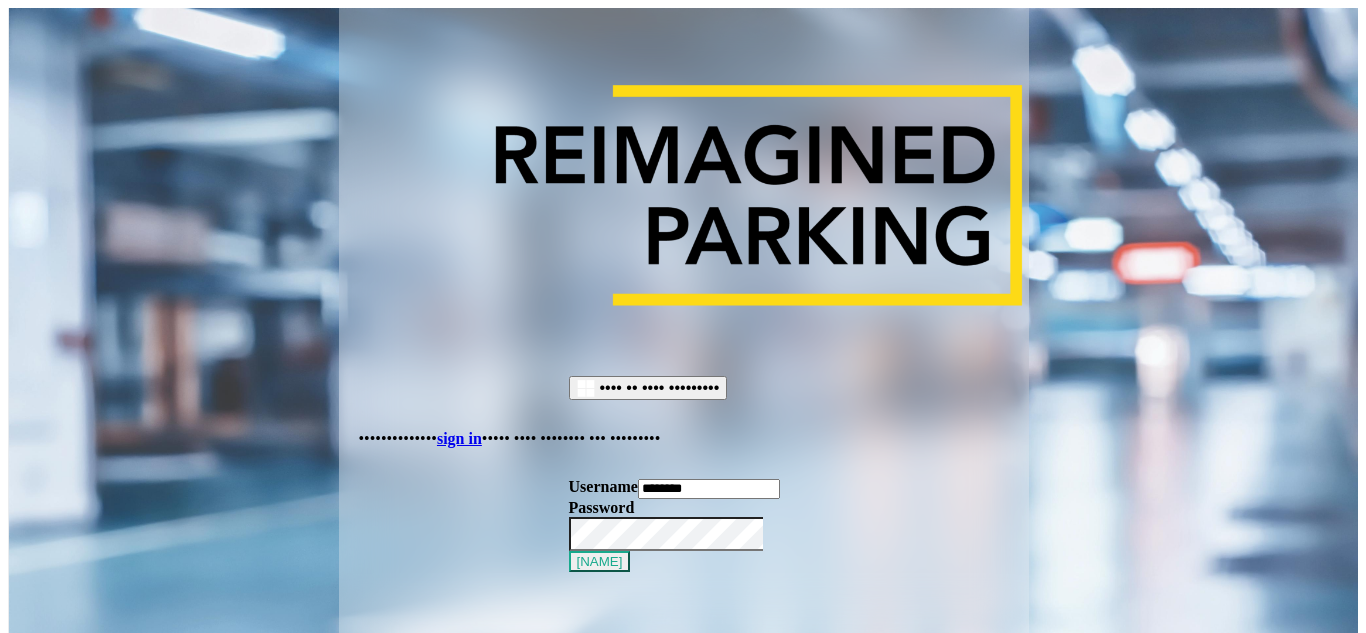 type on "********" 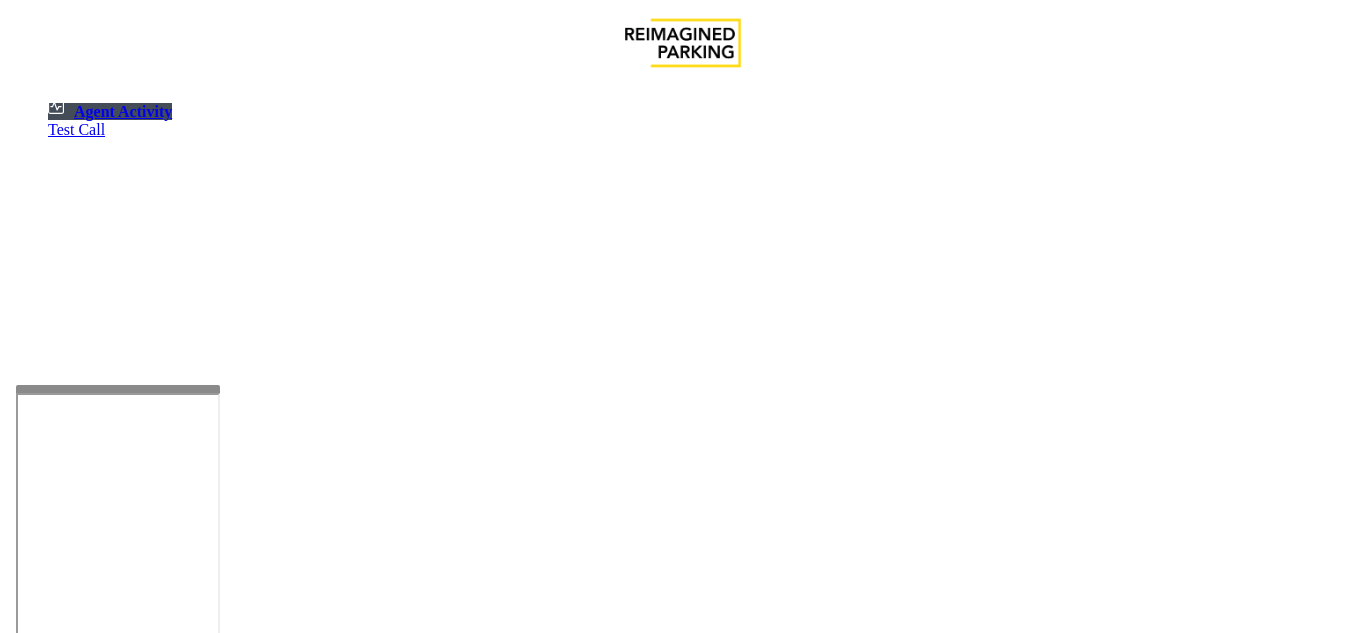click at bounding box center (118, 621) 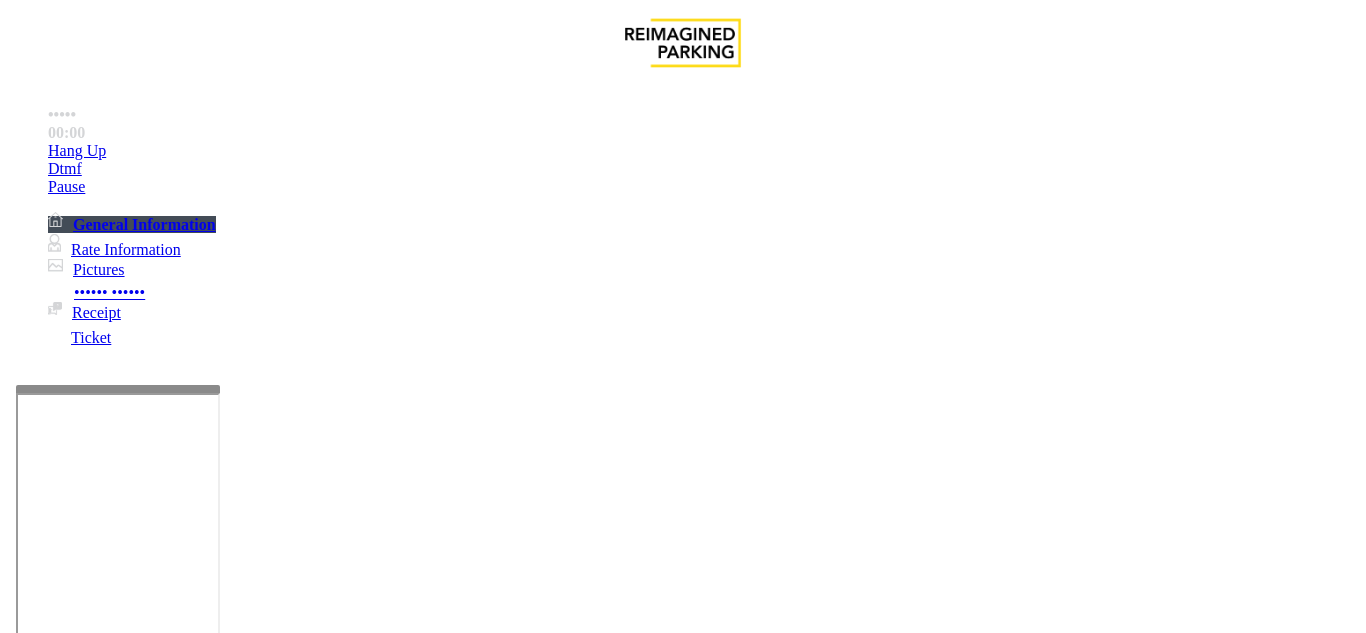 scroll, scrollTop: 400, scrollLeft: 0, axis: vertical 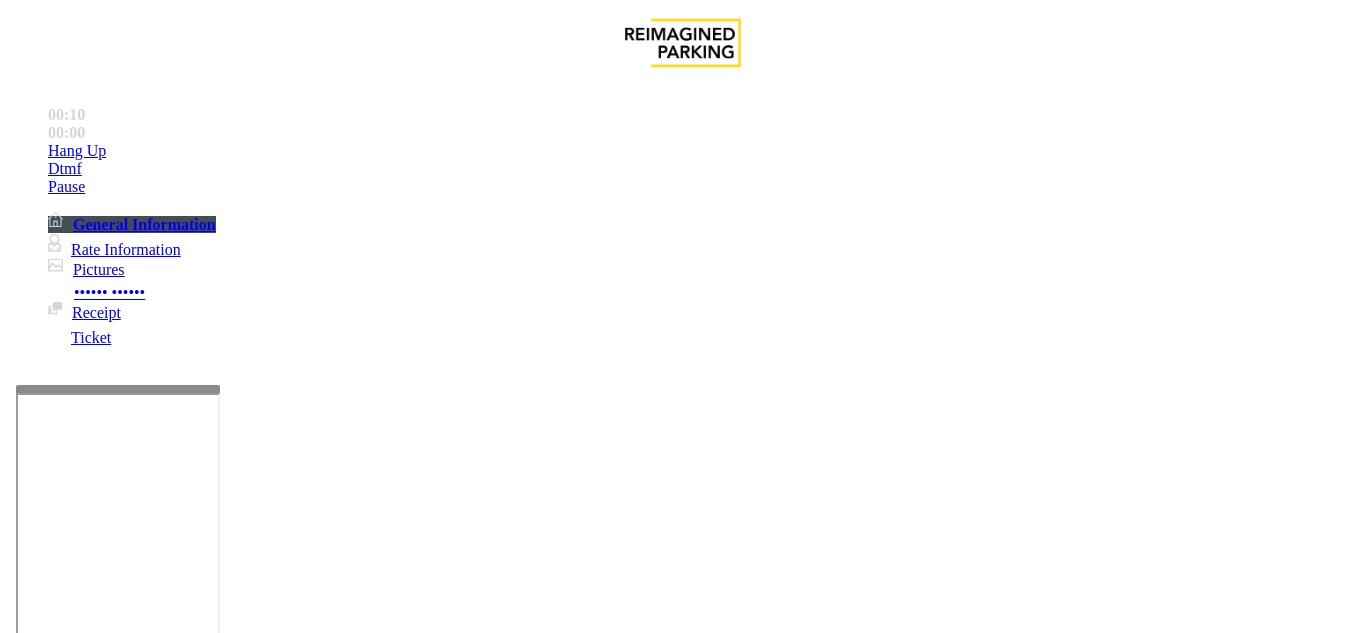 click on "Equipment Issue" at bounding box center (483, 1286) 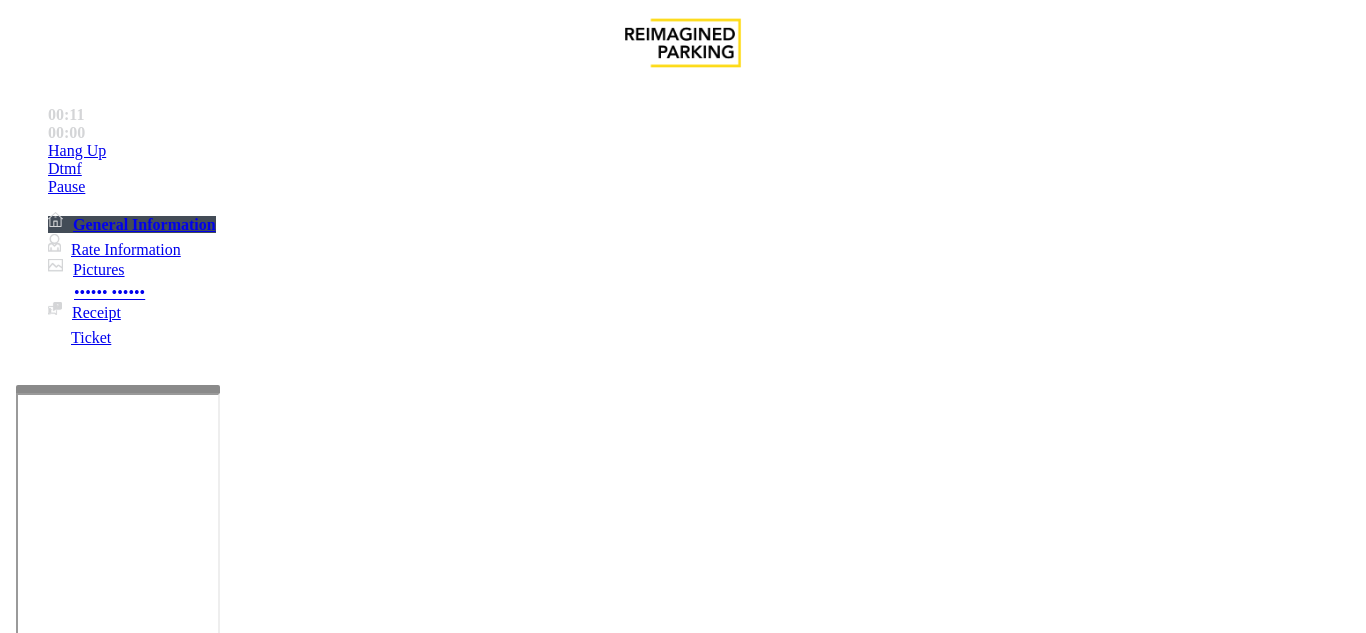 click on "Equipment Testing" at bounding box center [683, 1286] 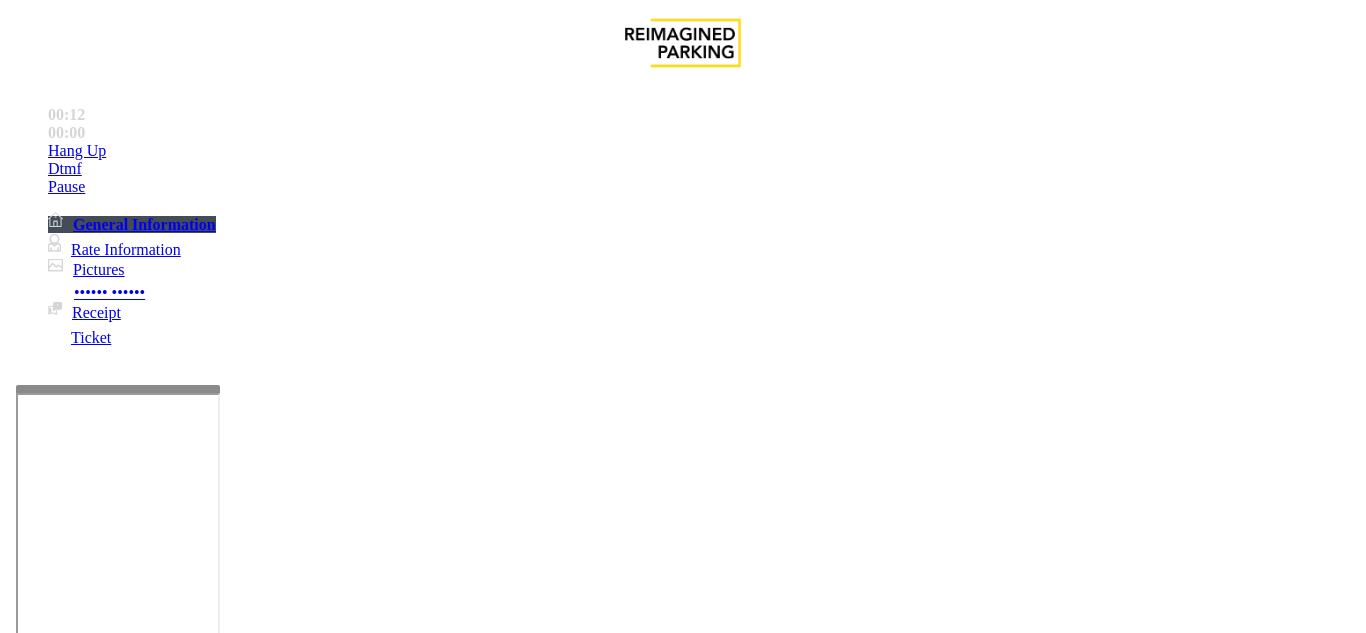click on "Vend Gate" at bounding box center [69, 1454] 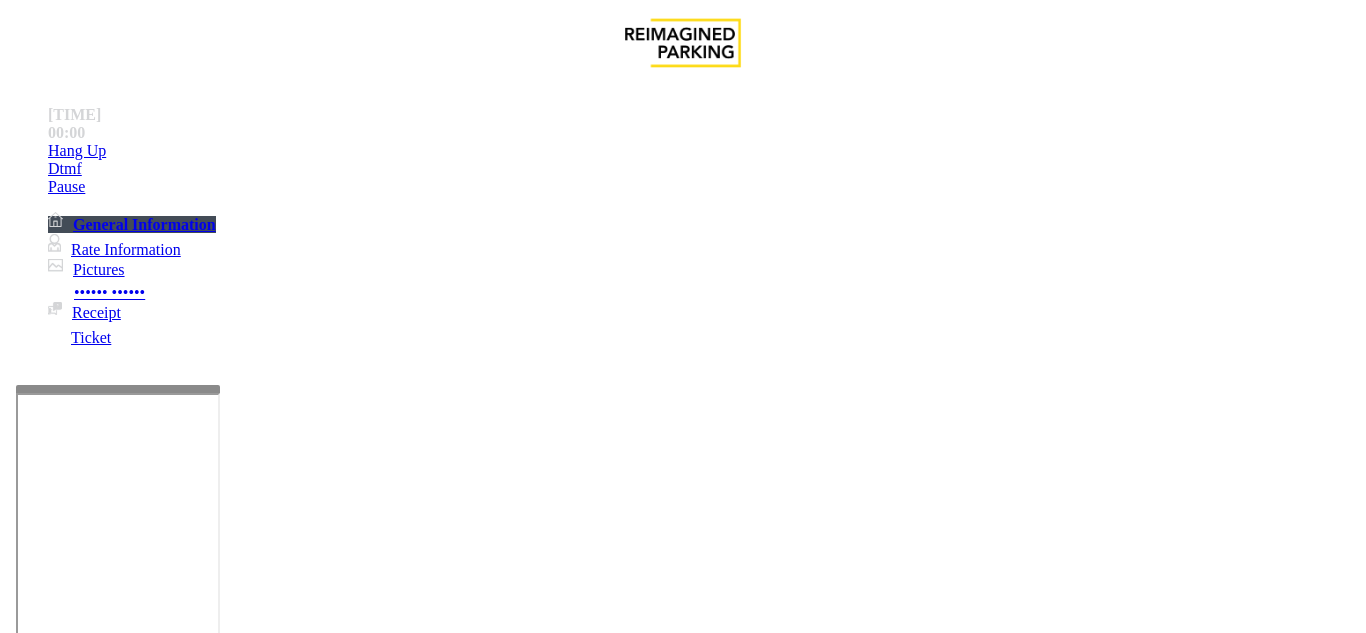 click on "Issue" at bounding box center [42, 1253] 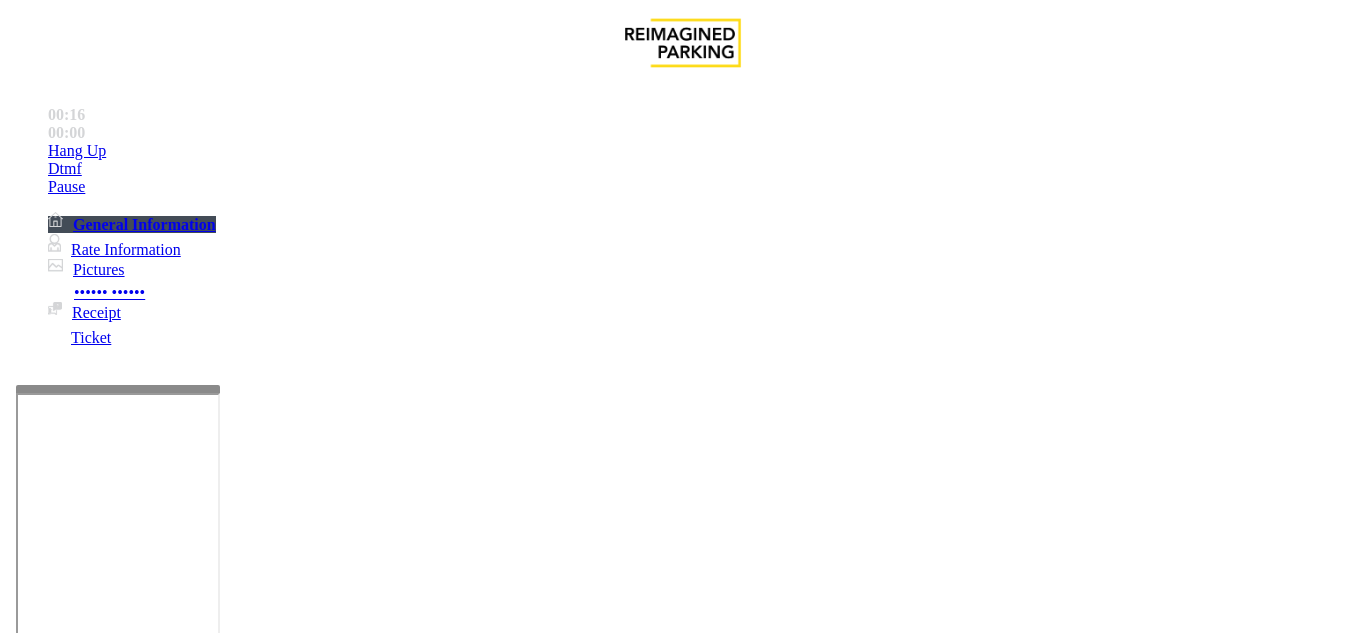 click on "Equipment Testing" at bounding box center (683, 1286) 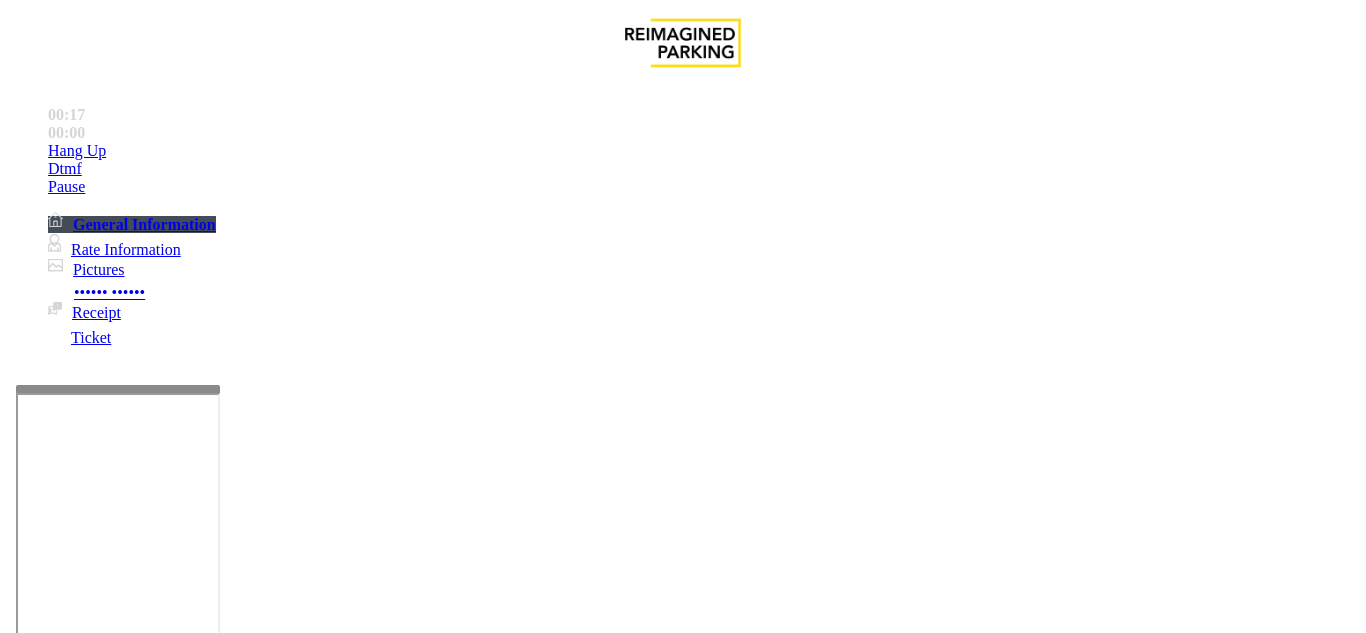 click on "Issue" at bounding box center (42, 1253) 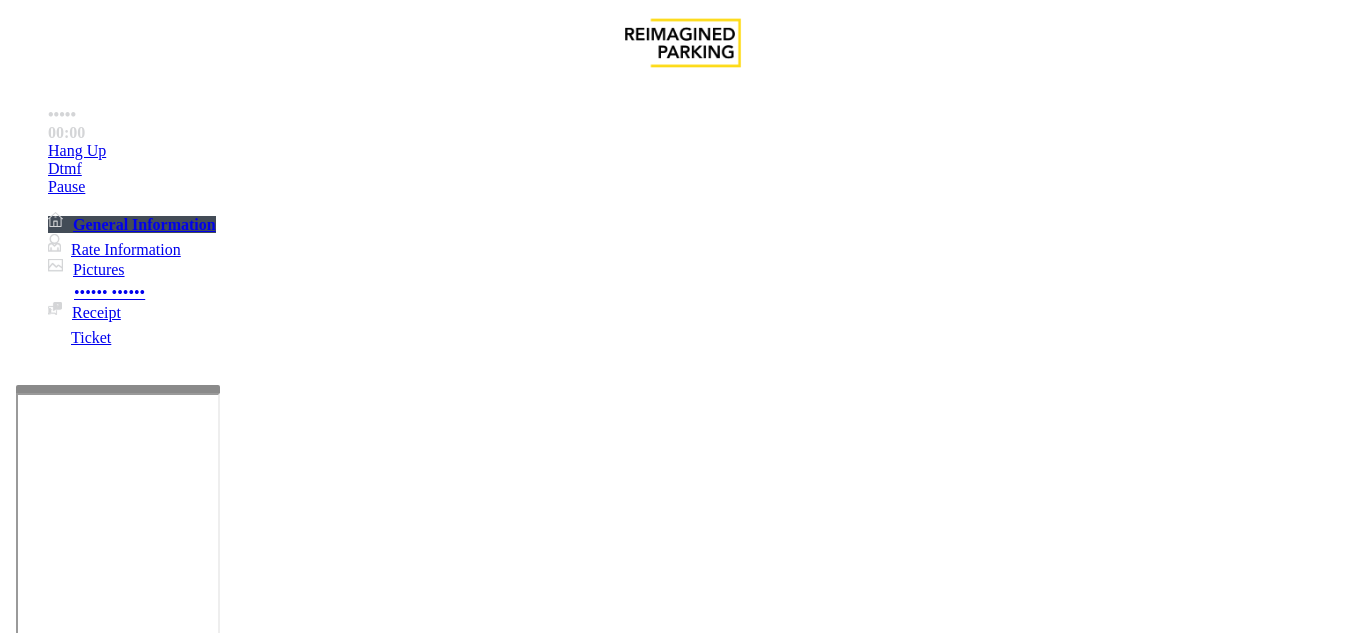 click on "Equipment Issue" at bounding box center [483, 1286] 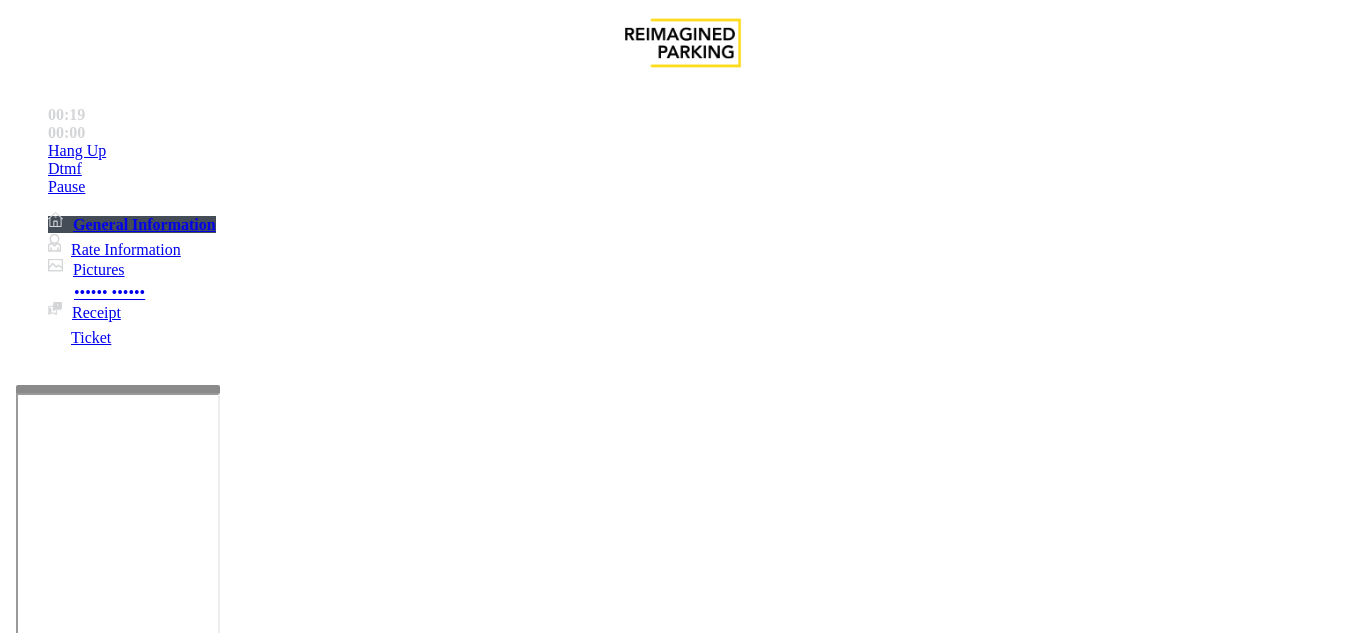 click on "Gate / Door Won't Open" at bounding box center (398, 1286) 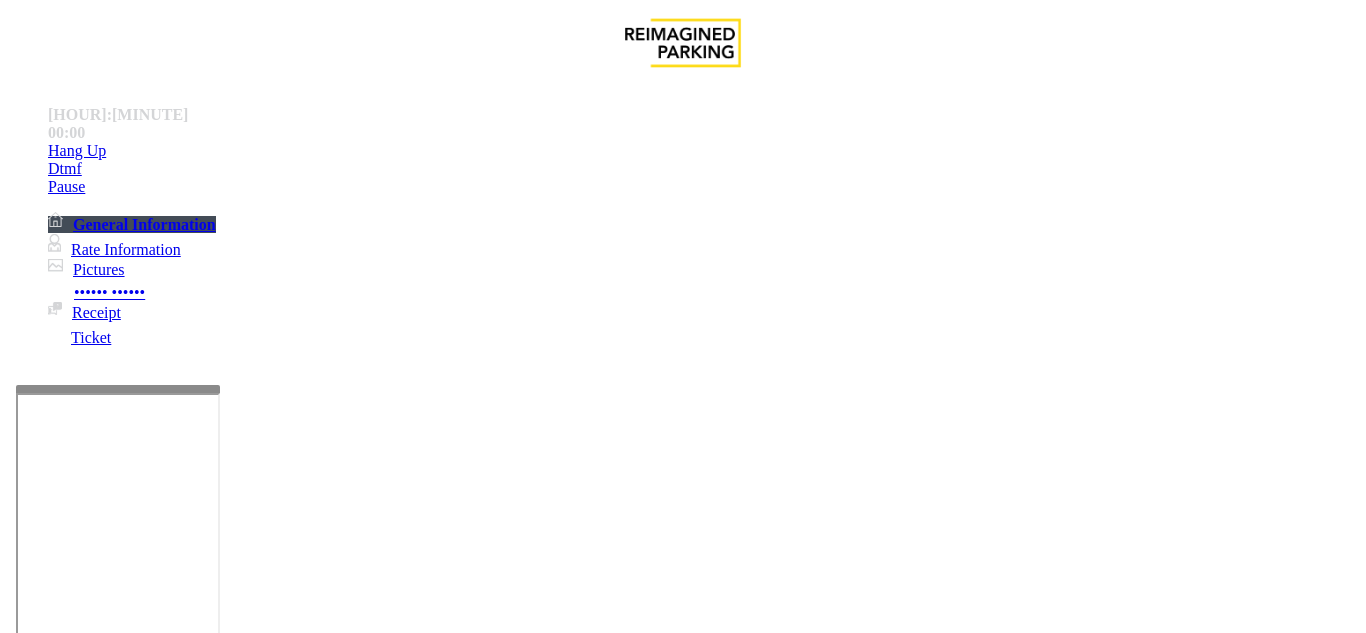 scroll, scrollTop: 100, scrollLeft: 0, axis: vertical 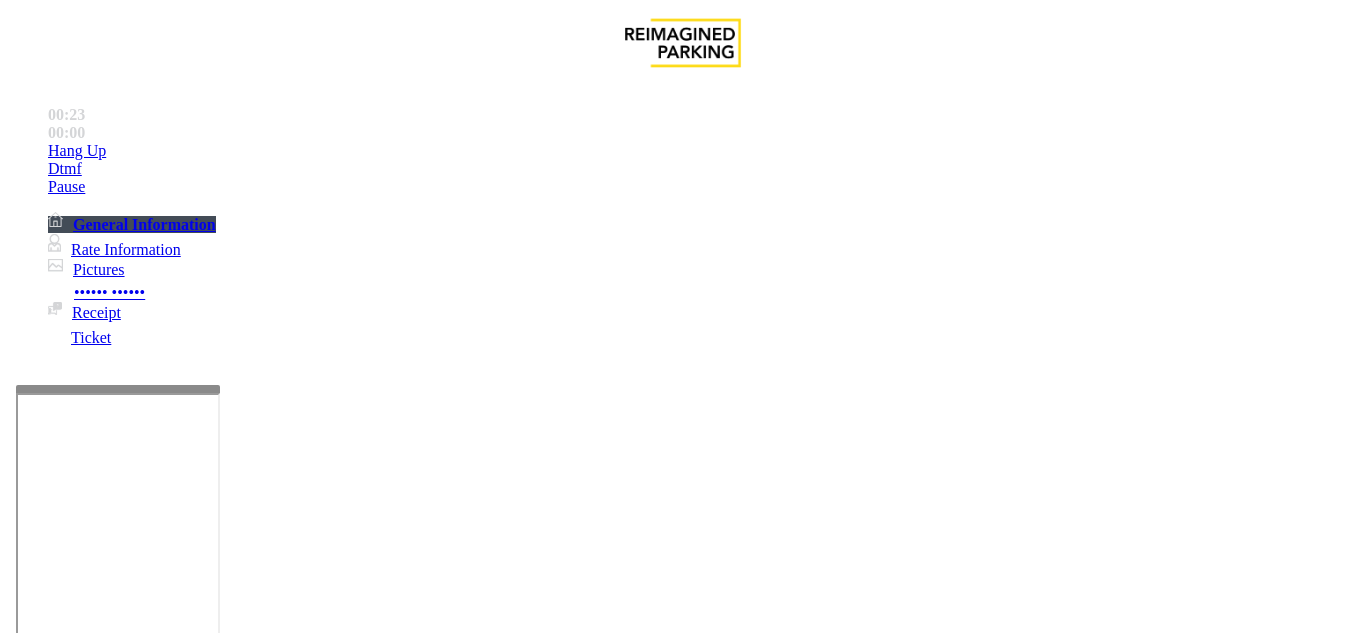 click at bounding box center [221, 1642] 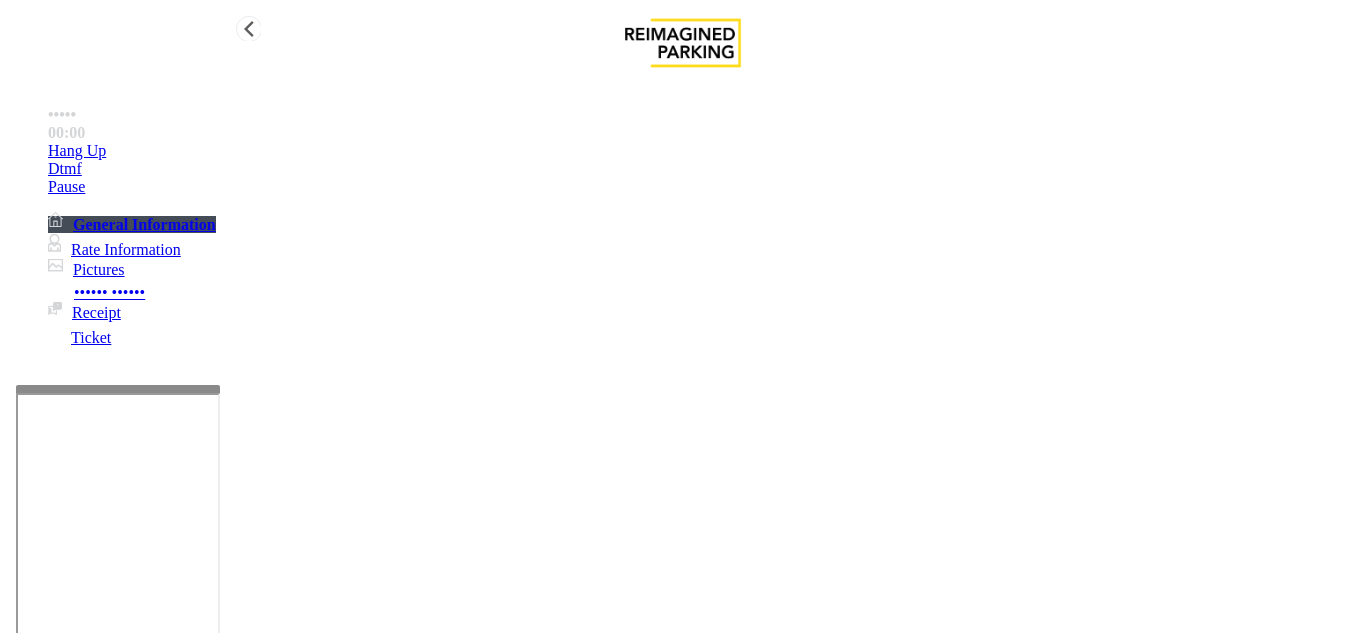 click on "Hang Up" at bounding box center [703, 151] 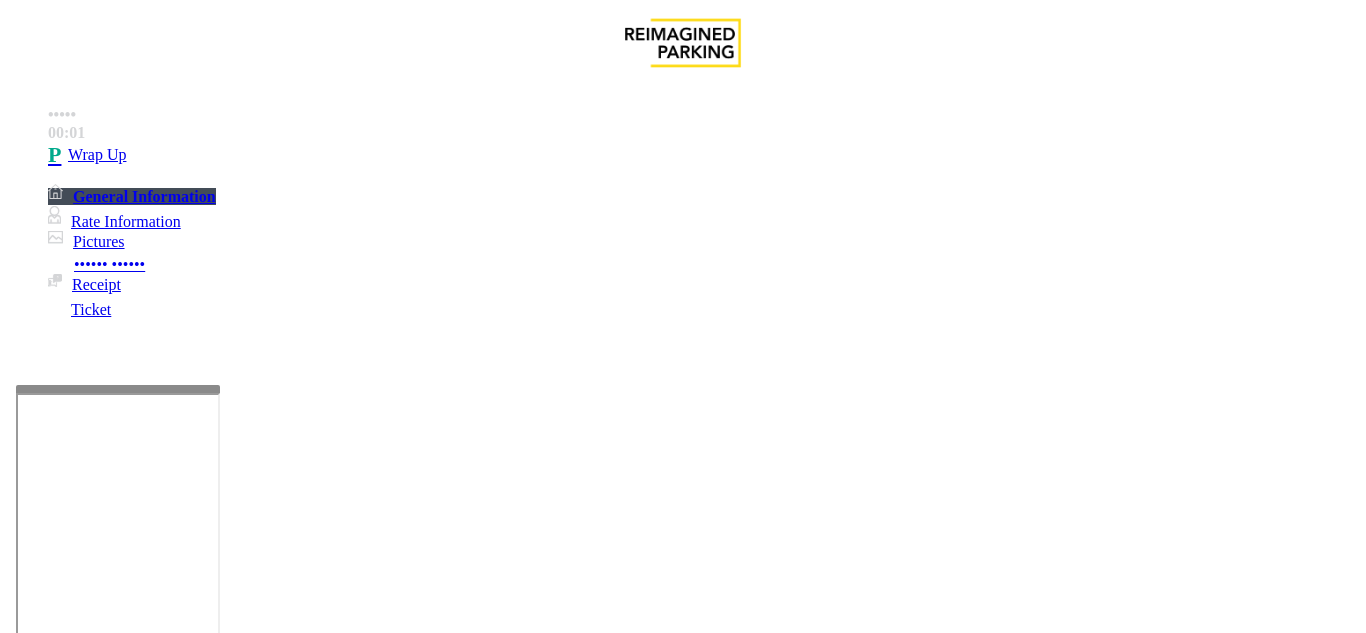 drag, startPoint x: 332, startPoint y: 82, endPoint x: 487, endPoint y: 82, distance: 155 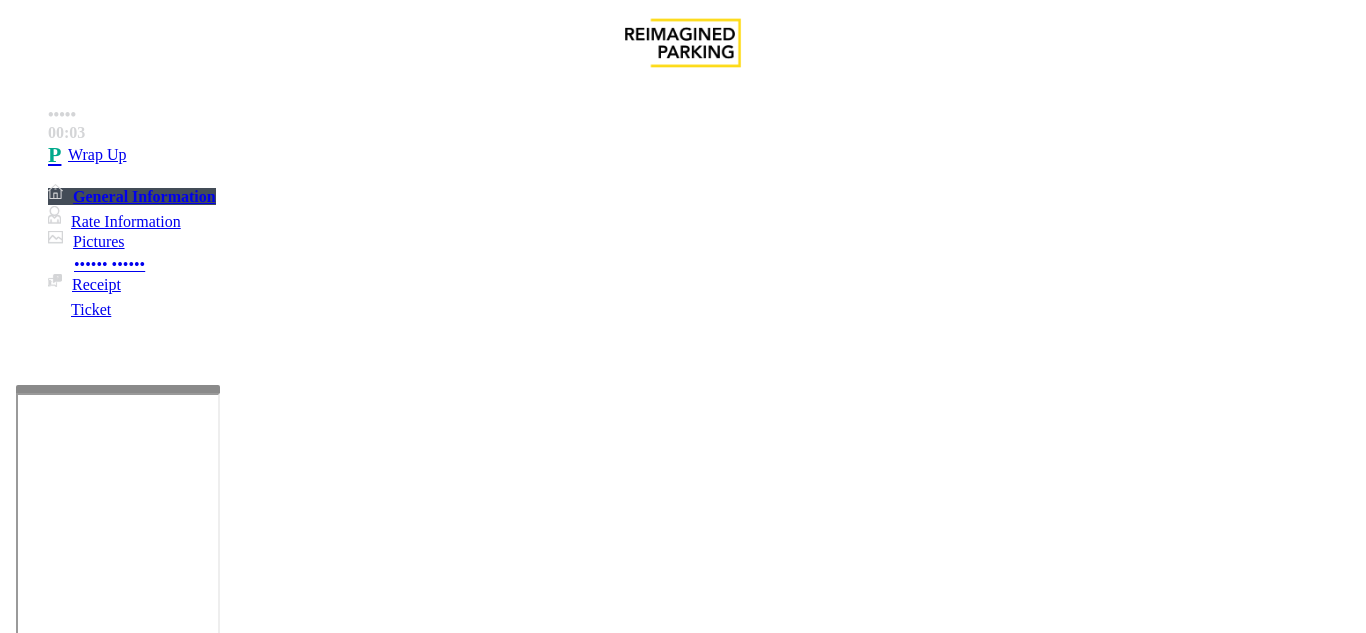 click at bounding box center (221, 1642) 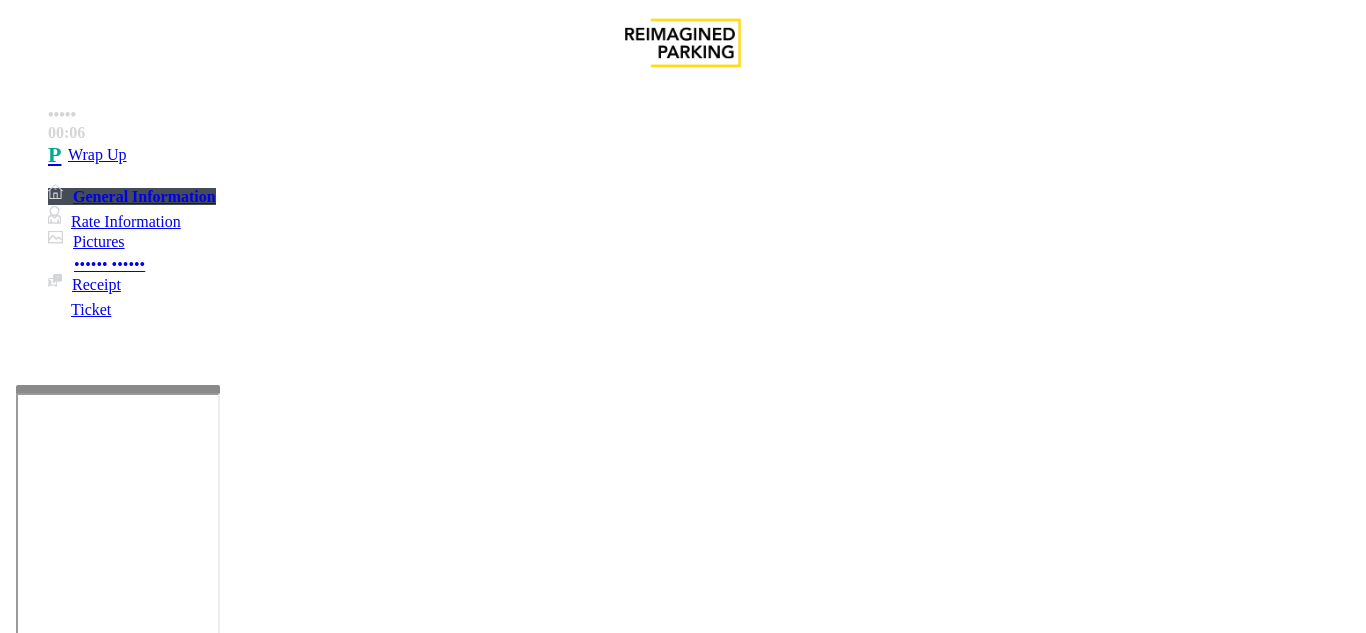 drag, startPoint x: 635, startPoint y: 302, endPoint x: 1314, endPoint y: 291, distance: 679.0891 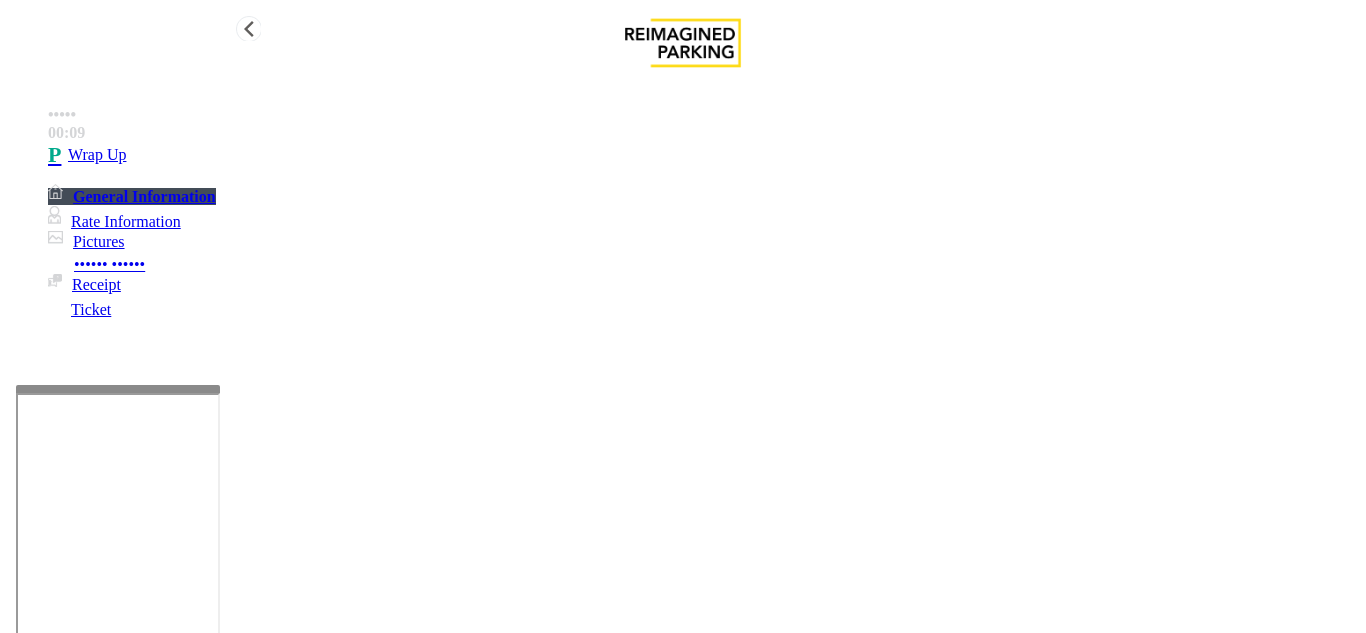 type on "**********" 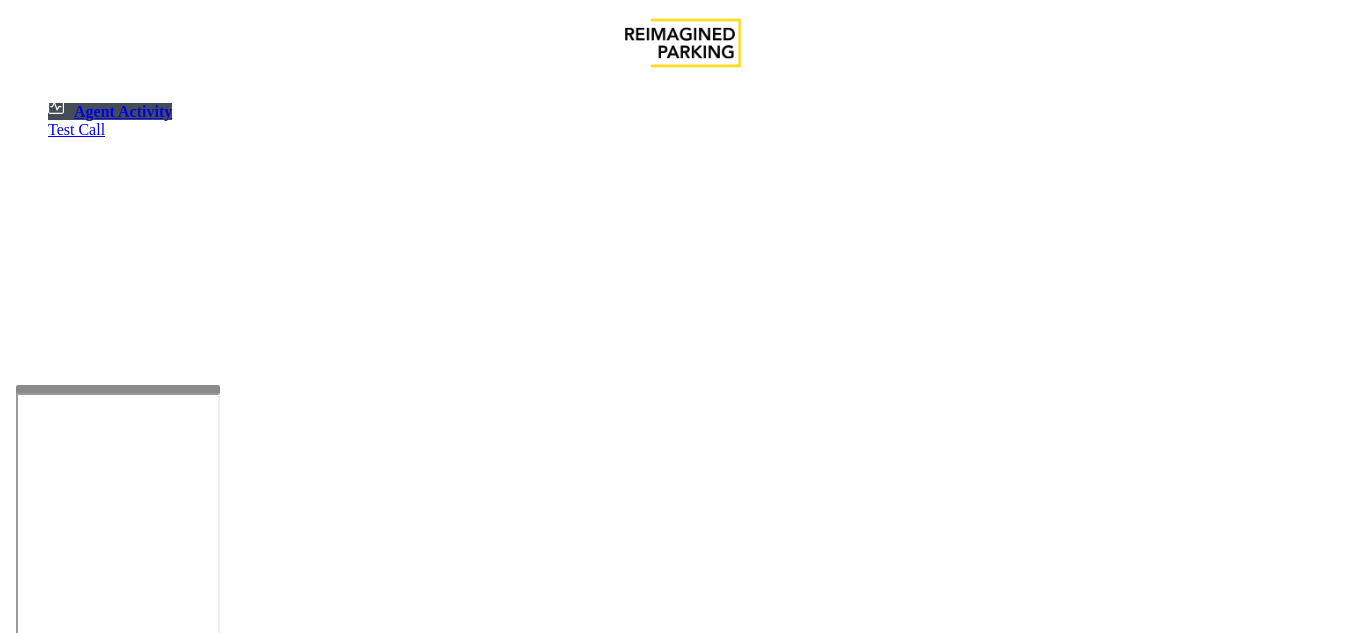 click on "×" at bounding box center [20, 1244] 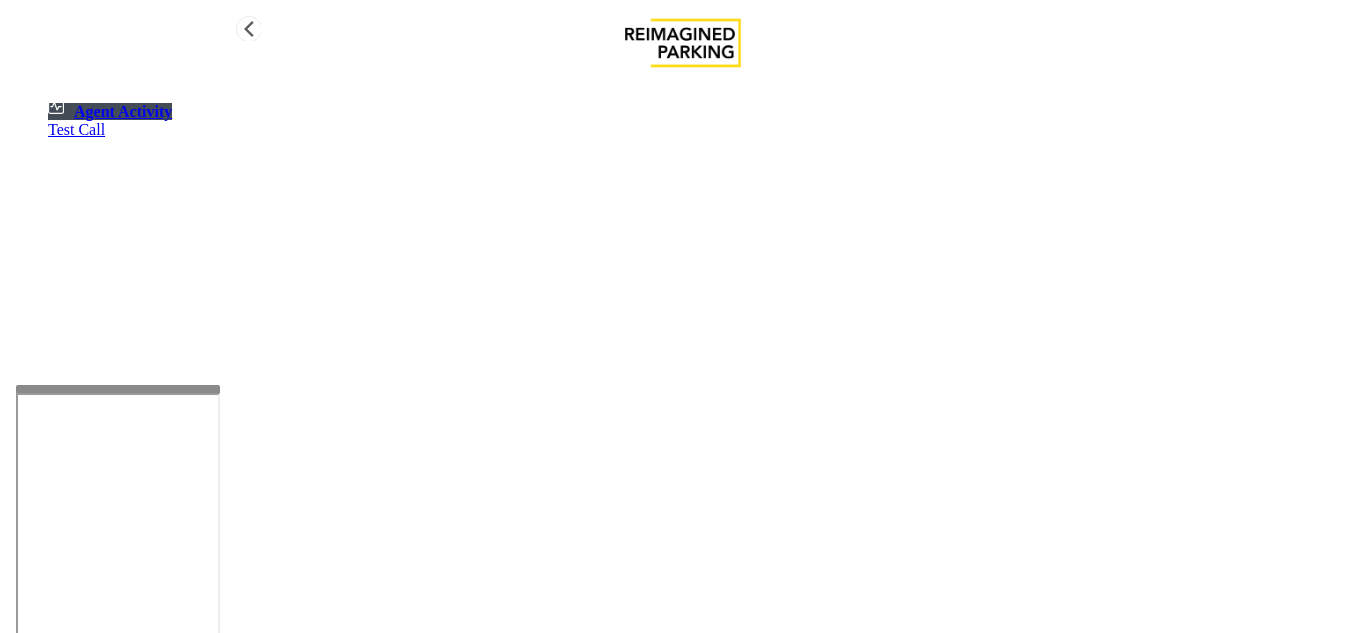 click on "Agent Activity" at bounding box center (110, 111) 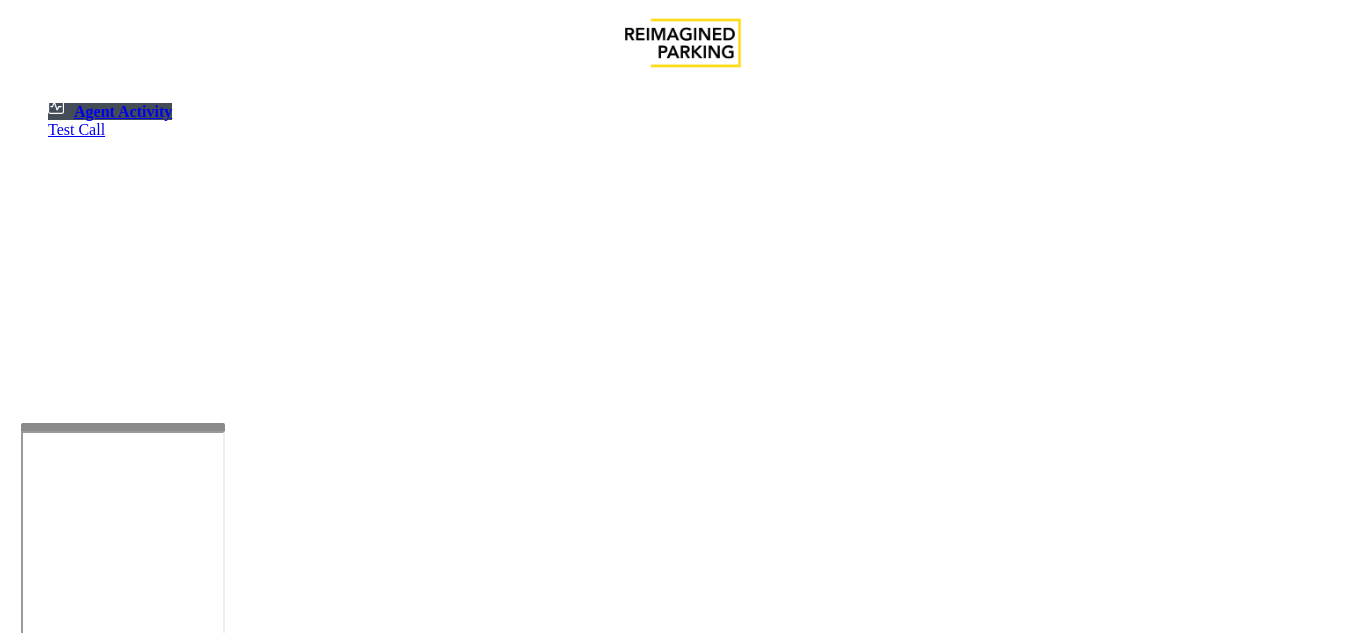 click at bounding box center [123, 427] 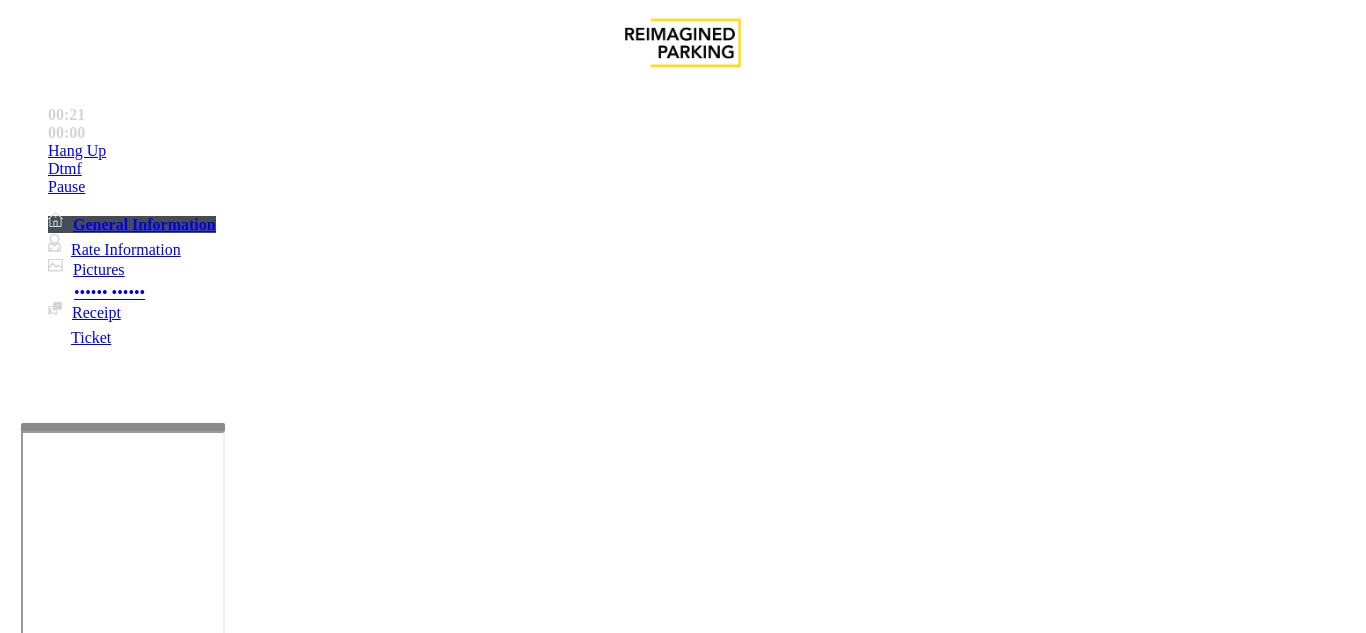 scroll, scrollTop: 1400, scrollLeft: 0, axis: vertical 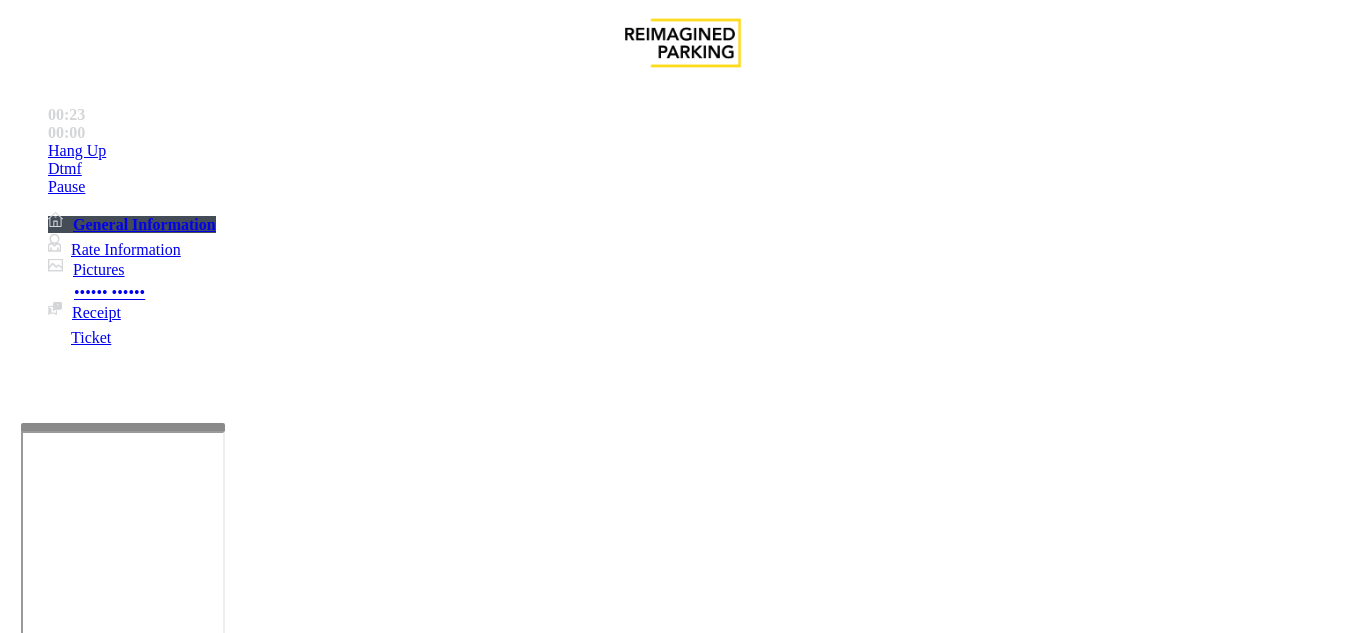 drag, startPoint x: 832, startPoint y: 479, endPoint x: 734, endPoint y: 472, distance: 98.24968 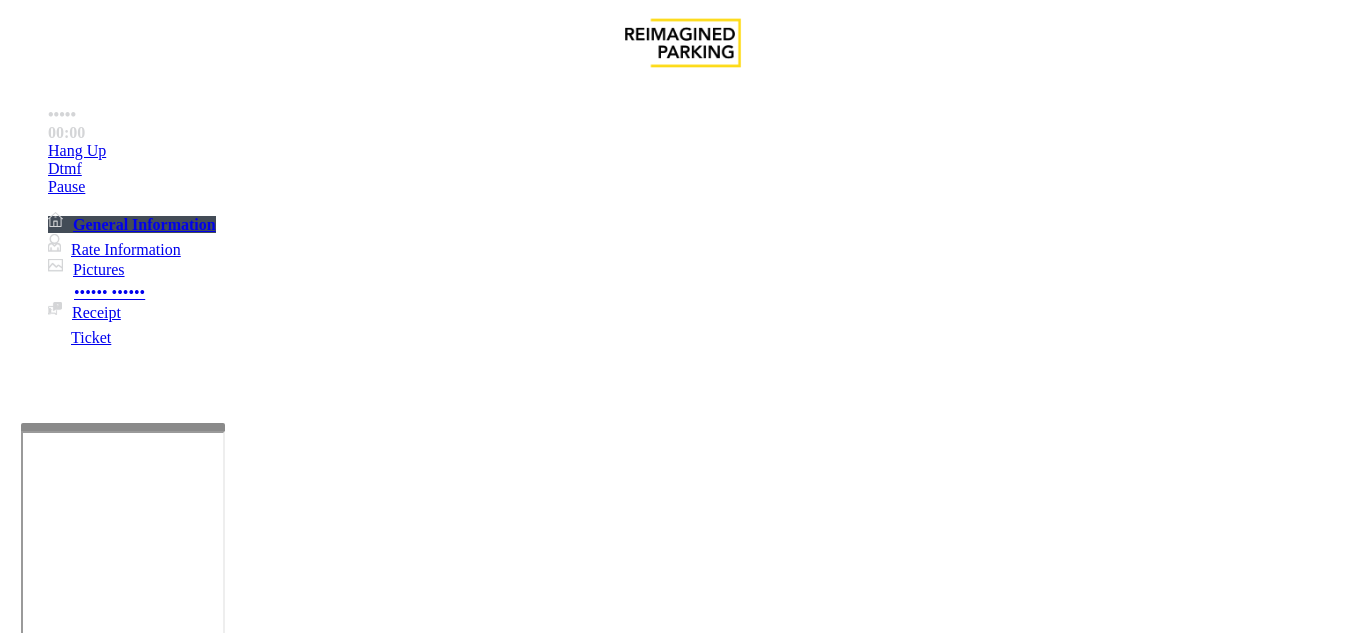 copy on "LAN21091600" 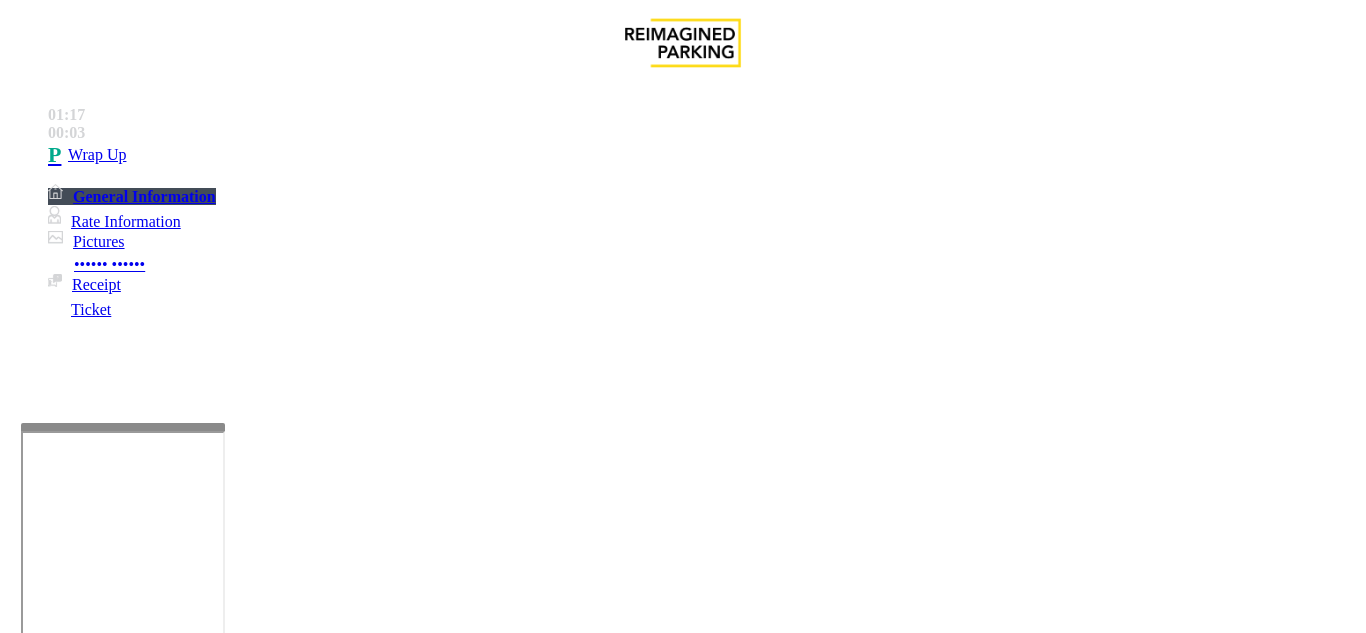 click on "Equipment Issue" at bounding box center (483, 1286) 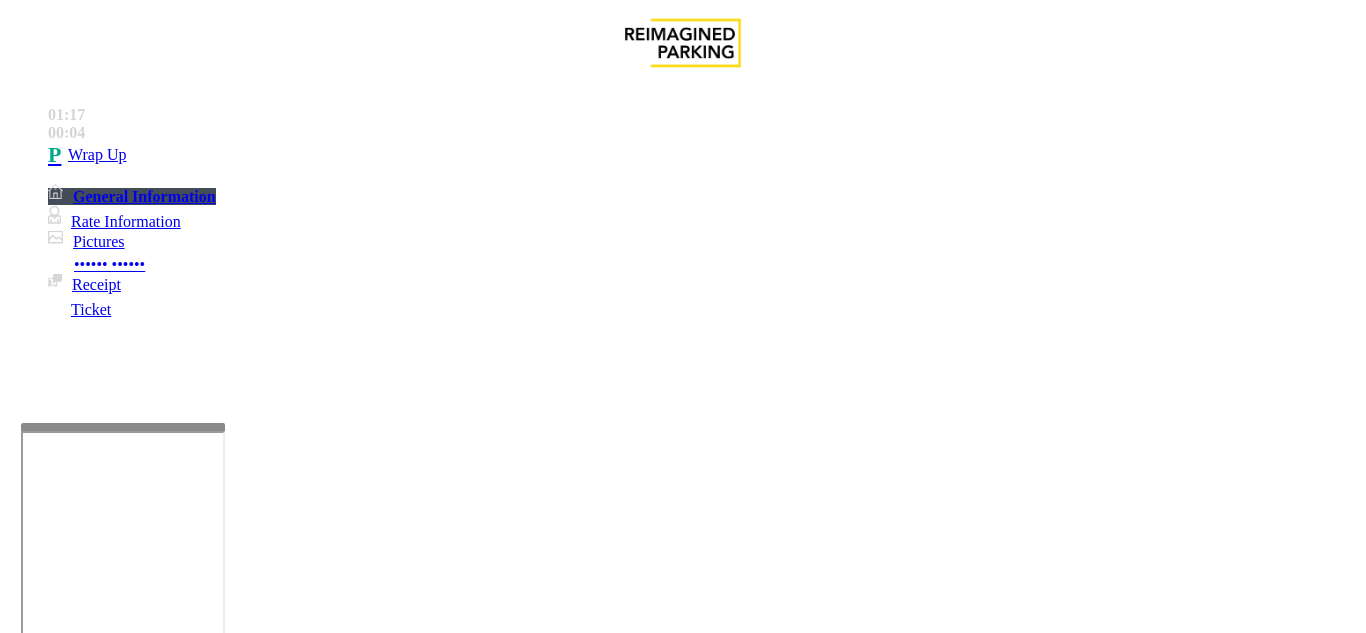 click on "Gate / Door Won't Open" at bounding box center [575, 1286] 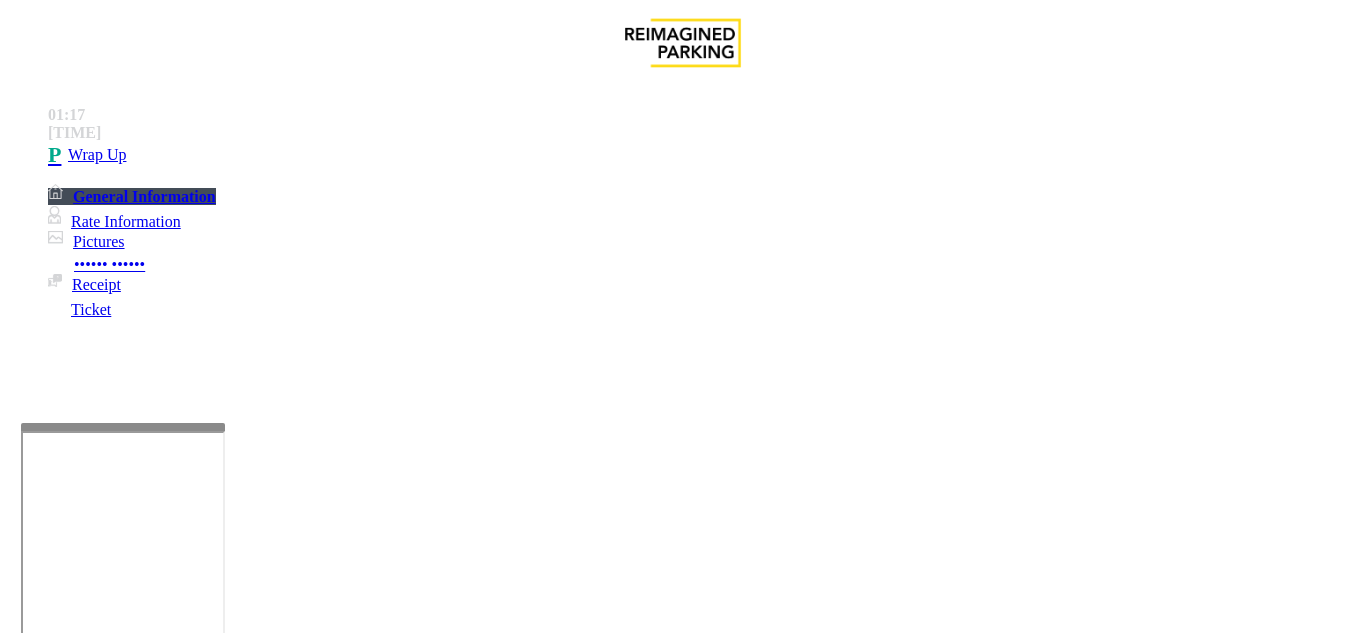 scroll, scrollTop: 100, scrollLeft: 0, axis: vertical 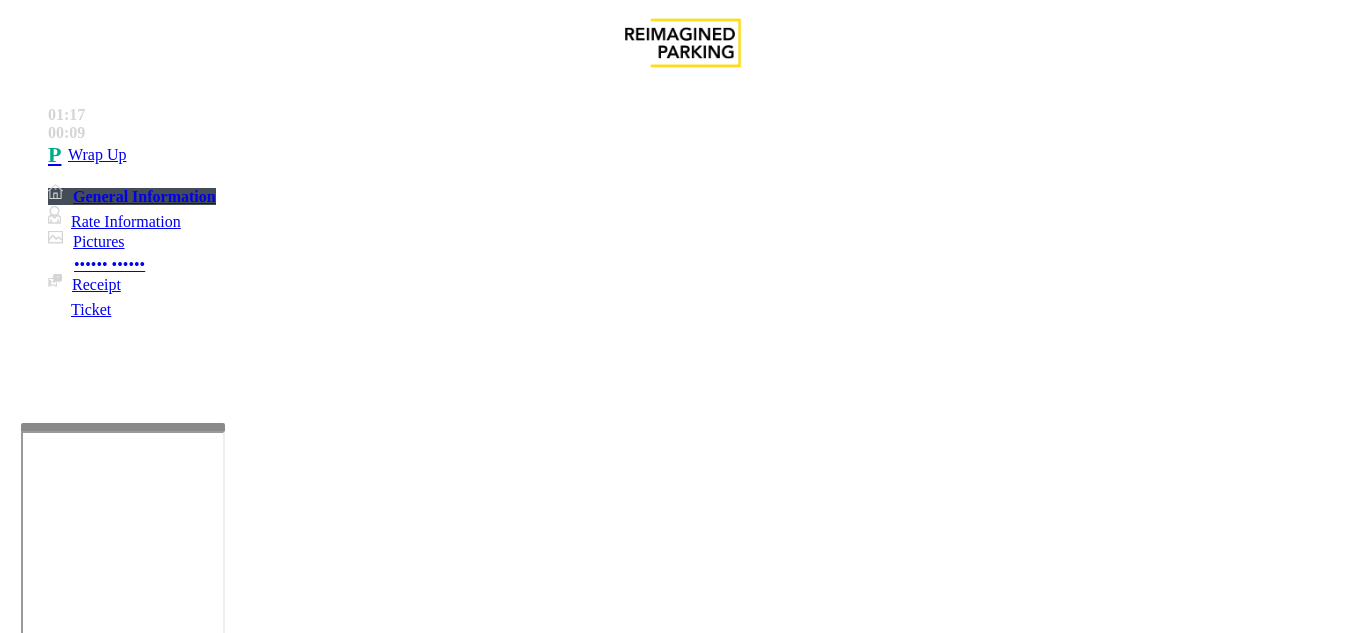 click at bounding box center (221, 1642) 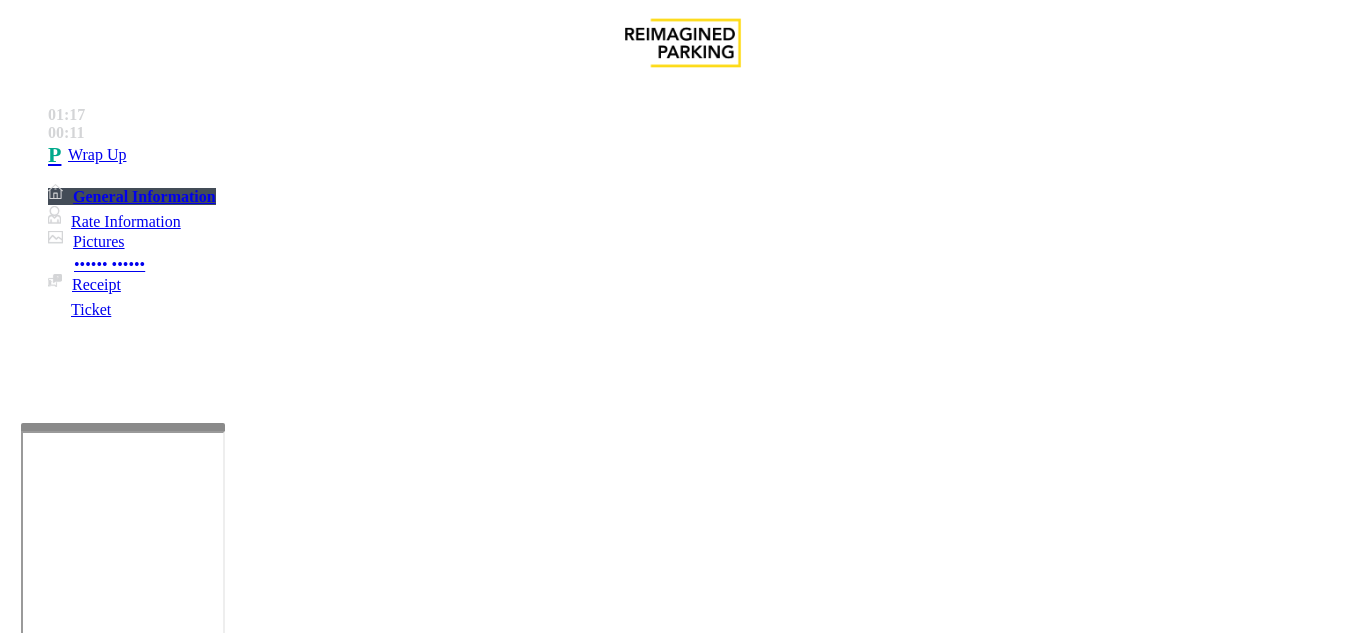 scroll, scrollTop: 99, scrollLeft: 0, axis: vertical 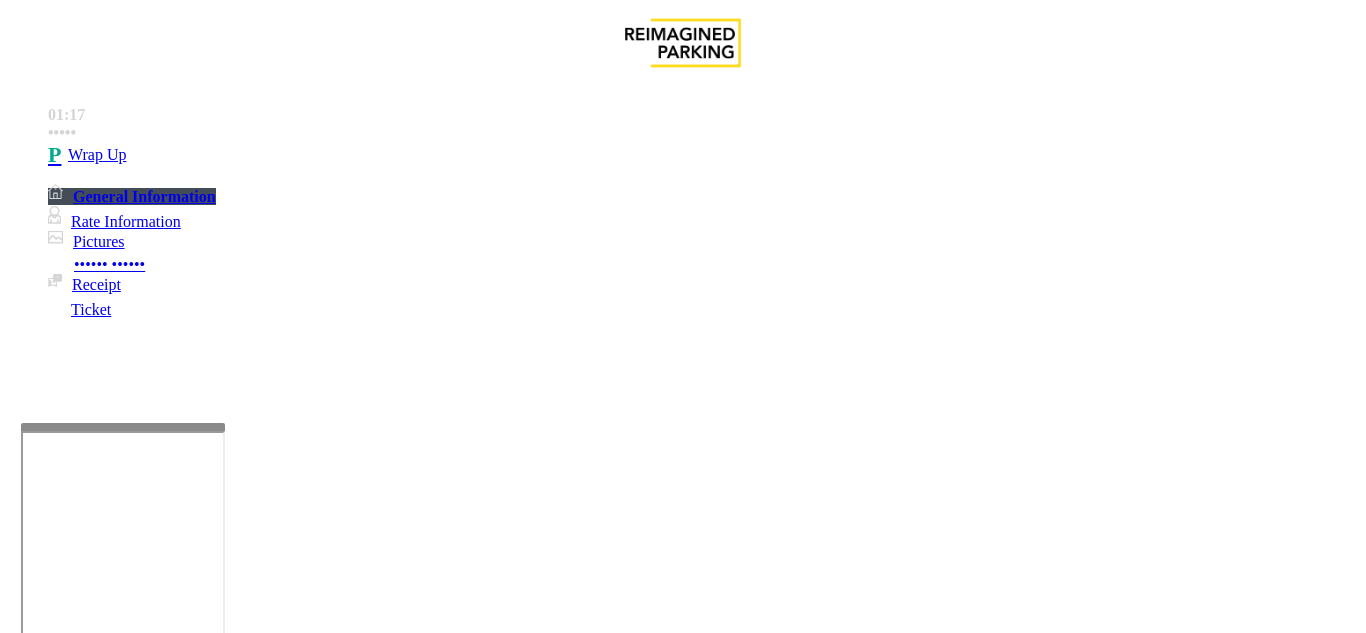 click at bounding box center [221, 1642] 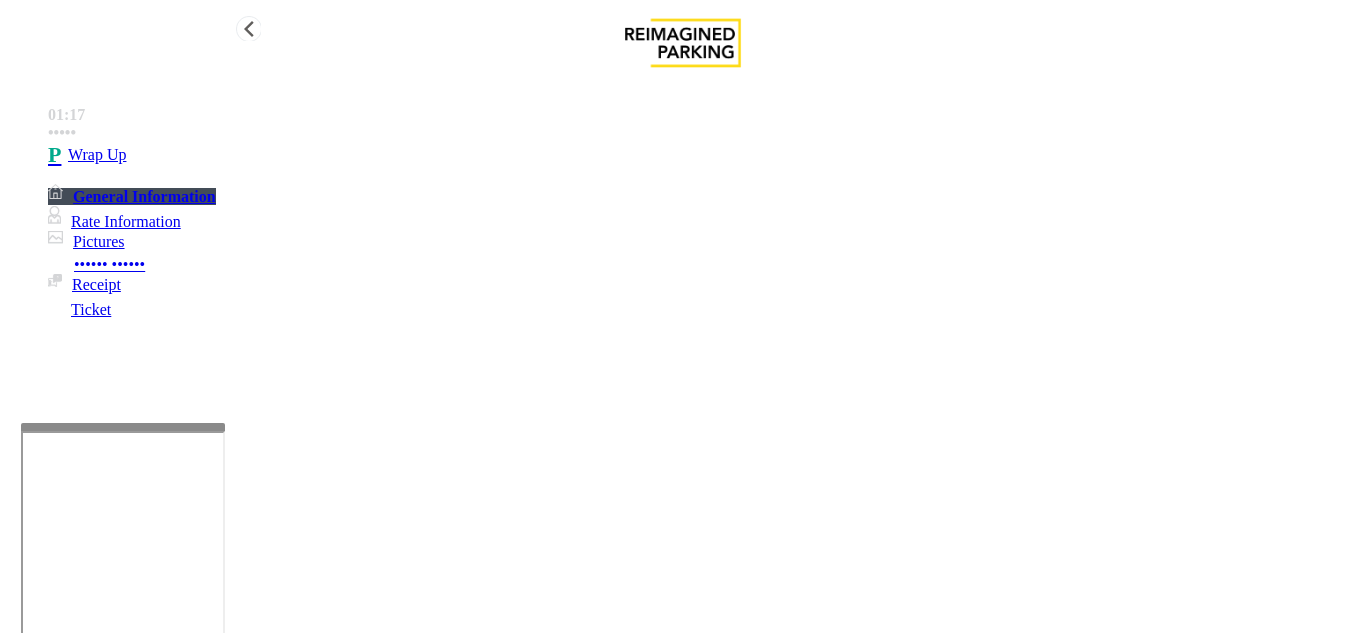 type on "••••••••••••••••••••••
••••••••••••••••••••••••••••••••••••••••••••" 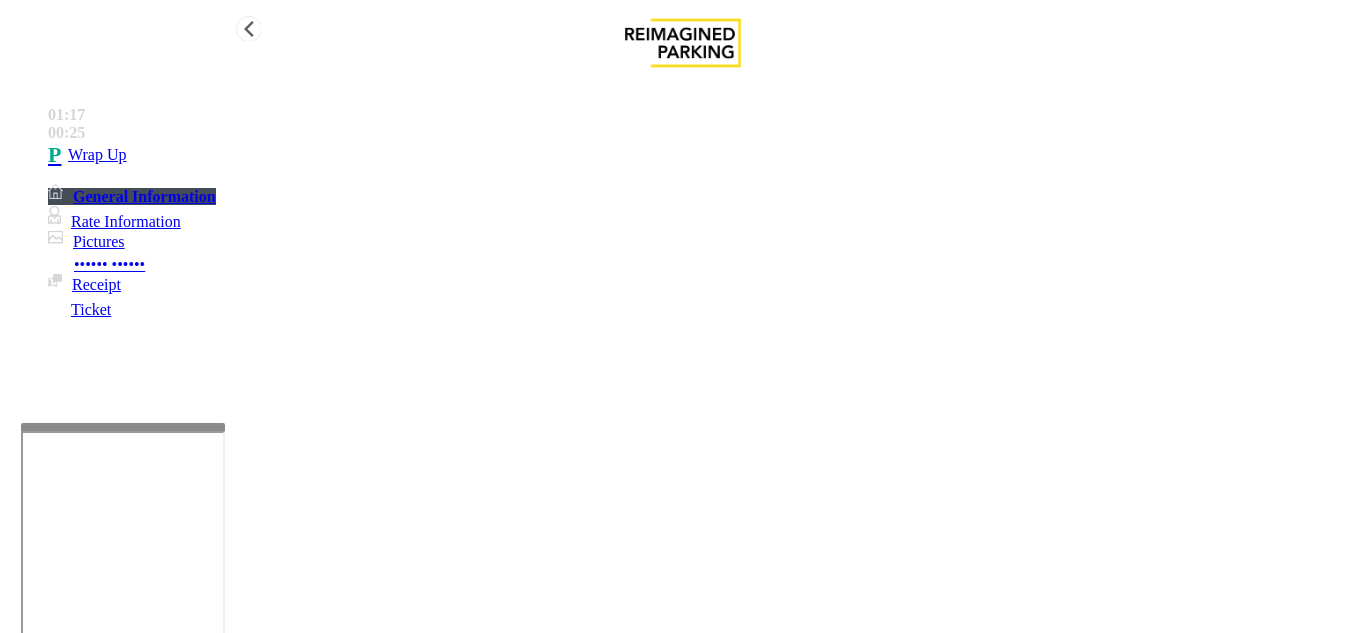 click on "Wrap Up" at bounding box center (703, 155) 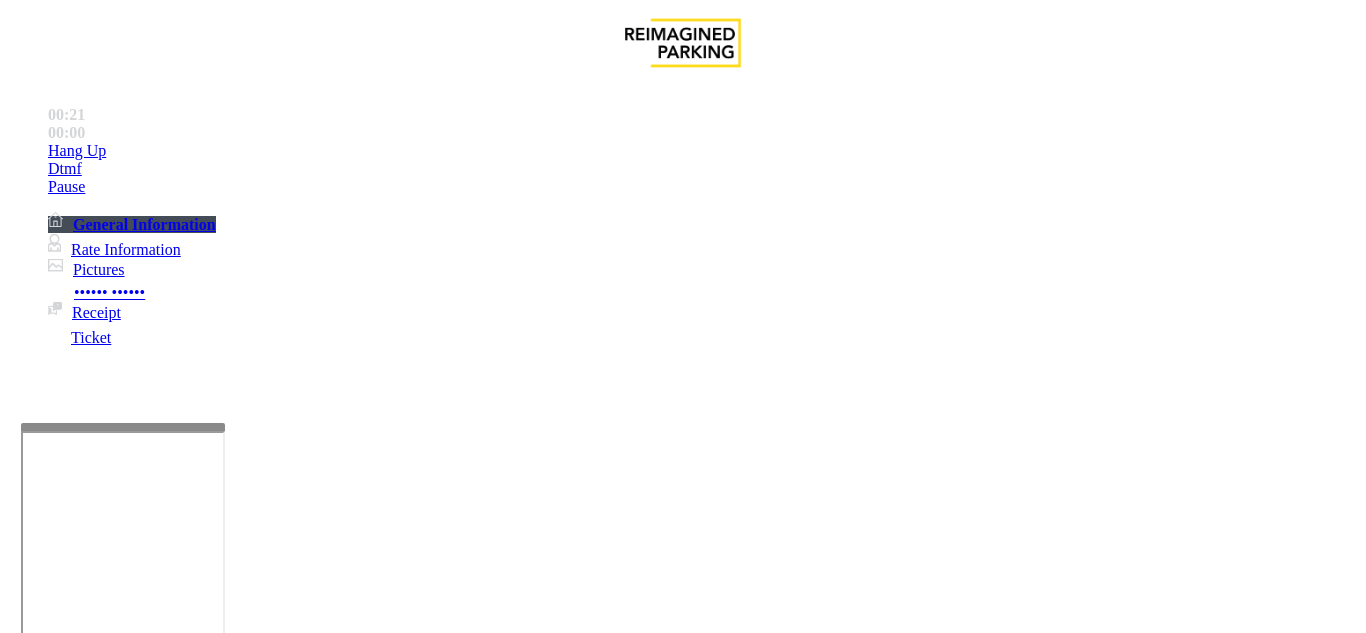 scroll, scrollTop: 400, scrollLeft: 0, axis: vertical 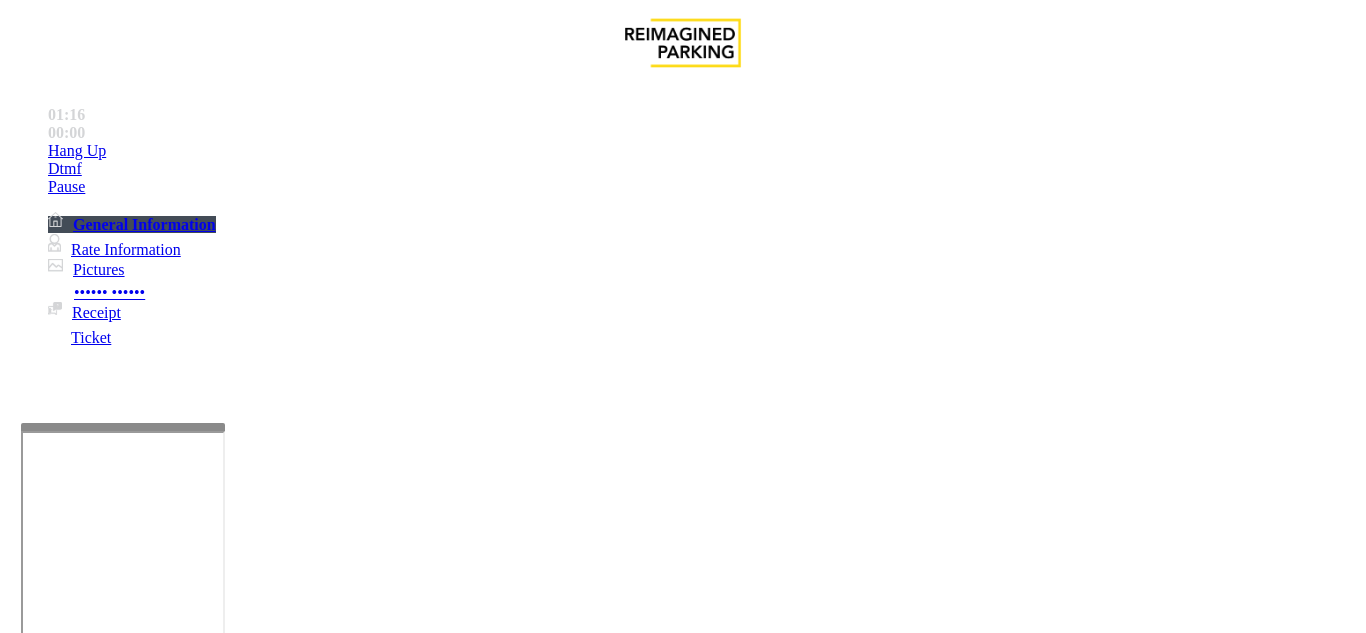 click on "Equipment Issue" at bounding box center [483, 1286] 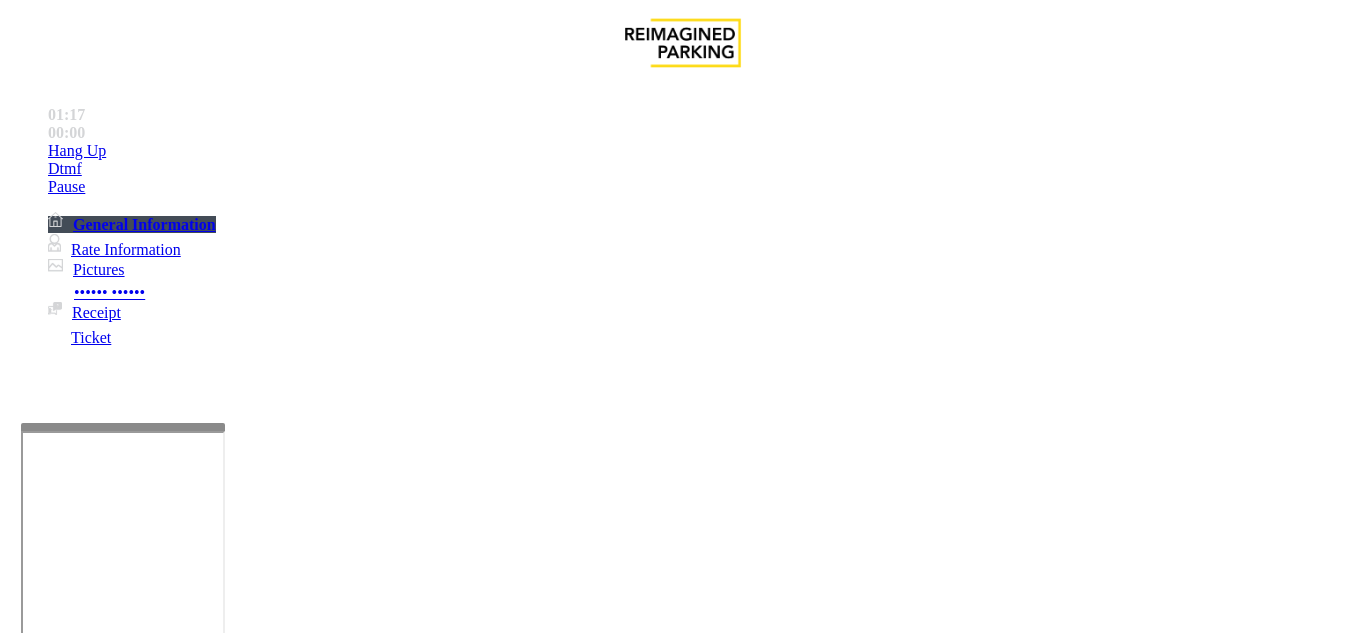 click on "Gate / Door Won't Open" at bounding box center (575, 1286) 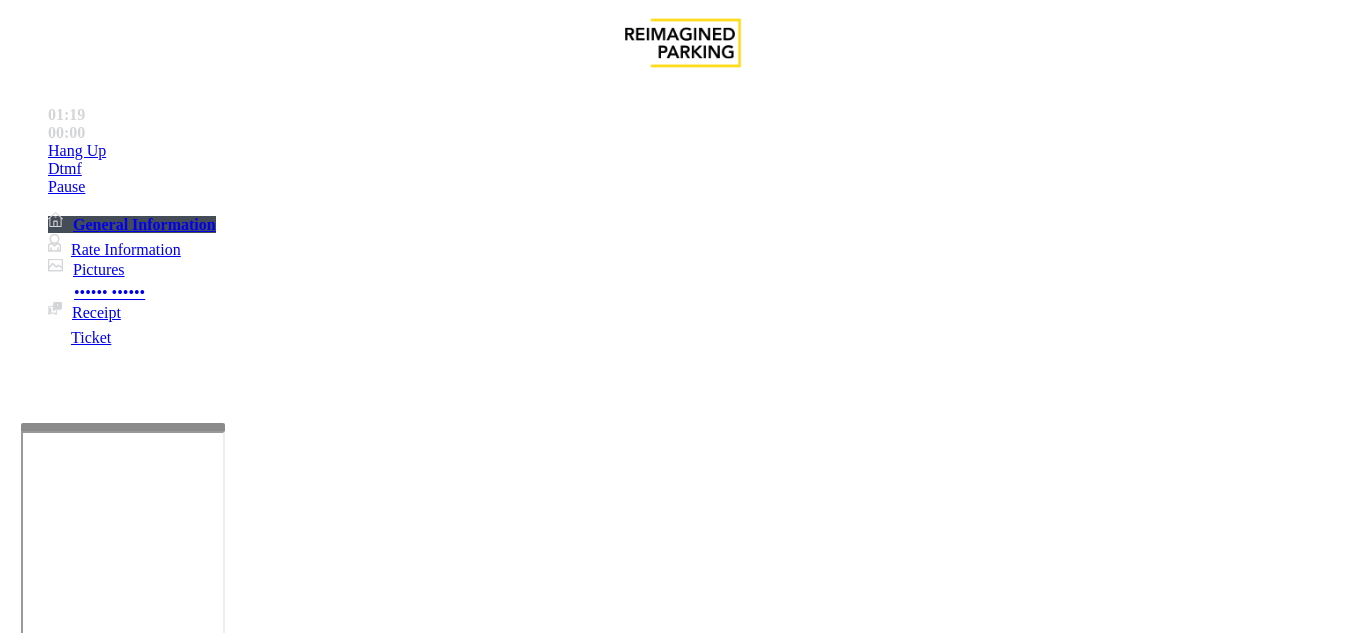 scroll, scrollTop: 100, scrollLeft: 0, axis: vertical 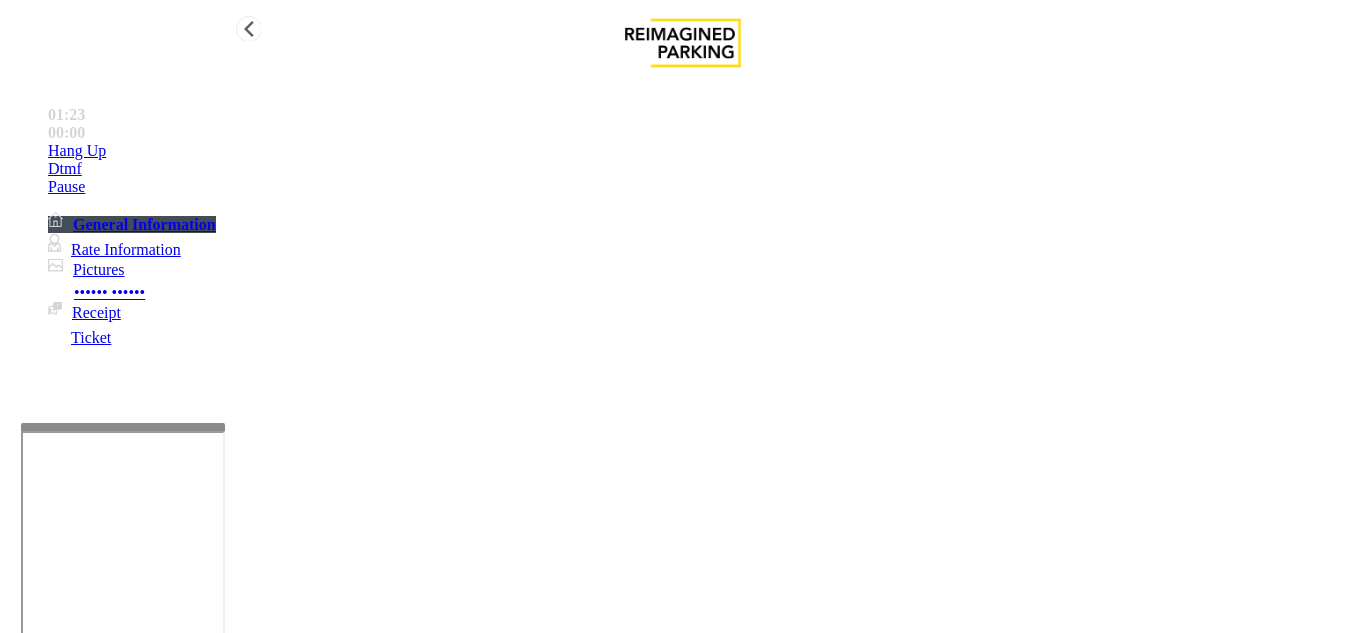 click on "Hang Up" at bounding box center (703, 151) 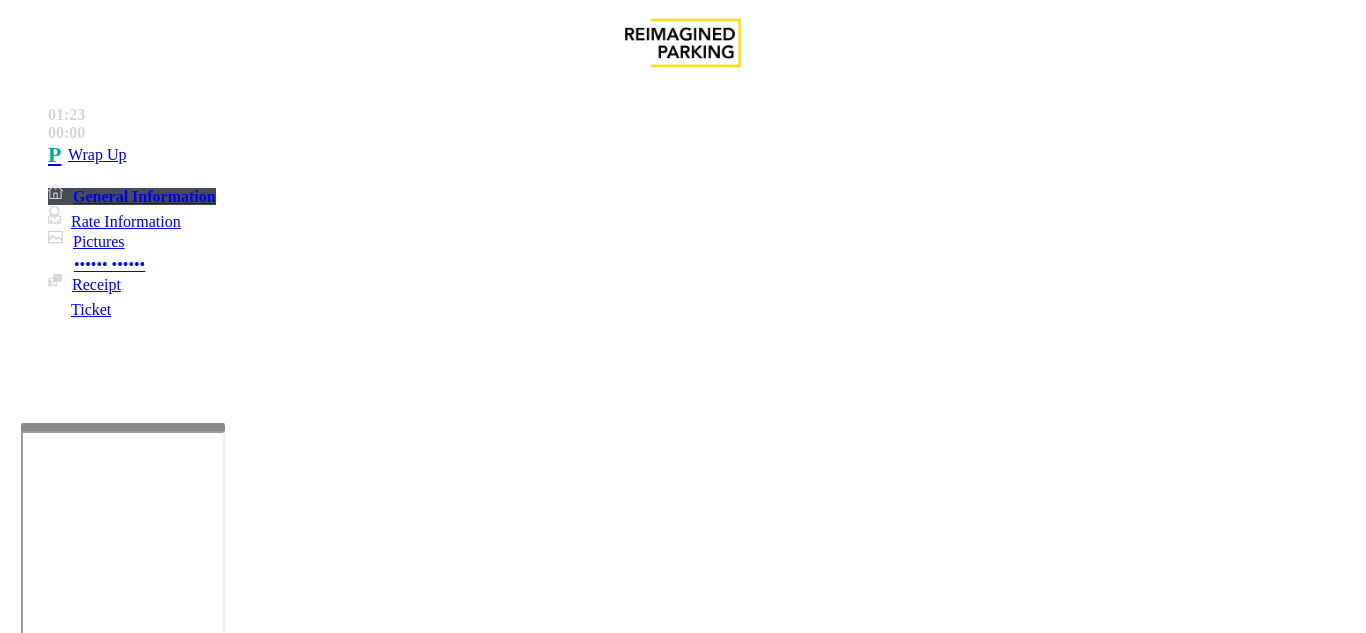 scroll, scrollTop: 91, scrollLeft: 0, axis: vertical 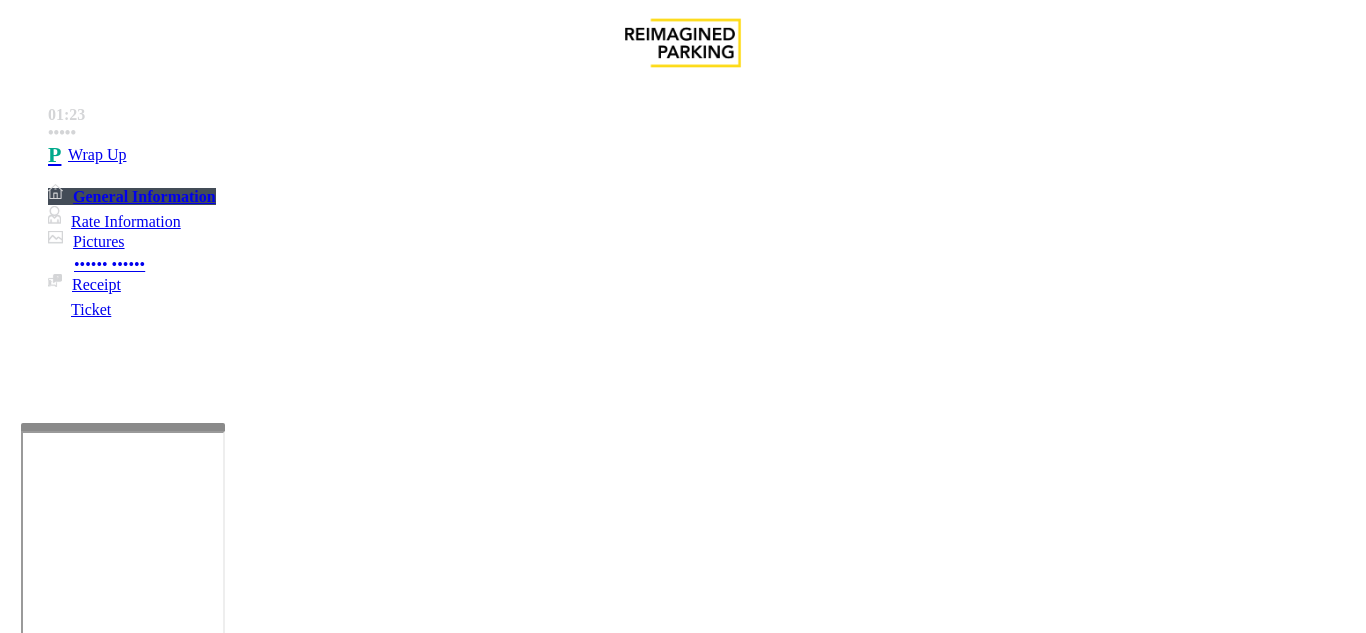 click at bounding box center (221, 1642) 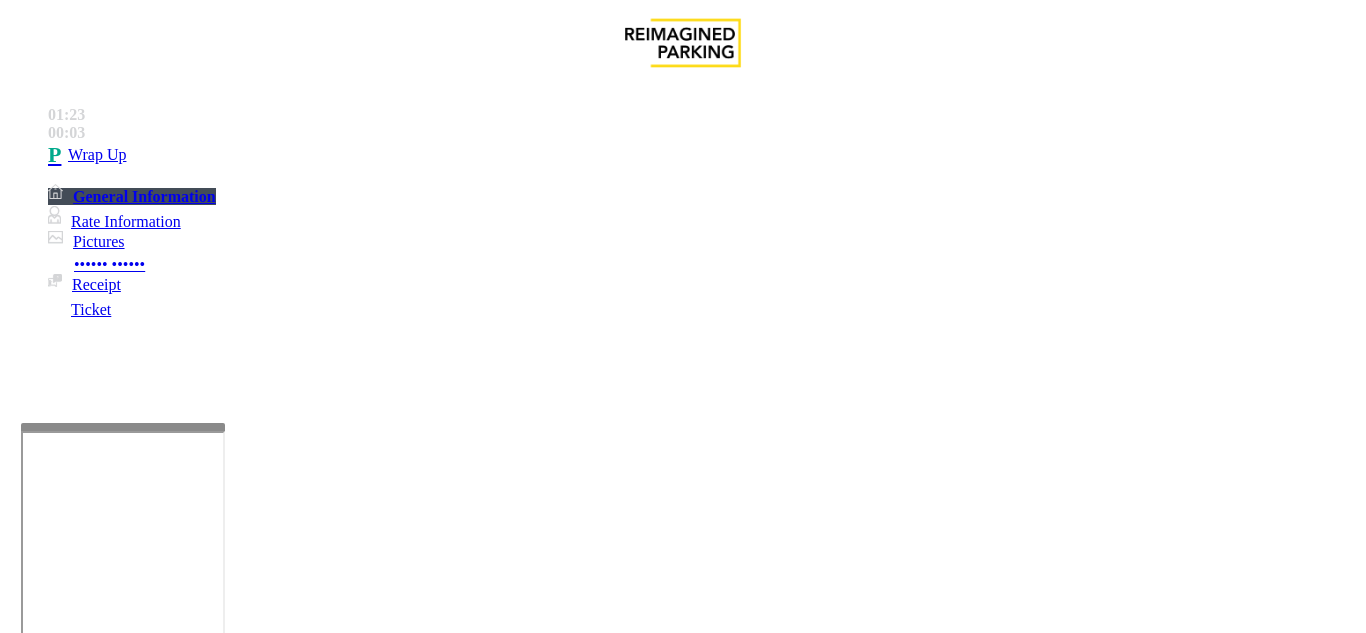scroll, scrollTop: 291, scrollLeft: 0, axis: vertical 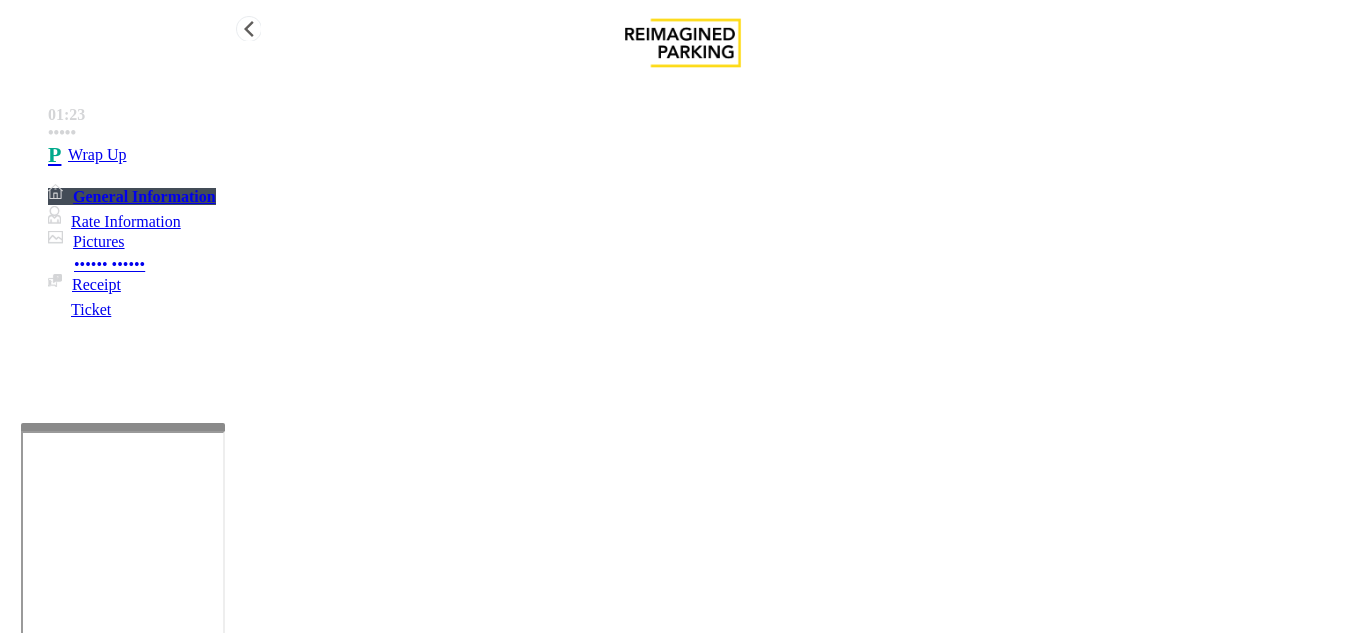 type on "**********" 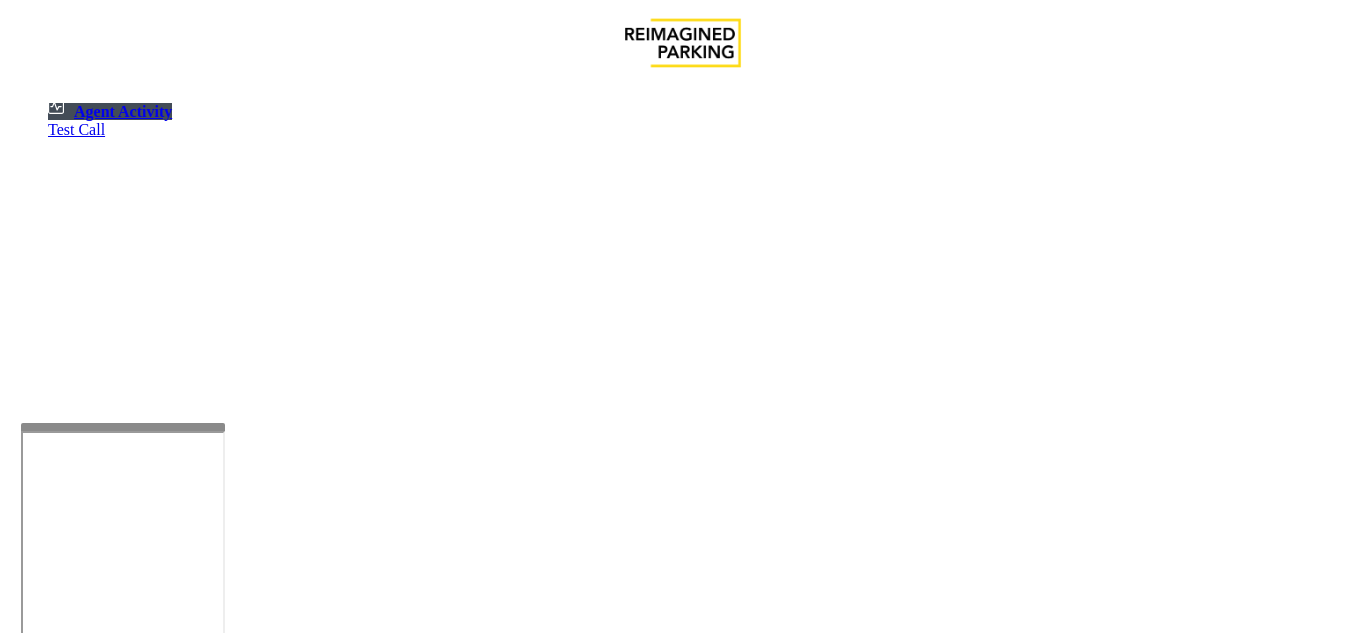 click on "×" at bounding box center (20, 1244) 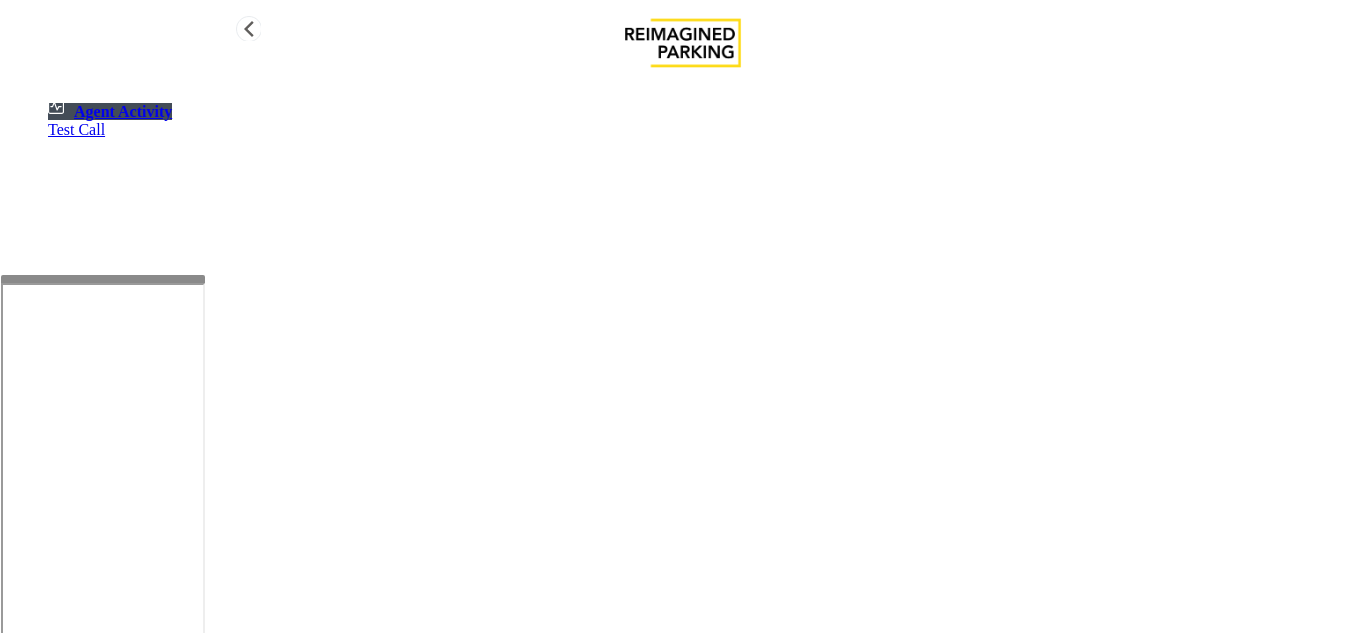 click on "Agent Activity Test Call × Close Powered by Umojo © [YEAR] Agent Activity Logout  ×" at bounding box center (683, 590) 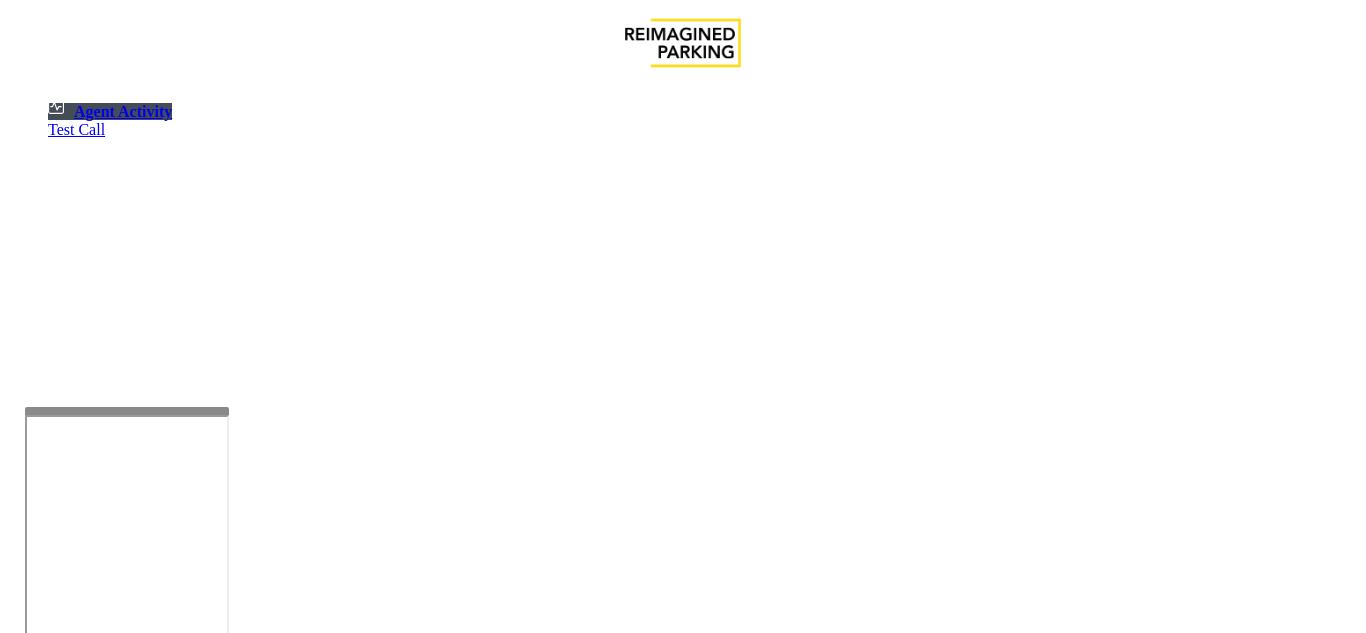 click at bounding box center [127, 411] 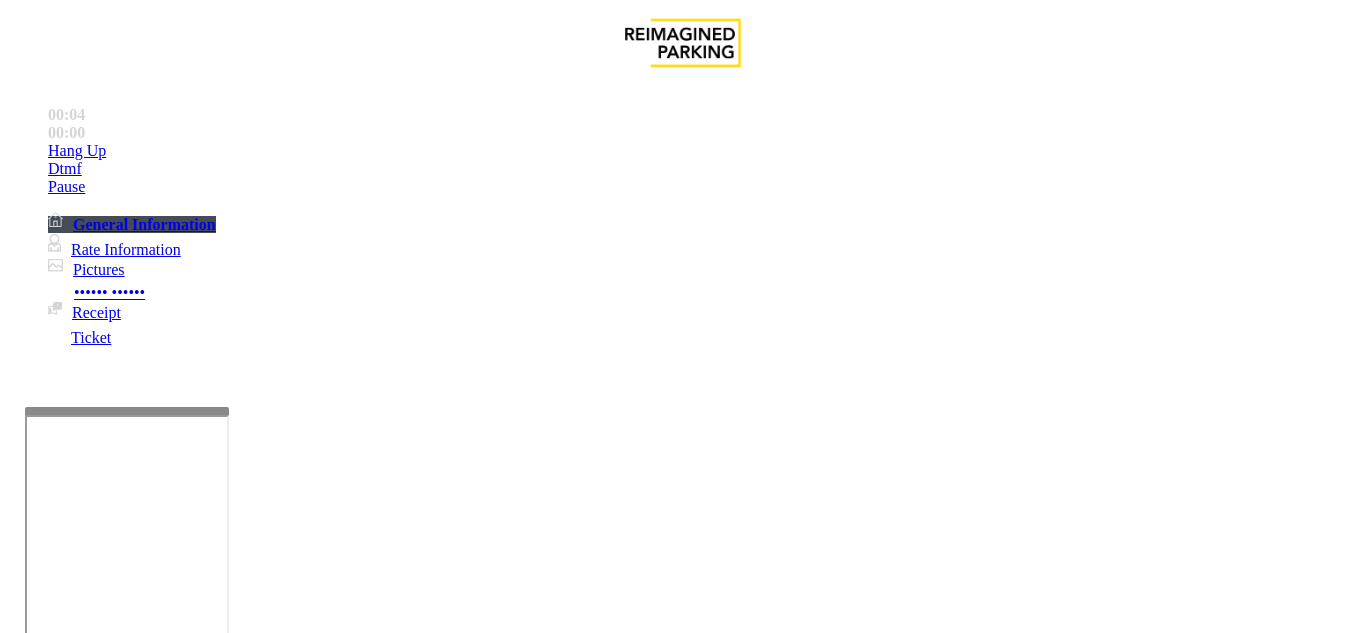 scroll, scrollTop: 500, scrollLeft: 0, axis: vertical 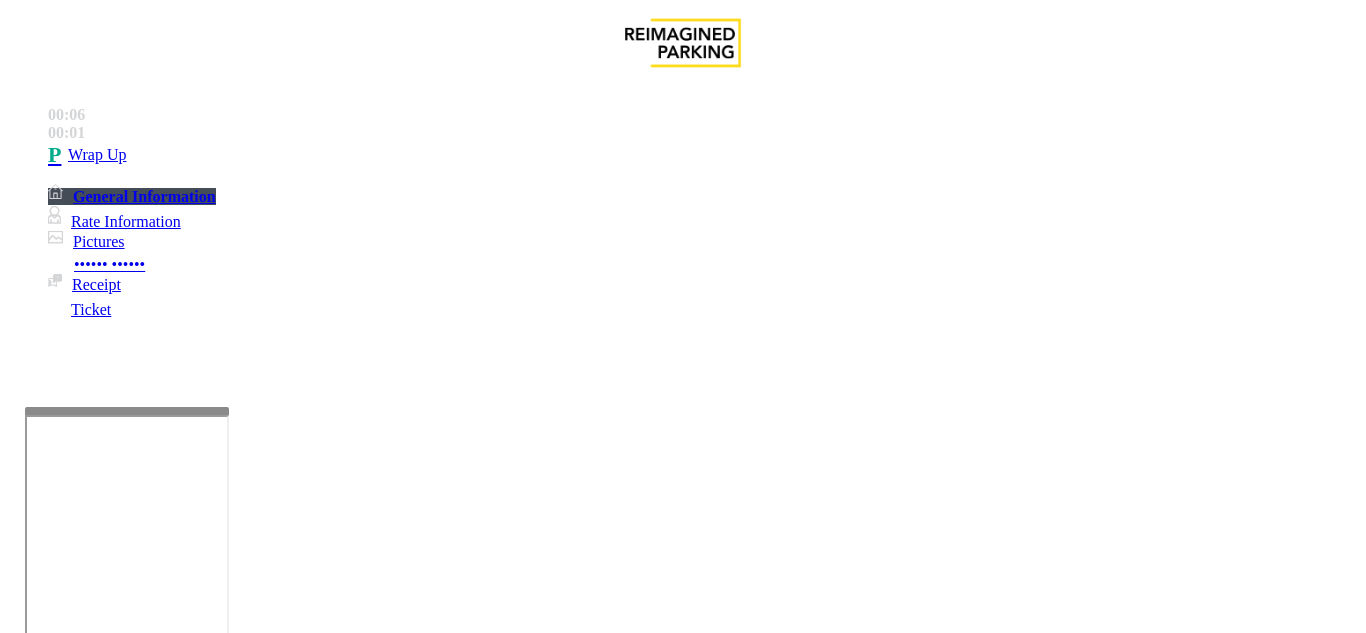 click on "Intercom Issue/No Response" at bounding box center (929, 1286) 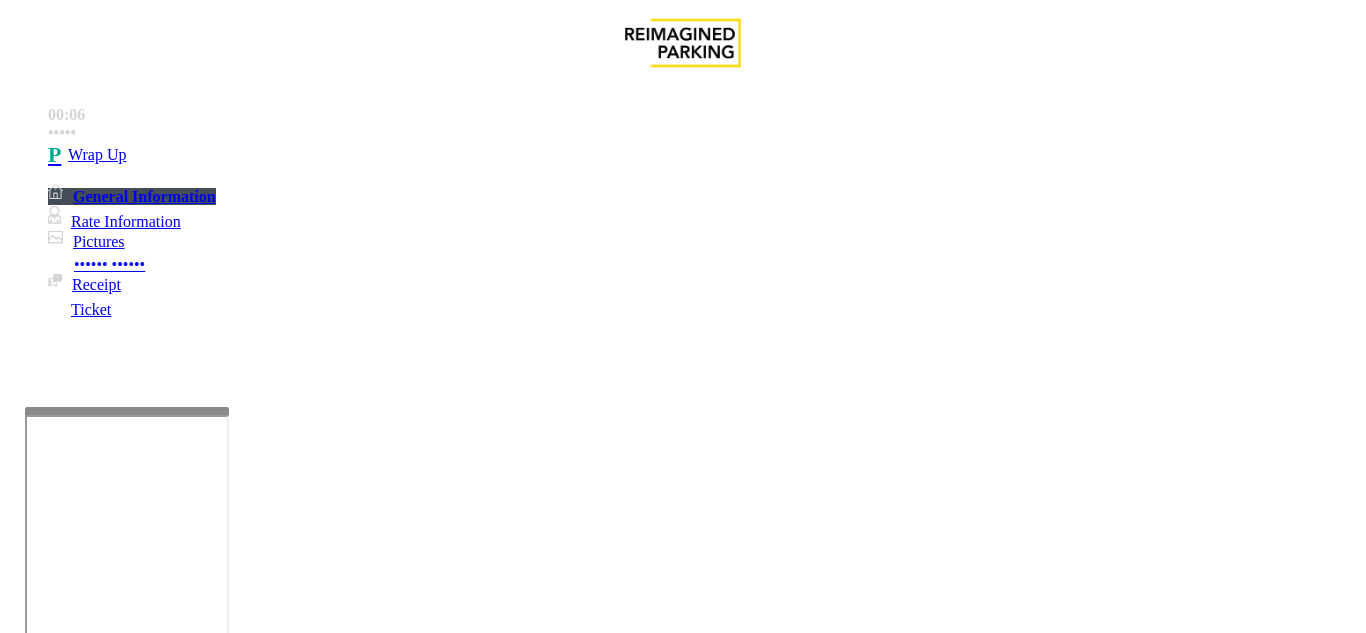 click on "Call dropped" at bounding box center [483, 1286] 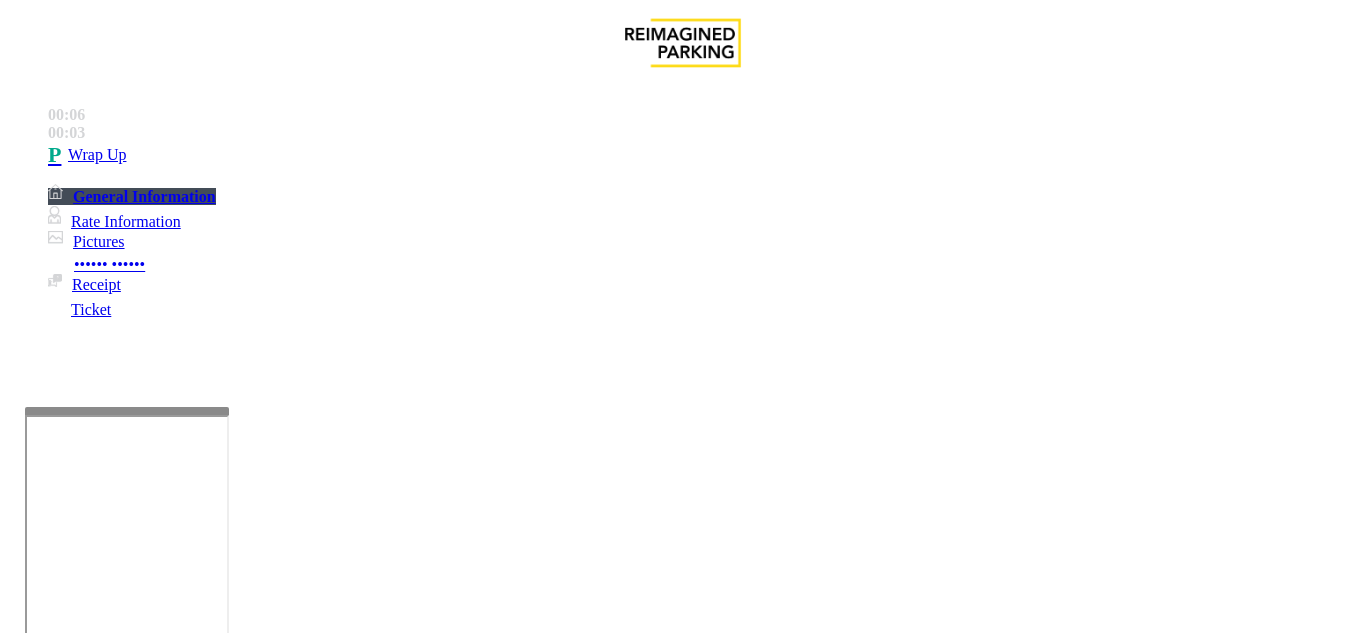 drag, startPoint x: 277, startPoint y: 185, endPoint x: 353, endPoint y: 192, distance: 76.321686 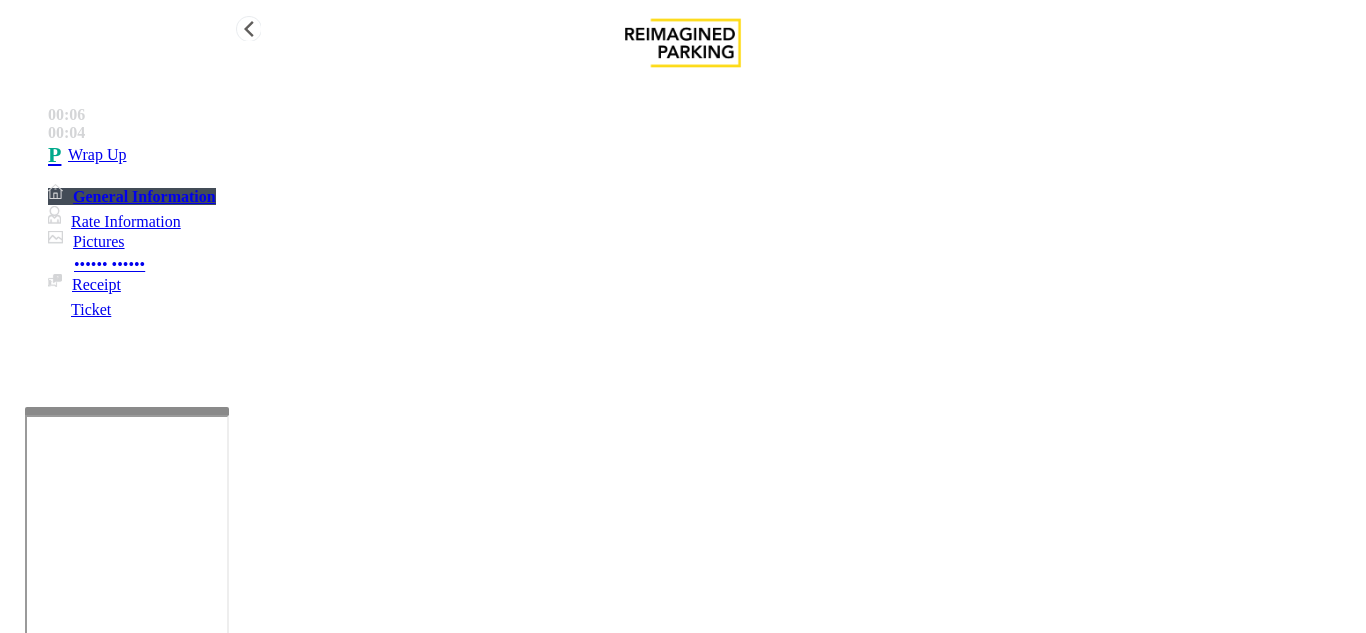 type on "**********" 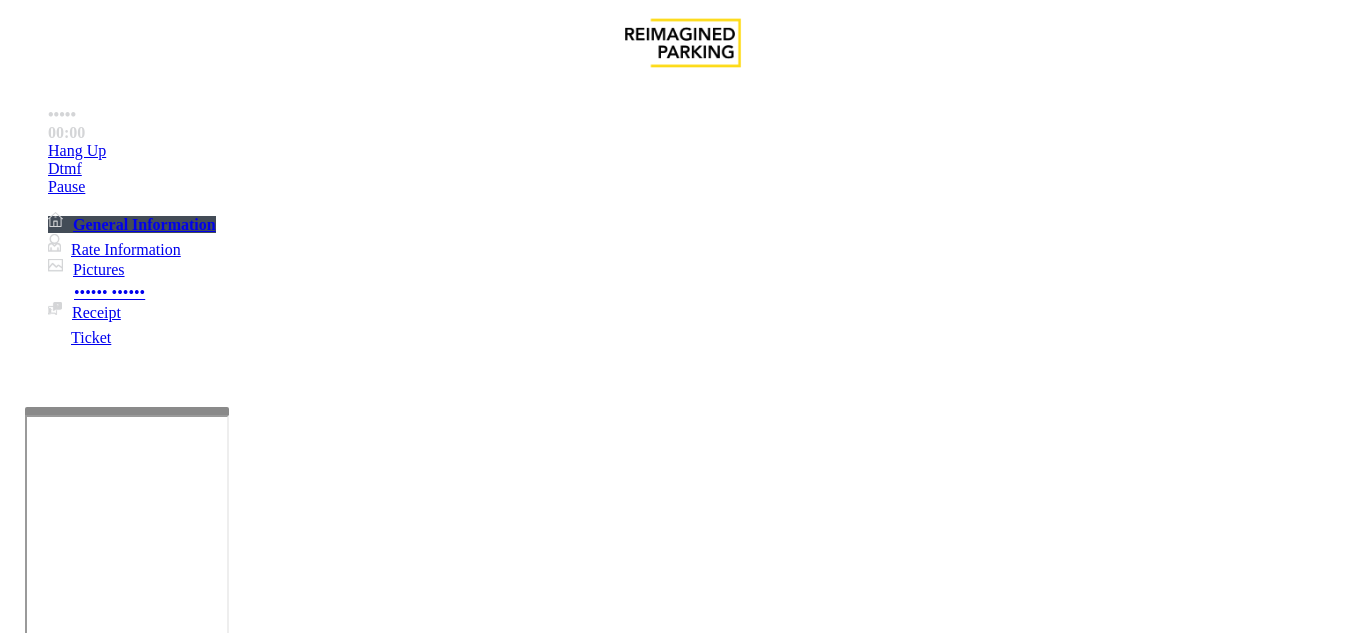 scroll, scrollTop: 1000, scrollLeft: 0, axis: vertical 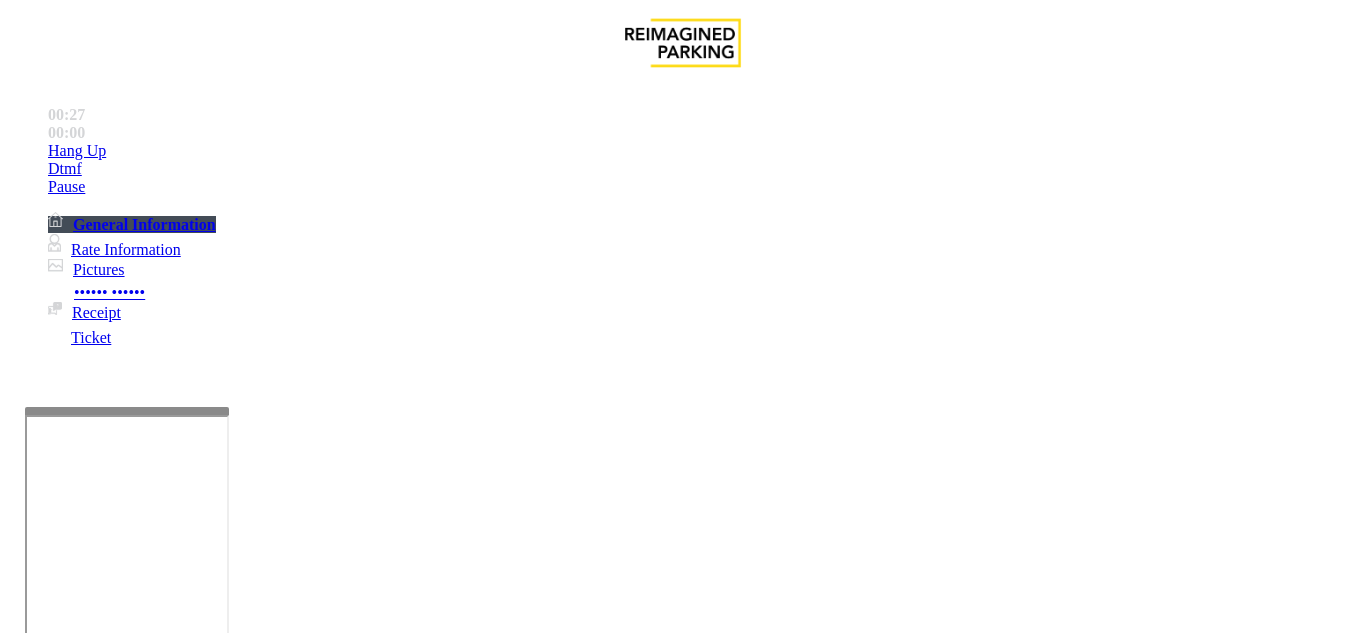 click on "to issue an honor notice" at bounding box center (121, 2429) 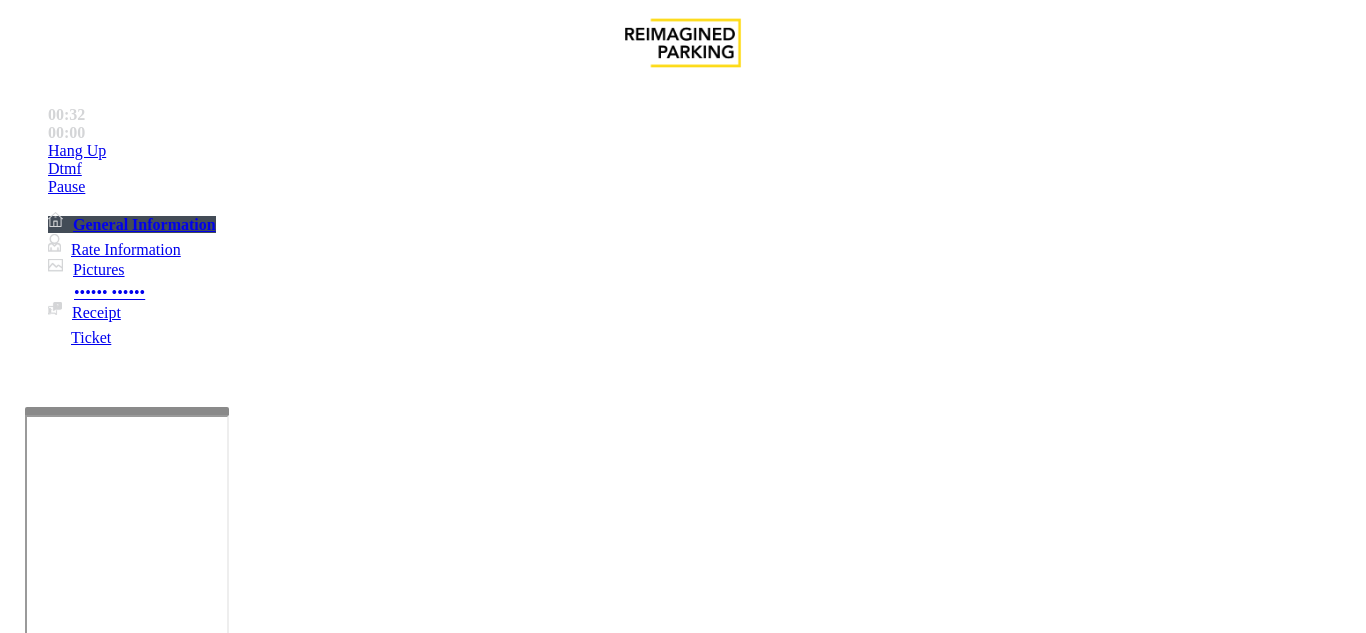 scroll, scrollTop: 1100, scrollLeft: 0, axis: vertical 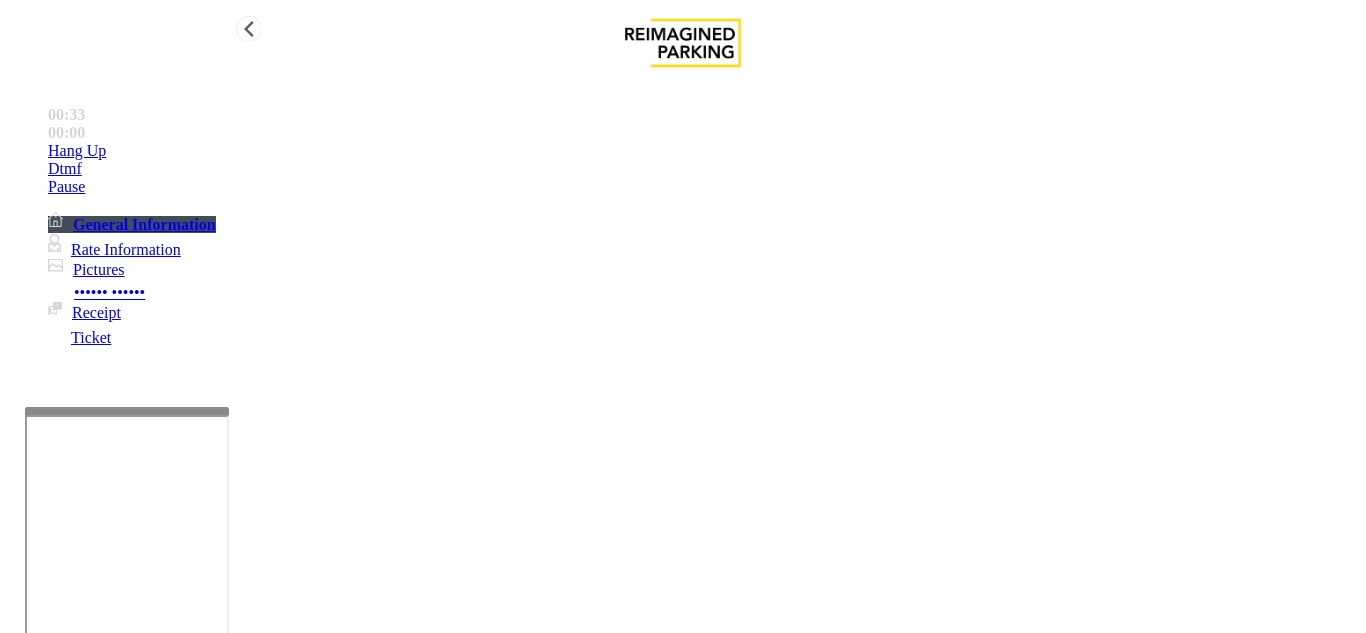 click on "Rate Information" at bounding box center (114, 249) 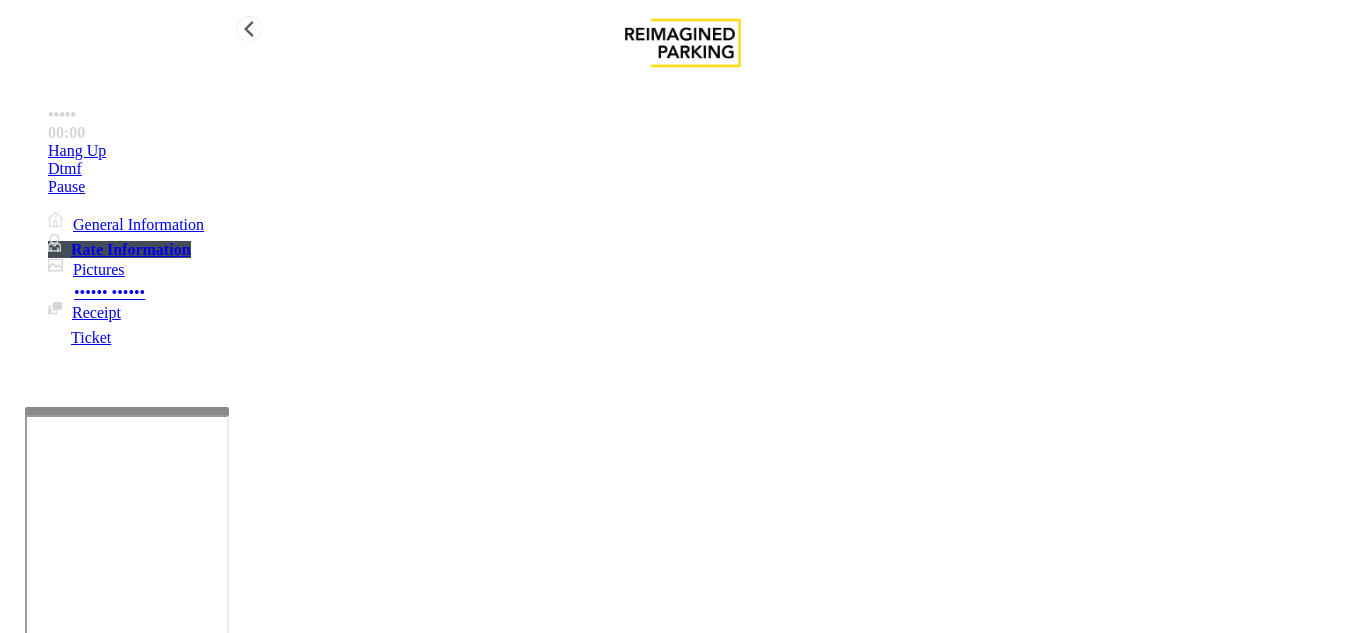 click on "General Information" at bounding box center [138, 224] 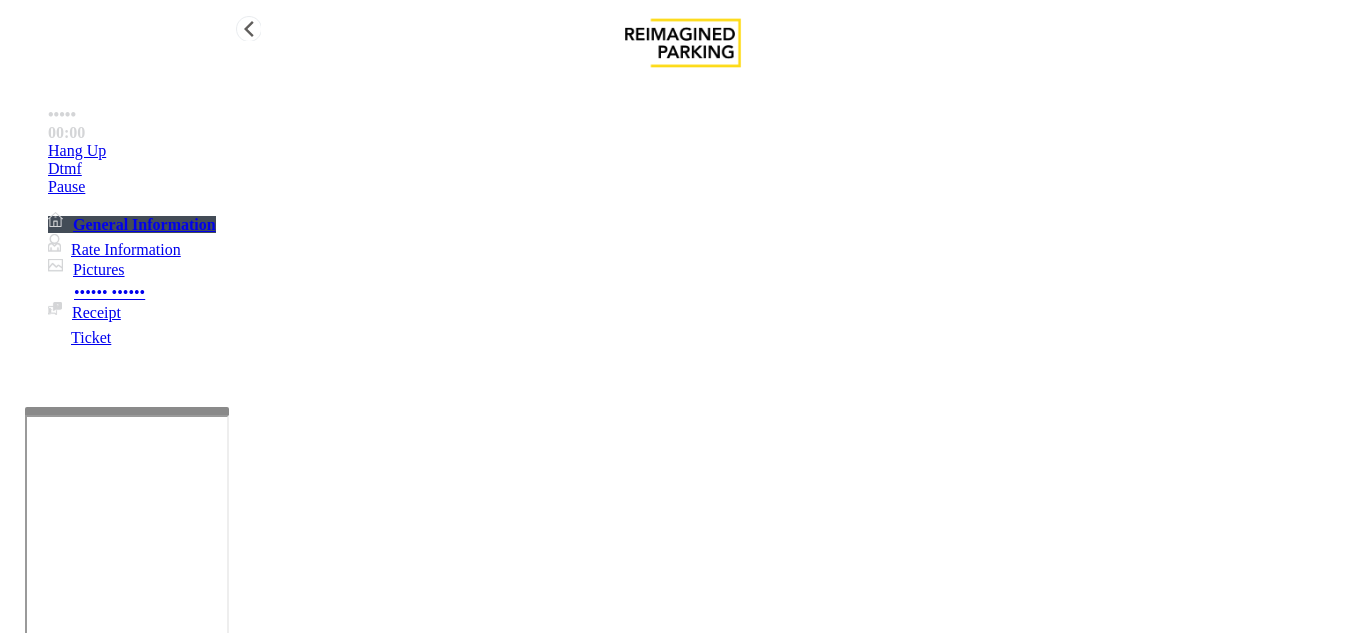 scroll, scrollTop: 1100, scrollLeft: 0, axis: vertical 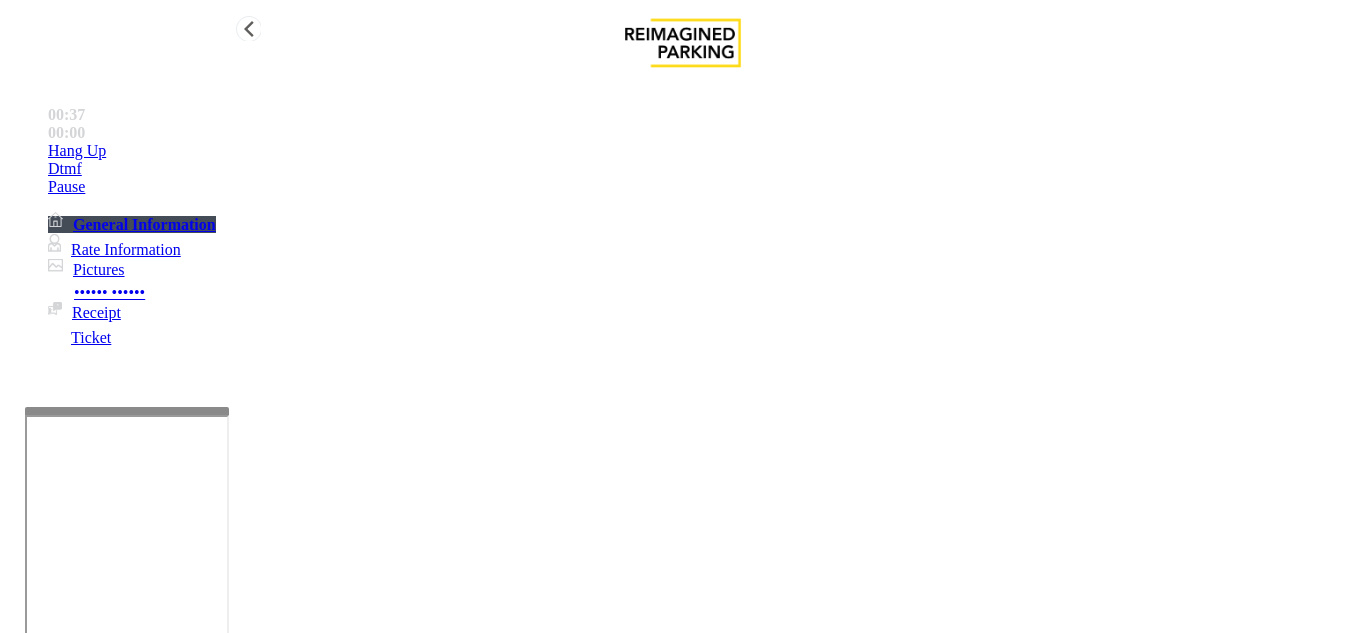 click on "Rate Information" at bounding box center [126, 249] 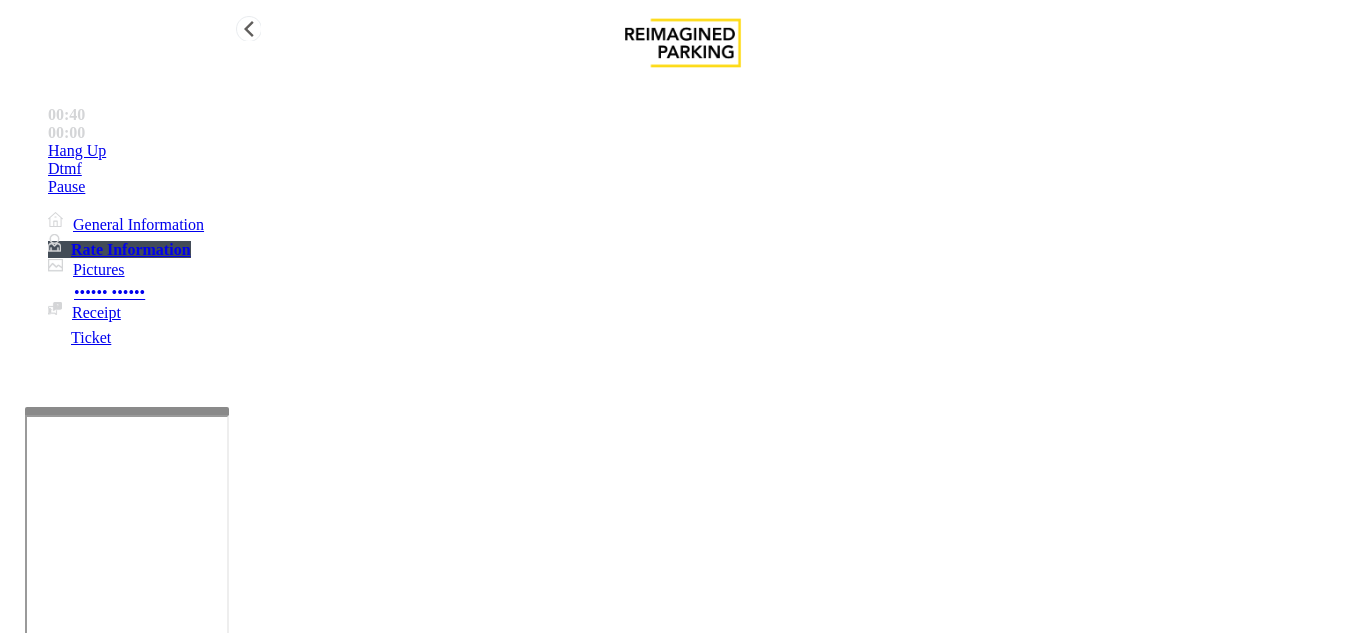click on "General Information" at bounding box center (126, 224) 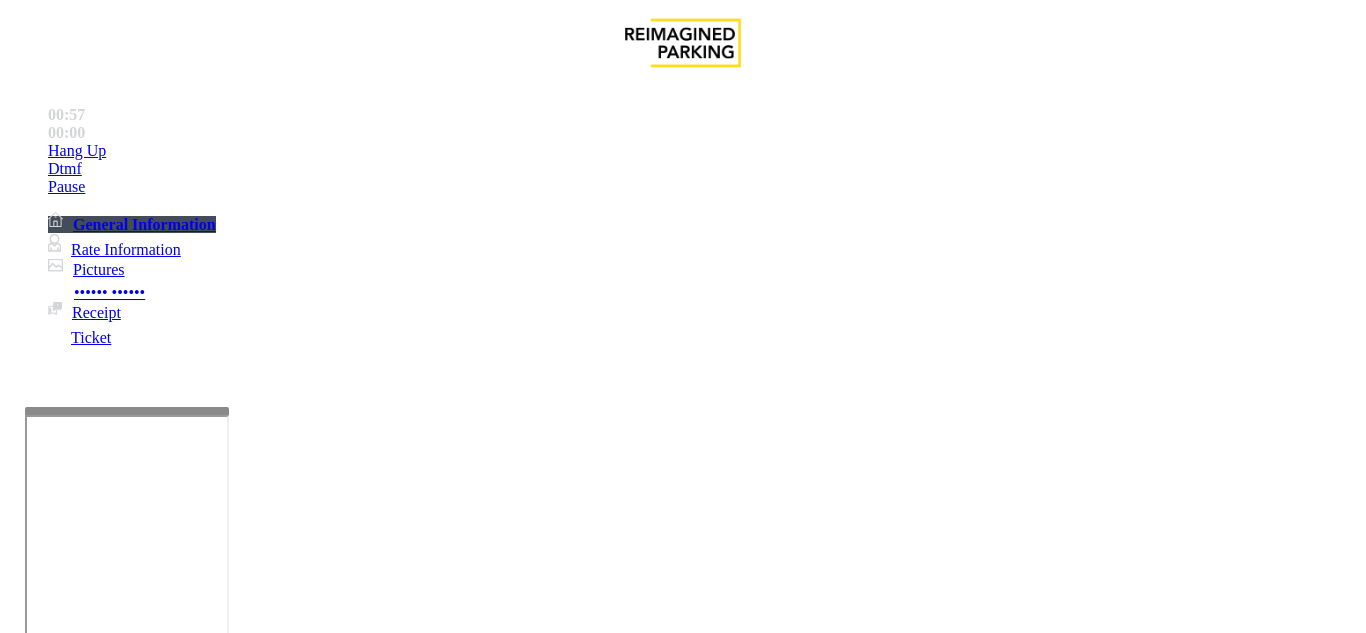 scroll, scrollTop: 600, scrollLeft: 0, axis: vertical 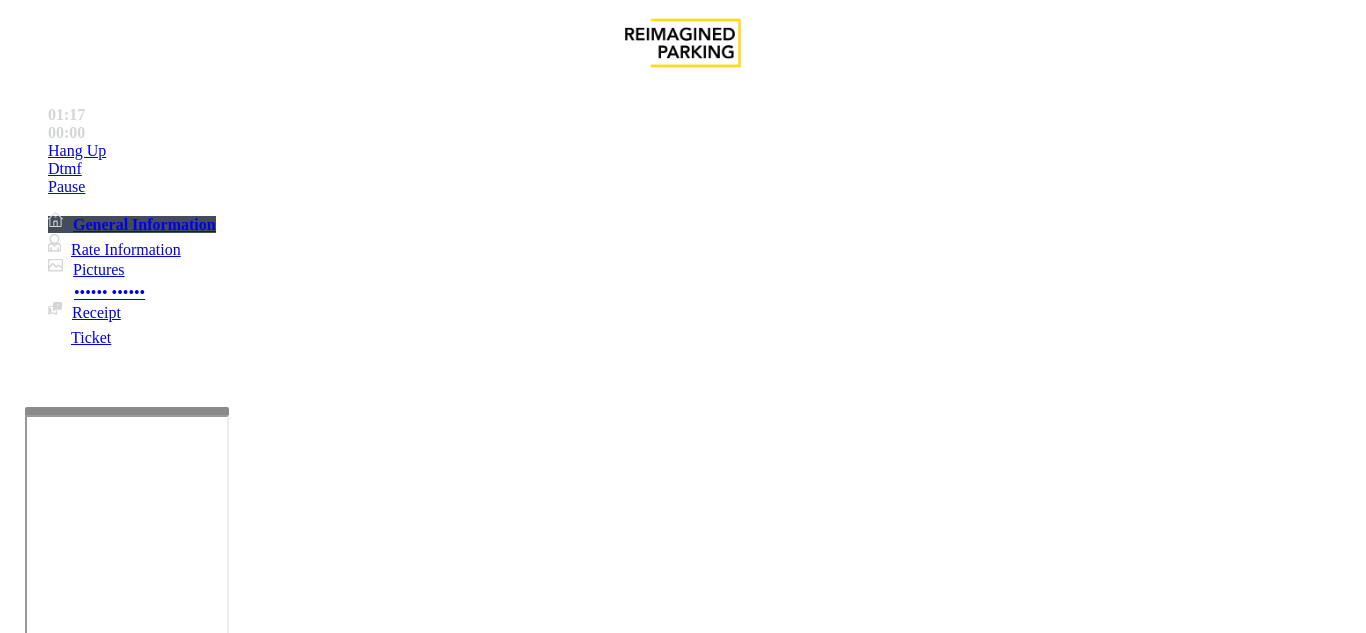 click on "Payment Issue" at bounding box center [167, 1286] 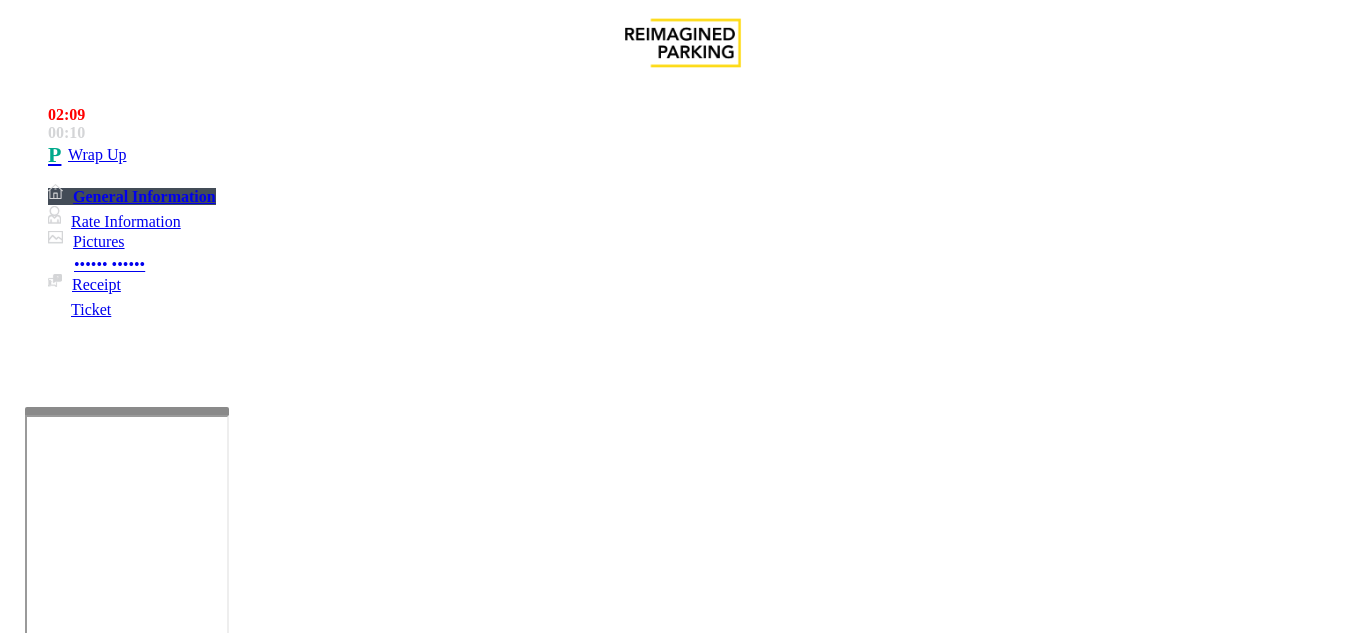 click on "Credit Card Only Machine" at bounding box center [895, 1286] 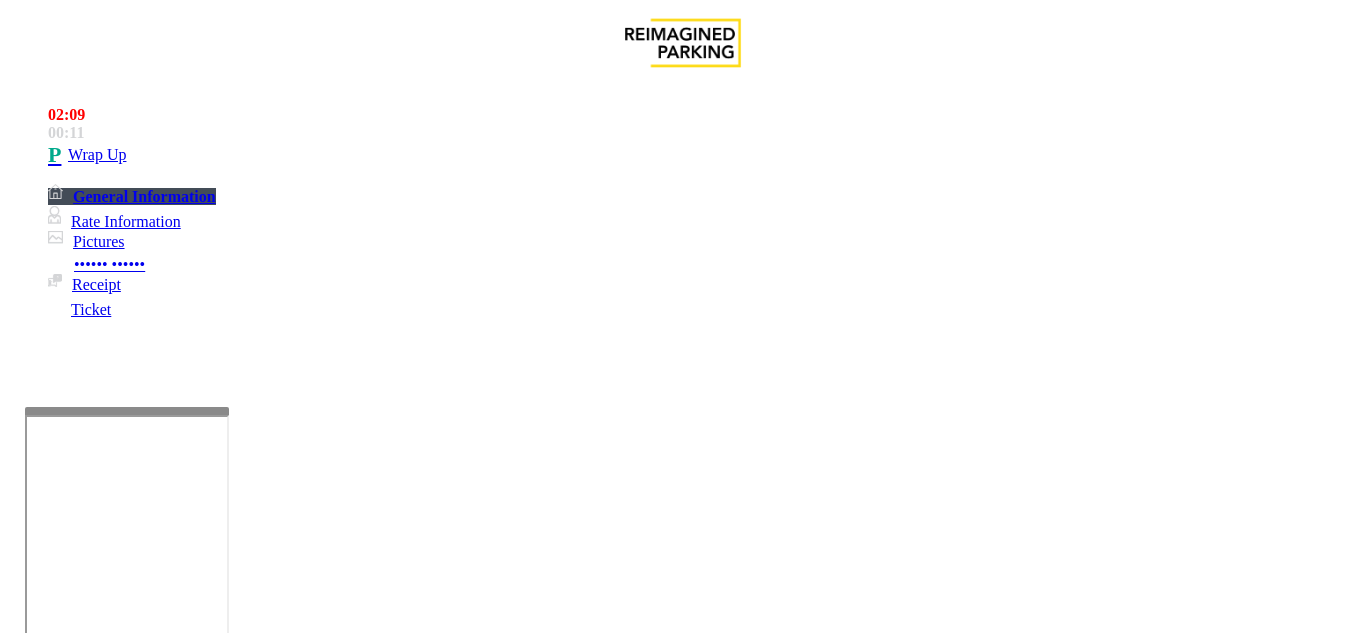 click at bounding box center (96, 1333) 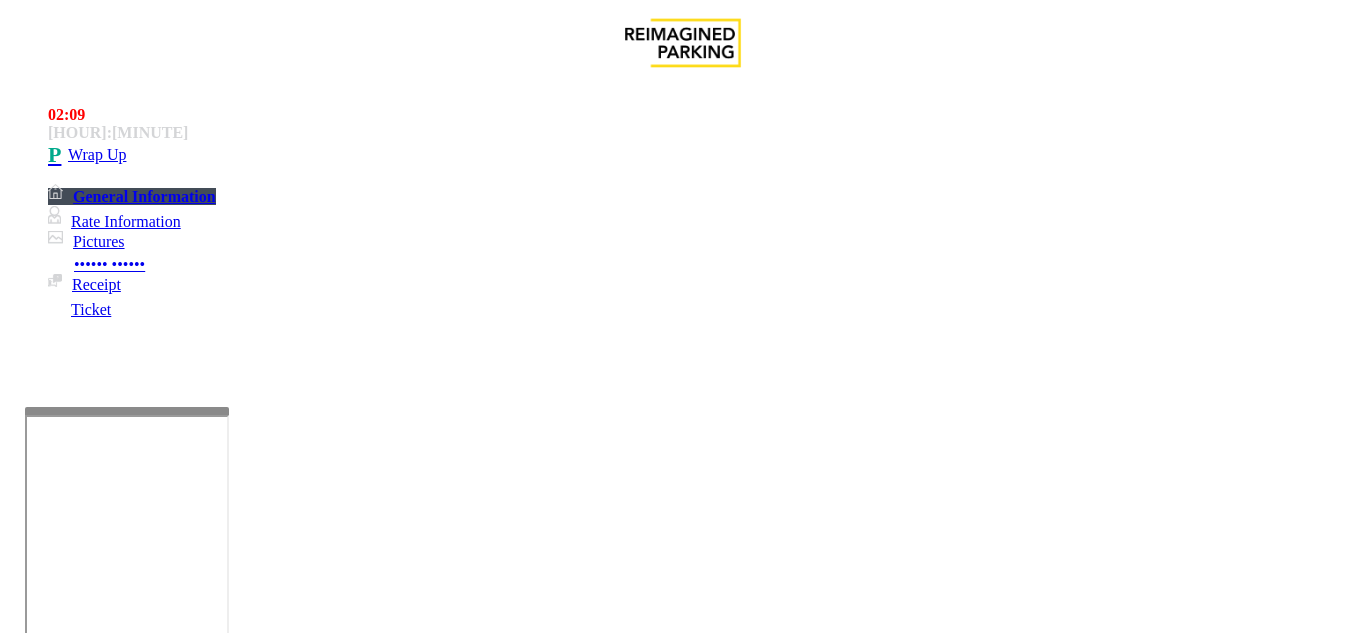 scroll, scrollTop: 100, scrollLeft: 0, axis: vertical 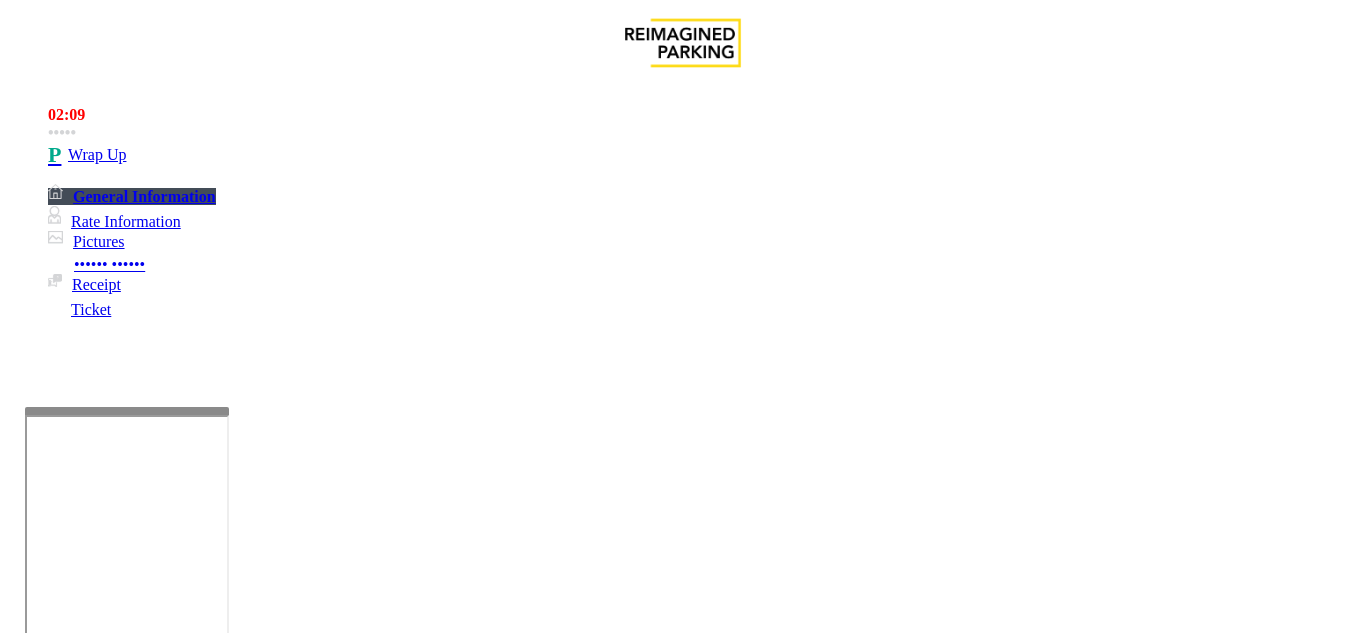 type on "**" 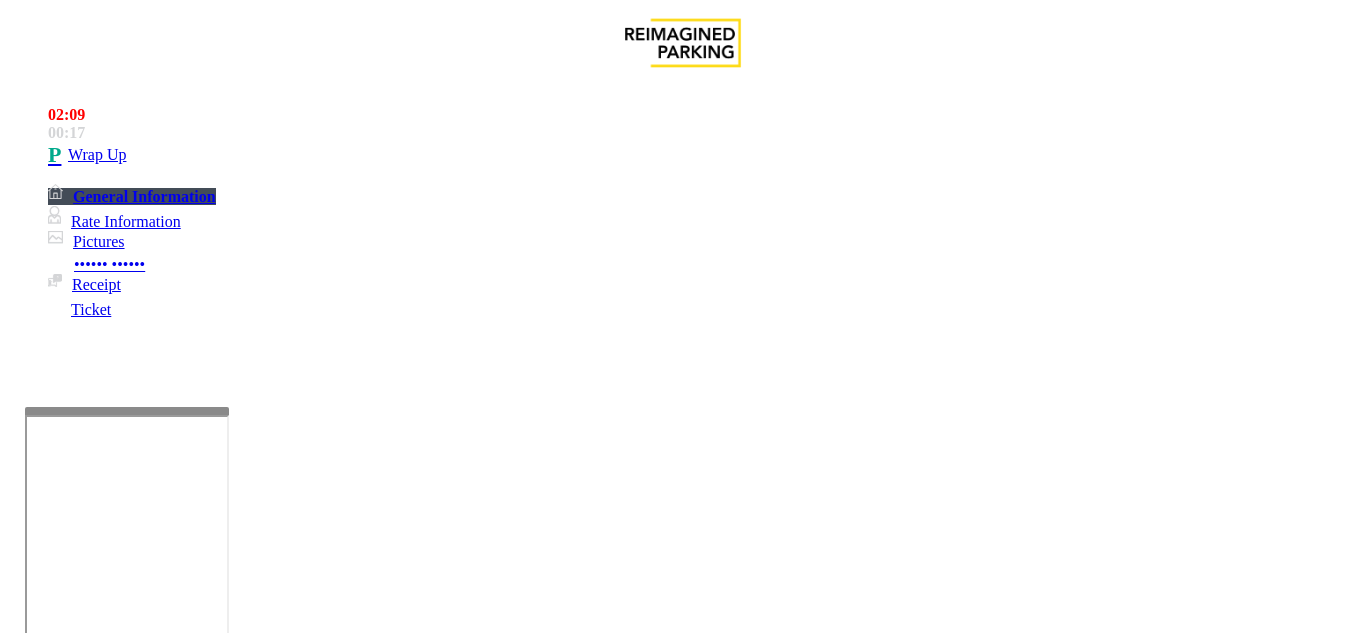 click at bounding box center [221, 1632] 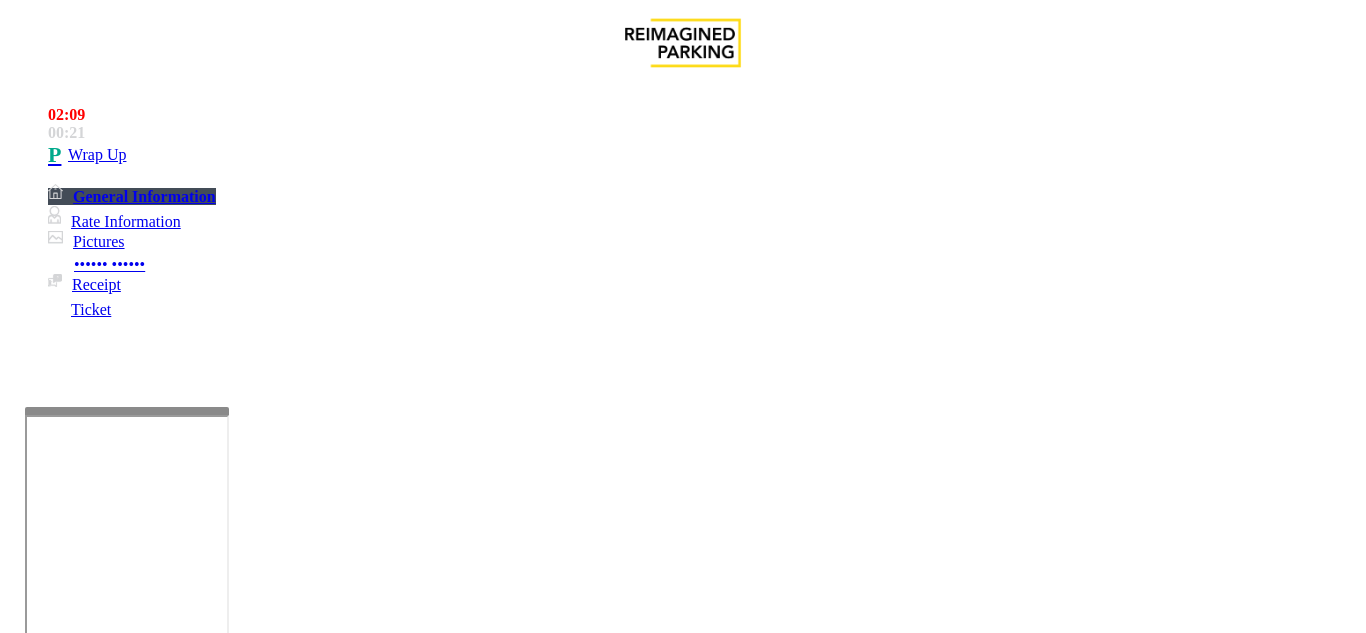 scroll, scrollTop: 0, scrollLeft: 0, axis: both 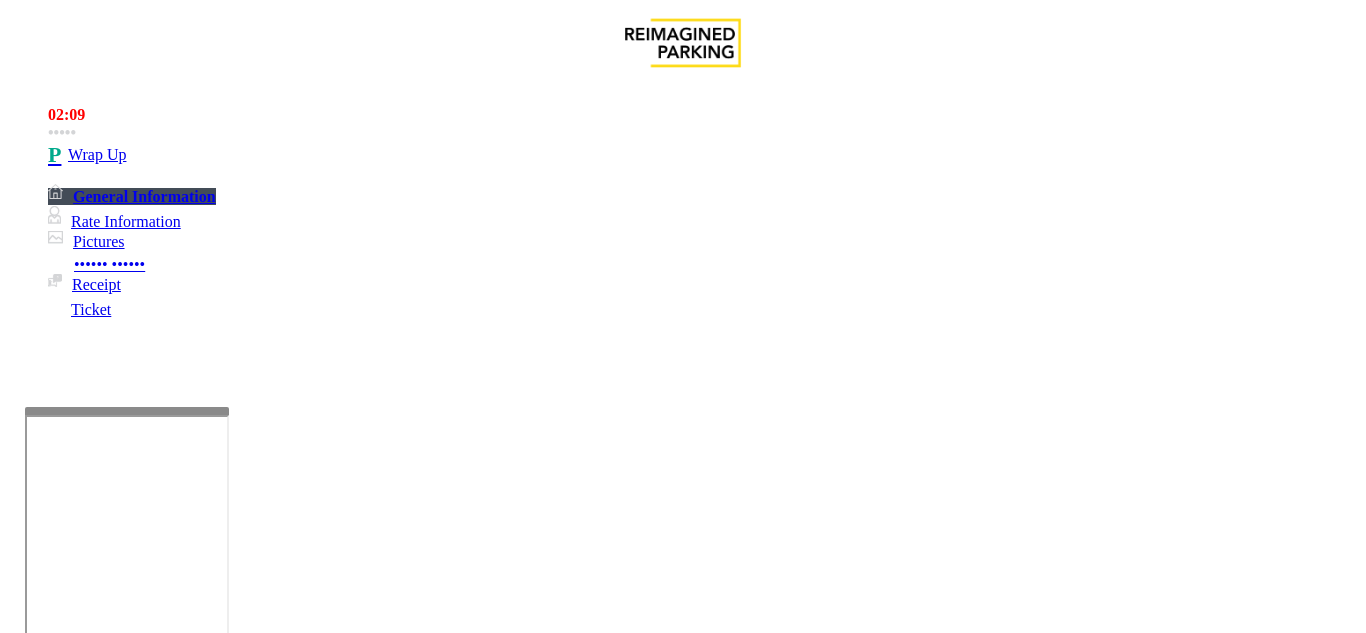click at bounding box center (221, 1632) 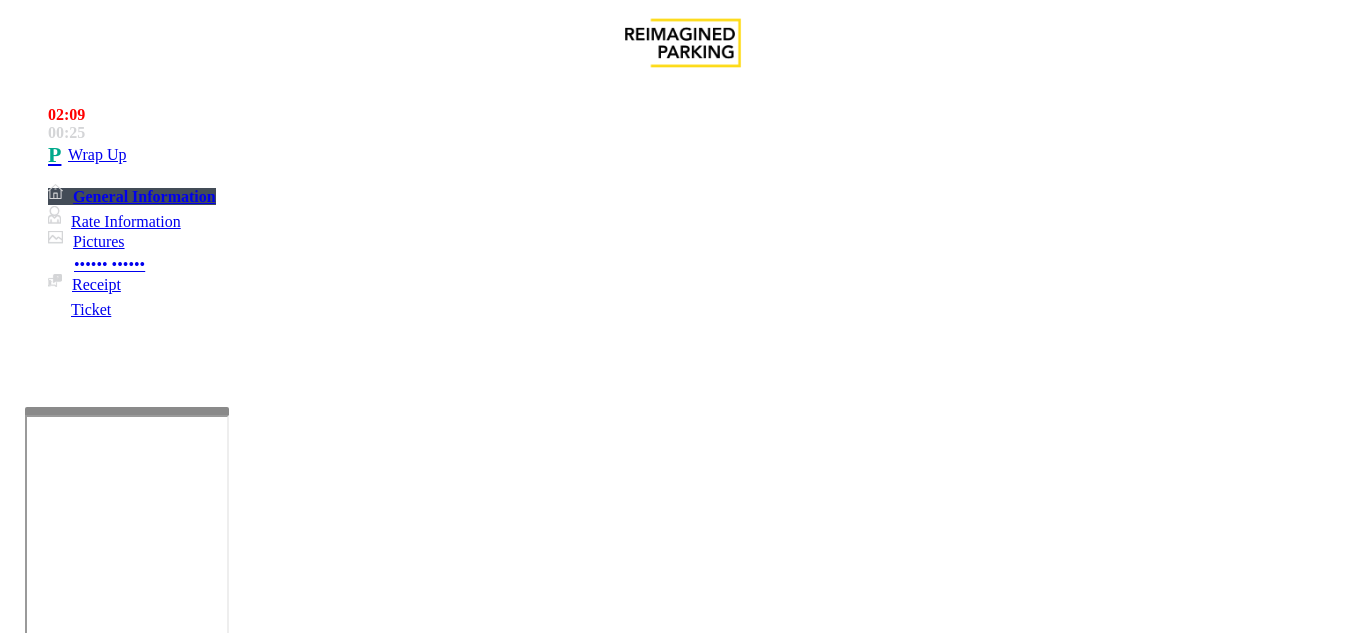 click at bounding box center (221, 1632) 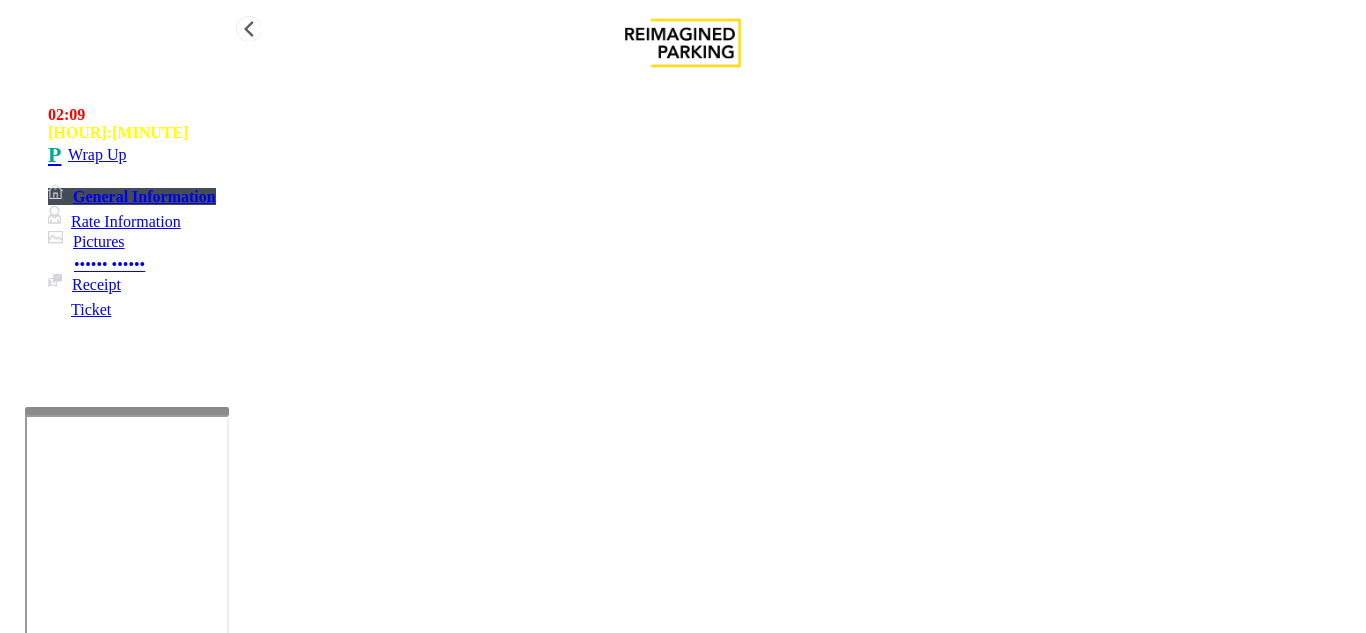 type on "**********" 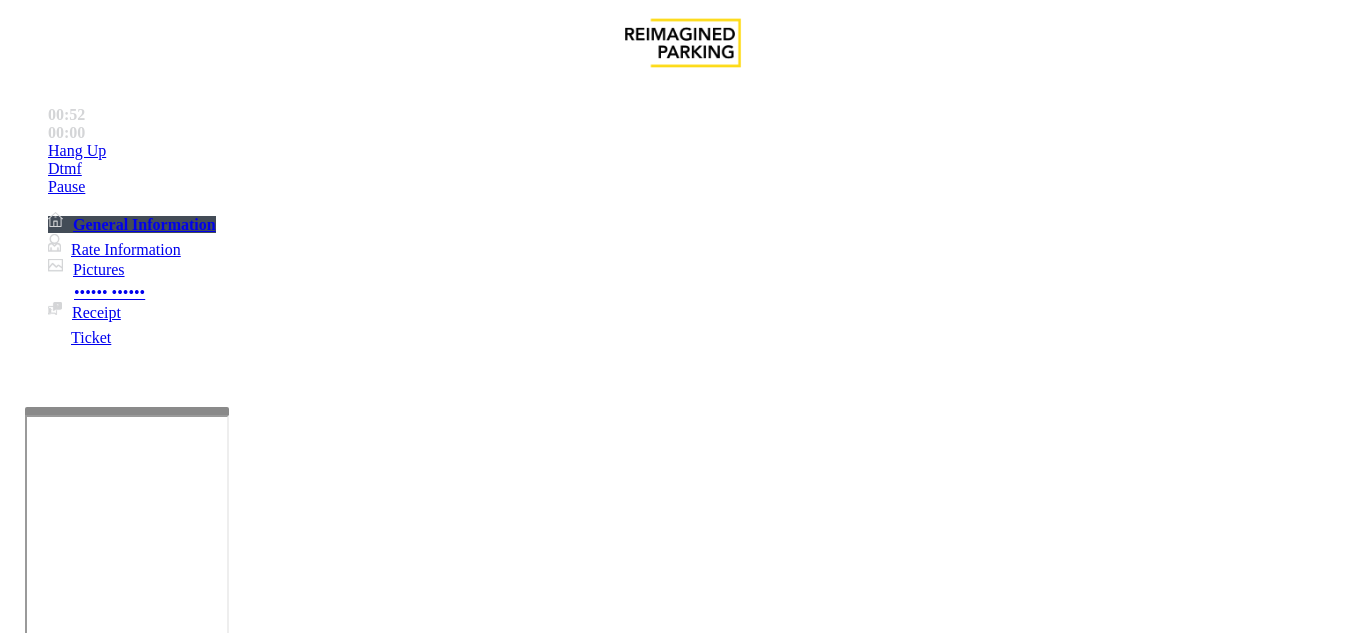 scroll, scrollTop: 500, scrollLeft: 0, axis: vertical 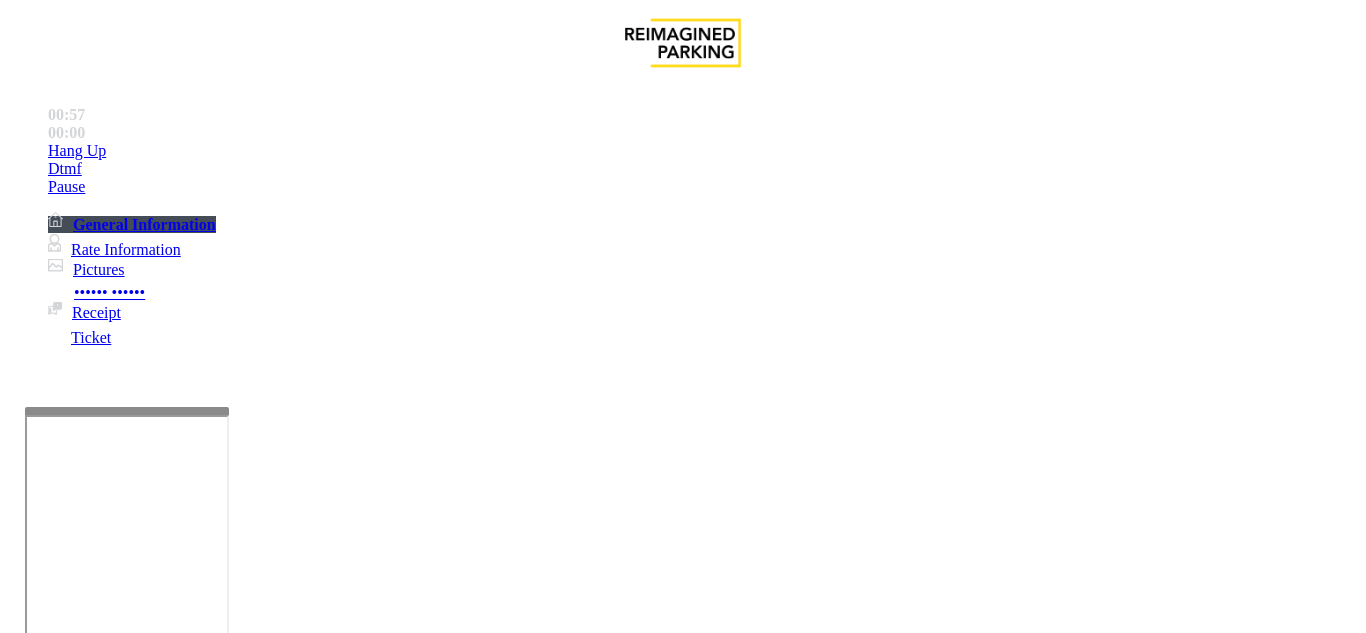 click on "Equipment Issue" at bounding box center [483, 1286] 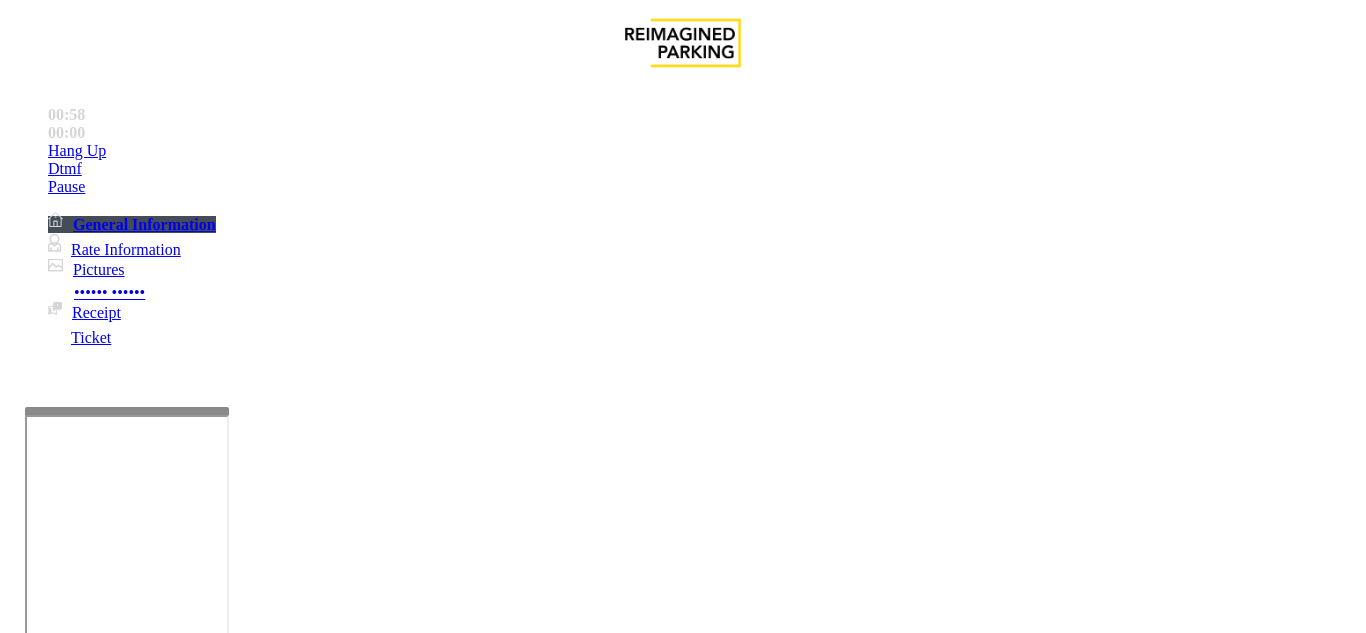 click on "Broken Gate" at bounding box center (450, 1286) 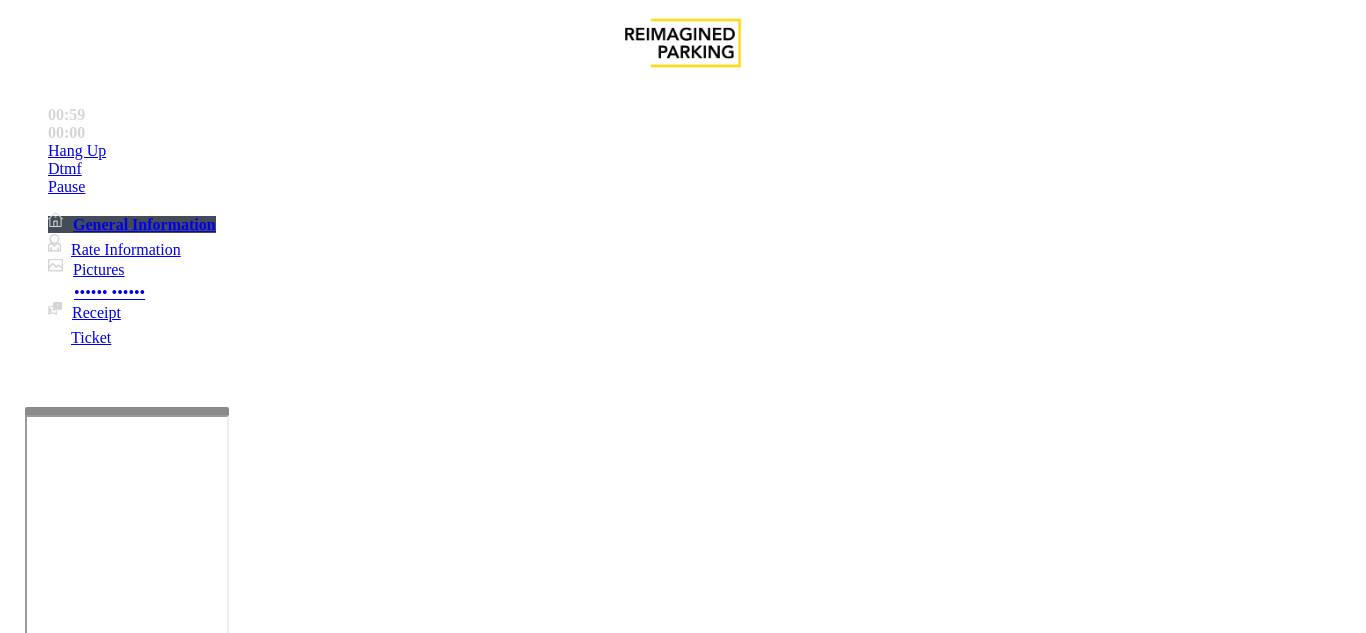 click on "Issue" at bounding box center (42, 1253) 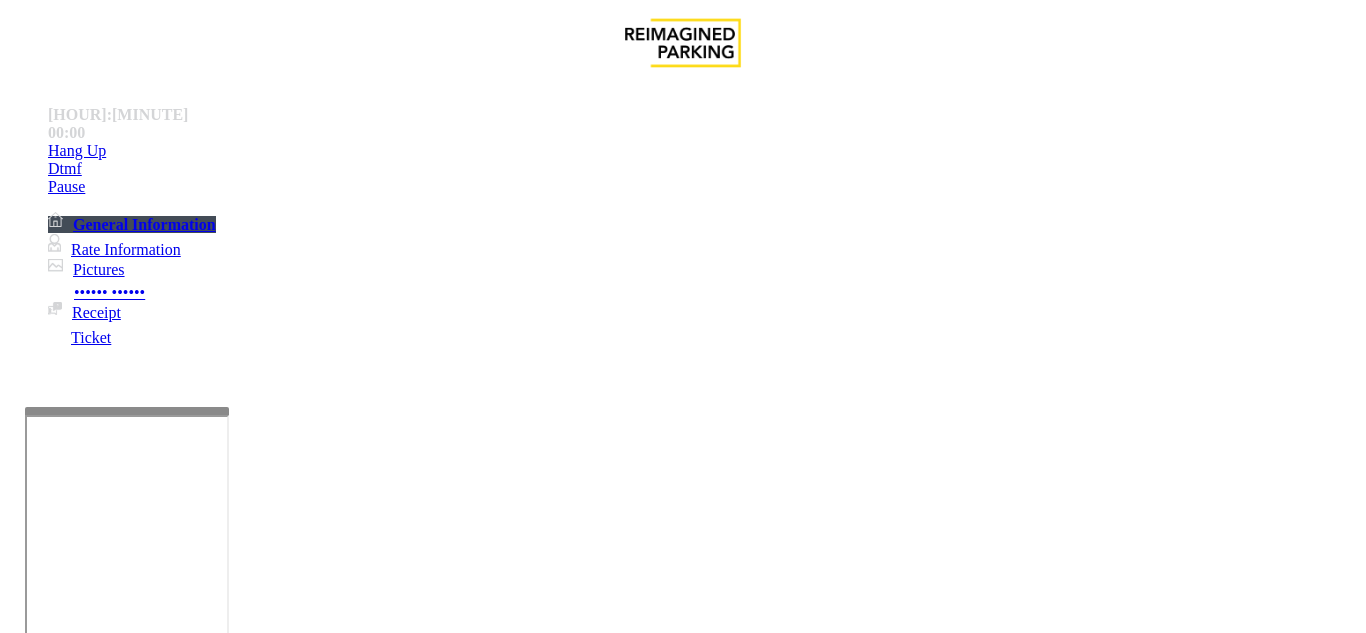 click on "Equipment Issue" at bounding box center (483, 1286) 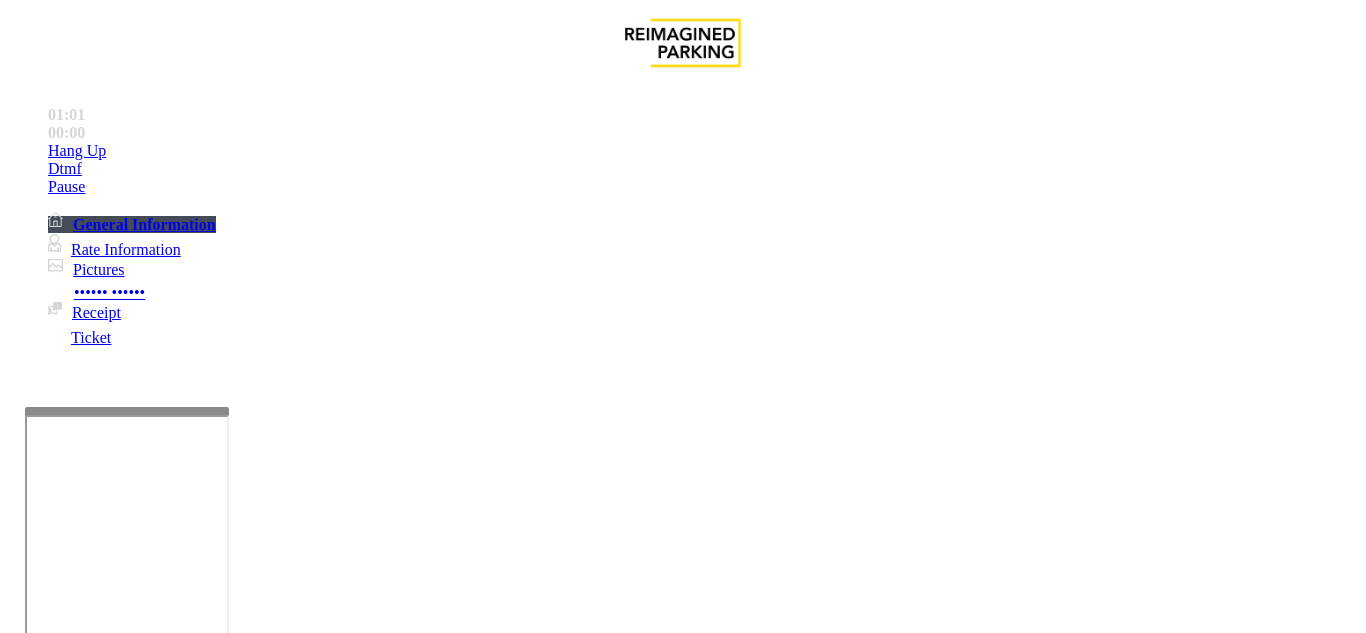 click on "Gate / Door Won't Open" at bounding box center (575, 1286) 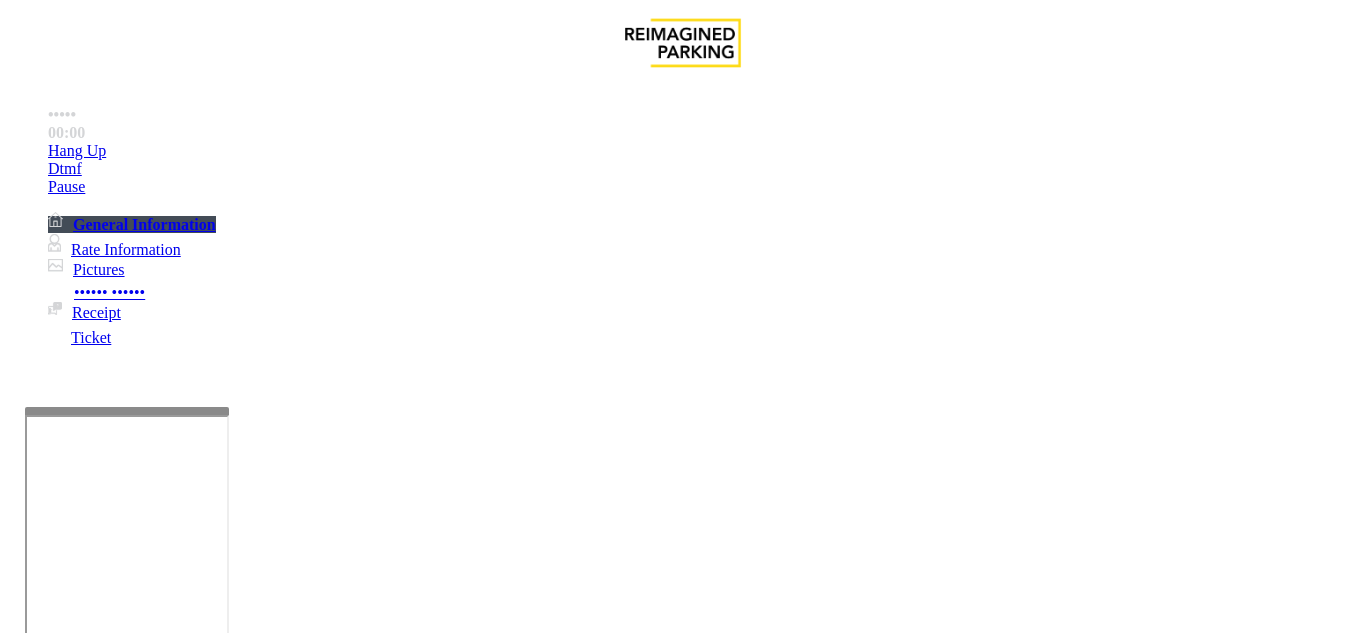 scroll, scrollTop: 100, scrollLeft: 0, axis: vertical 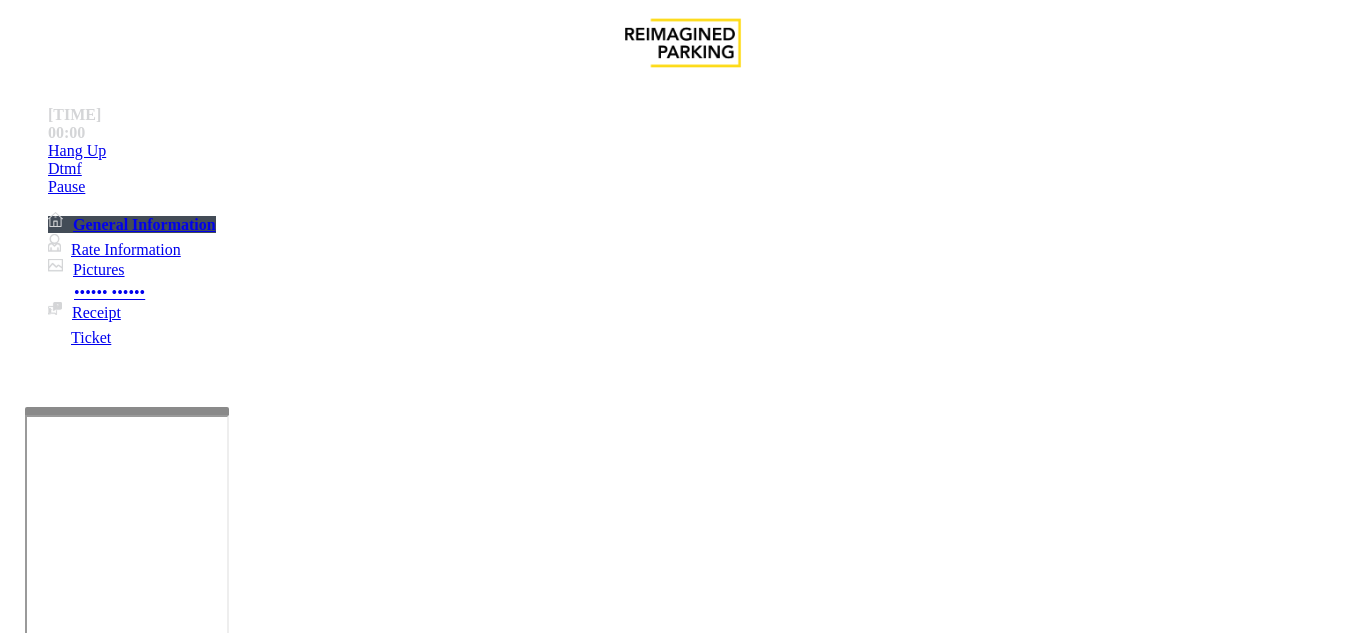 click at bounding box center [221, 1642] 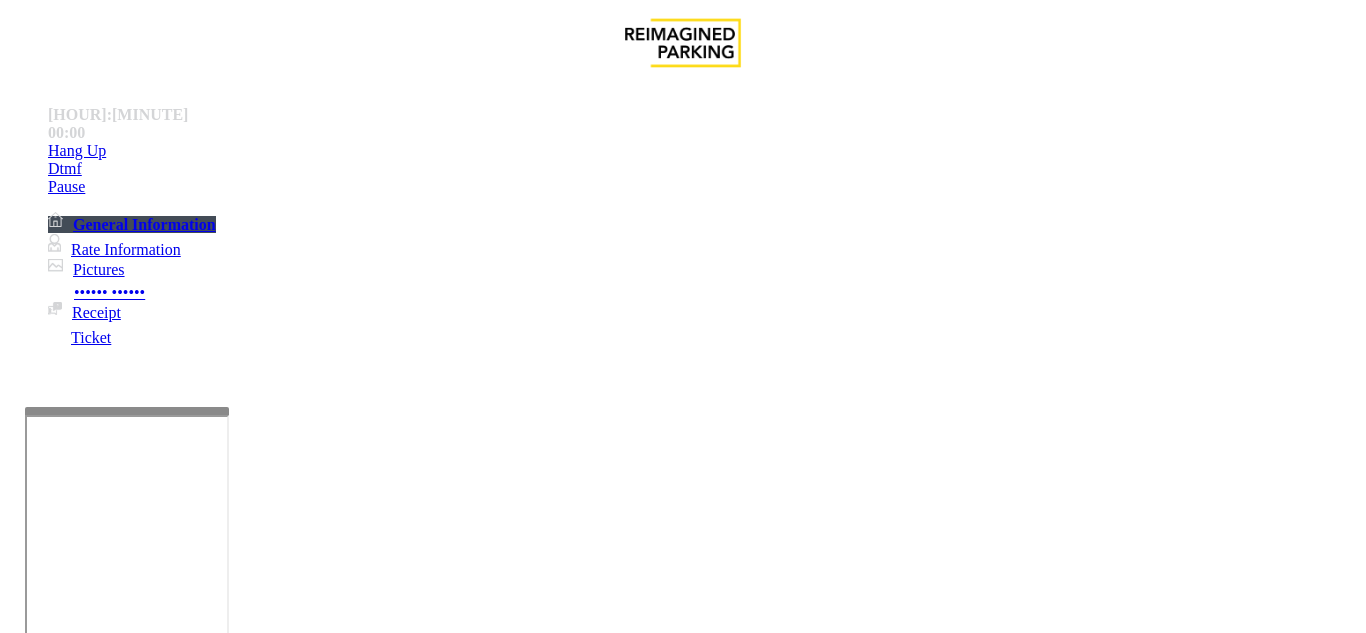 scroll, scrollTop: 0, scrollLeft: 0, axis: both 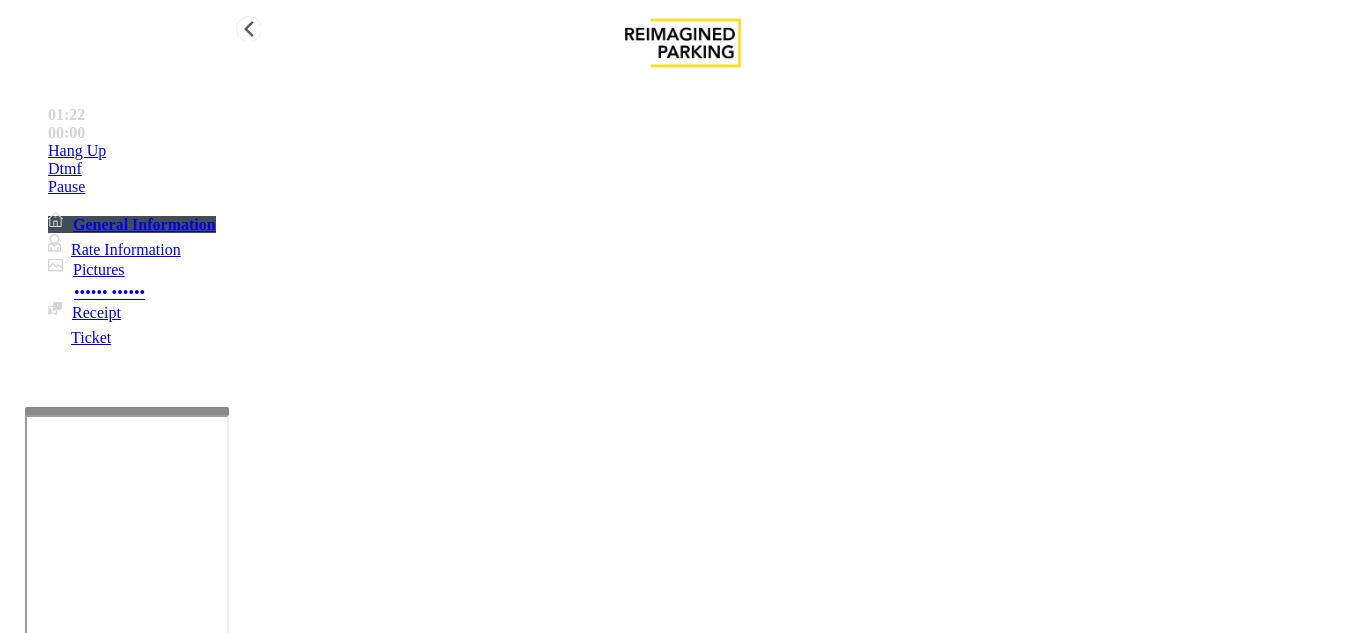 click on "Hang Up" at bounding box center [77, 151] 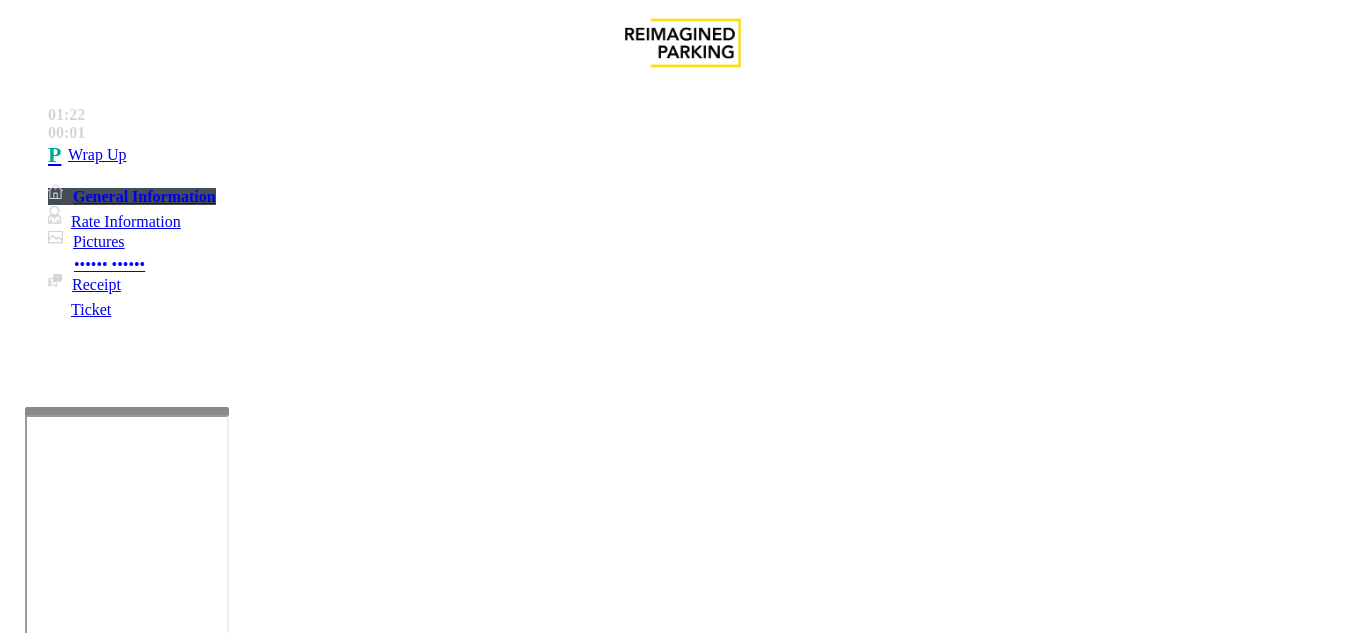 click at bounding box center (221, 1642) 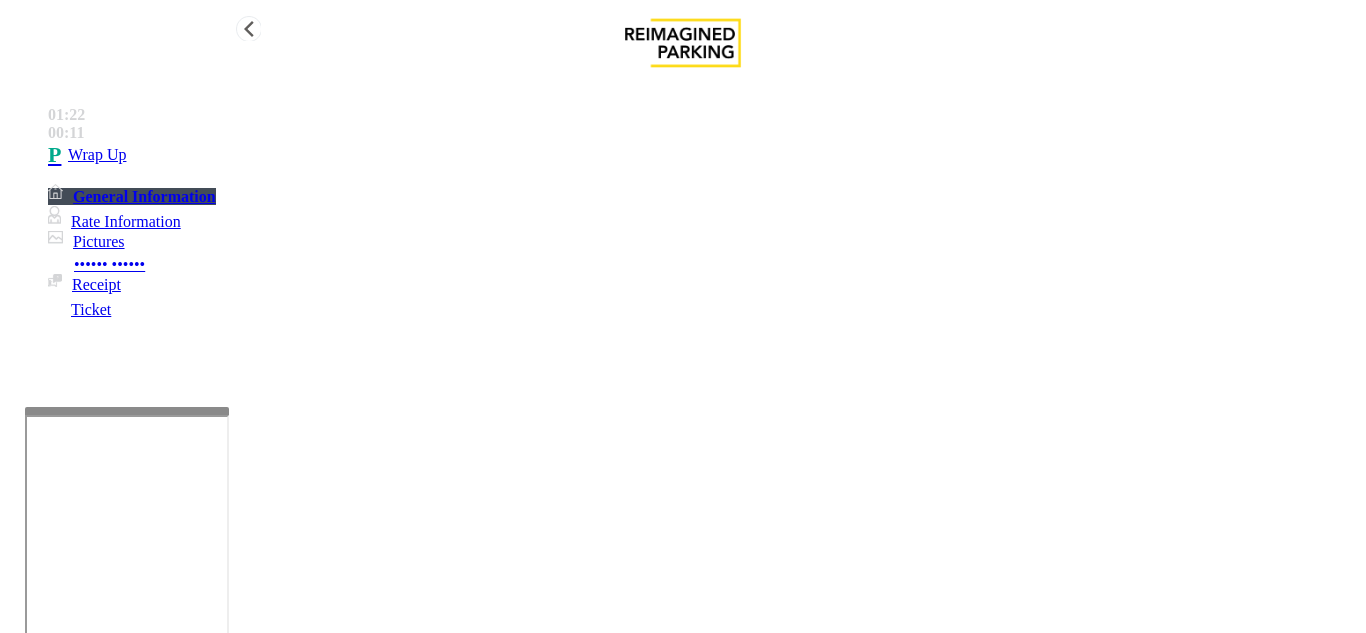 type on "**********" 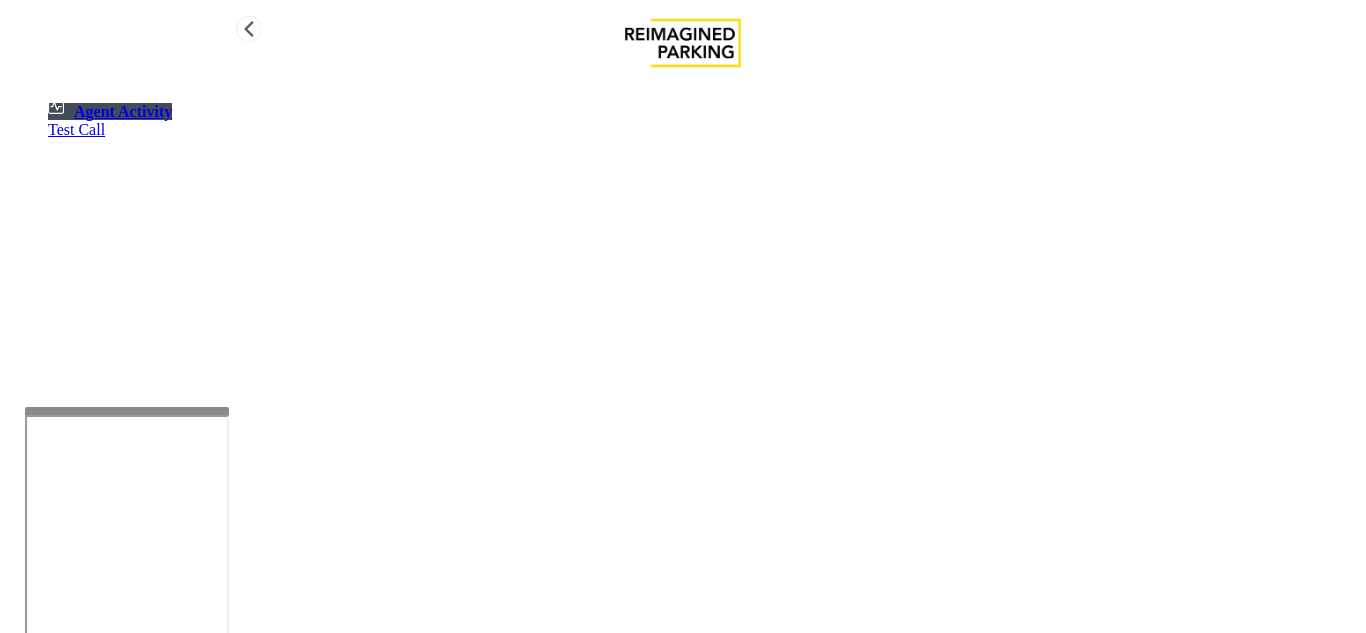 click on "Test Call" at bounding box center (703, 130) 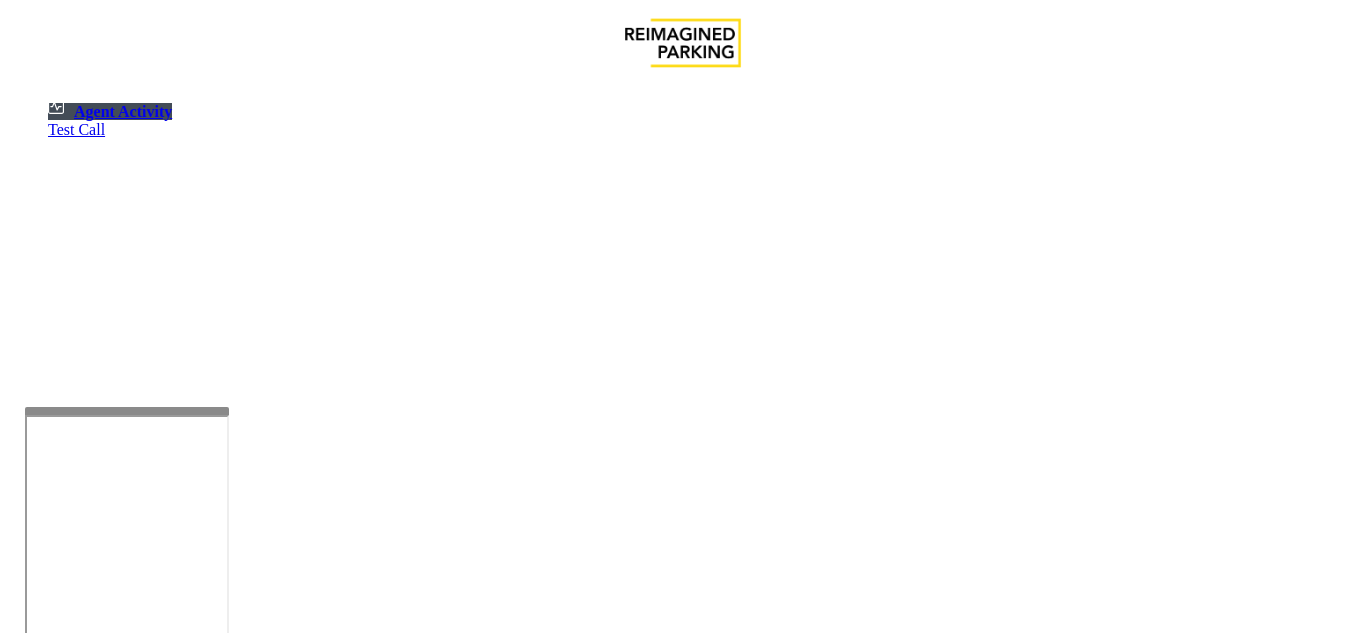 click on "×" at bounding box center [20, 1244] 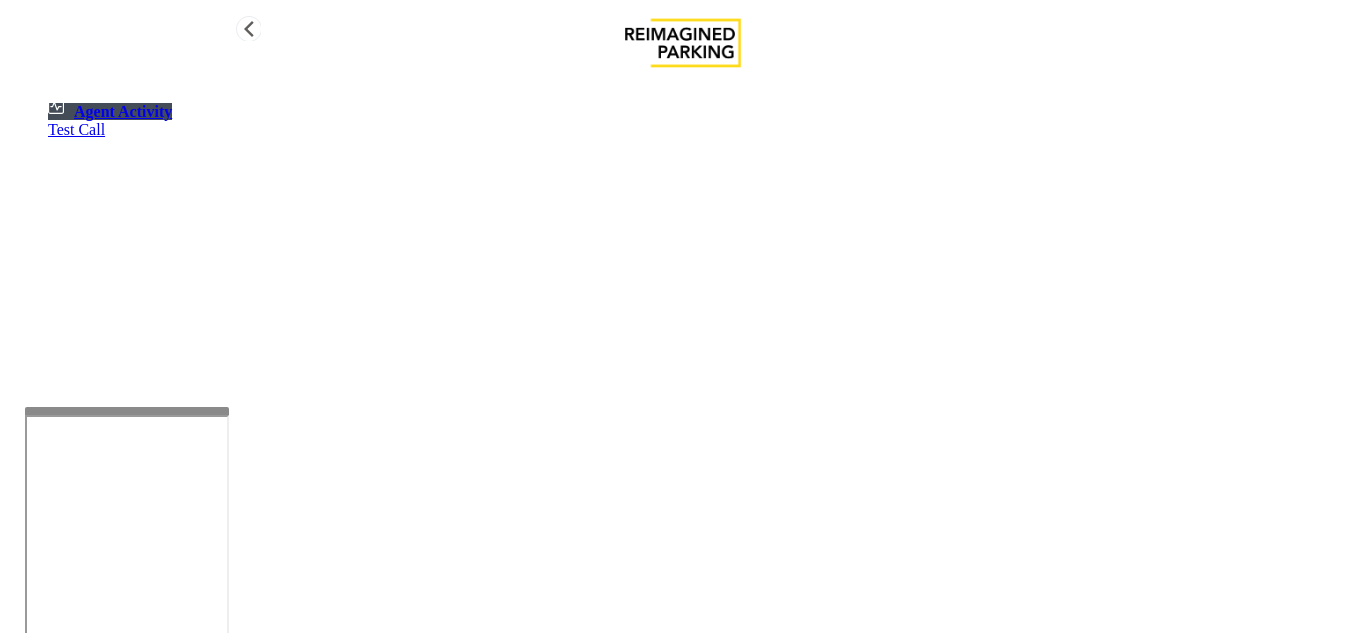 click on "Agent Activity" at bounding box center [110, 111] 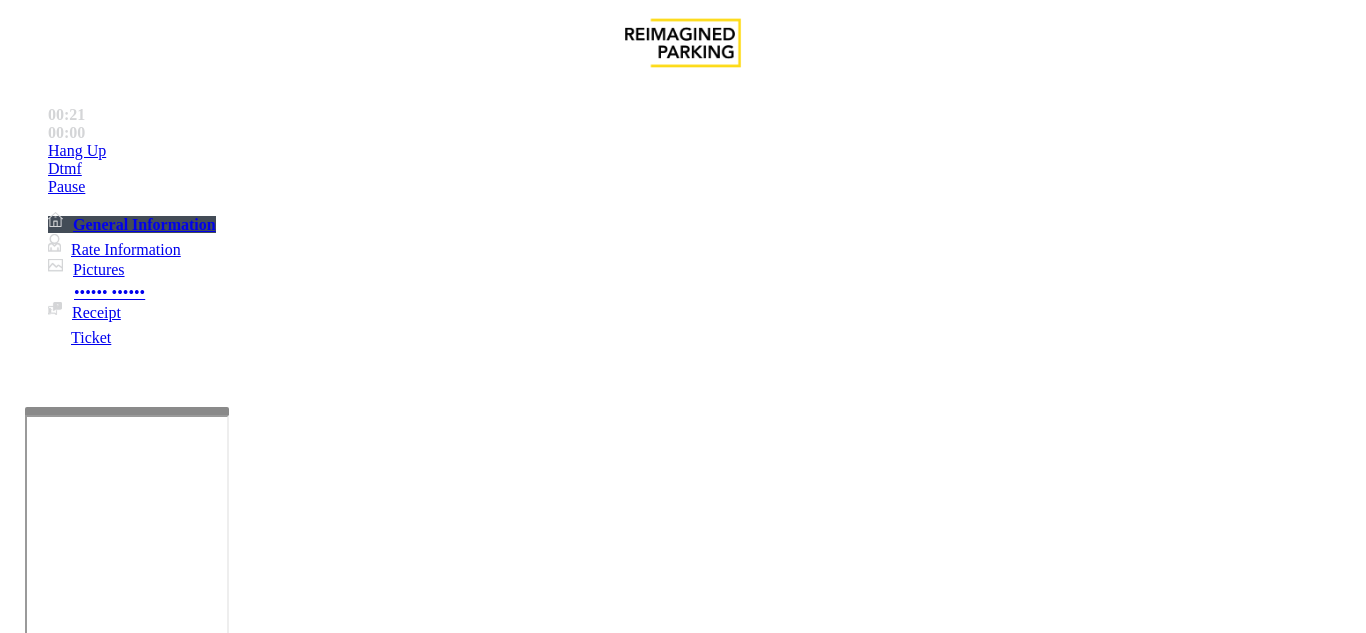 scroll, scrollTop: 400, scrollLeft: 0, axis: vertical 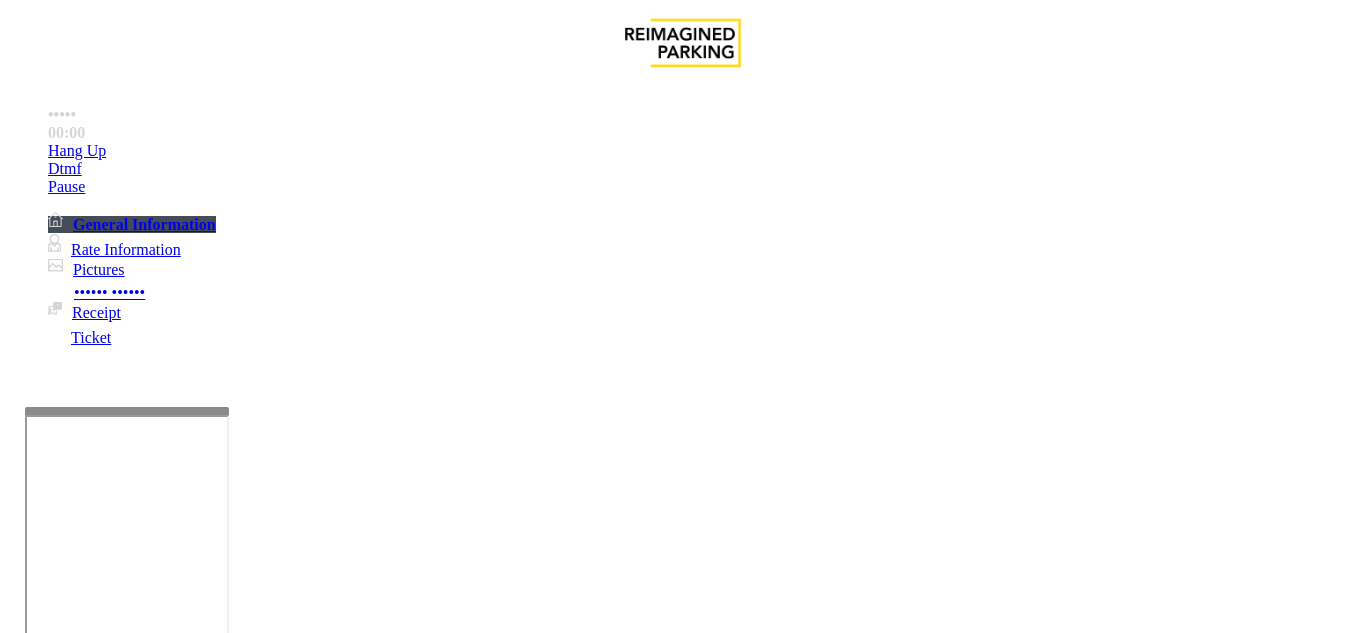 click on "Ticket Issue" at bounding box center [71, 1286] 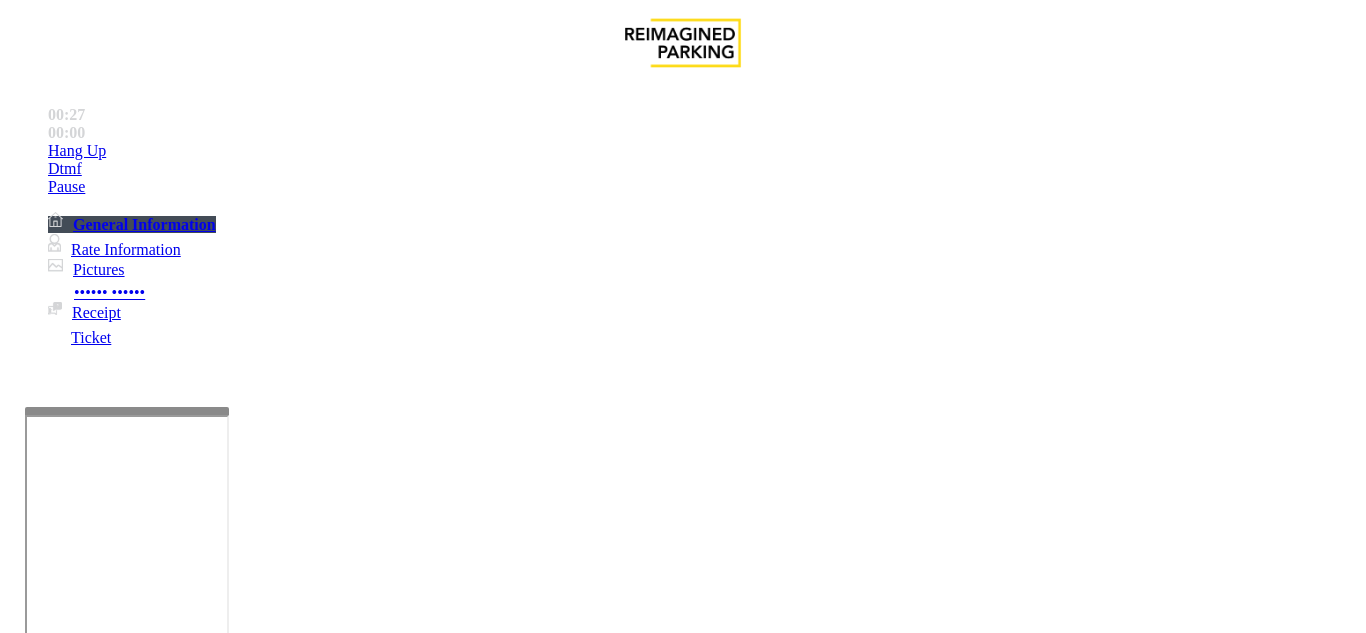 click at bounding box center (229, 1334) 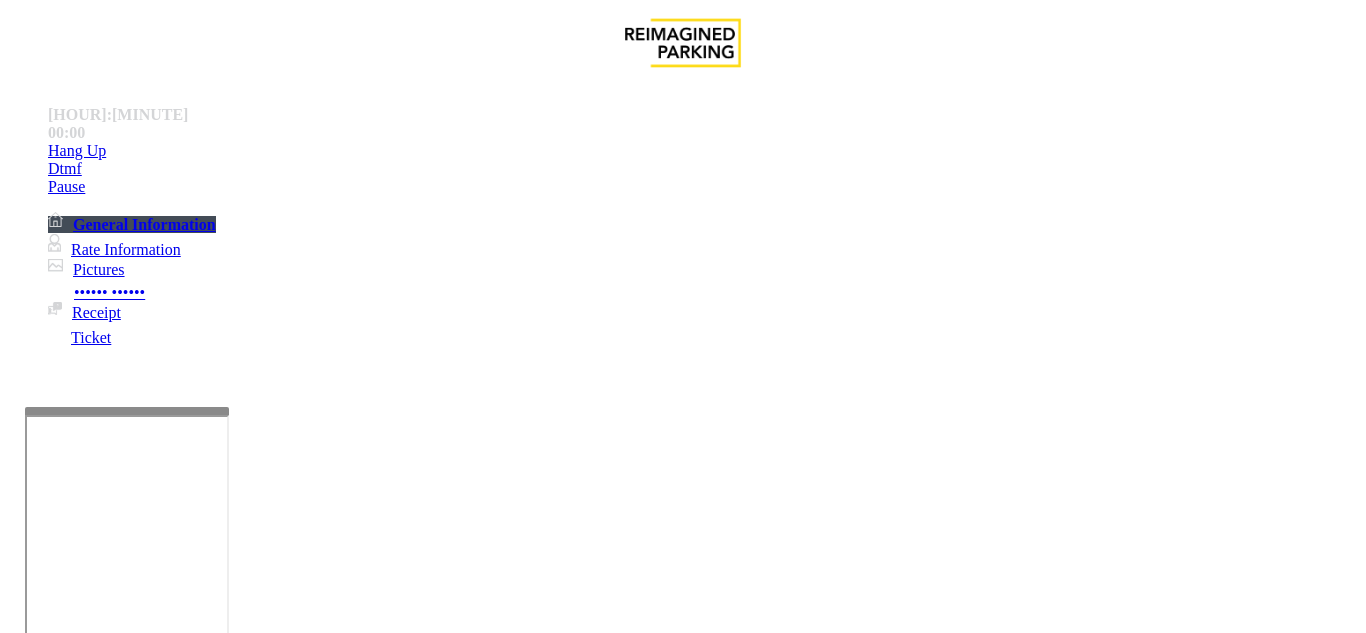 click at bounding box center (229, 1334) 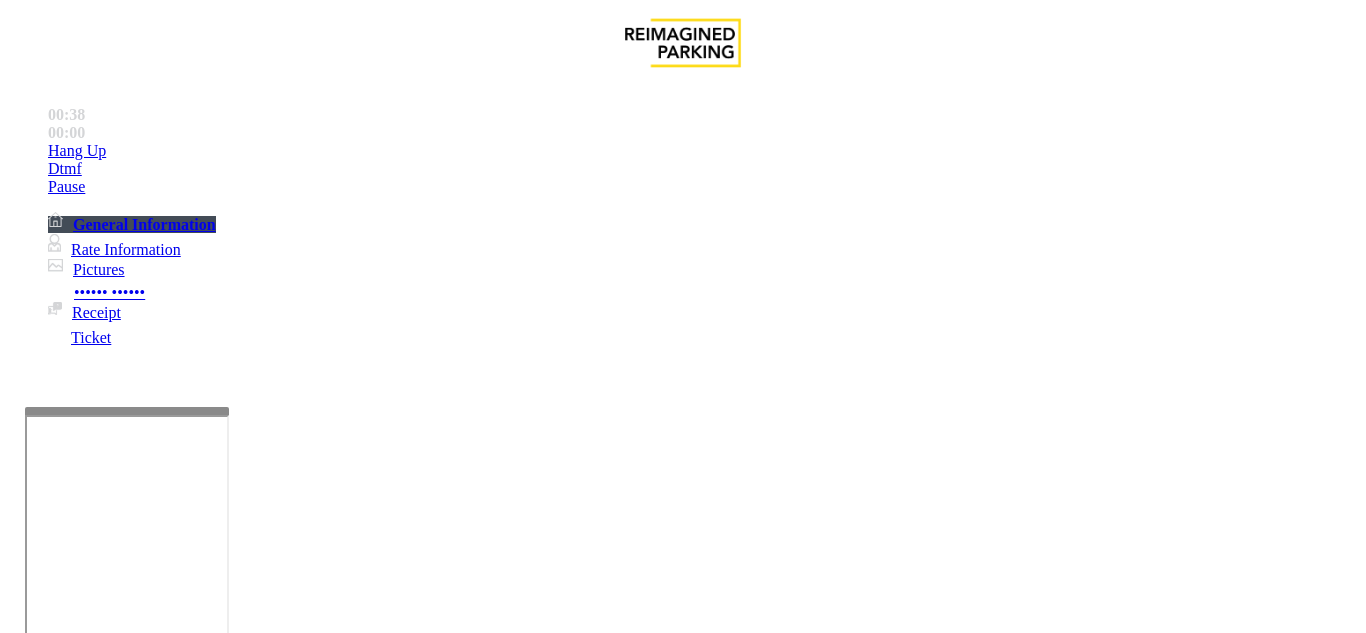 drag, startPoint x: 259, startPoint y: 178, endPoint x: 457, endPoint y: 175, distance: 198.02272 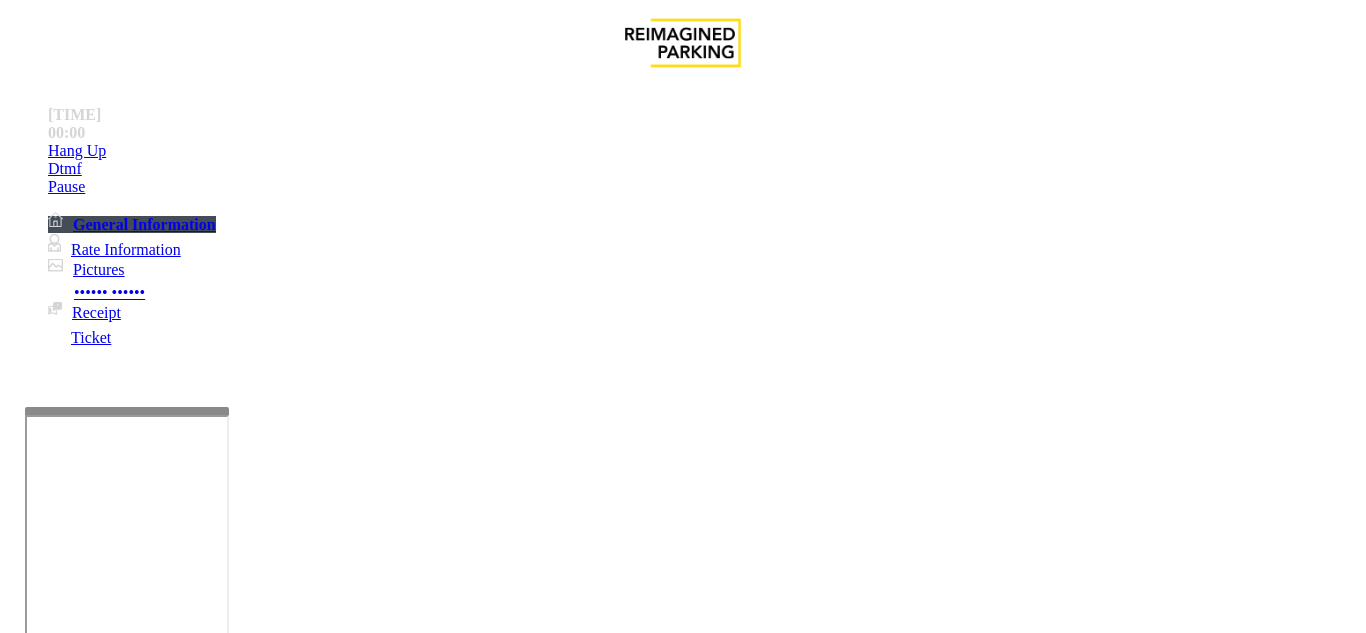click at bounding box center [229, 1334] 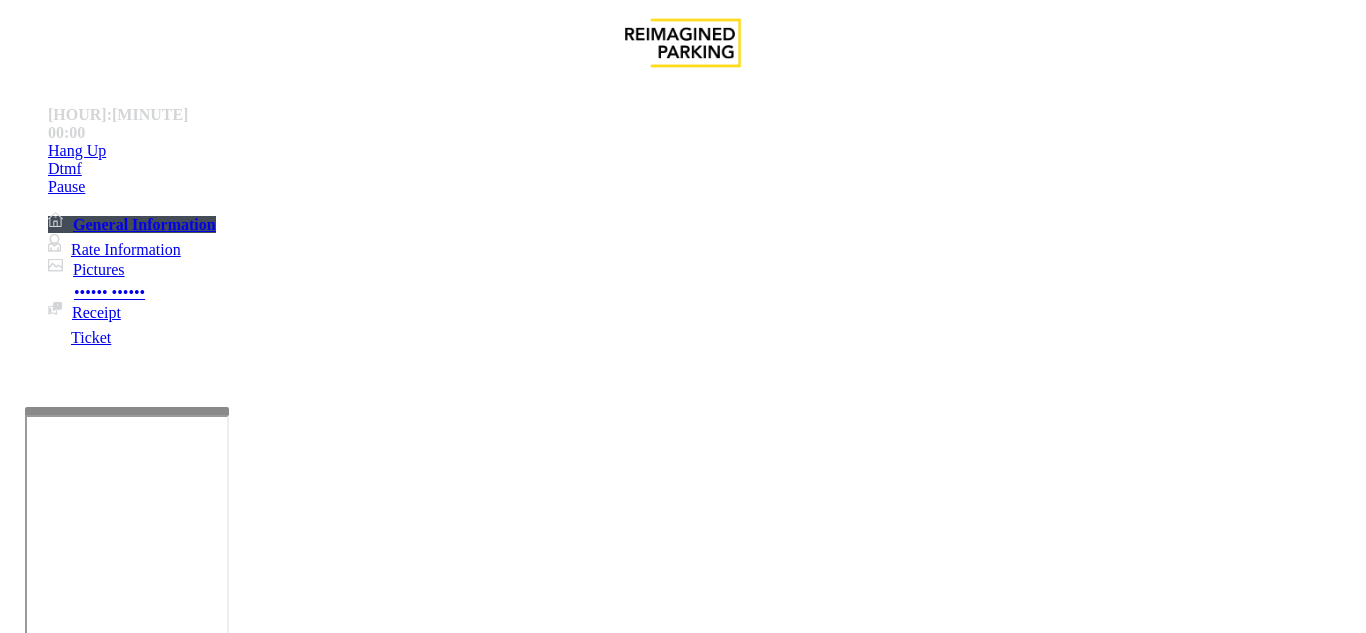 click at bounding box center [229, 1334] 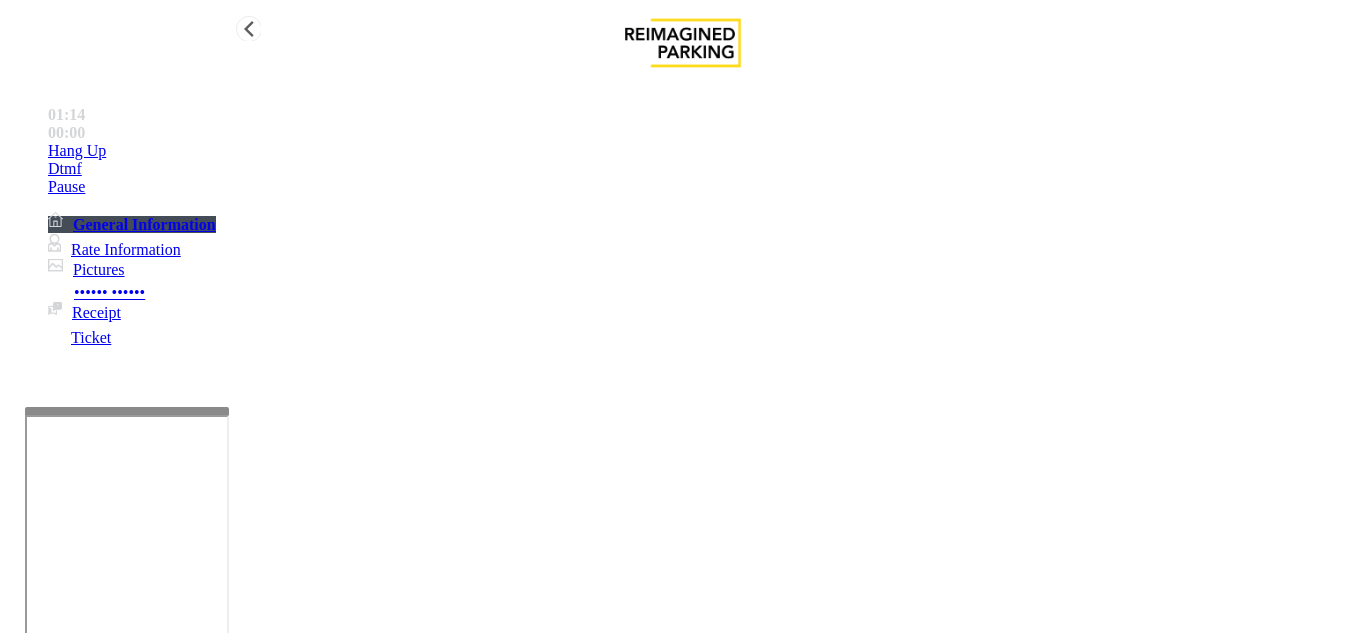 click on "Hang Up" at bounding box center (703, 151) 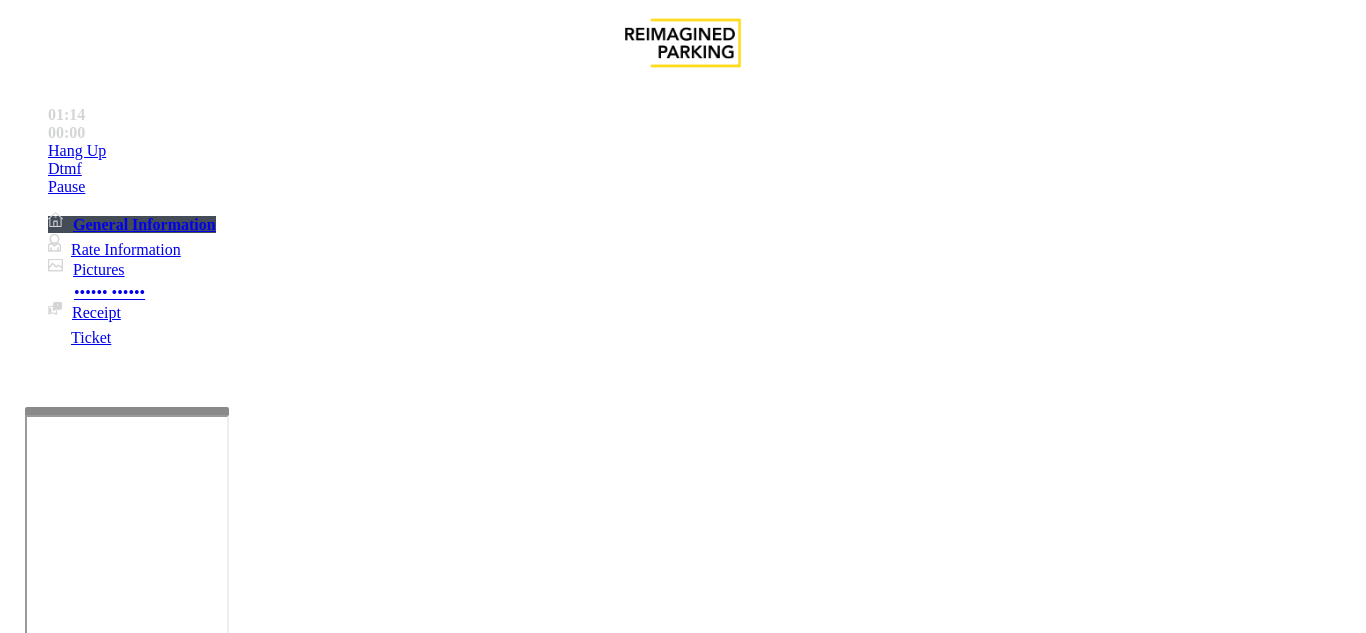 click at bounding box center [229, 1334] 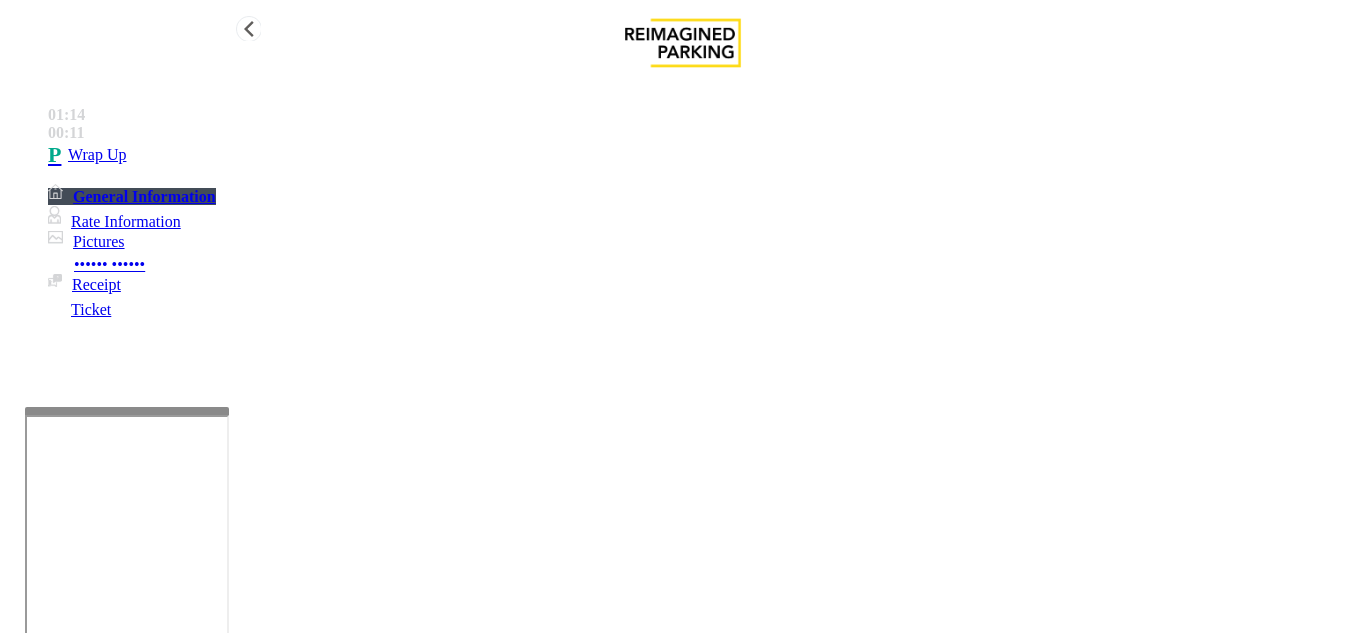 type on "**********" 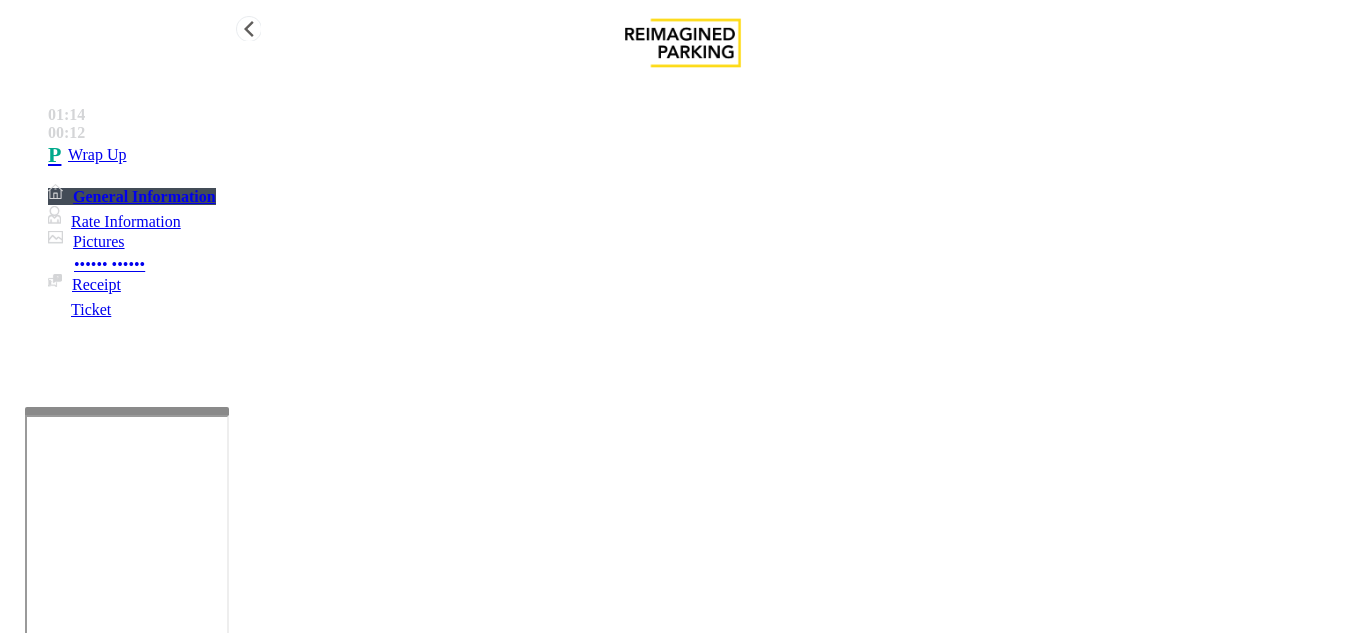 click on "Wrap Up" at bounding box center (703, 155) 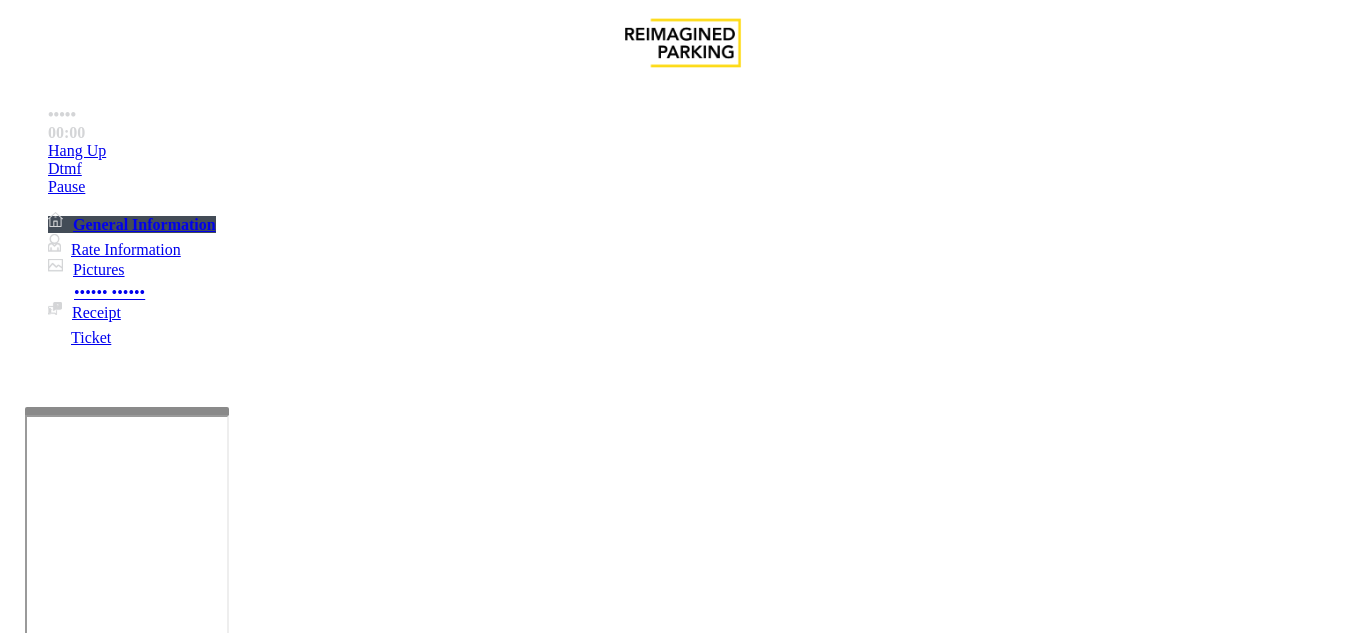 scroll, scrollTop: 500, scrollLeft: 0, axis: vertical 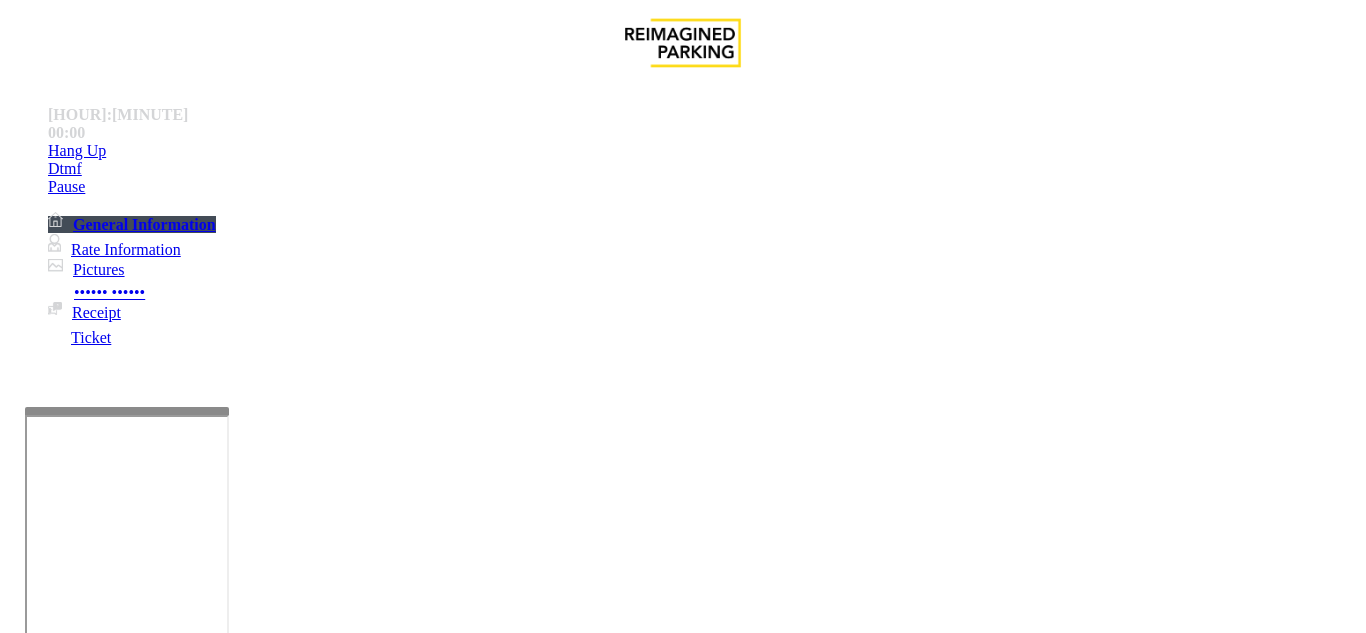 click on "Equipment Issue" at bounding box center [483, 1286] 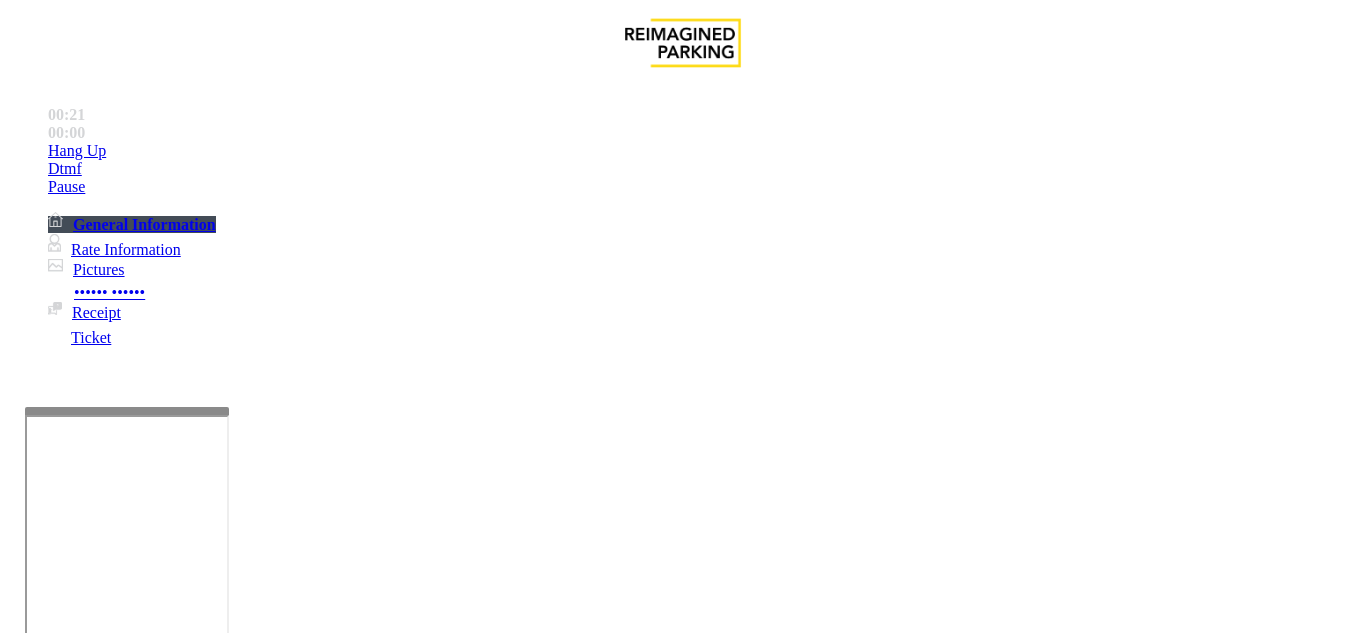 scroll, scrollTop: 100, scrollLeft: 0, axis: vertical 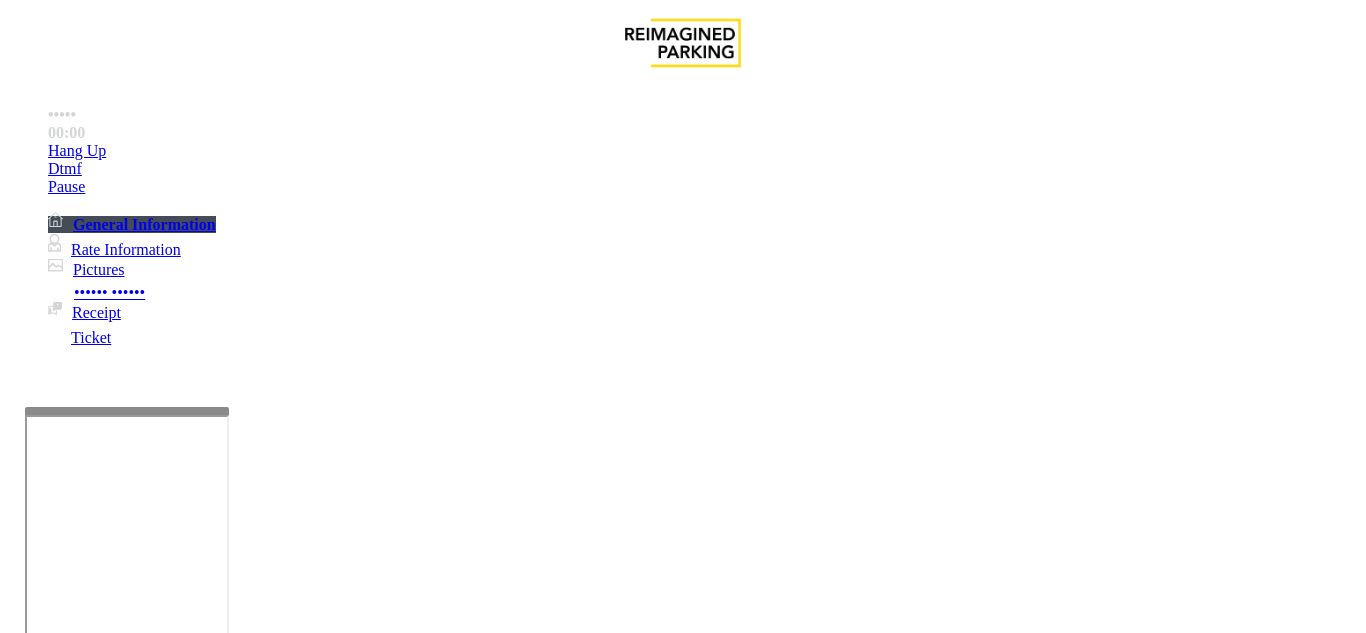 click at bounding box center (221, 1642) 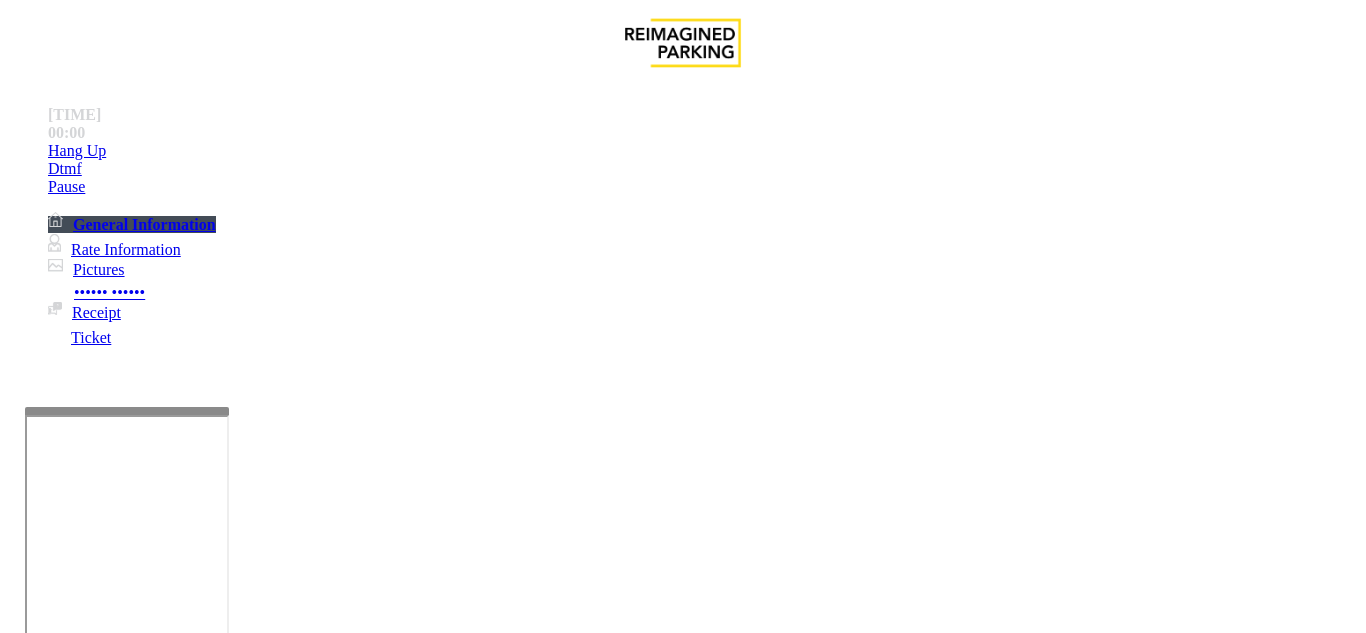 drag, startPoint x: 638, startPoint y: 135, endPoint x: 865, endPoint y: 161, distance: 228.48413 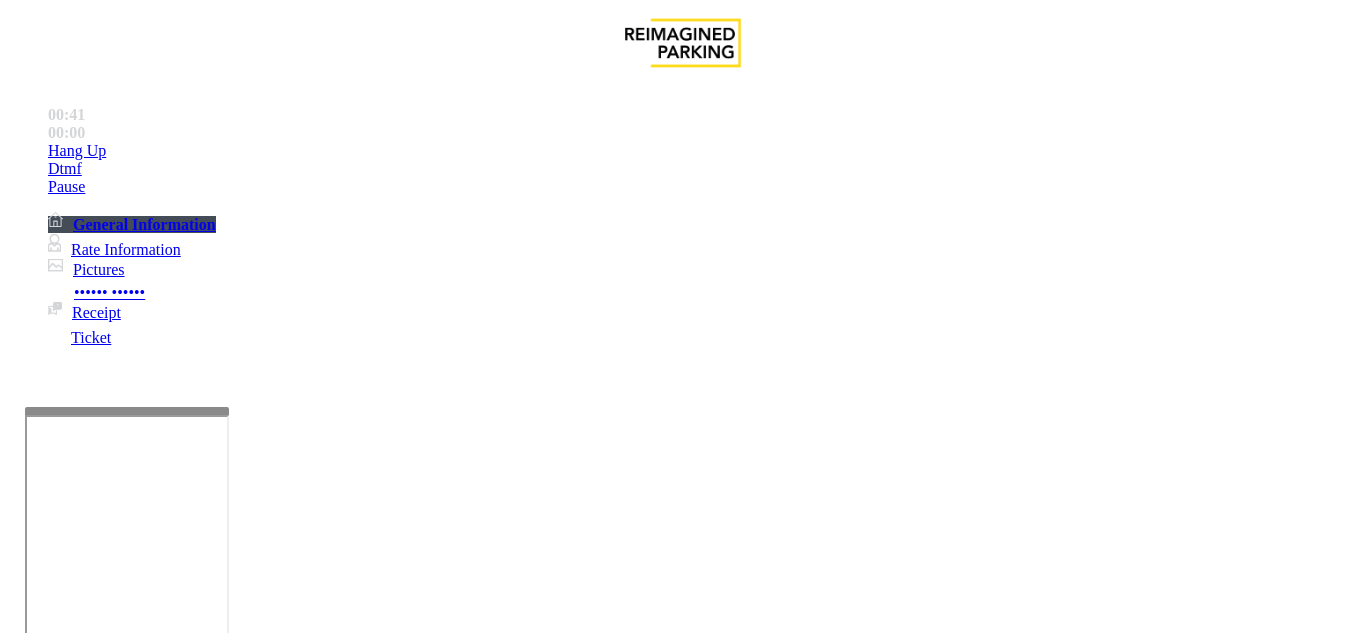 scroll, scrollTop: 166, scrollLeft: 0, axis: vertical 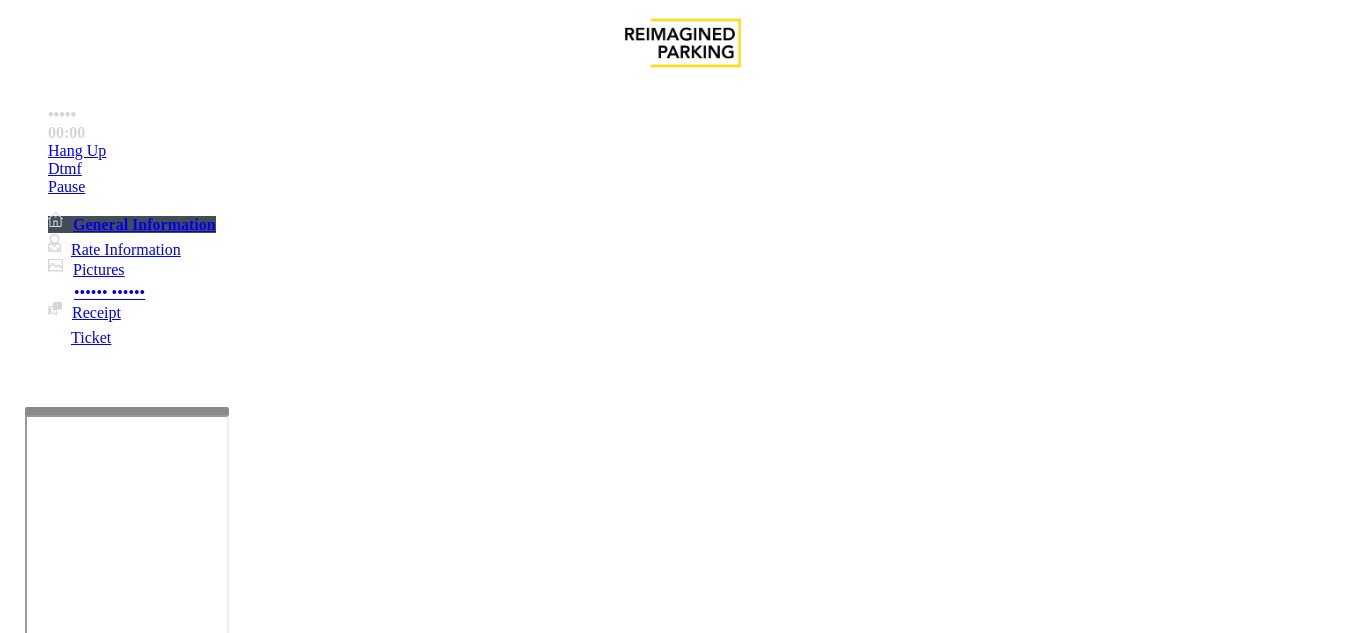 click at bounding box center [221, 1642] 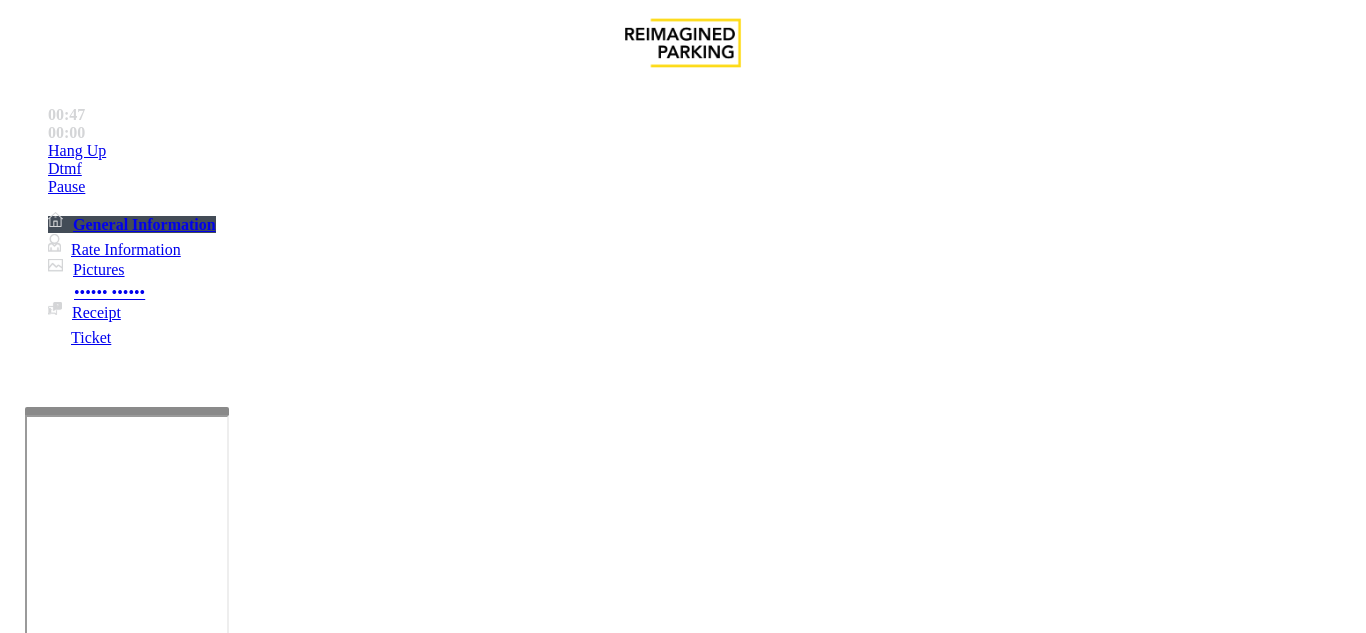 scroll, scrollTop: 200, scrollLeft: 0, axis: vertical 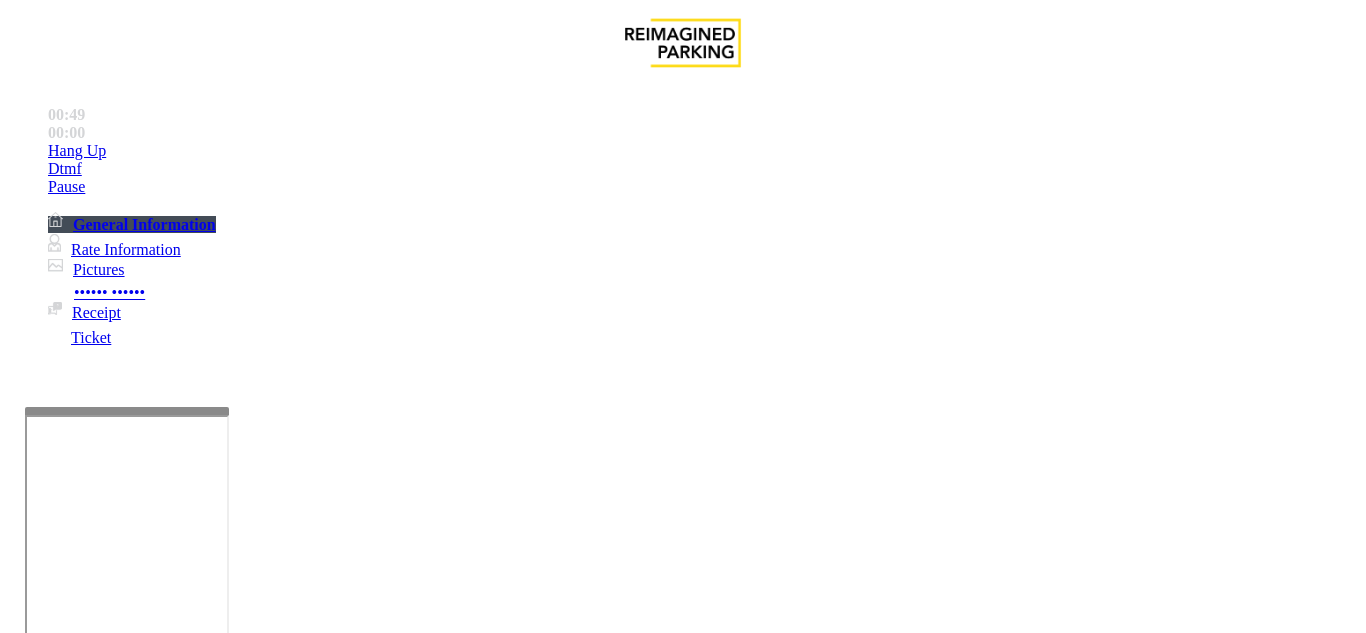 click at bounding box center (221, 1642) 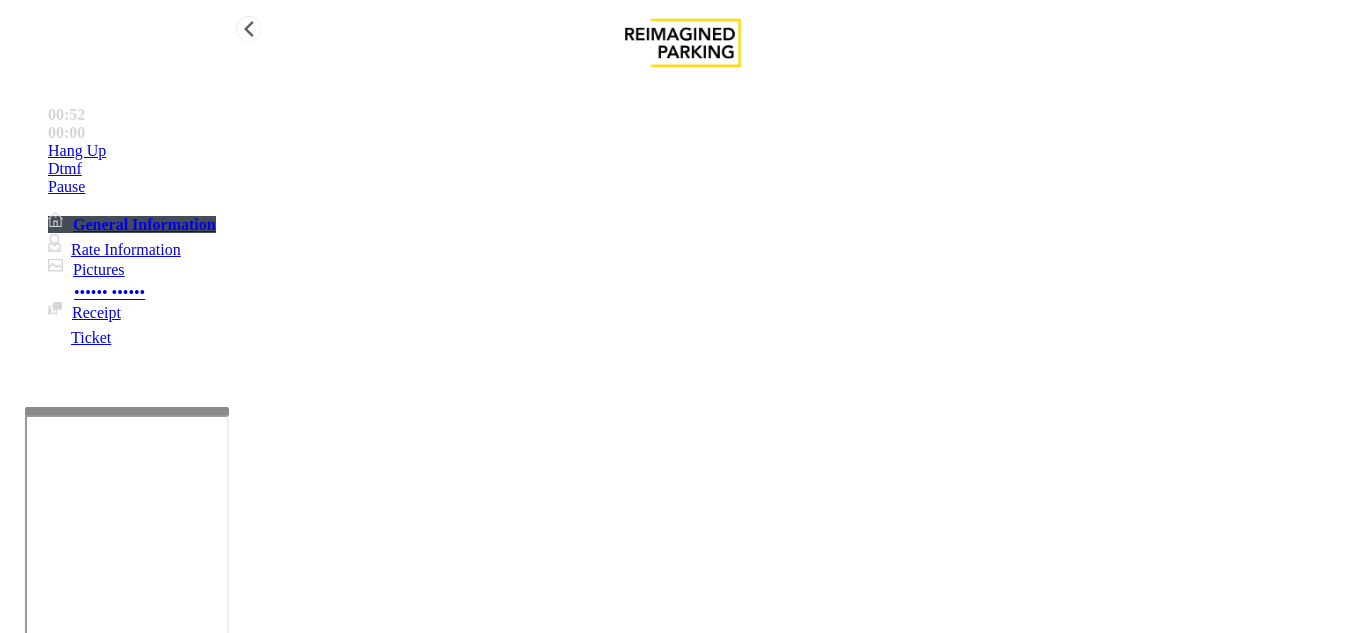 type on "**********" 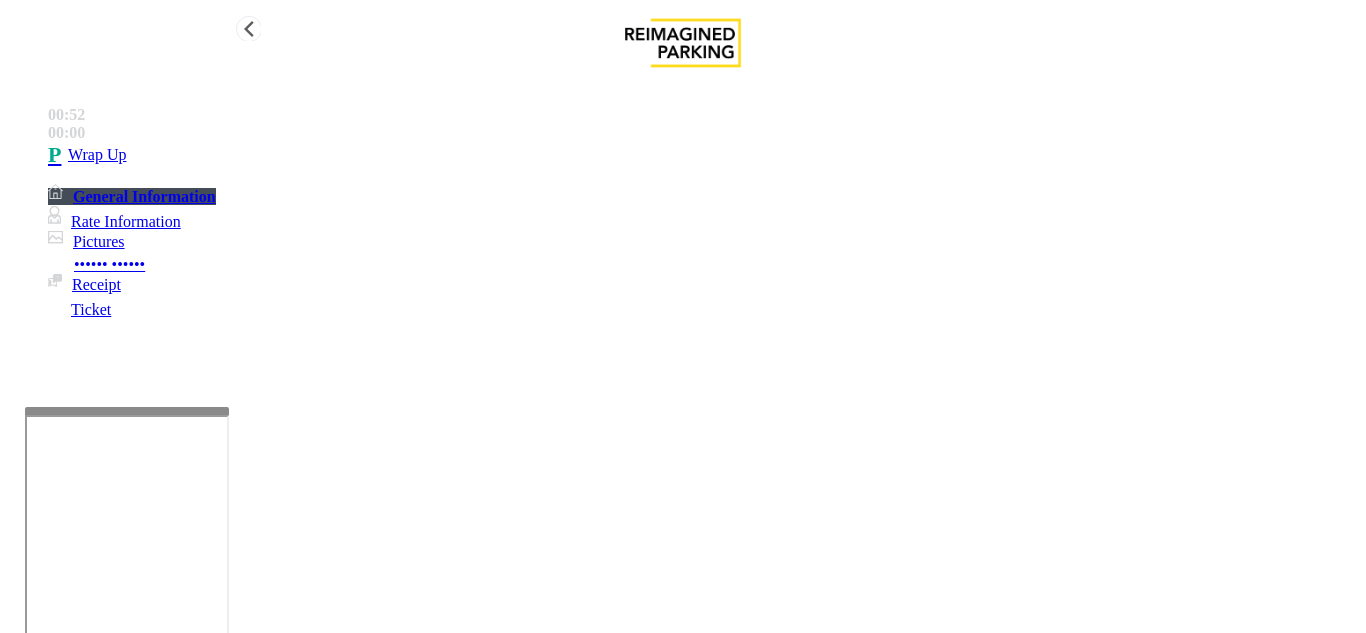 click on "Wrap Up" at bounding box center [703, 155] 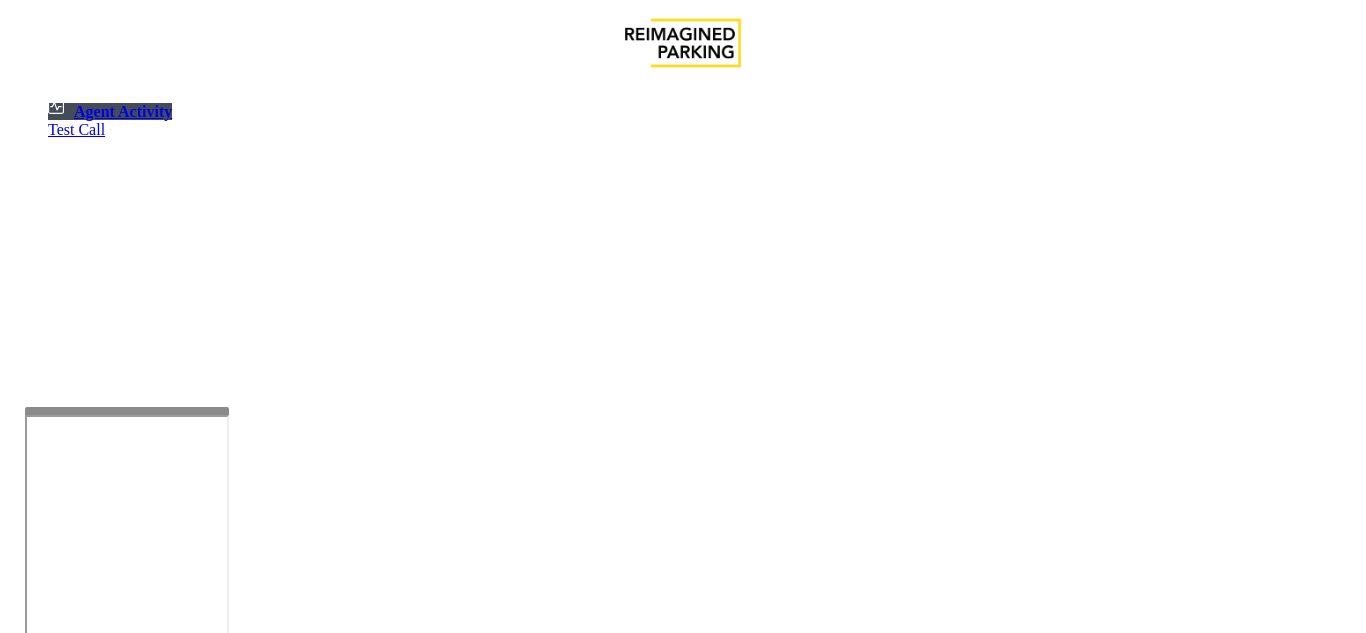 scroll, scrollTop: 200, scrollLeft: 0, axis: vertical 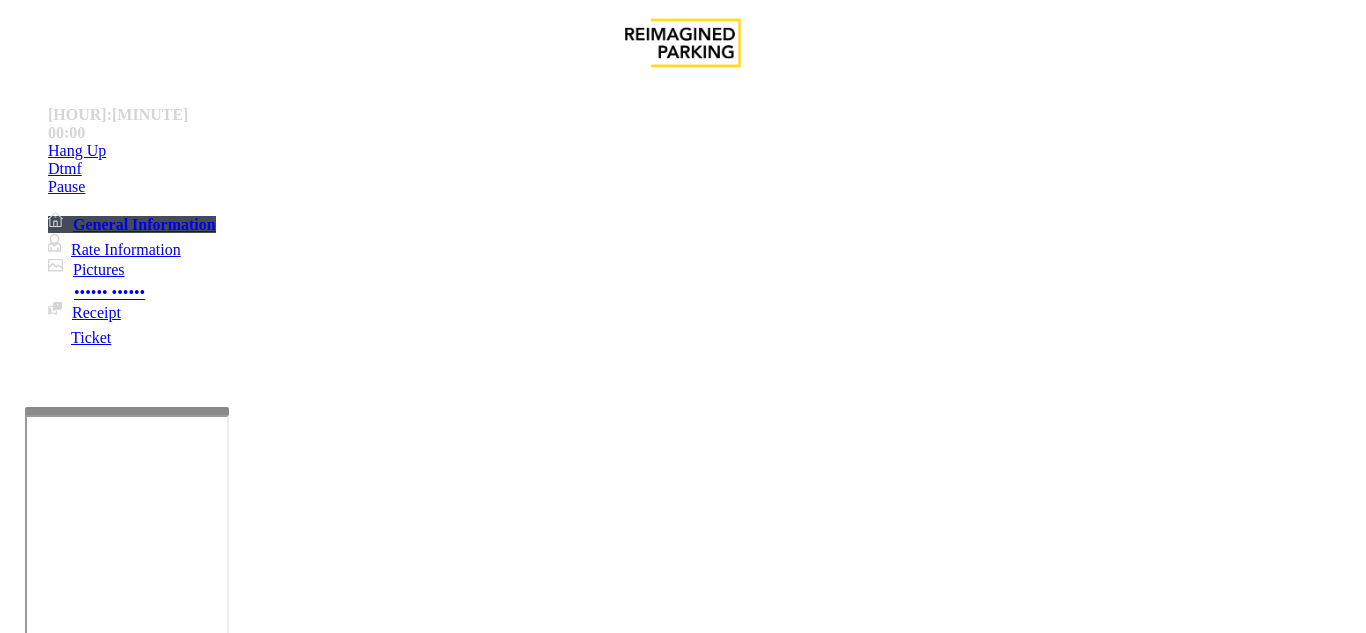 click on "Ticket Issue" at bounding box center (71, 1286) 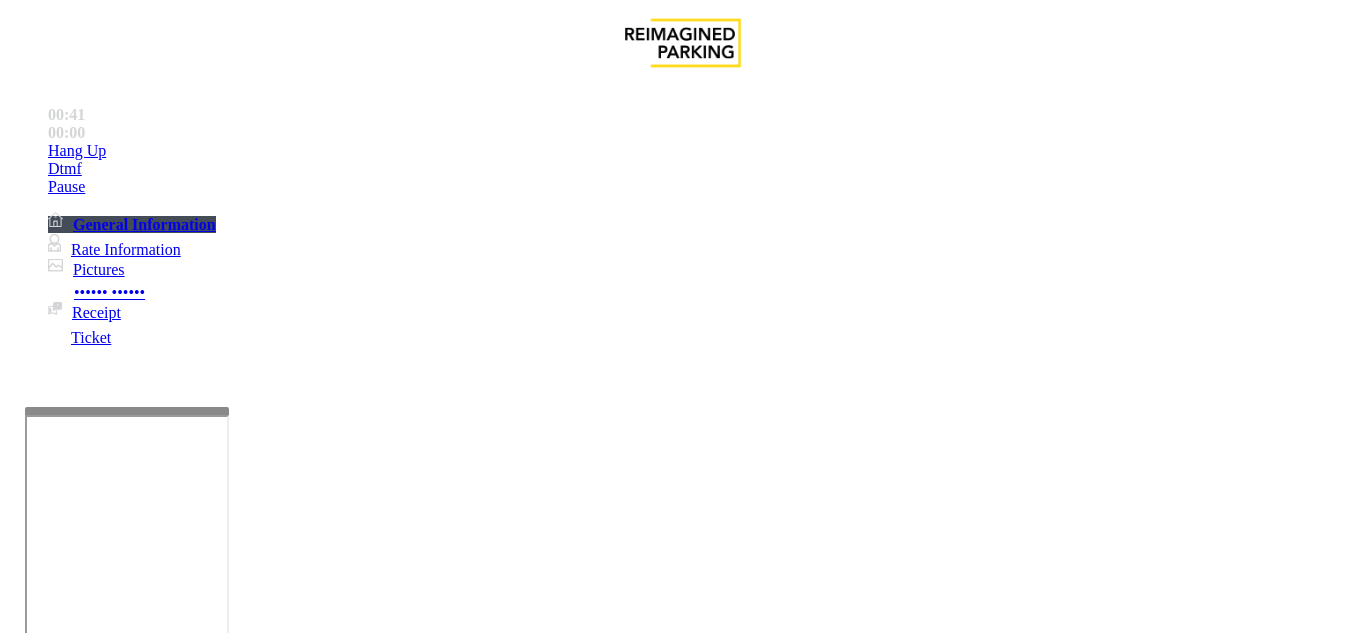 scroll, scrollTop: 195, scrollLeft: 0, axis: vertical 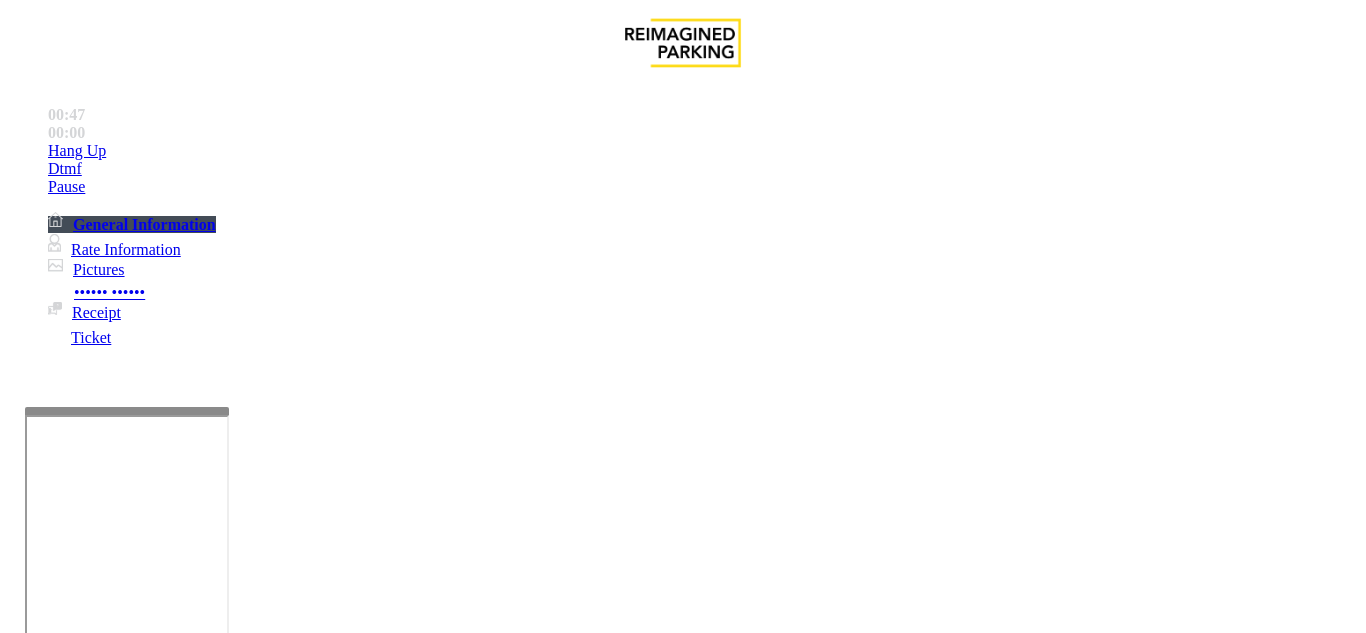 type on "**********" 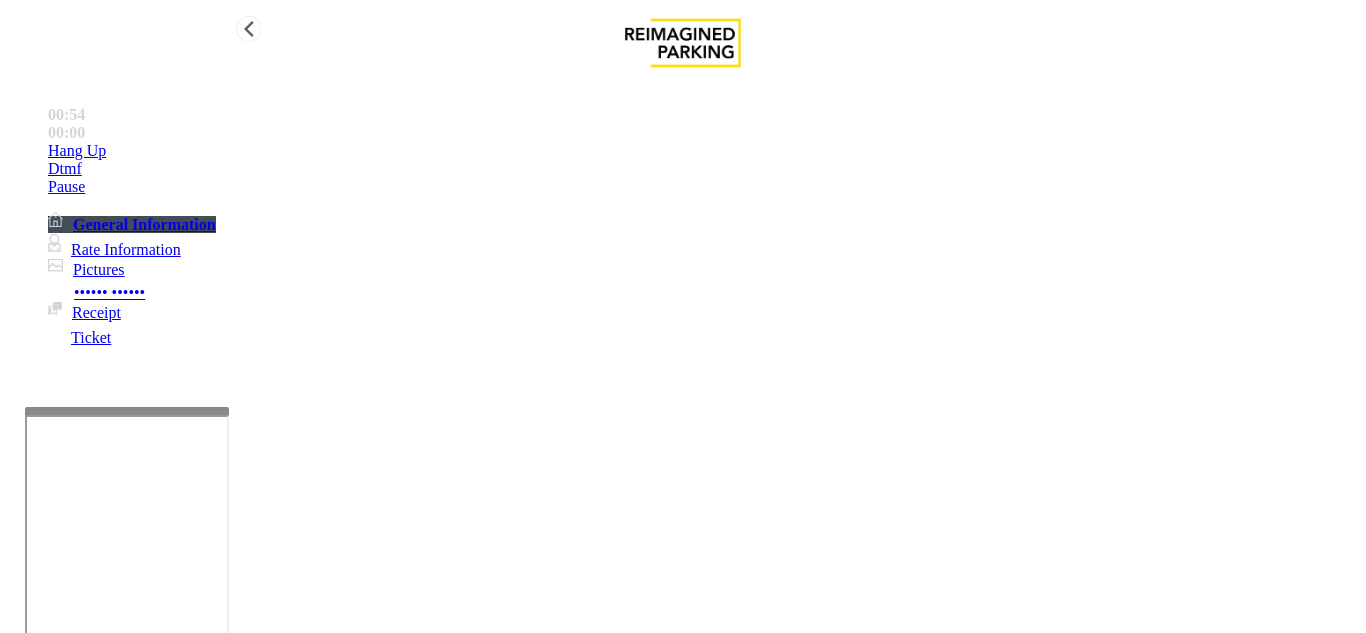 click on "Hang Up" at bounding box center [703, 151] 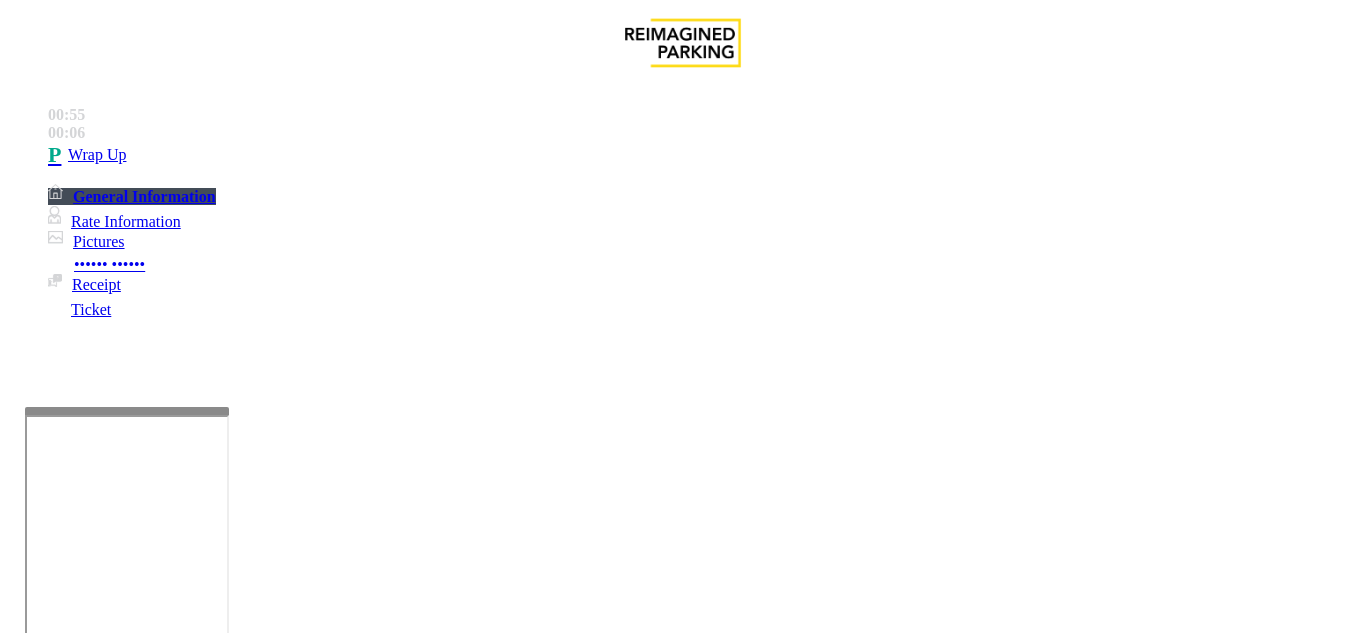 click at bounding box center (96, 1362) 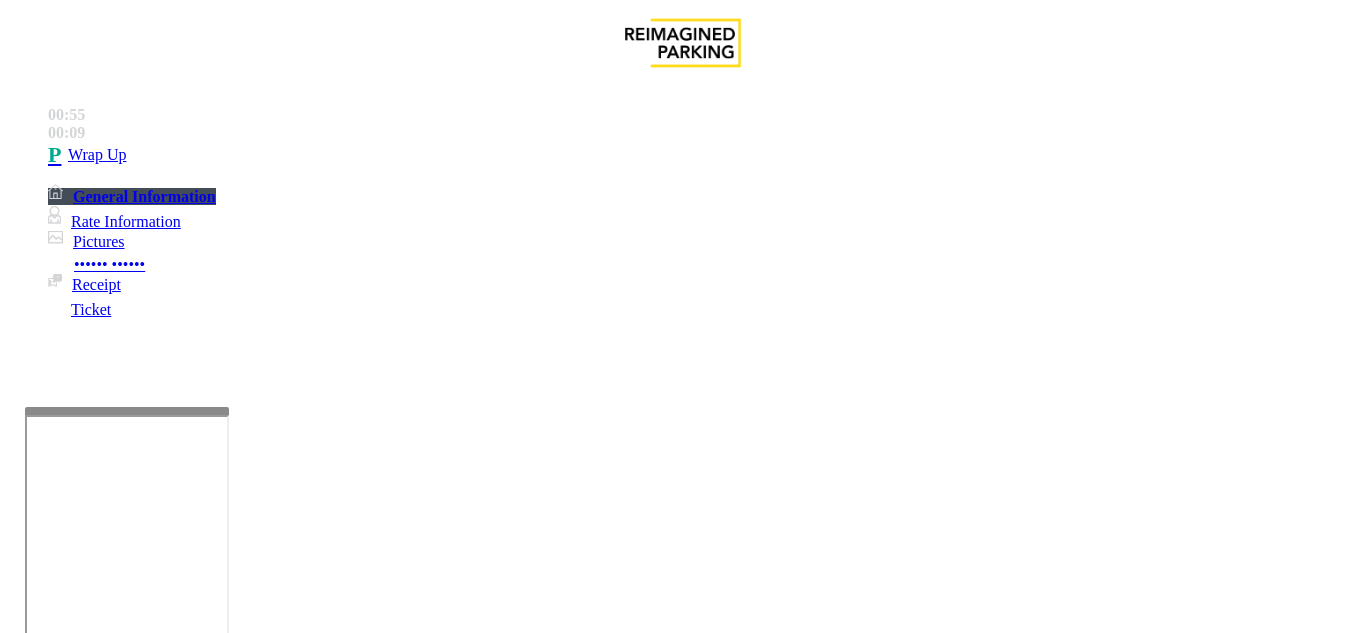 type on "**" 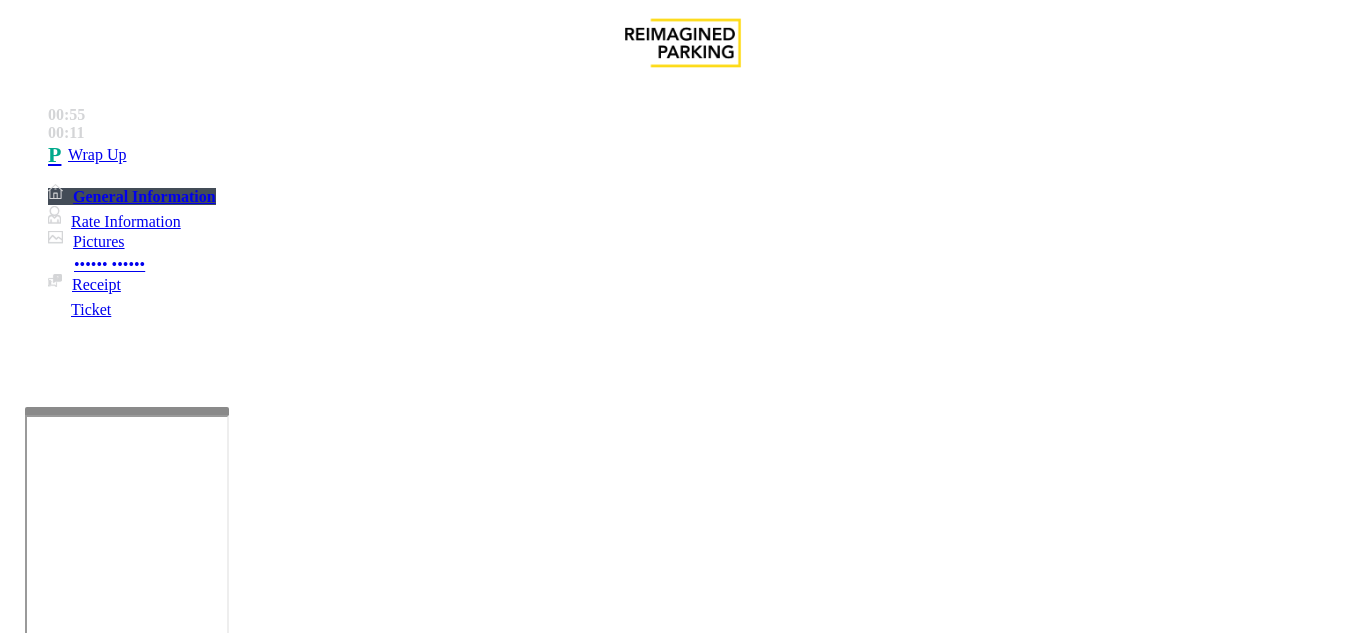 drag, startPoint x: 277, startPoint y: 173, endPoint x: 397, endPoint y: 187, distance: 120.8139 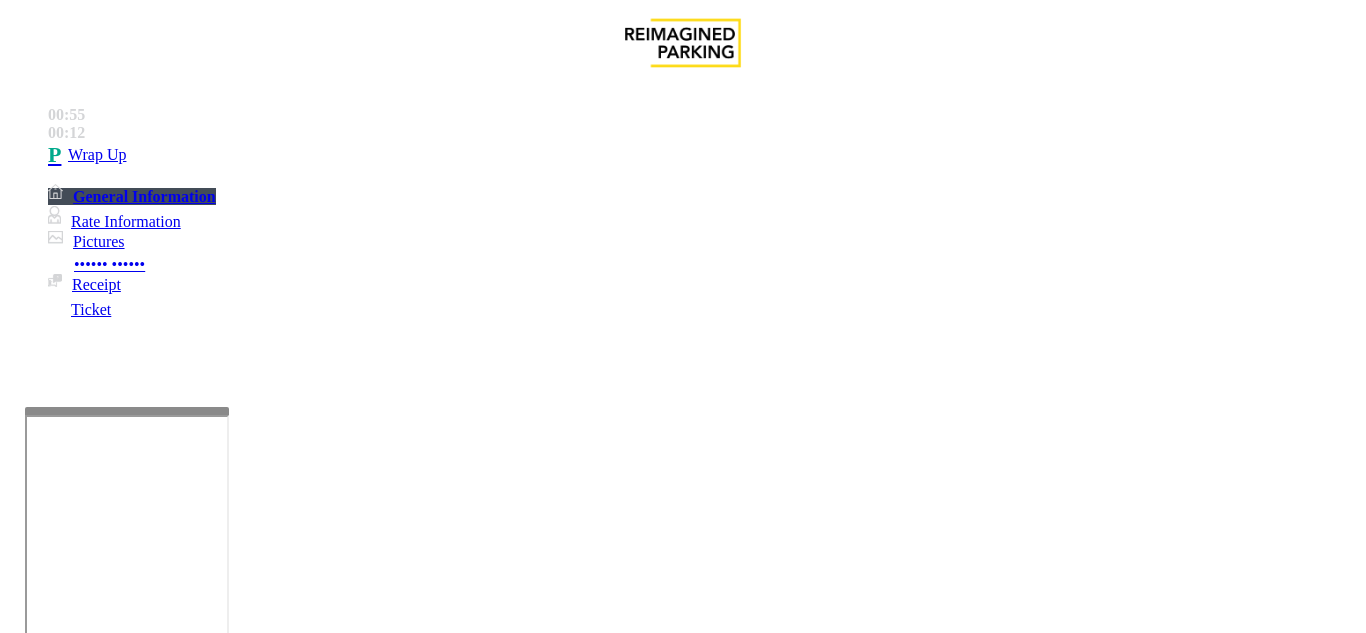 click at bounding box center (221, 1580) 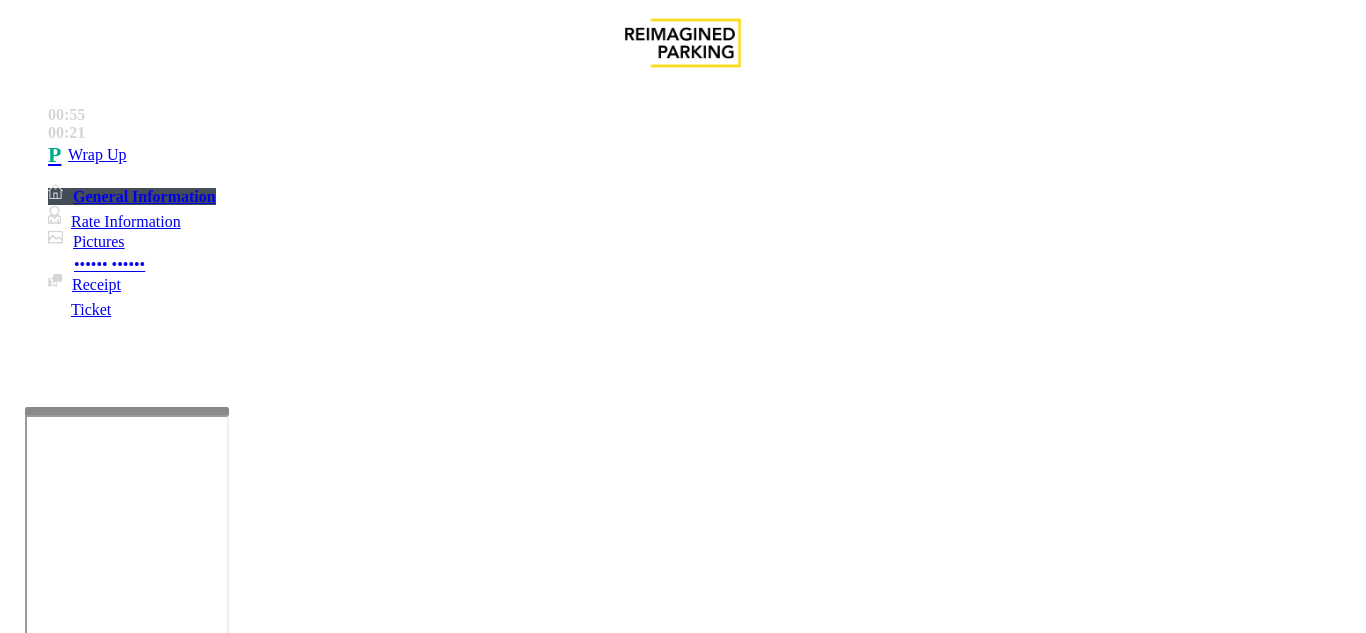 type on "**********" 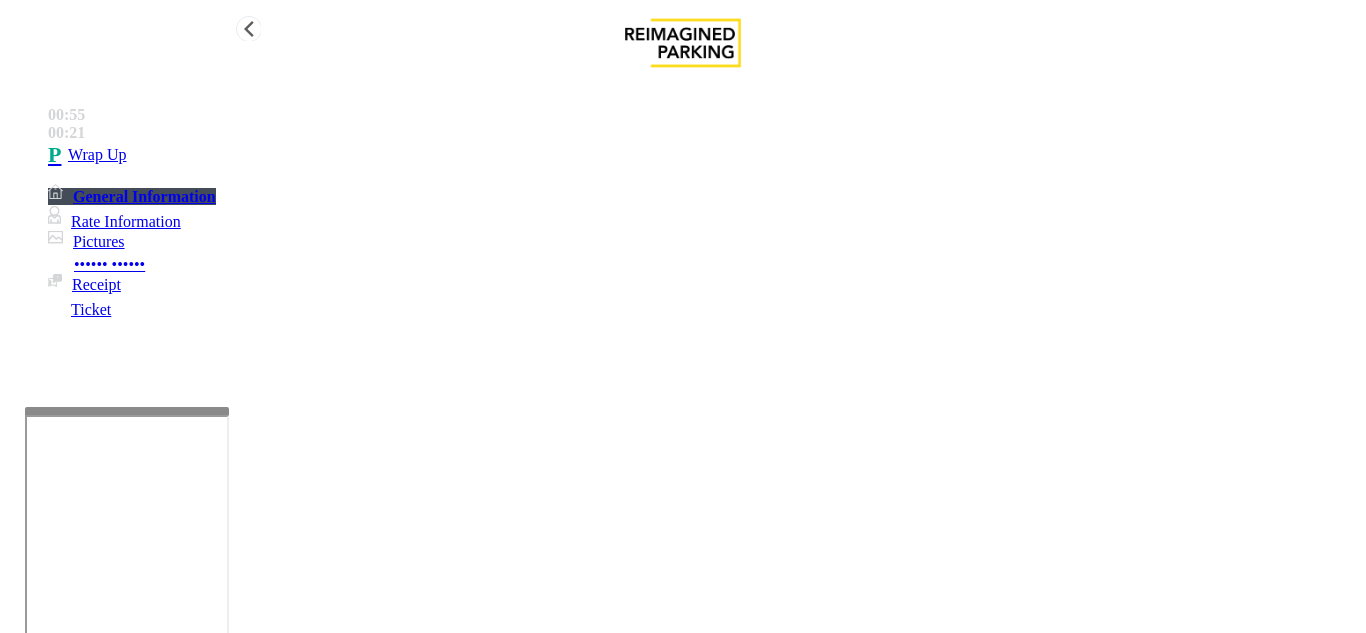 click on "Wrap Up" at bounding box center [97, 155] 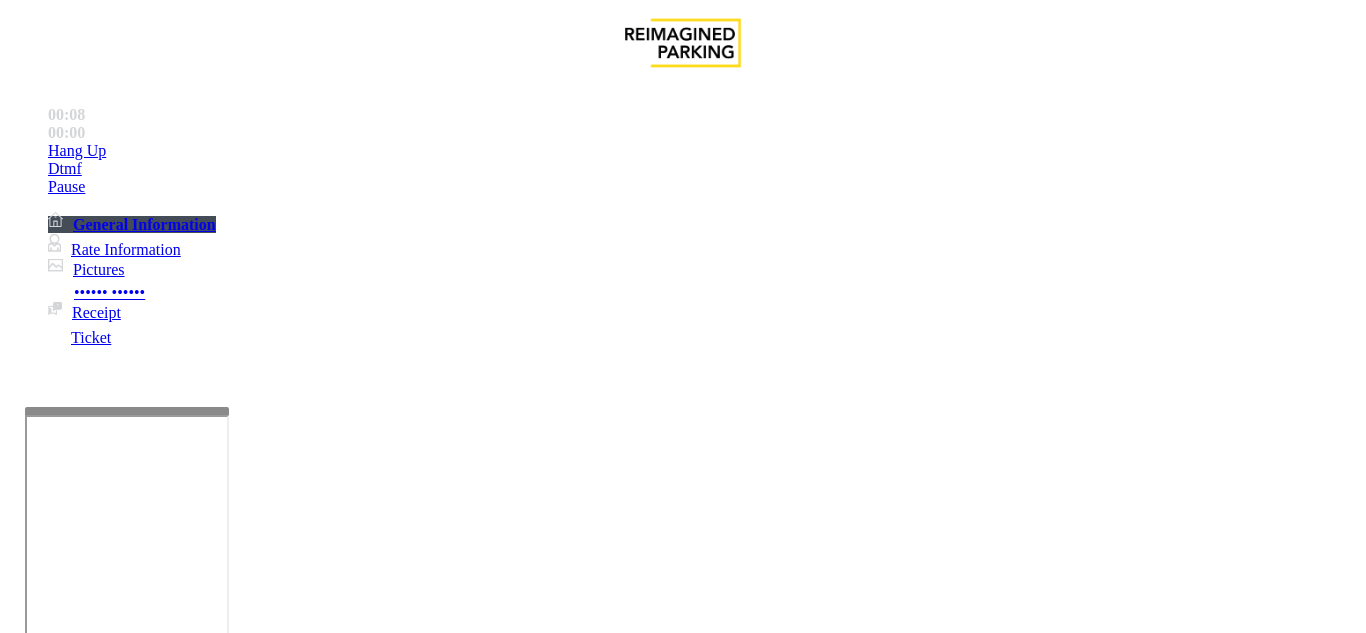 scroll, scrollTop: 300, scrollLeft: 0, axis: vertical 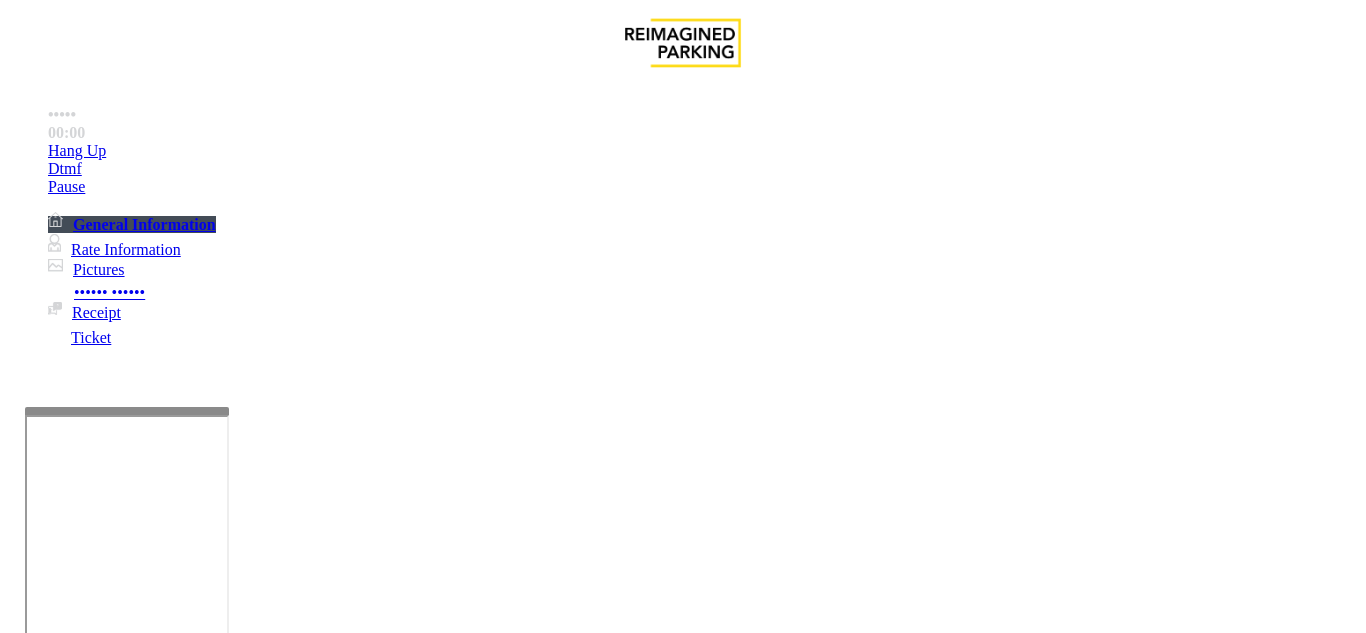 click on "Intercom Issue/No Response" at bounding box center (929, 1286) 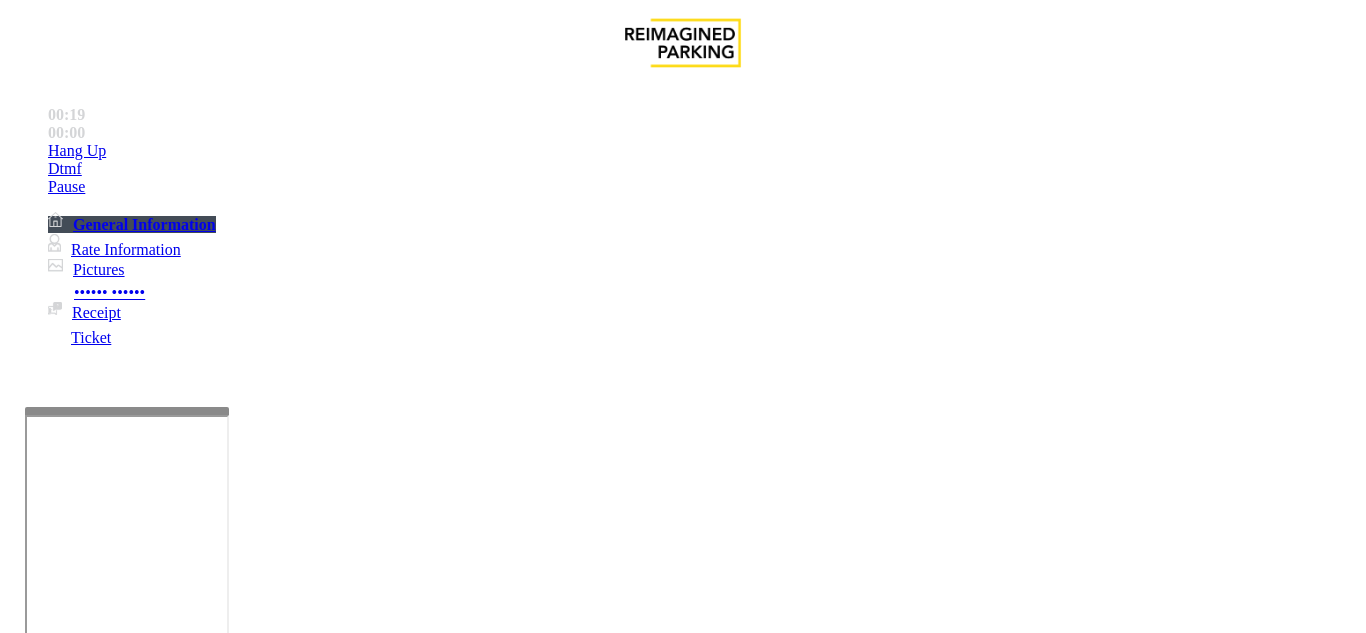 click on "No Response/Unable to hear parker" at bounding box center [142, 1286] 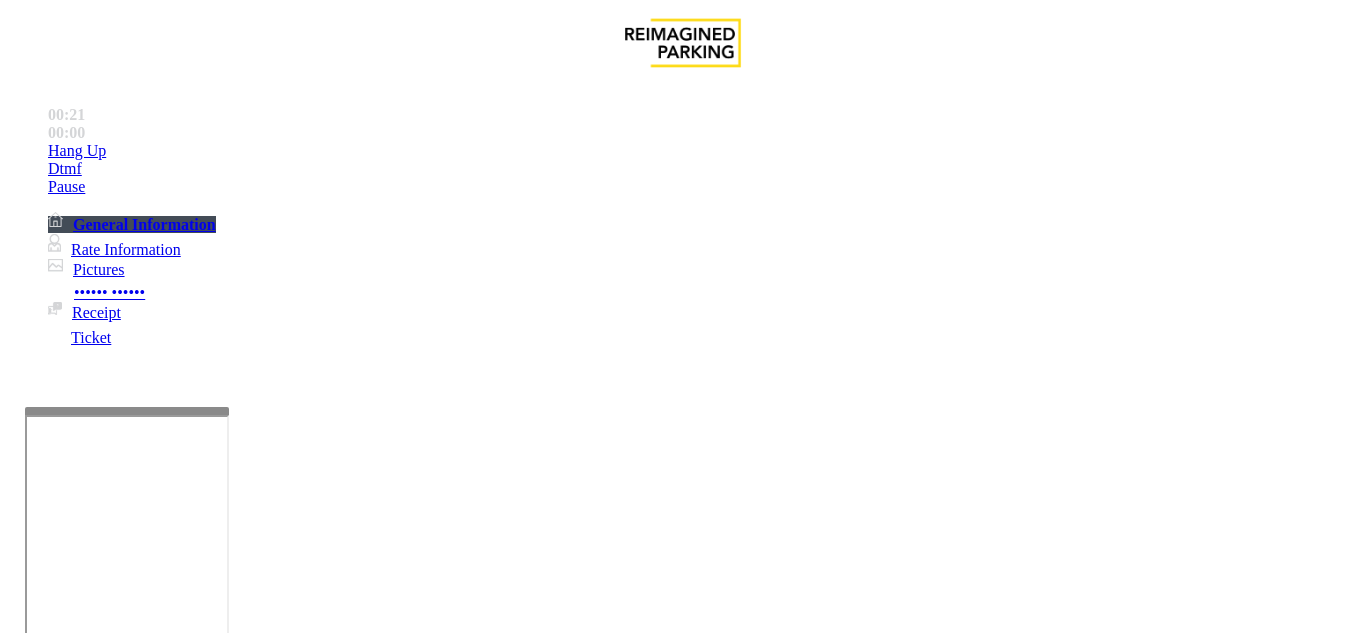 drag, startPoint x: 272, startPoint y: 173, endPoint x: 594, endPoint y: 187, distance: 322.3042 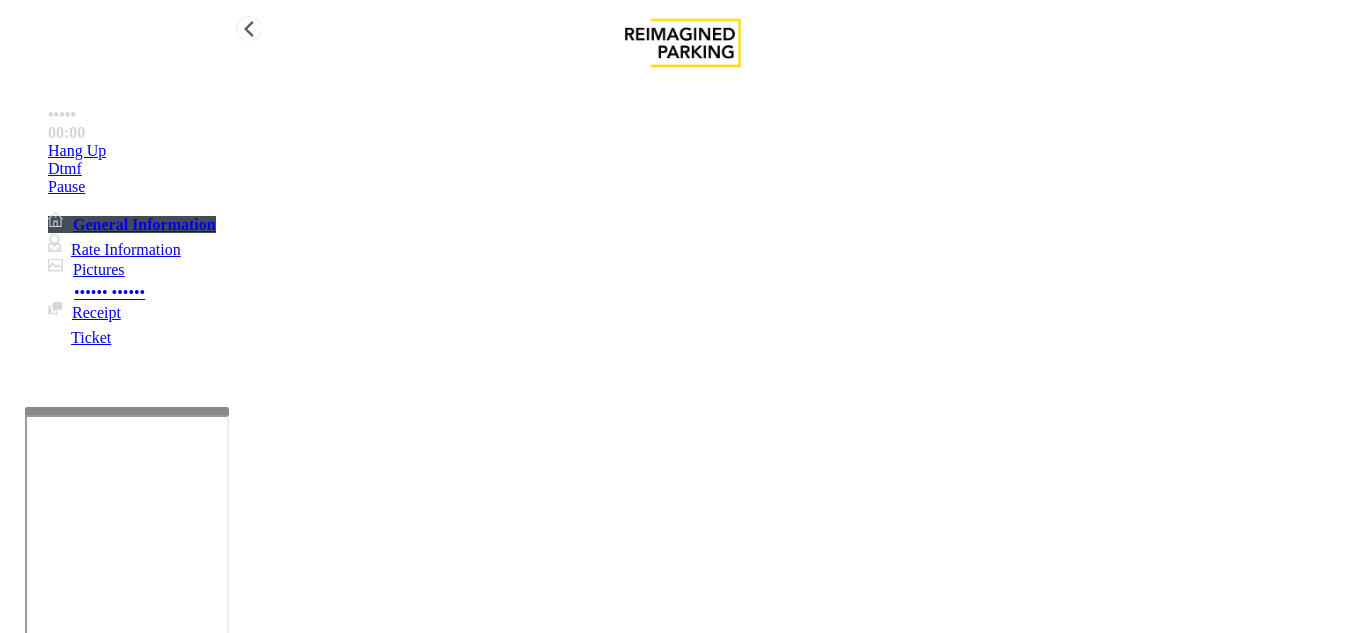 type on "**********" 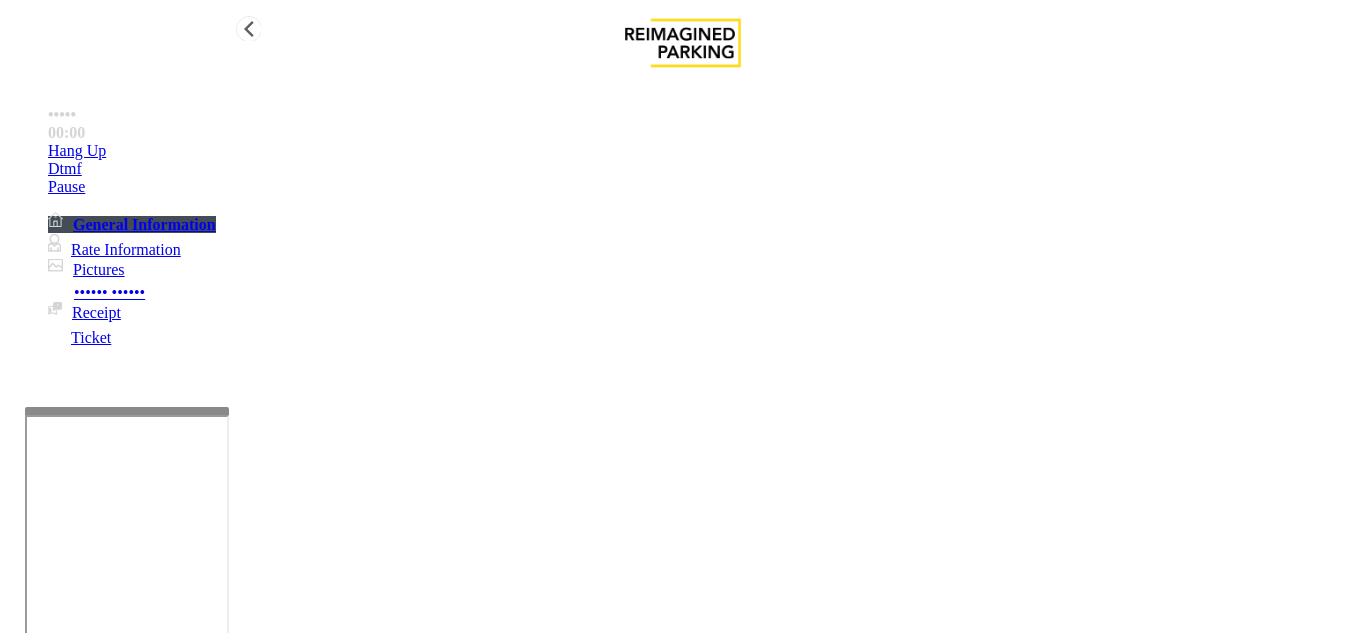 click on "Hang Up" at bounding box center (703, 151) 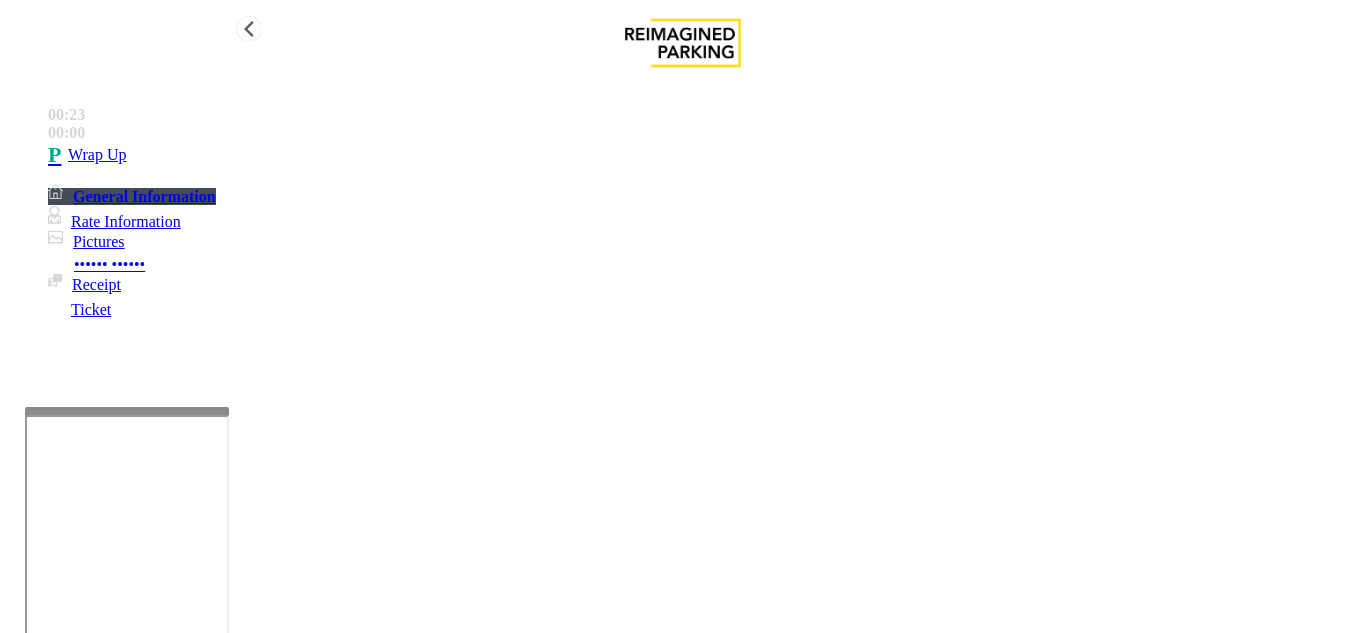 click on "Wrap Up" at bounding box center (703, 155) 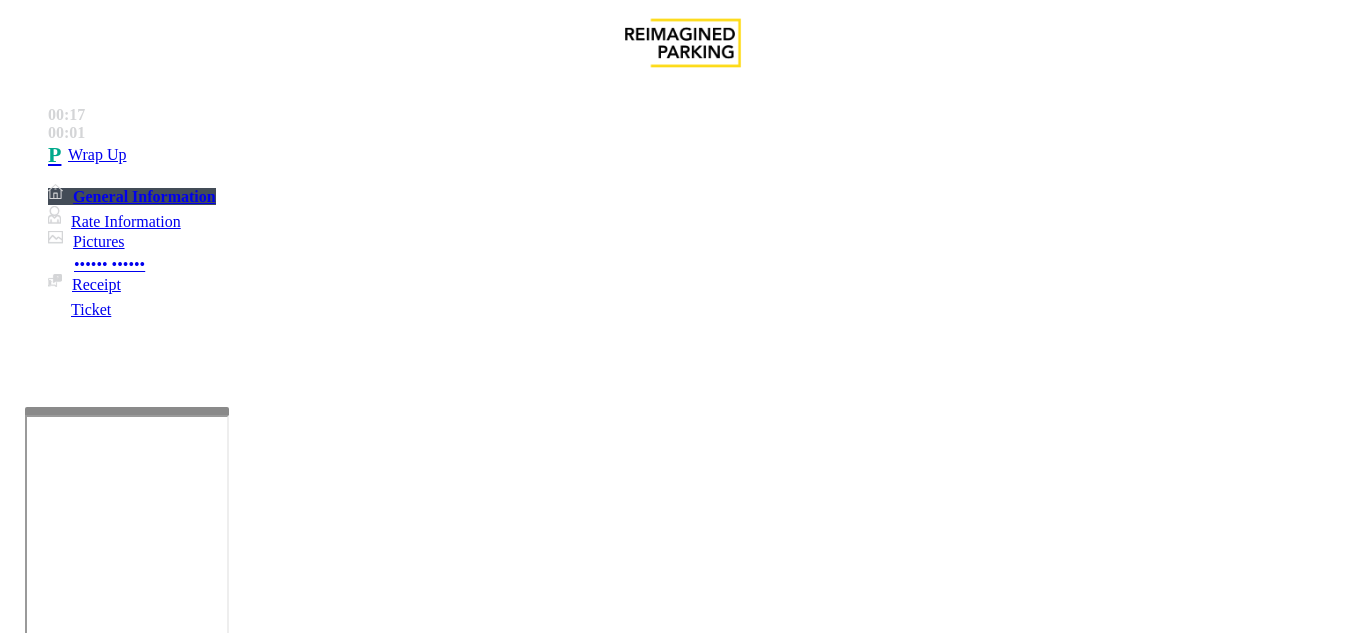 scroll, scrollTop: 700, scrollLeft: 0, axis: vertical 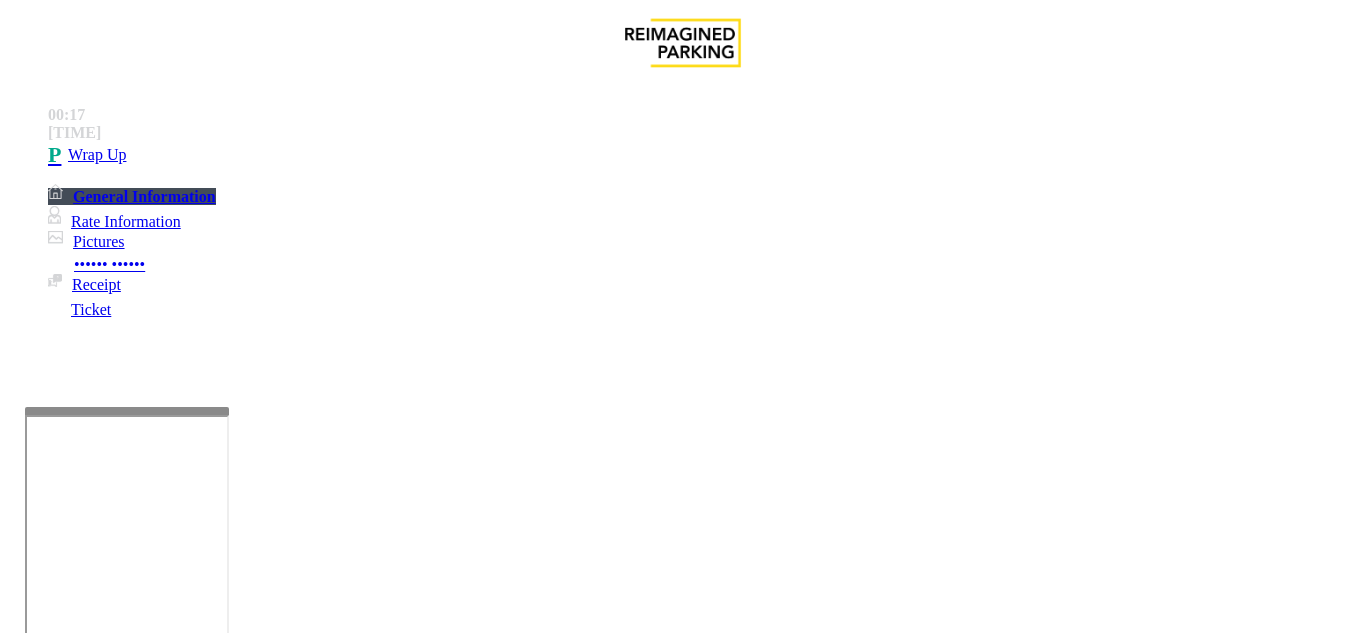 click on "Intercom Issue/No Response" at bounding box center (929, 1286) 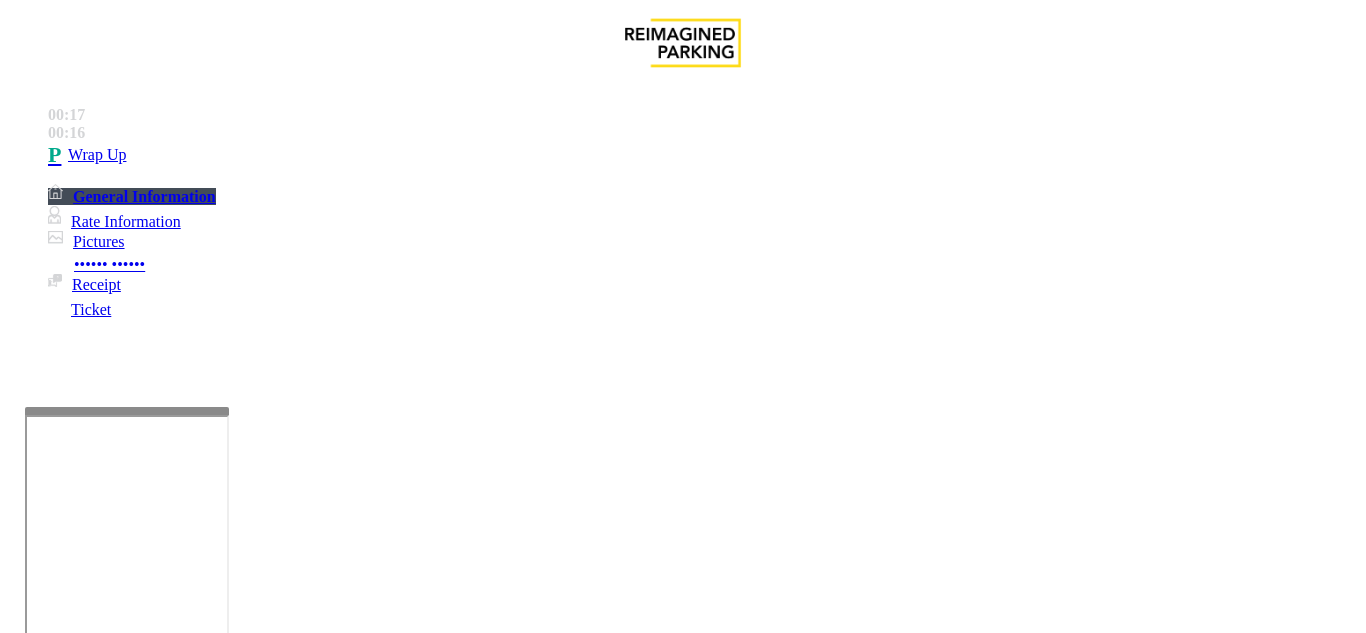 click on "Call dropped" at bounding box center [483, 1286] 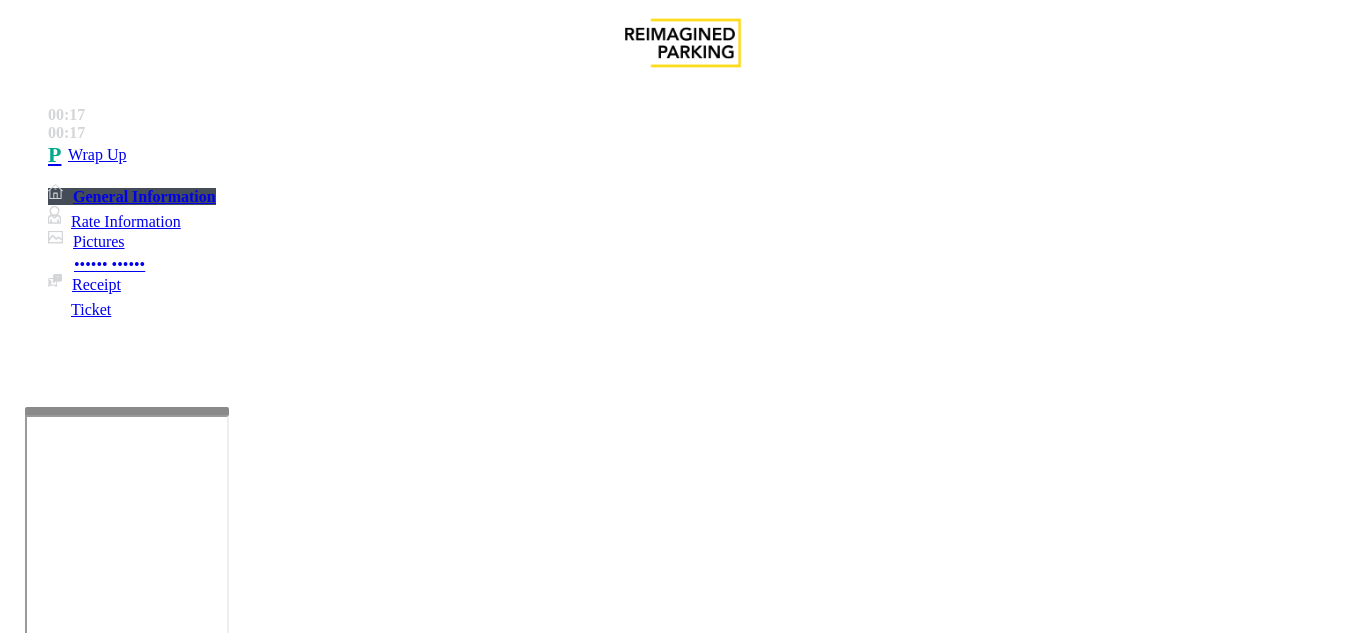 drag, startPoint x: 285, startPoint y: 178, endPoint x: 394, endPoint y: 164, distance: 109.89541 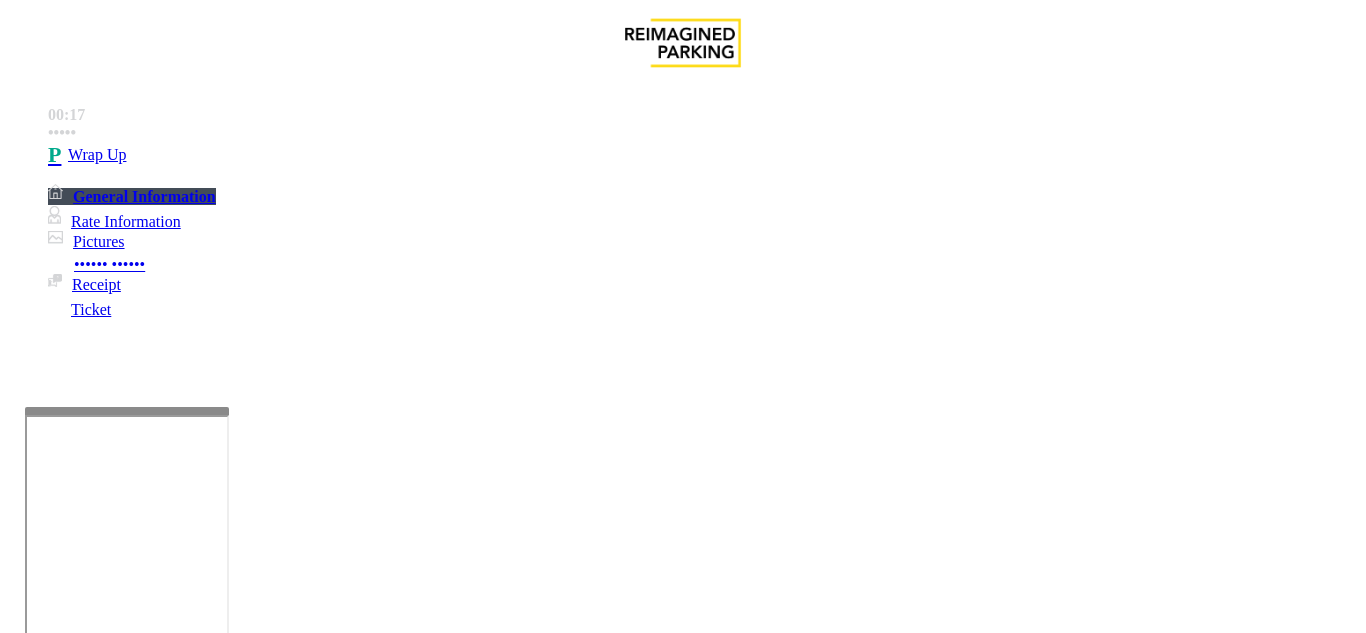 click on "Issue  -  Intercom Issue/No Response Call dropped Notes:                      Send alerts to manager  Vend Gate Not Allowed  Steps to Resolve" at bounding box center [682, 1372] 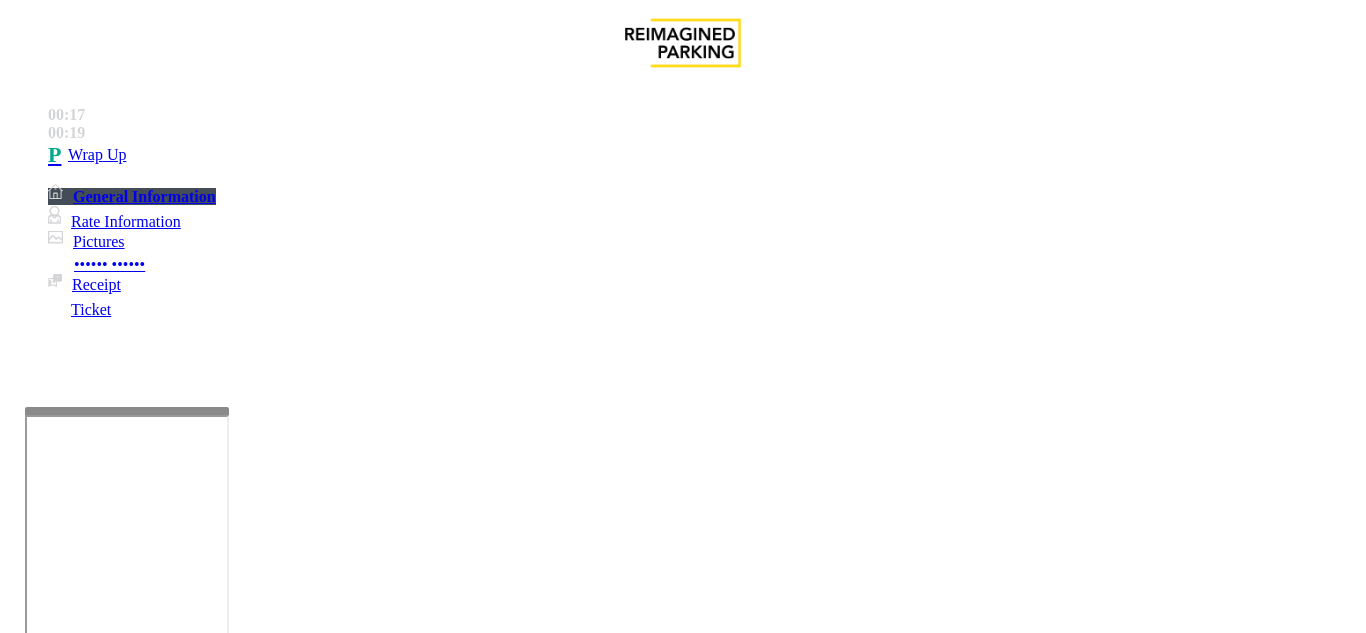drag, startPoint x: 394, startPoint y: 181, endPoint x: 276, endPoint y: 179, distance: 118.016945 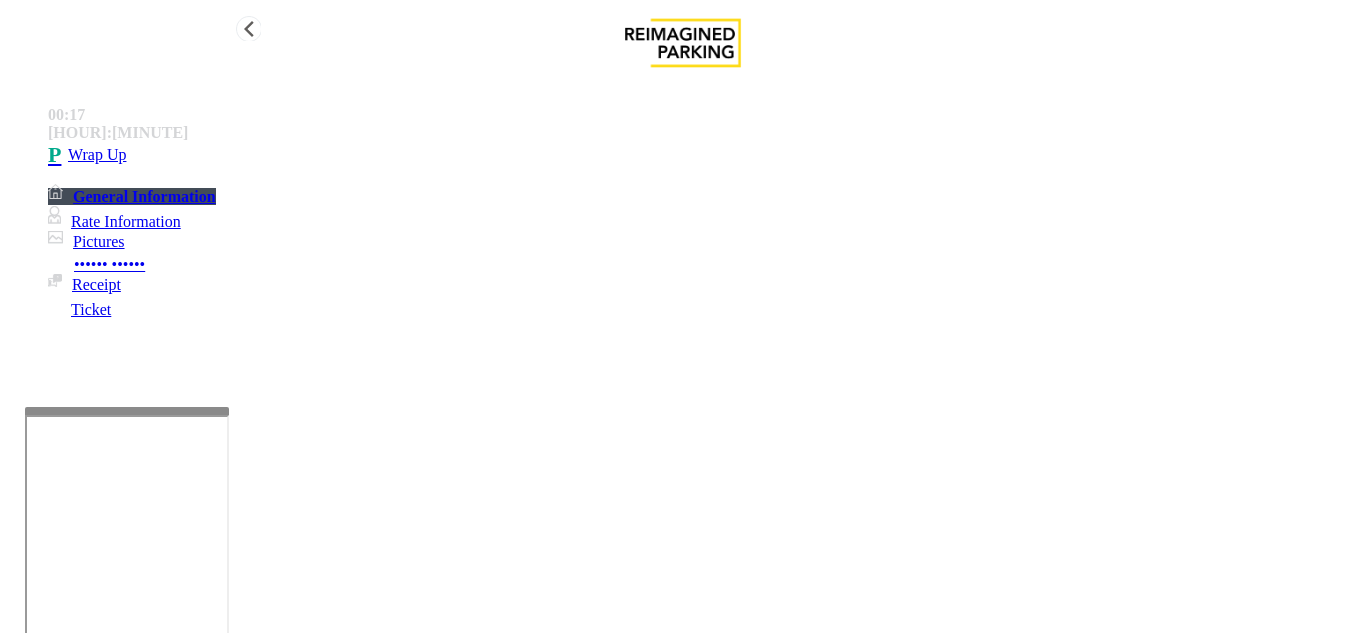type on "**********" 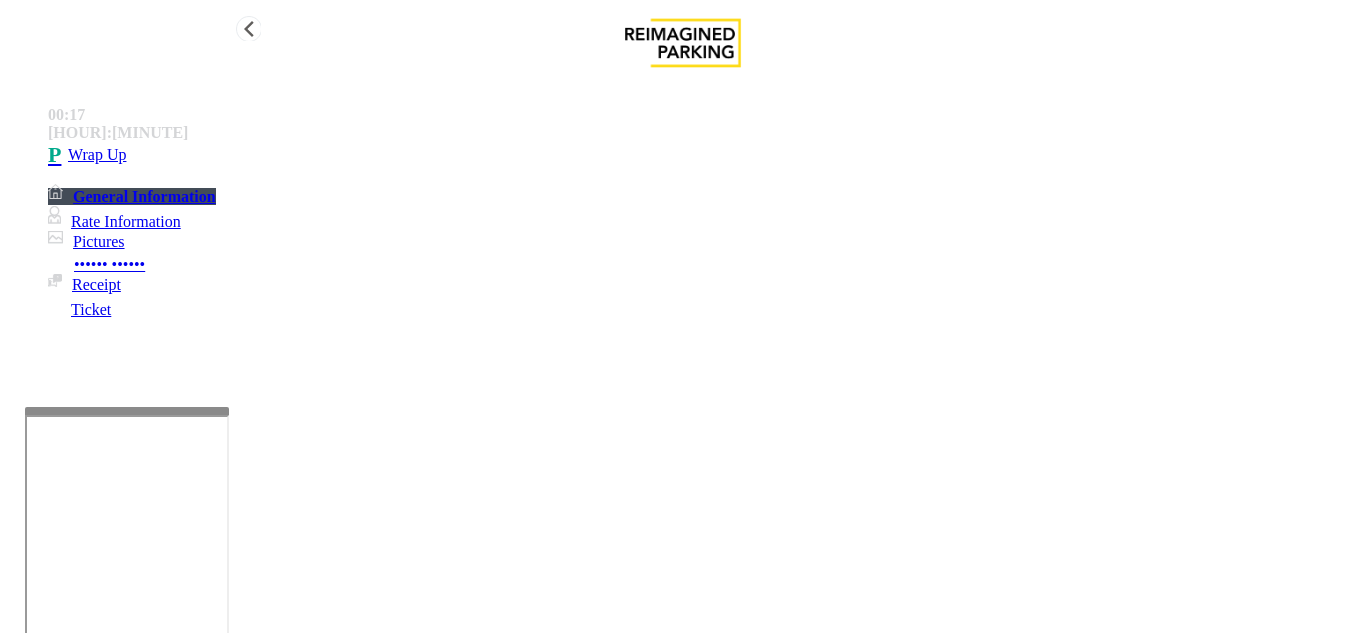 click on "Wrap Up" at bounding box center [703, 155] 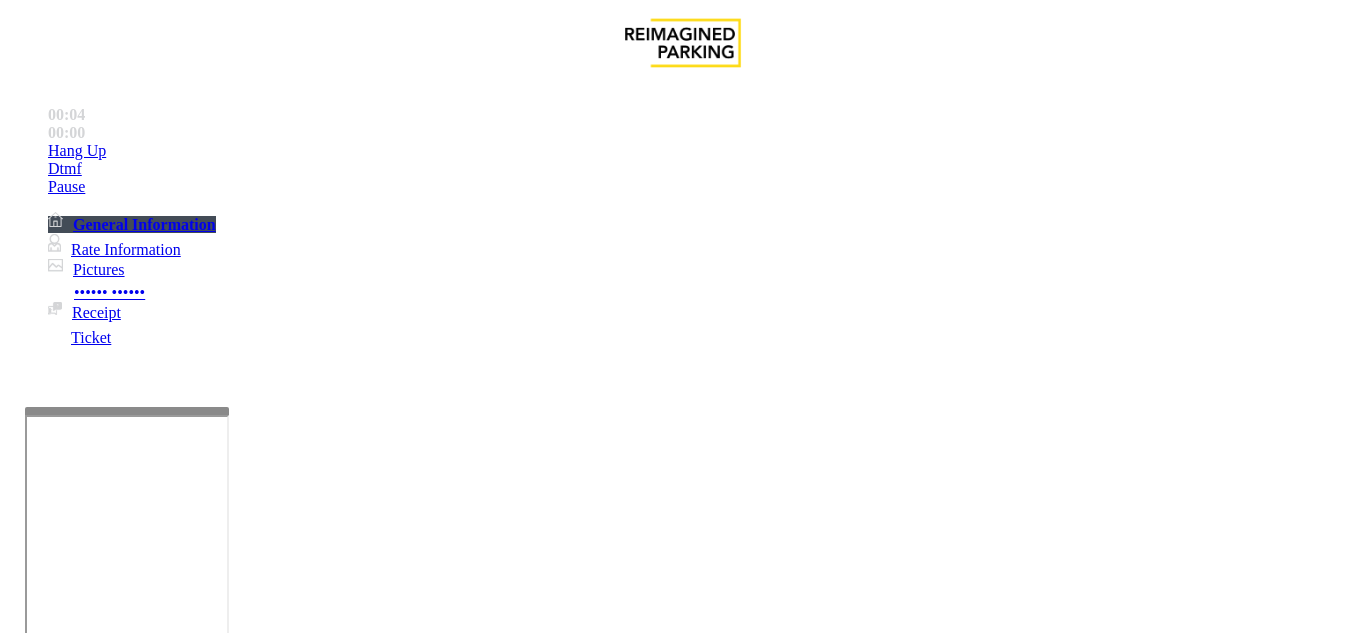 scroll, scrollTop: 400, scrollLeft: 0, axis: vertical 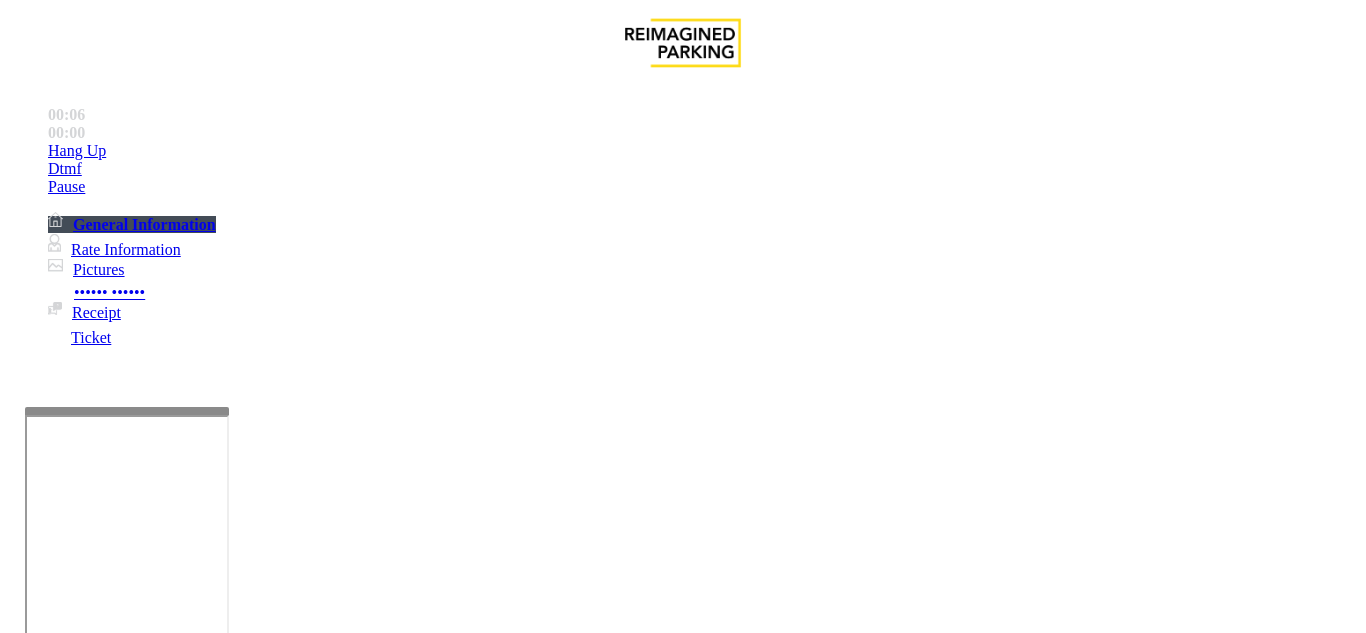 click on "Validation Issue" at bounding box center (371, 1286) 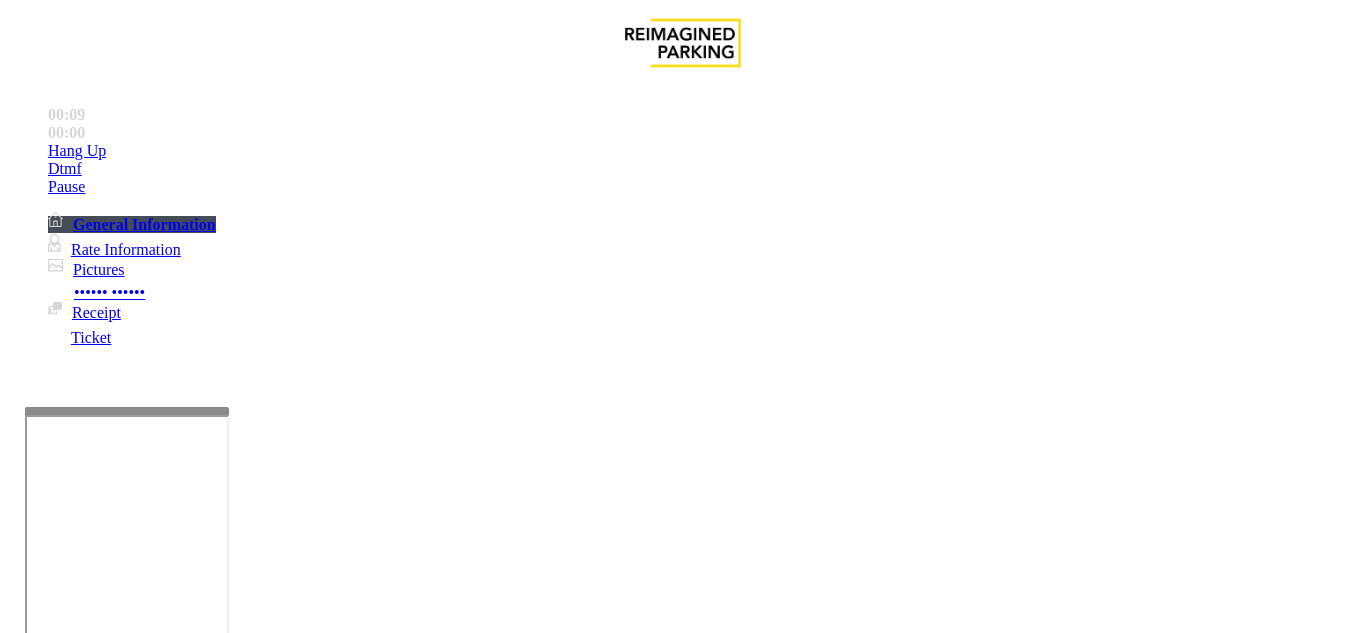 click at bounding box center (229, 1334) 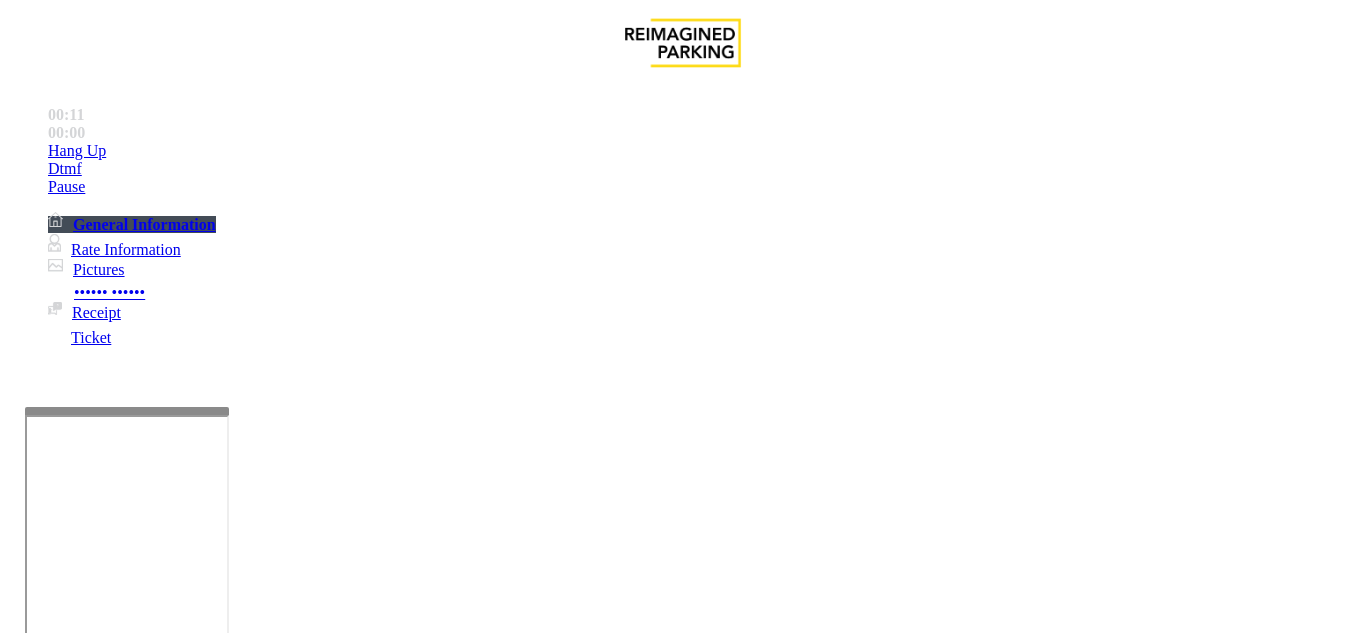 drag, startPoint x: 279, startPoint y: 180, endPoint x: 425, endPoint y: 173, distance: 146.16771 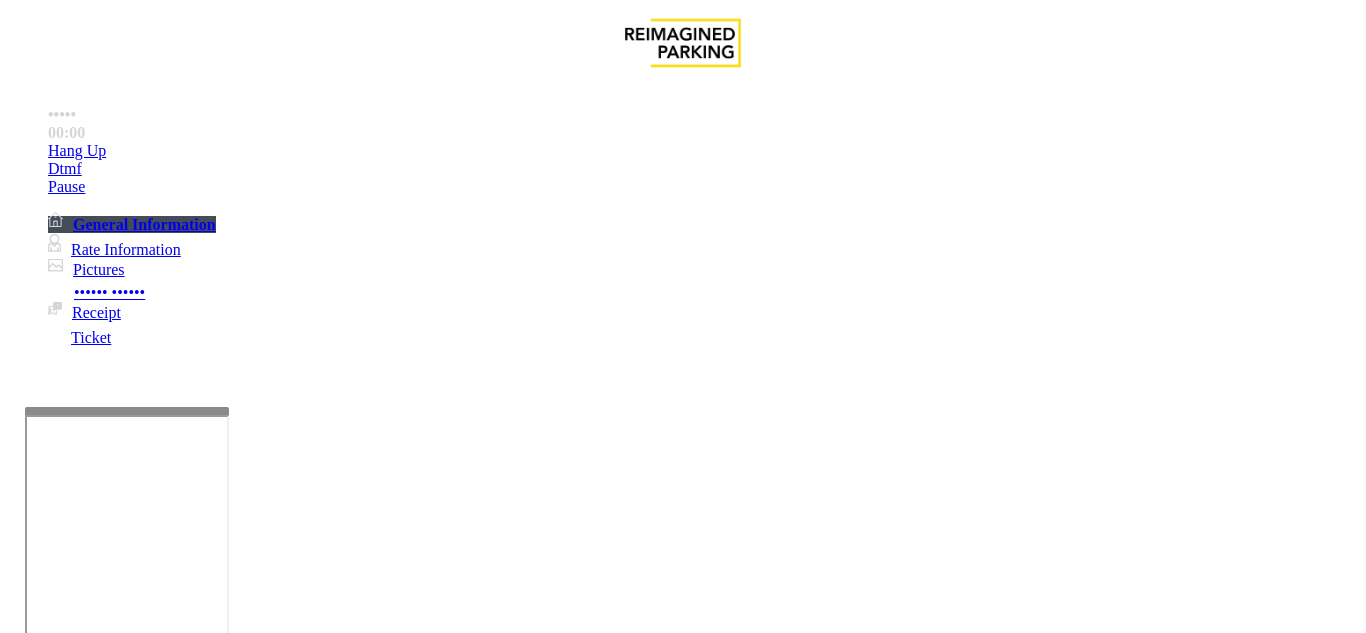 click at bounding box center [229, 1334] 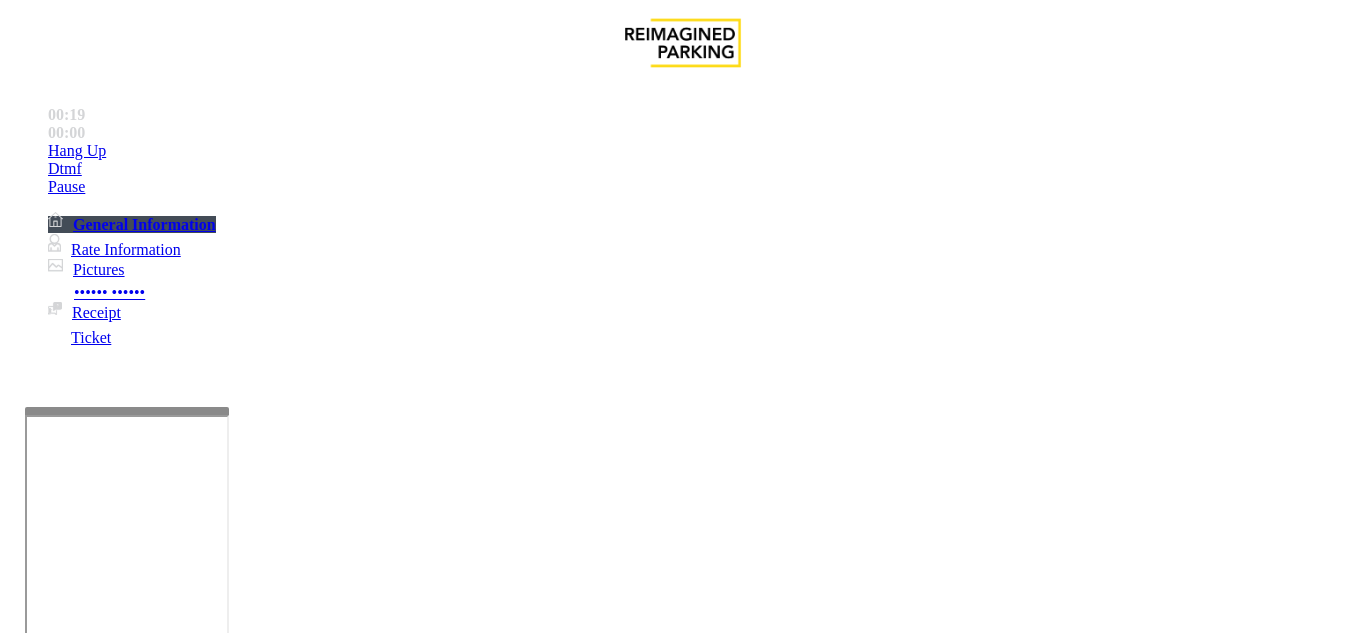 click at bounding box center [229, 1334] 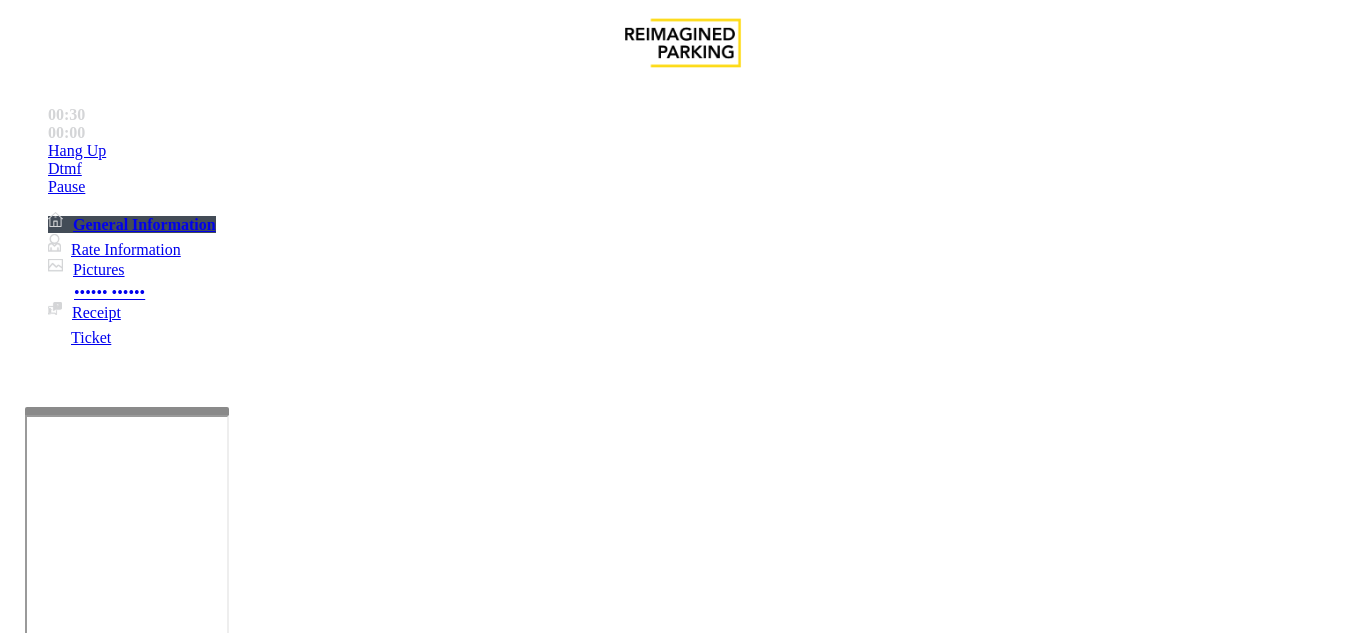 scroll, scrollTop: 15, scrollLeft: 0, axis: vertical 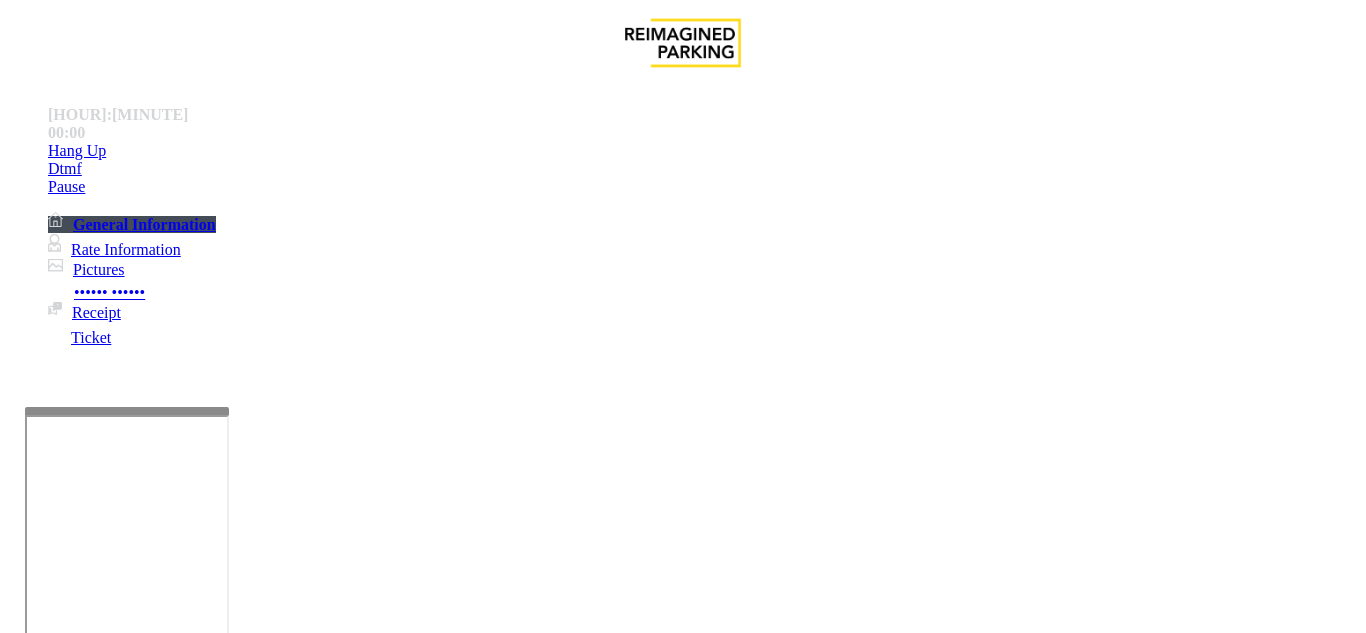 click on "Time Zone" at bounding box center [682, 2861] 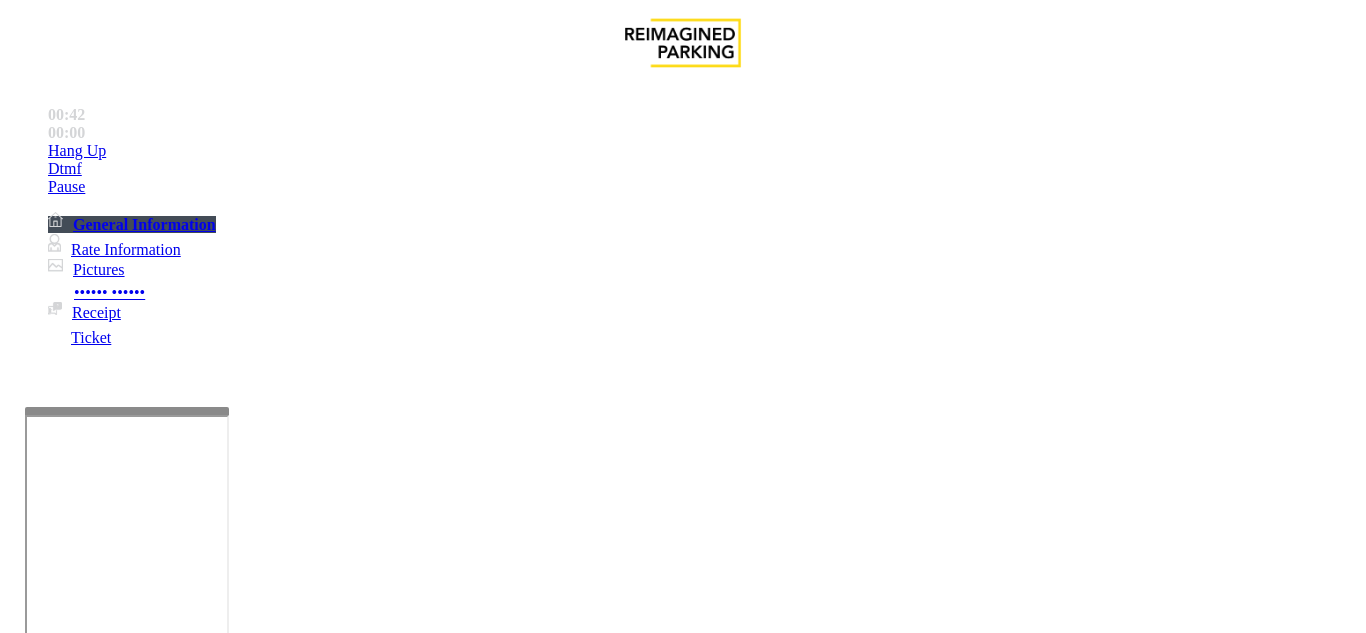 click at bounding box center [229, 1334] 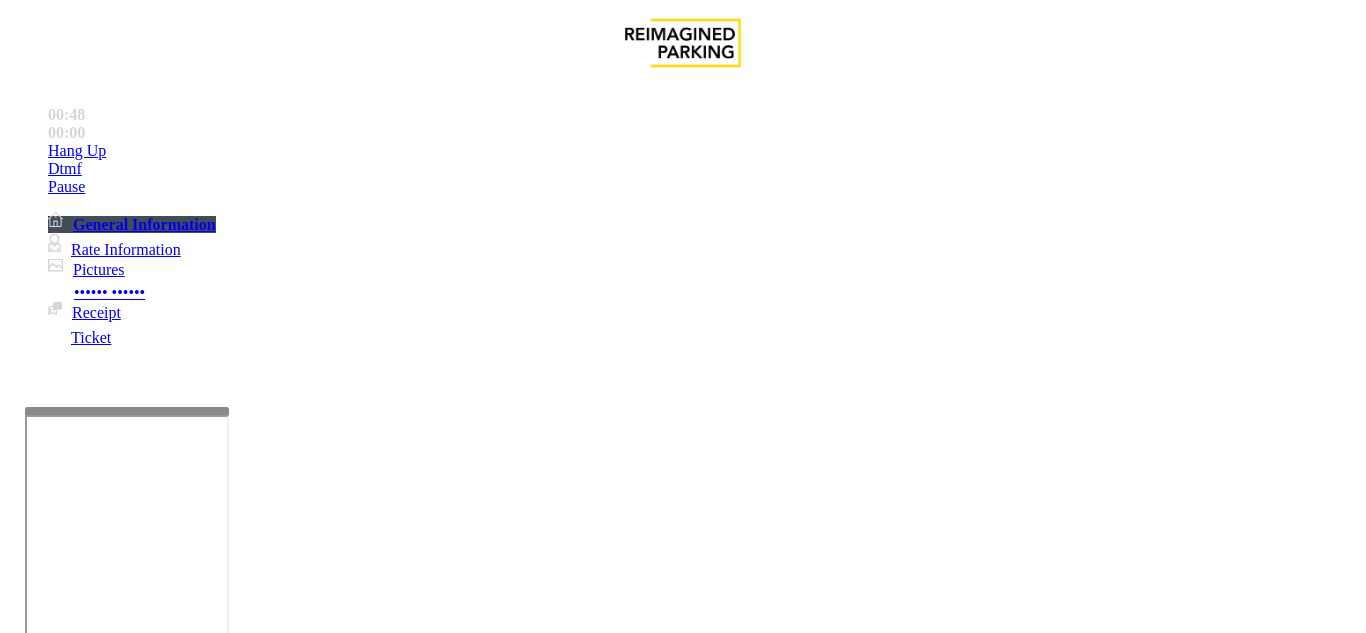 scroll, scrollTop: 36, scrollLeft: 0, axis: vertical 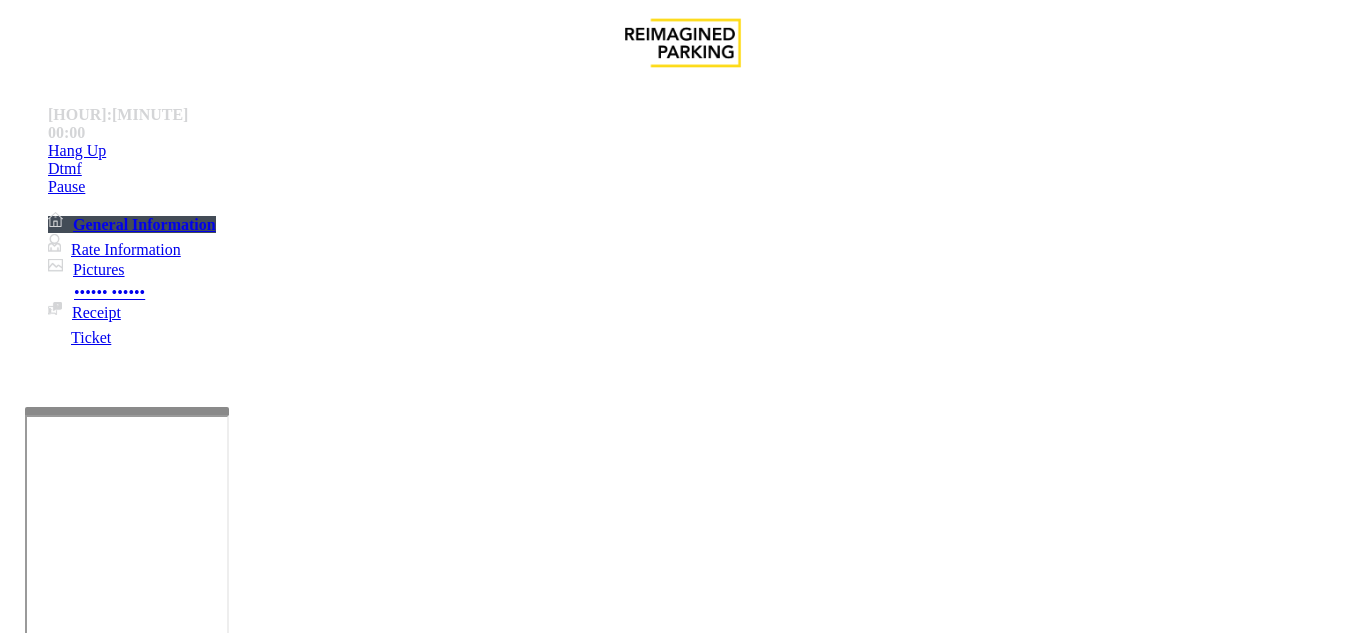 click on "Vend Gate" at bounding box center [69, 1427] 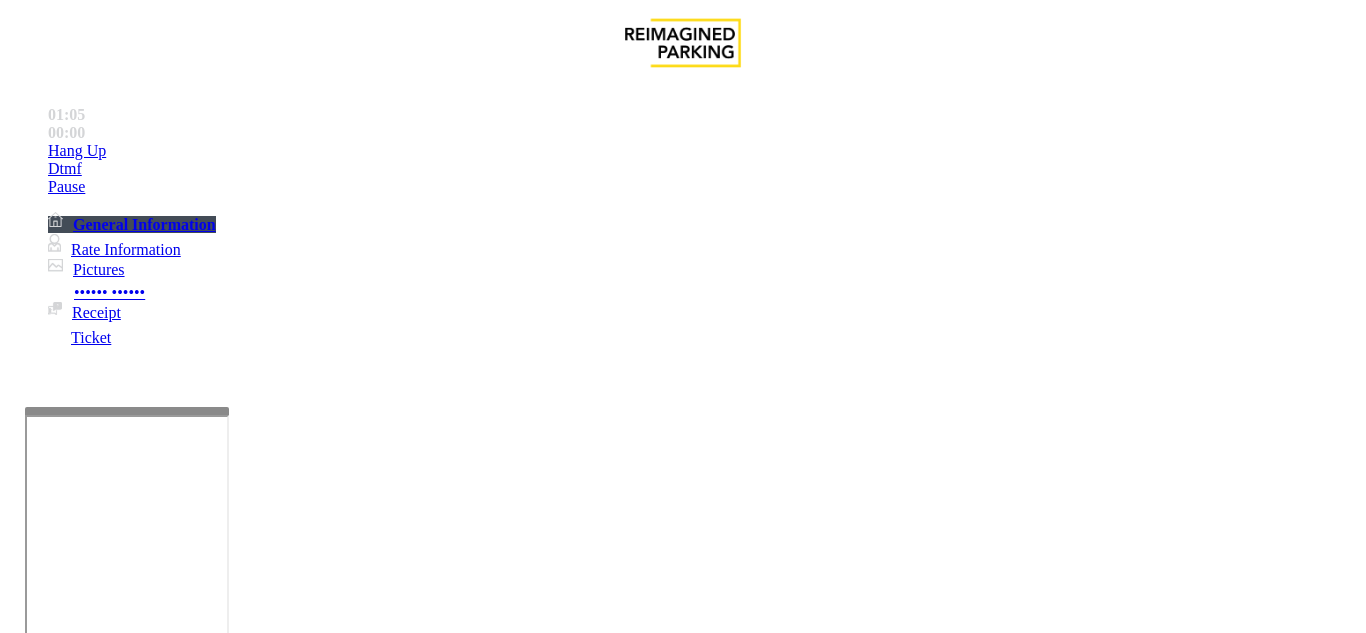 click at bounding box center (229, 1334) 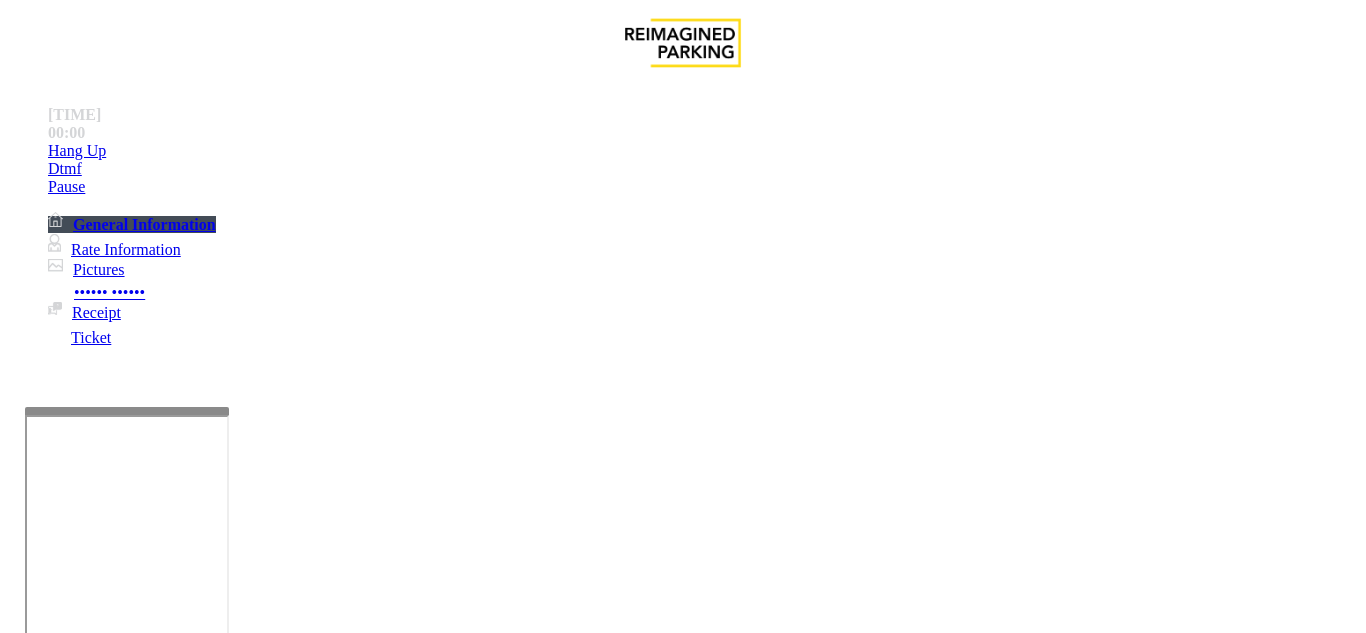 scroll, scrollTop: 0, scrollLeft: 0, axis: both 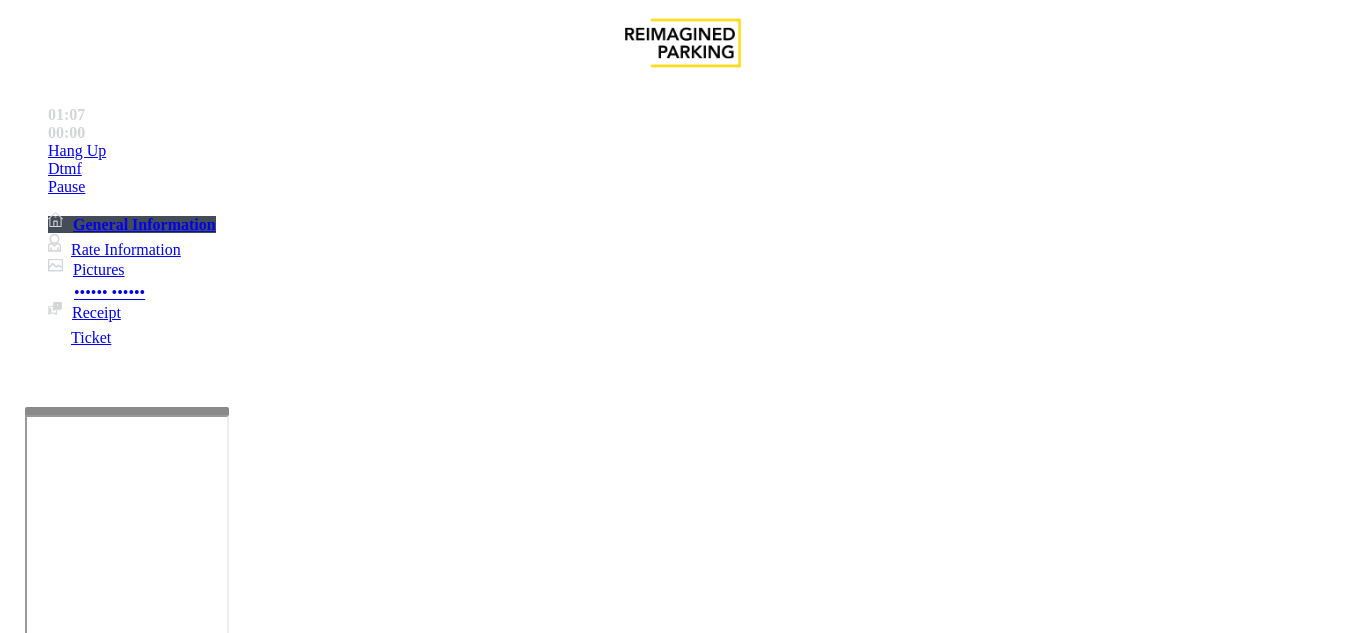click at bounding box center (229, 1334) 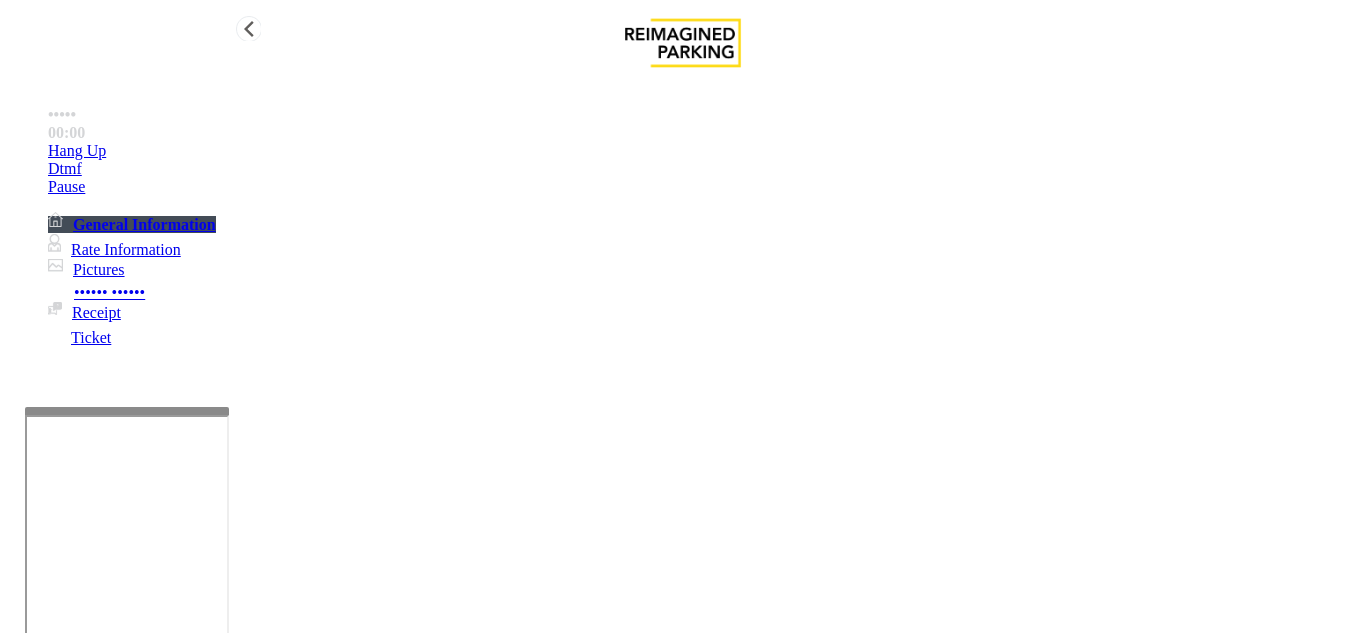 type on "**********" 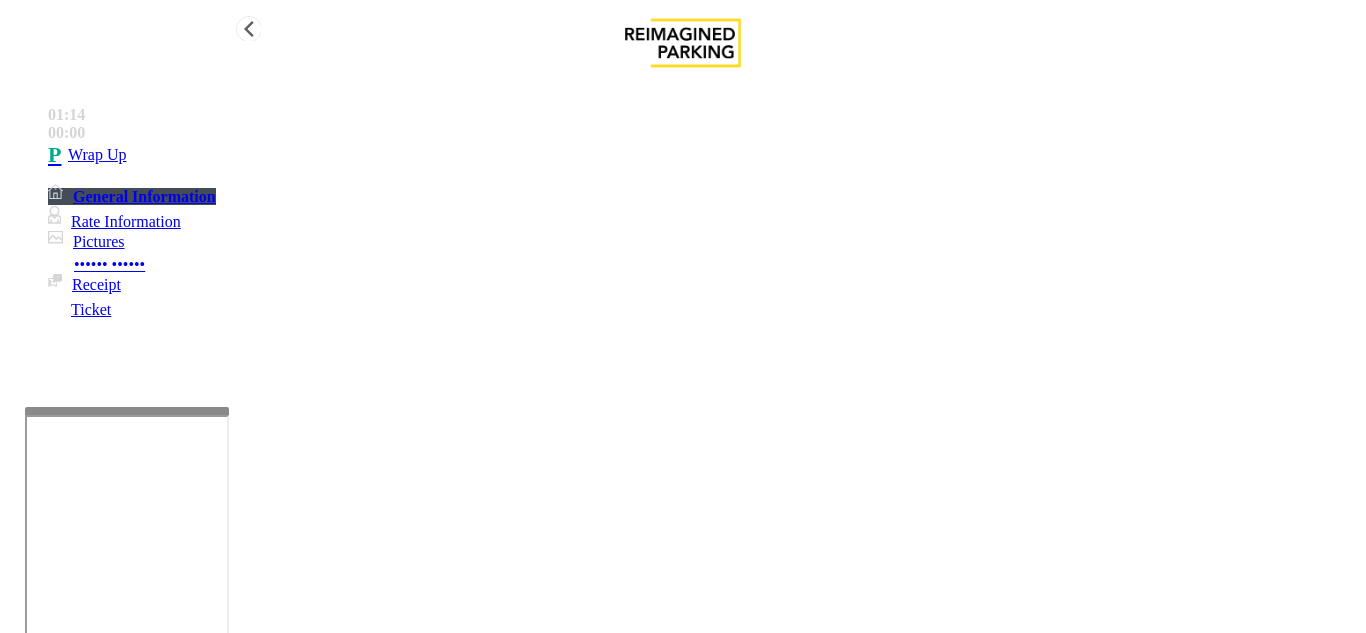 click on "Wrap Up" at bounding box center [703, 155] 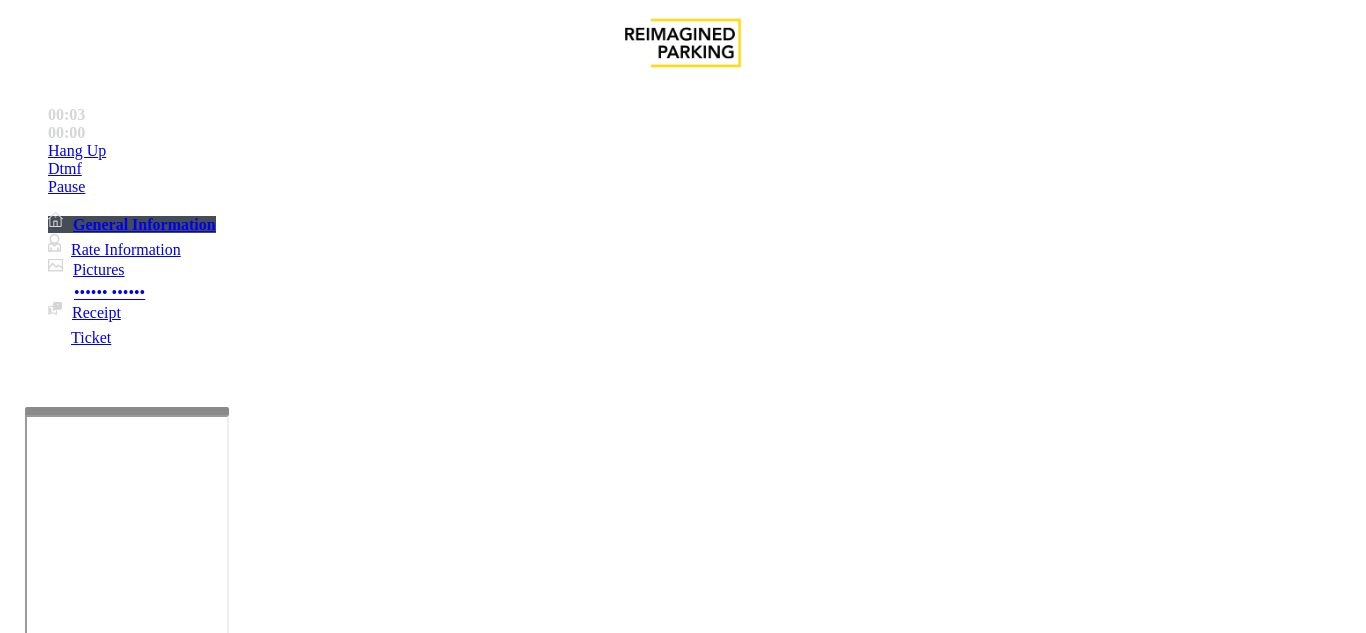 scroll, scrollTop: 500, scrollLeft: 0, axis: vertical 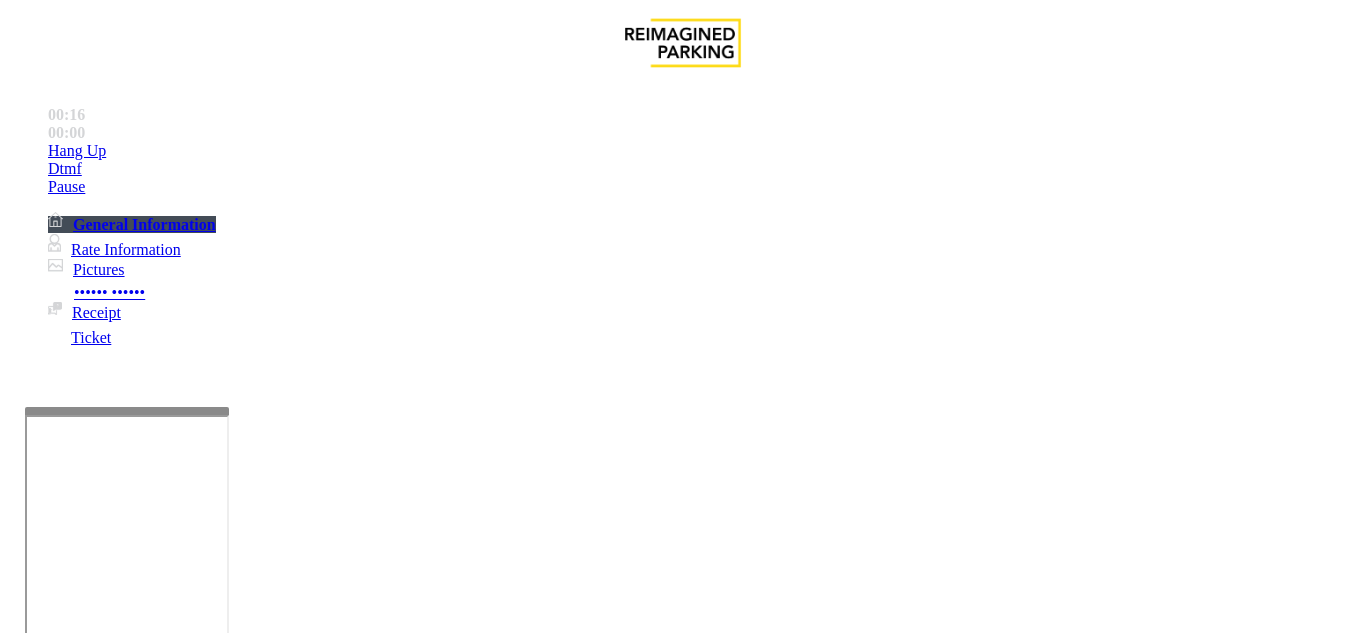 click on "Intercom Issue/No Response" at bounding box center [929, 1286] 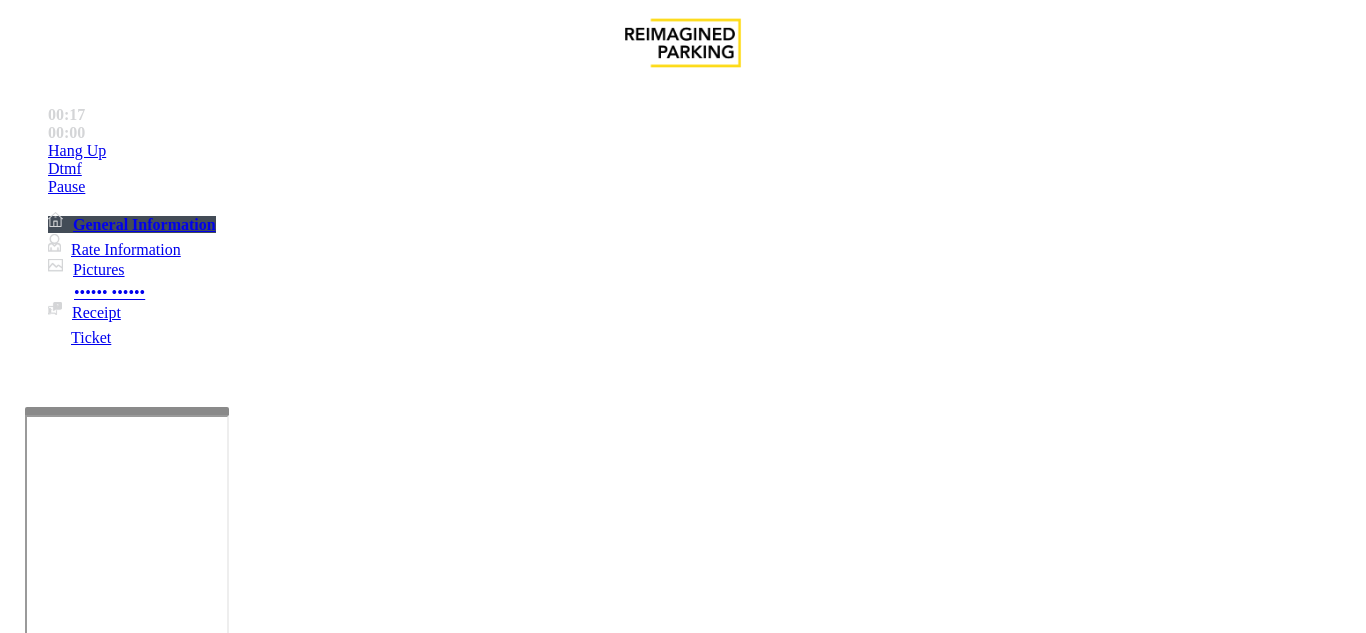 click on "No Response/Unable to hear parker" at bounding box center (142, 1286) 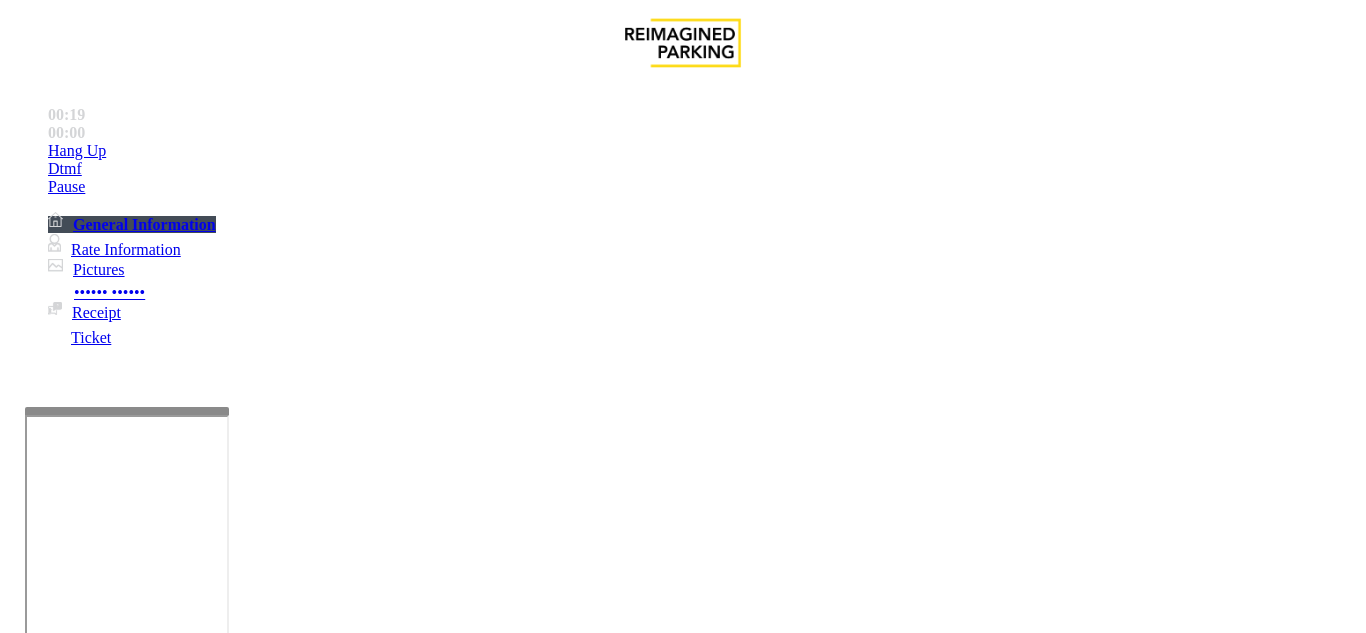 drag, startPoint x: 334, startPoint y: 175, endPoint x: 594, endPoint y: 180, distance: 260.04807 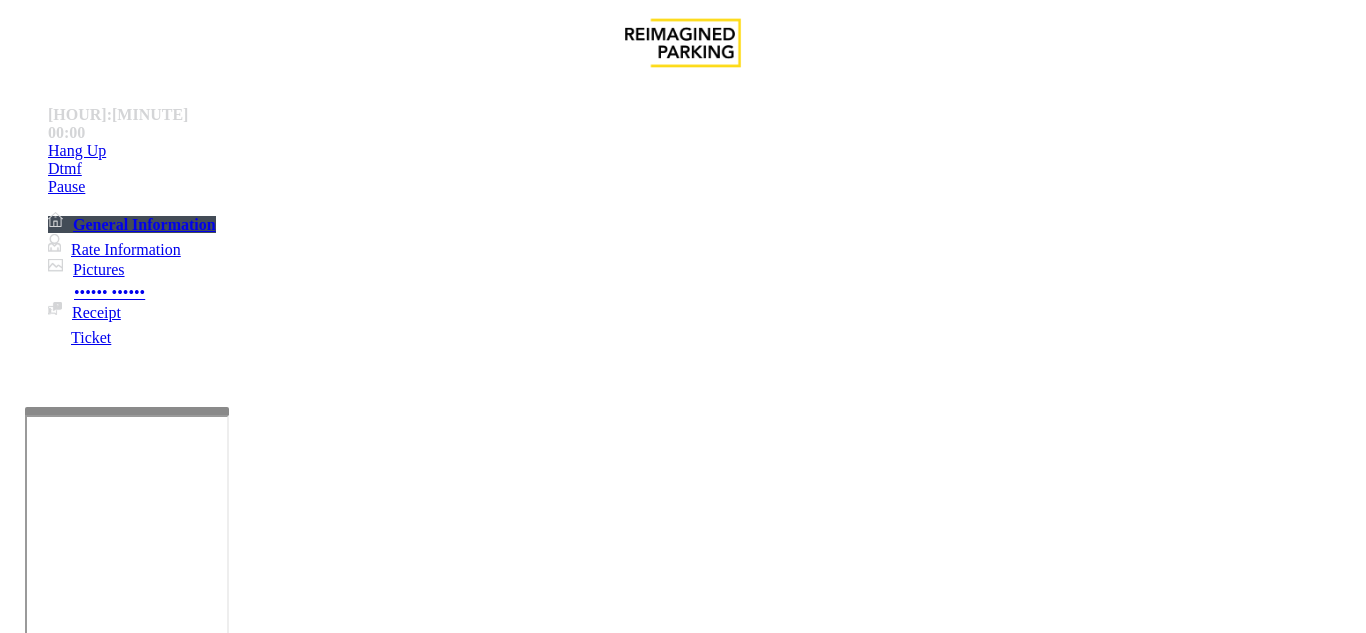 type on "**********" 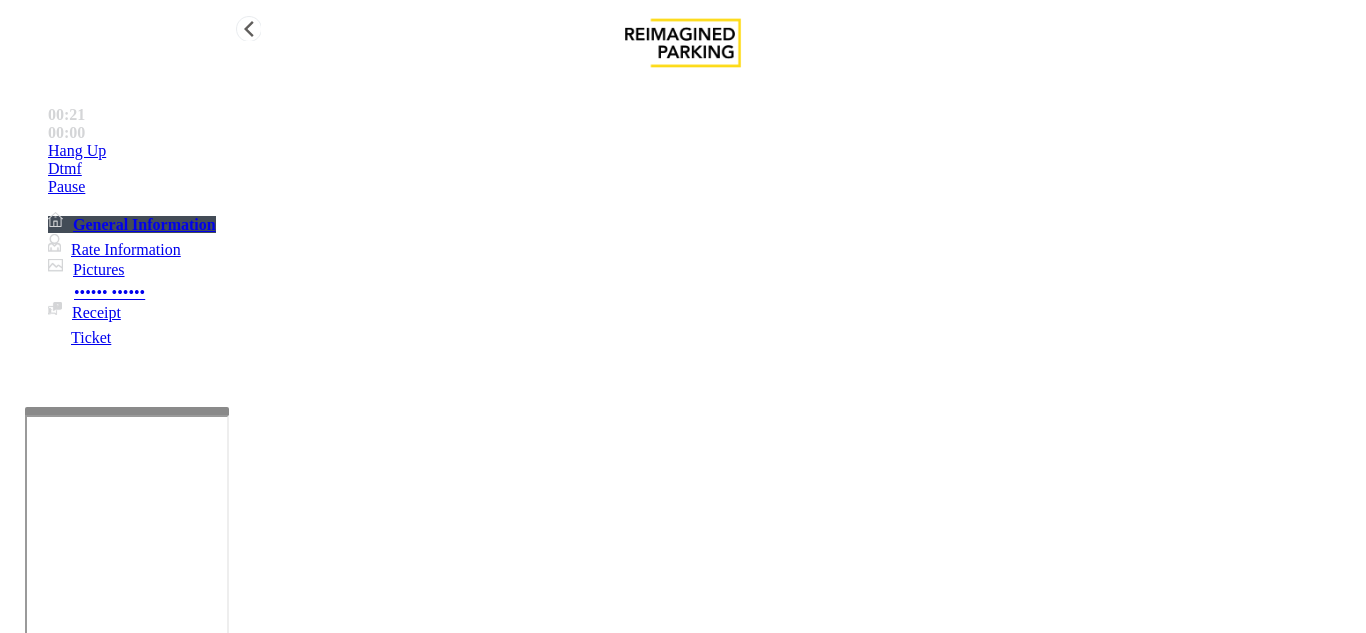 click on "Hang Up" at bounding box center (703, 151) 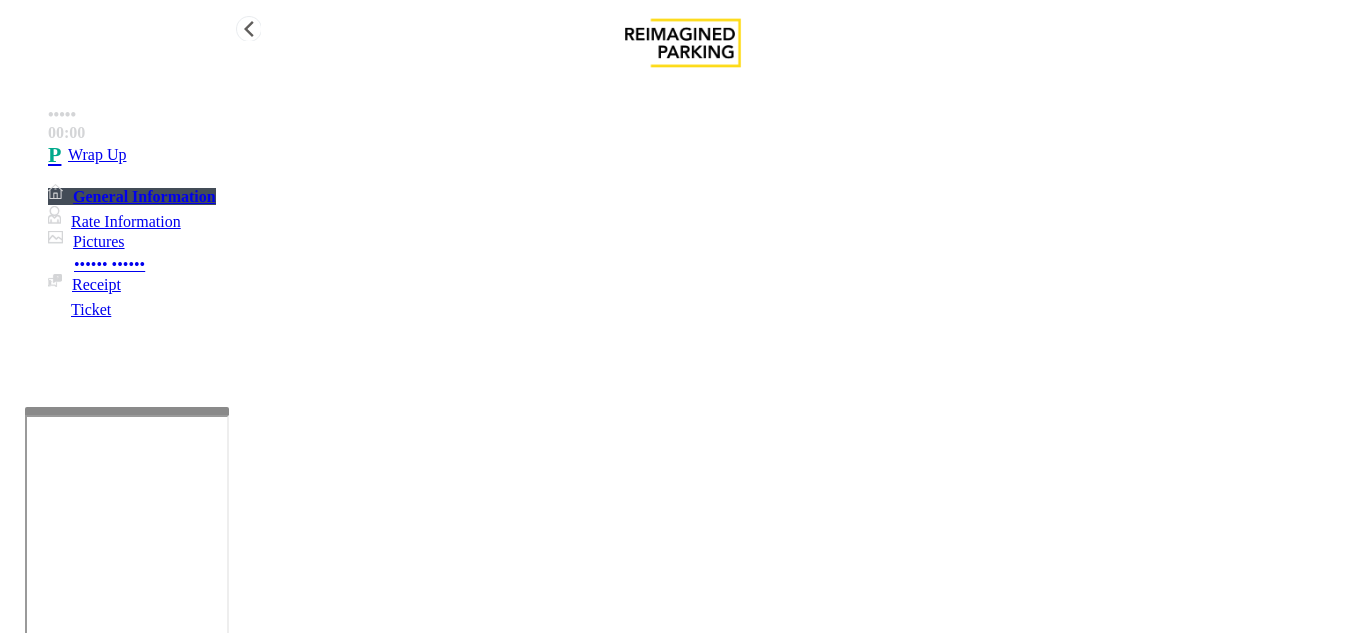 click on "Wrap Up" at bounding box center (703, 155) 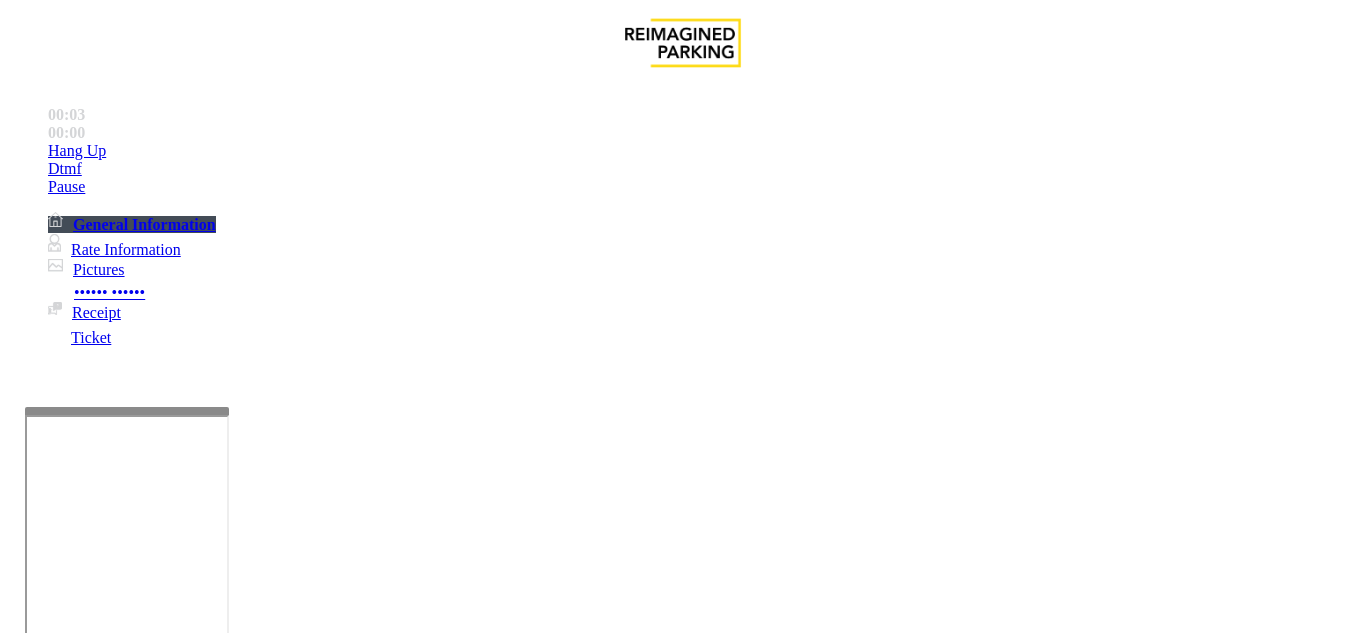 scroll, scrollTop: 500, scrollLeft: 0, axis: vertical 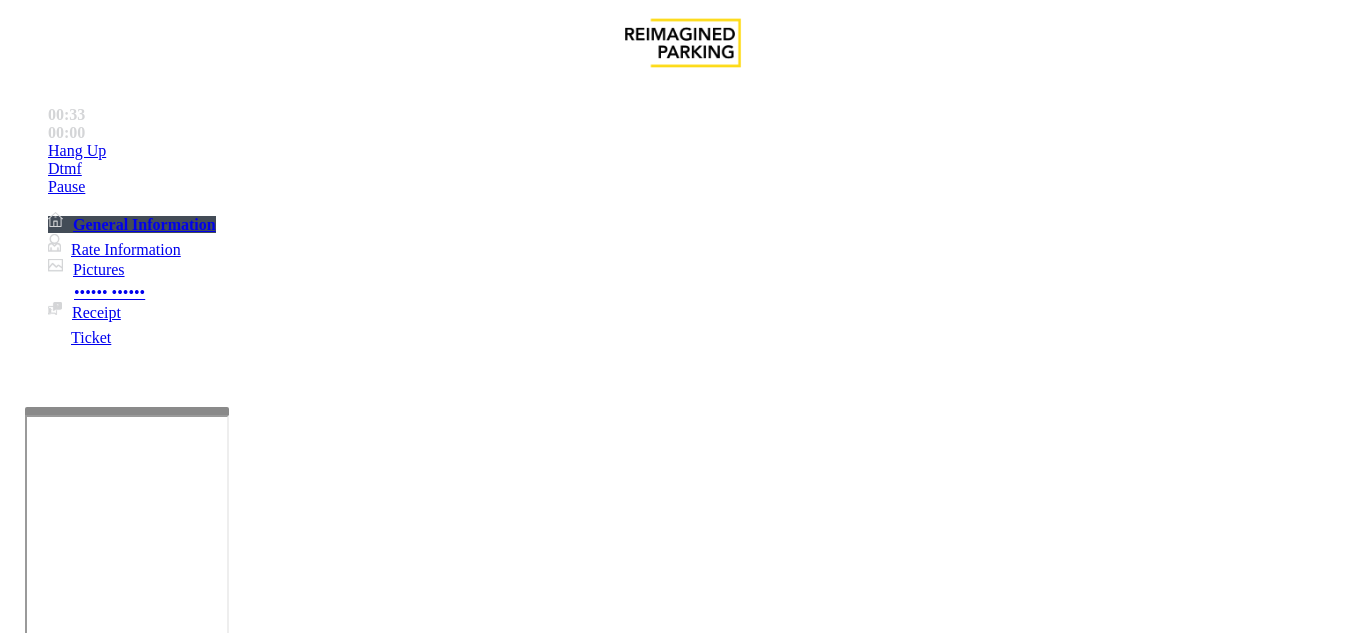 click on "•••••• •••••   ••••••• •••••   ••••••• •••••   •••••••••• •••••   ••••••••• •••••   •••••••   •••••   ••••••••   •••••••••• •••••   •••••••• •••••••• ••••••••   •• •••••••••• ••••••" at bounding box center (682, 1289) 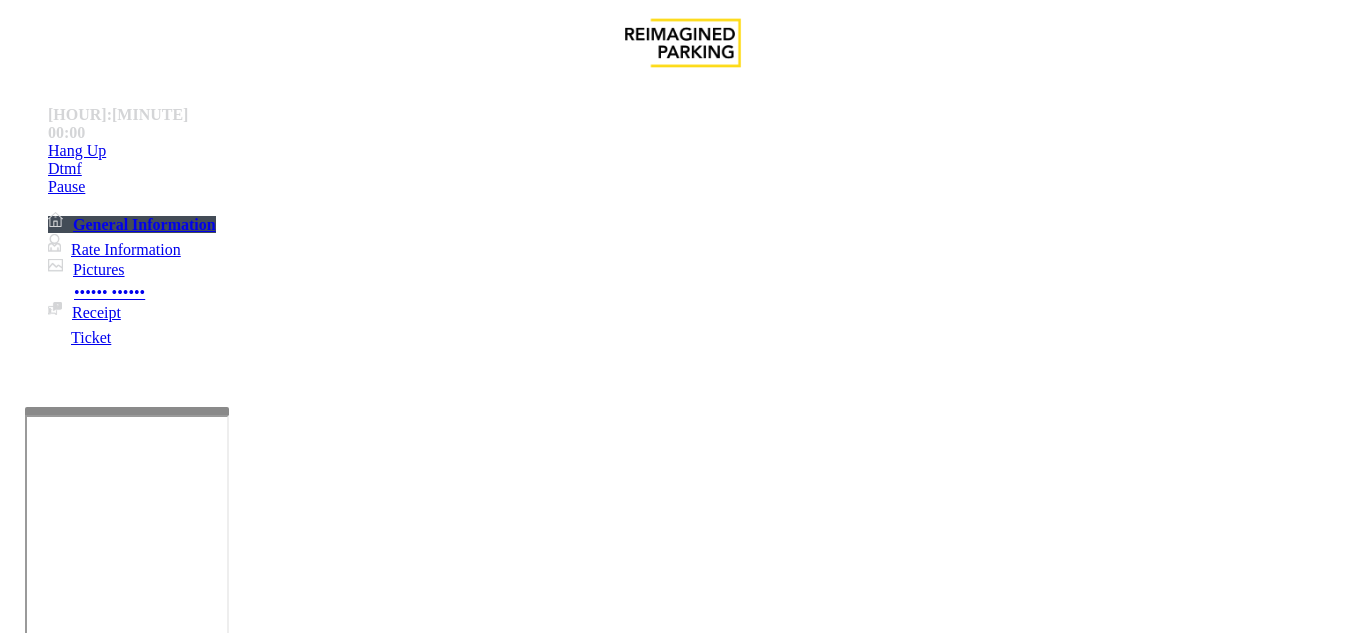 click on "Ticket Issue" at bounding box center [71, 1286] 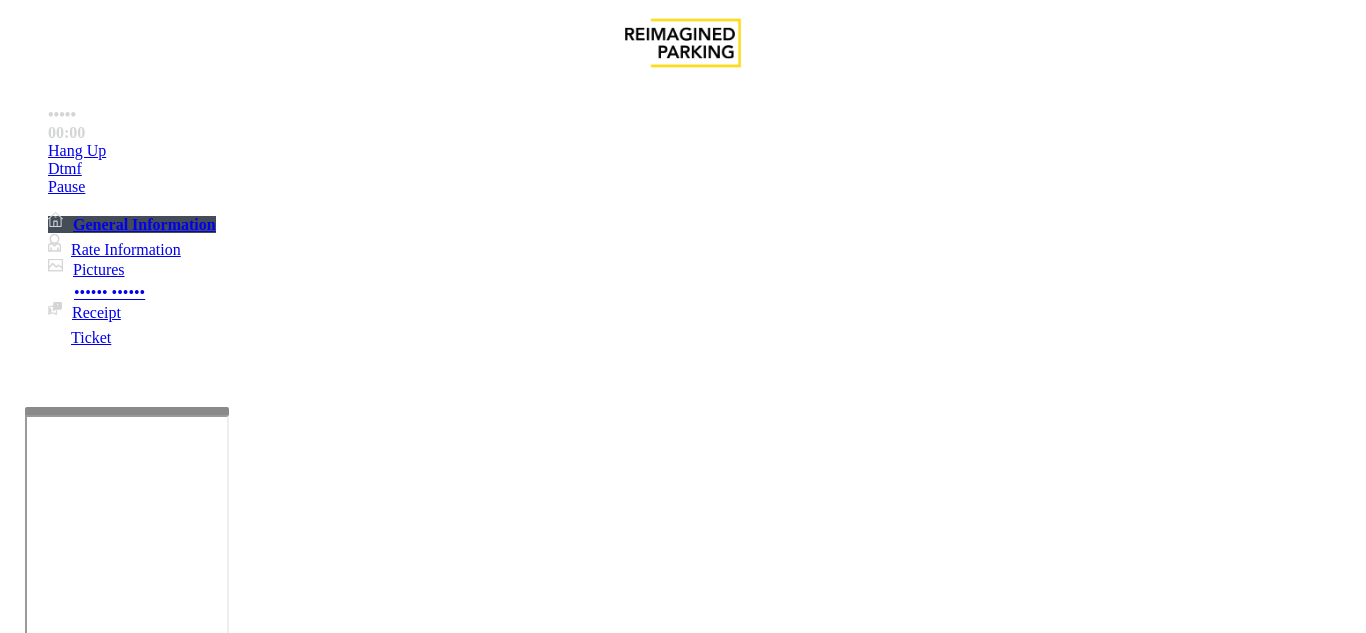 click on "Ticket Unreadable" at bounding box center (300, 1286) 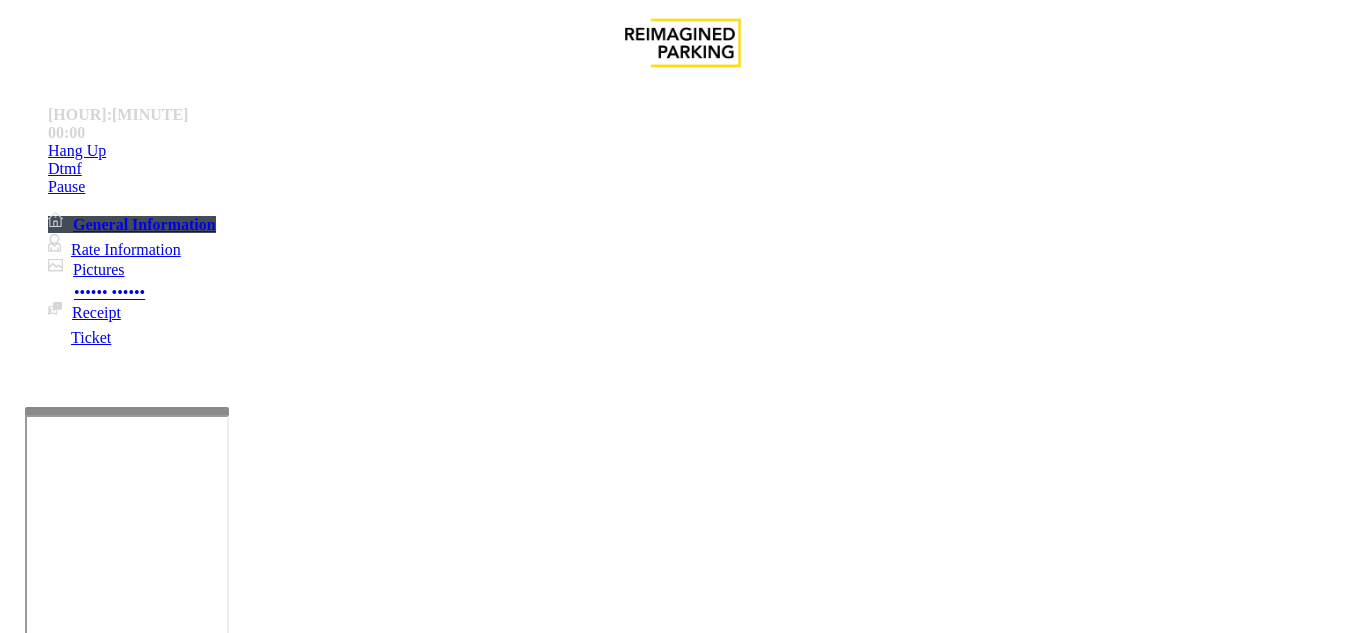 click at bounding box center (229, 1334) 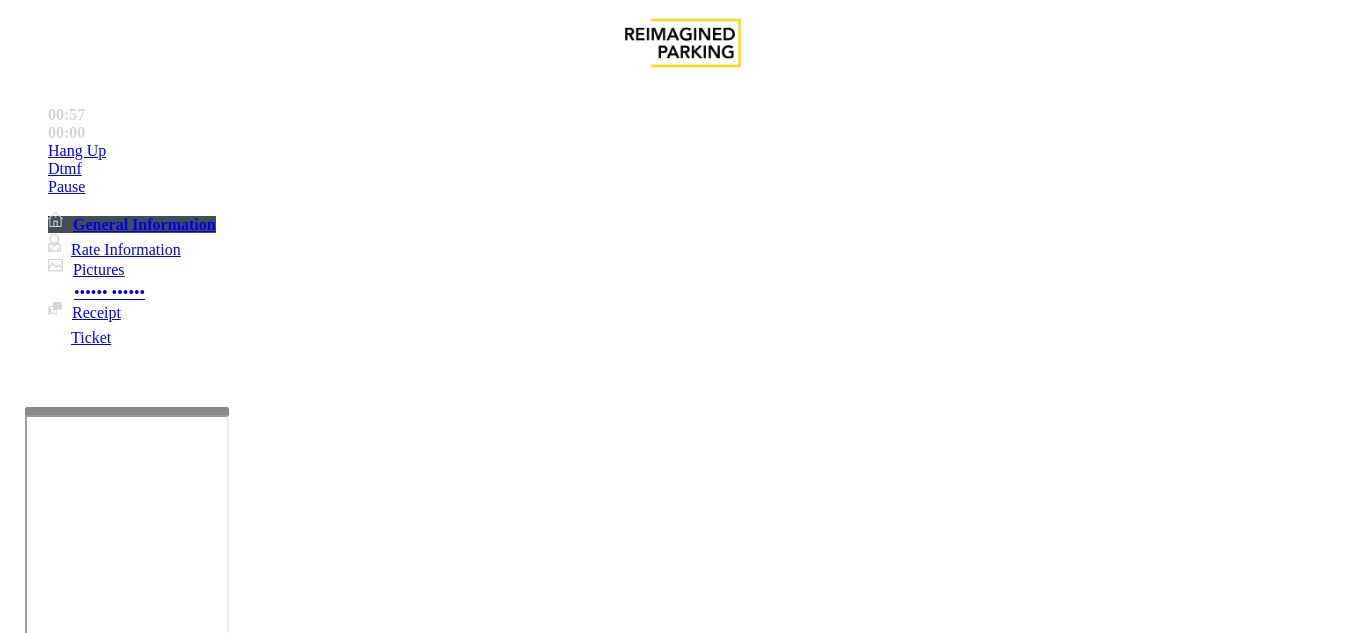 click on "Vend Gate" at bounding box center [69, 1427] 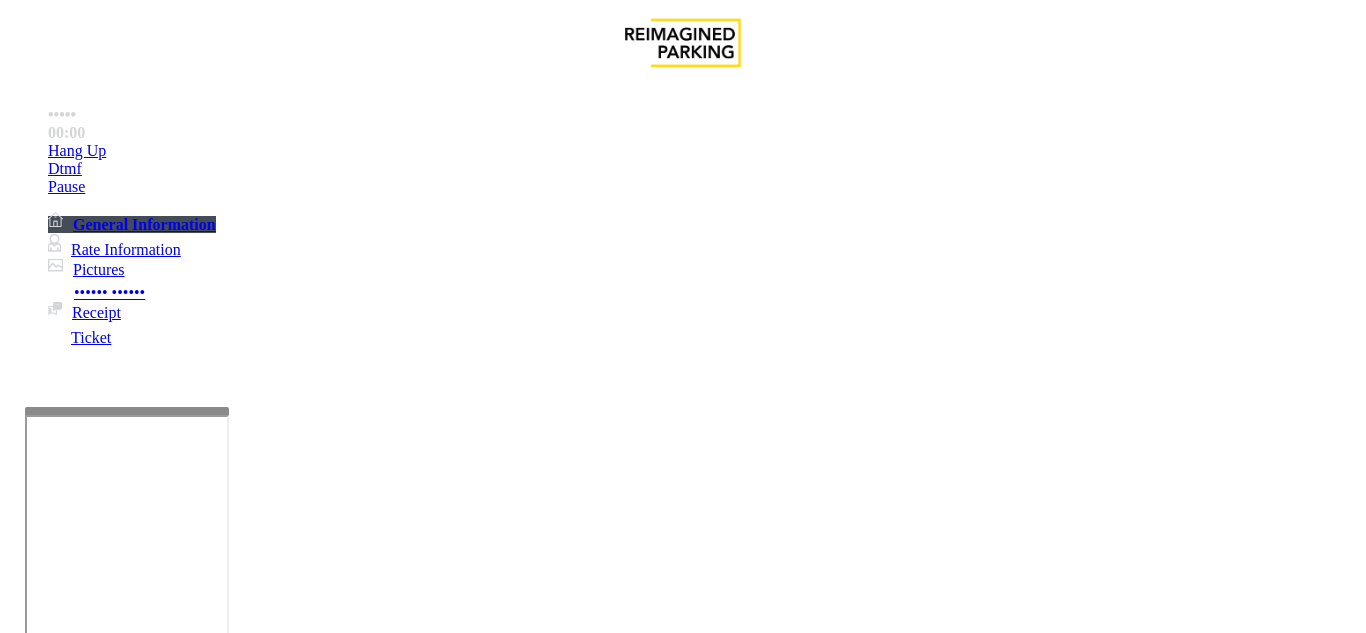 click at bounding box center [229, 1334] 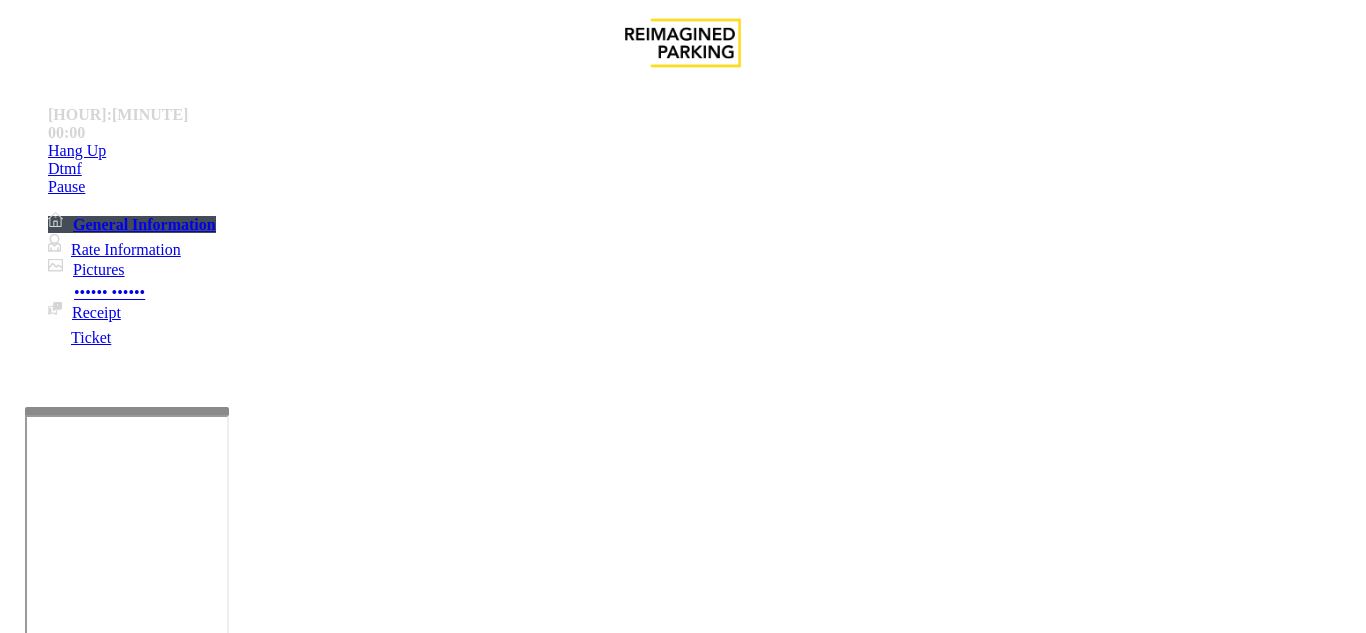 drag, startPoint x: 334, startPoint y: 187, endPoint x: 470, endPoint y: 176, distance: 136.44412 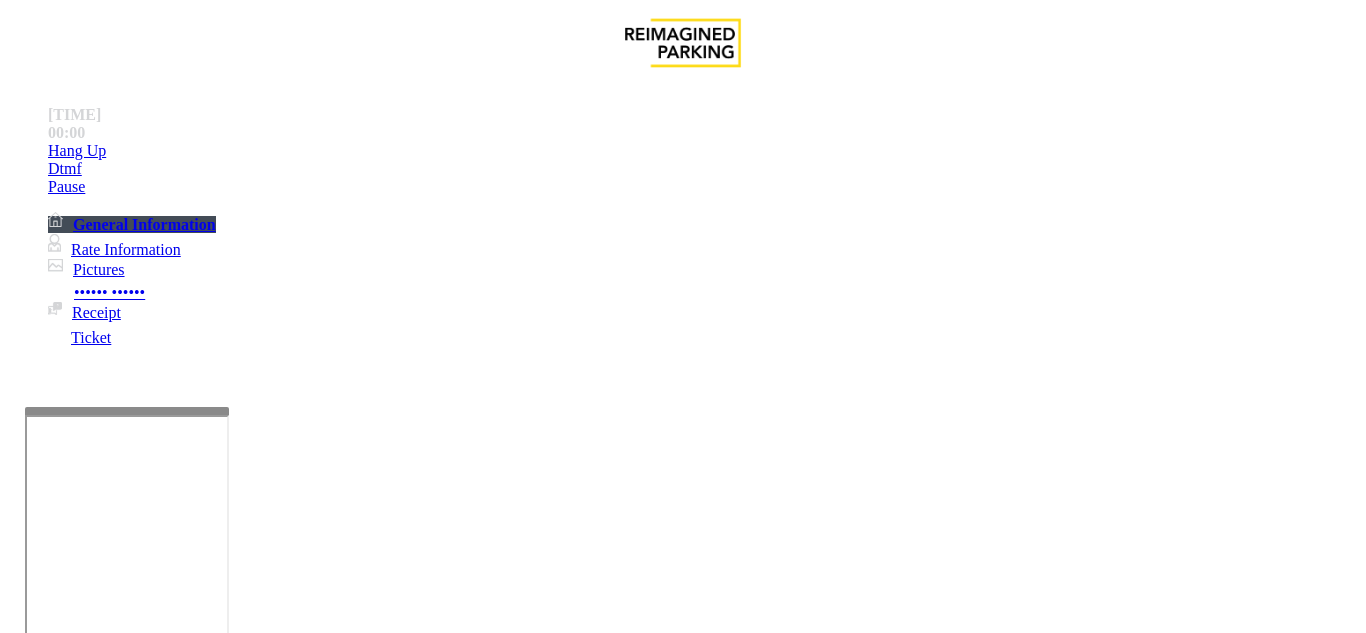 click at bounding box center [229, 1334] 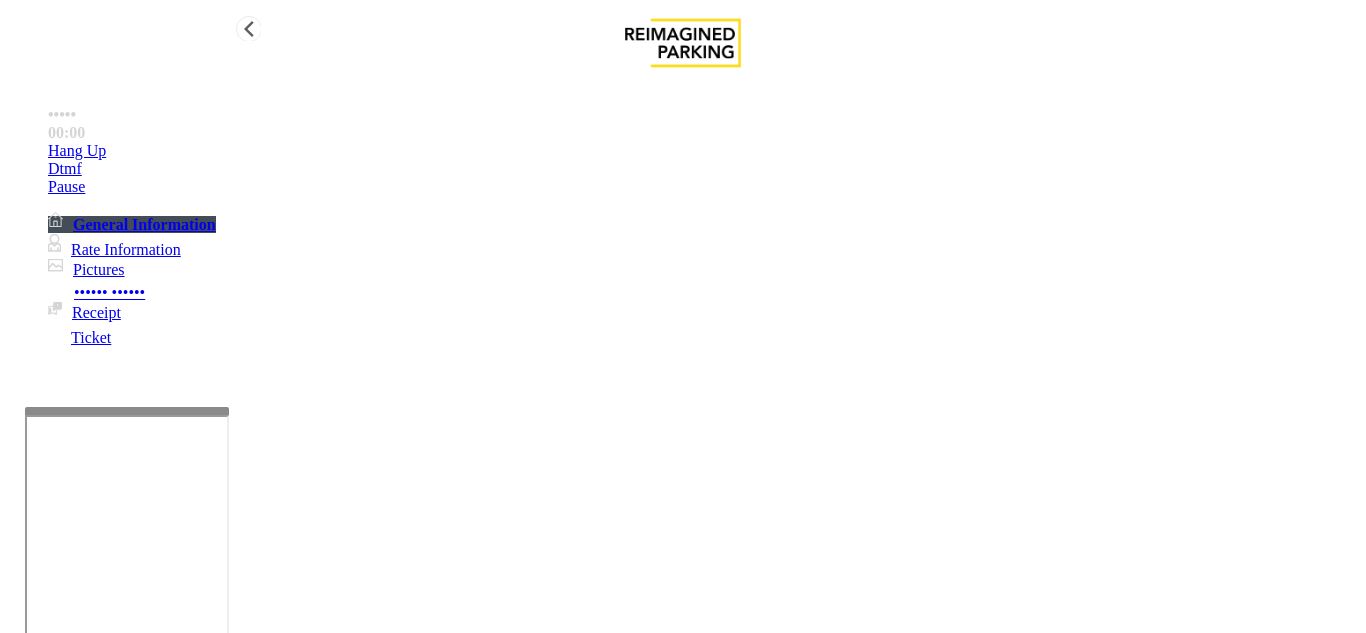 click on "Hang Up" at bounding box center [703, 151] 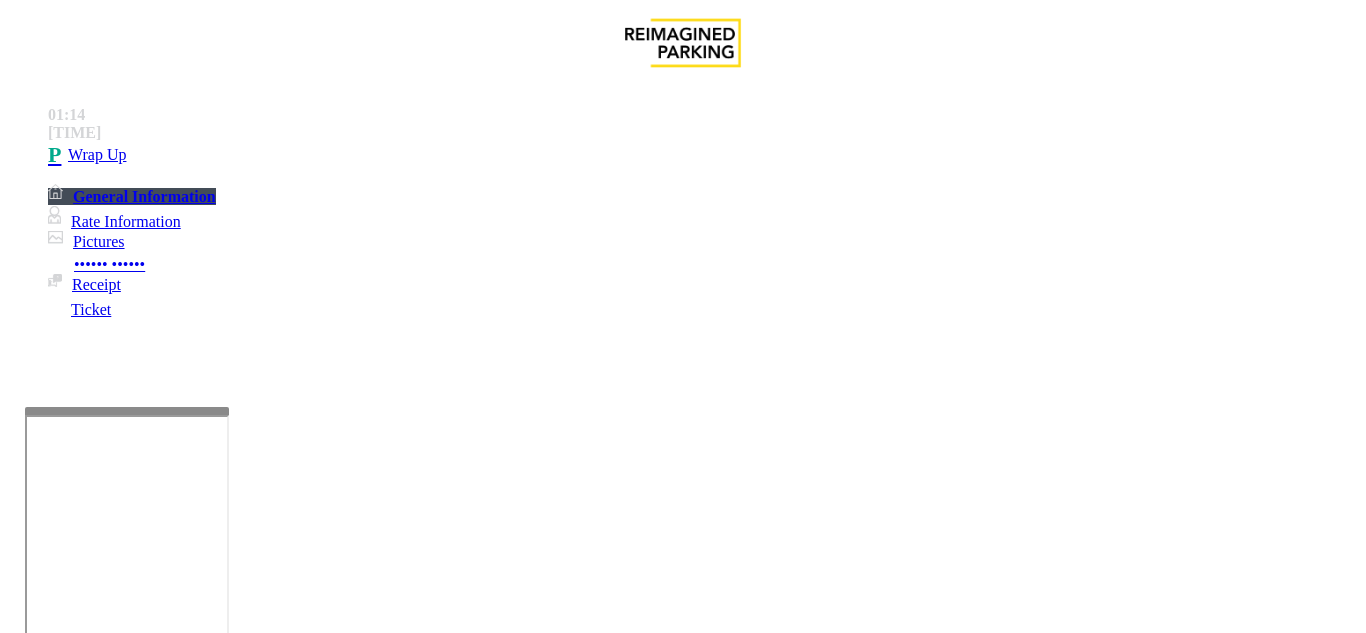 scroll, scrollTop: 21, scrollLeft: 0, axis: vertical 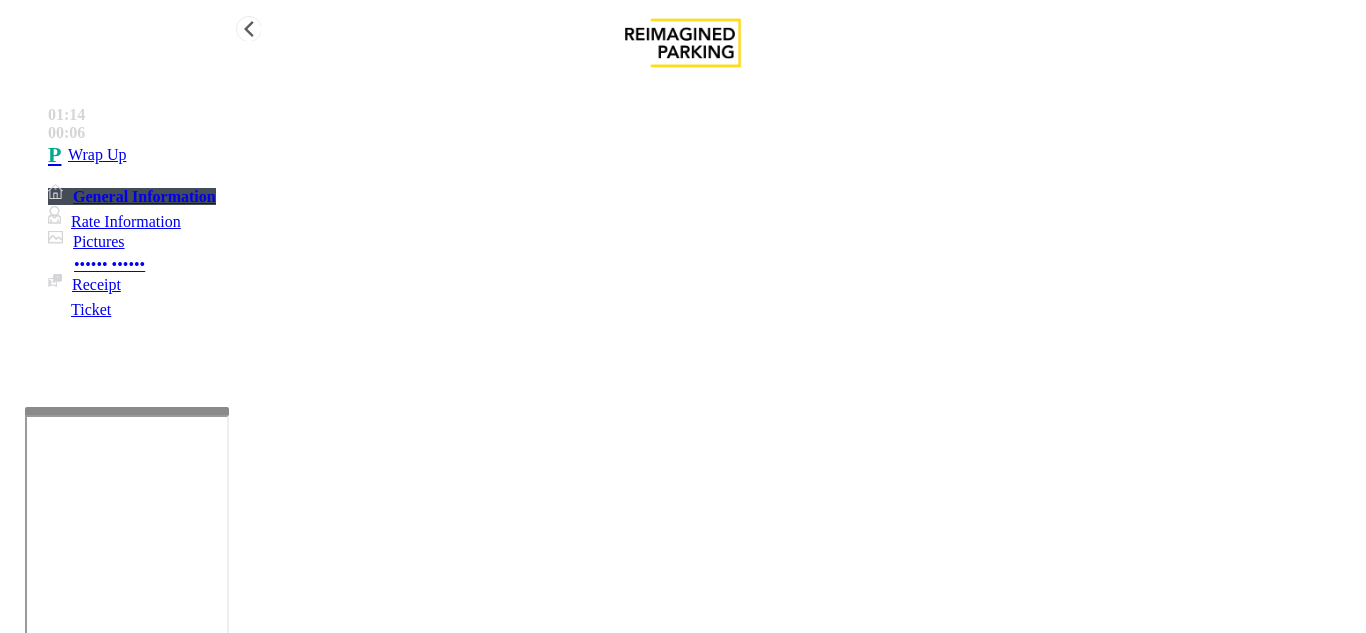 type on "**********" 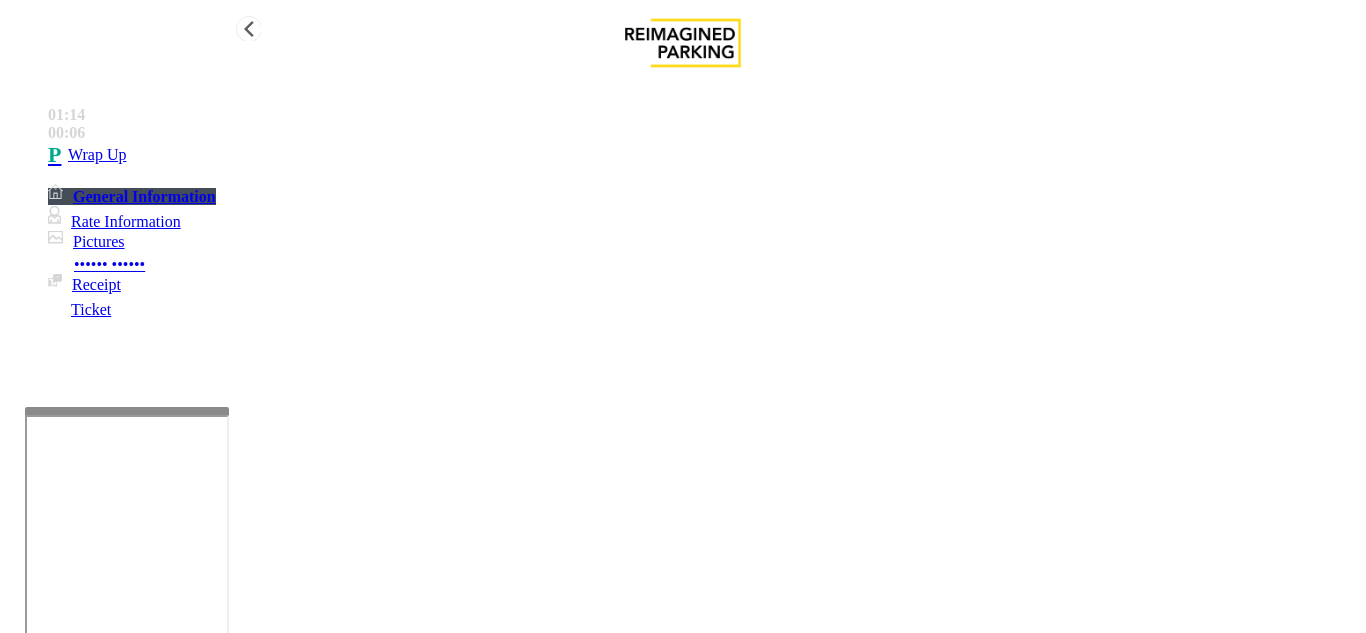 click on "Wrap Up" at bounding box center [703, 155] 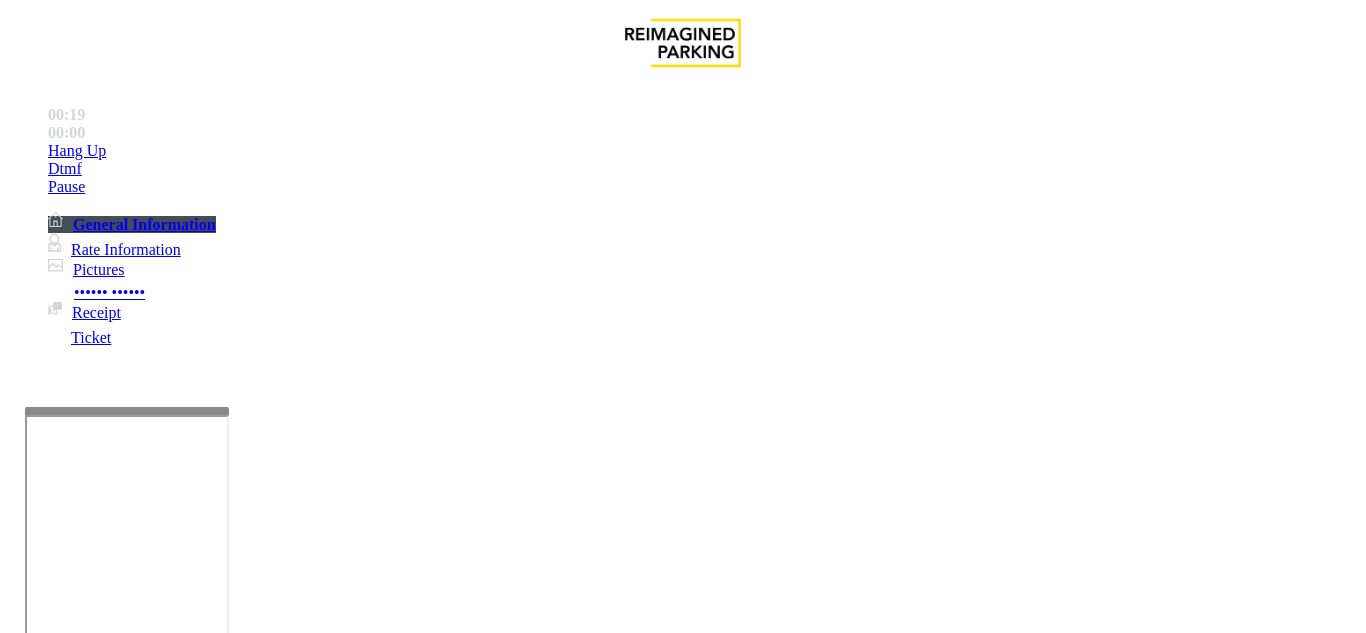 scroll, scrollTop: 700, scrollLeft: 0, axis: vertical 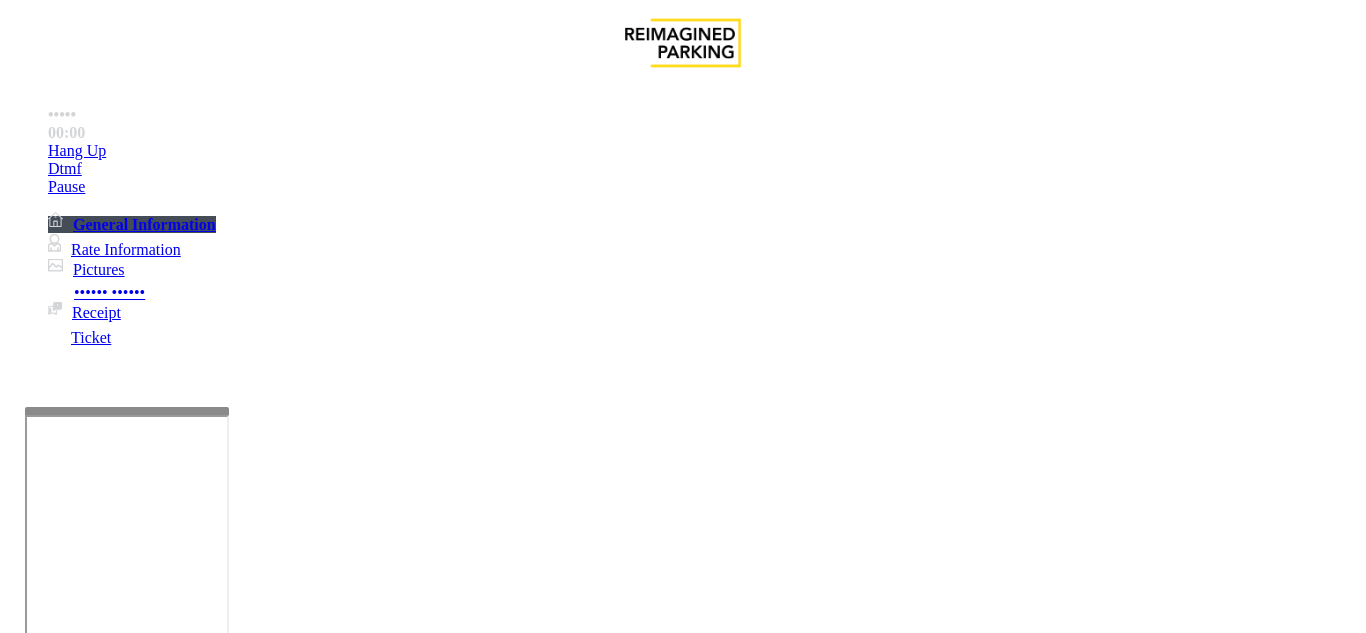 click on "Ticket Issue" at bounding box center [71, 1286] 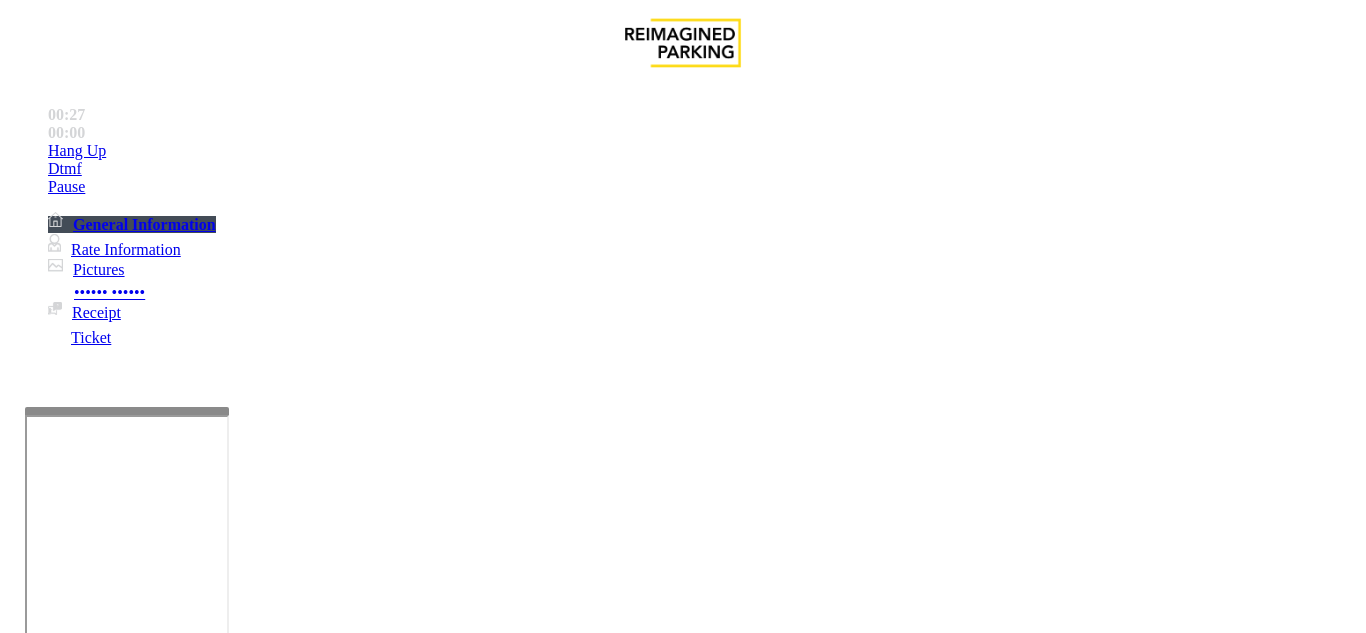 click on "Ticket Paid" at bounding box center (401, 1286) 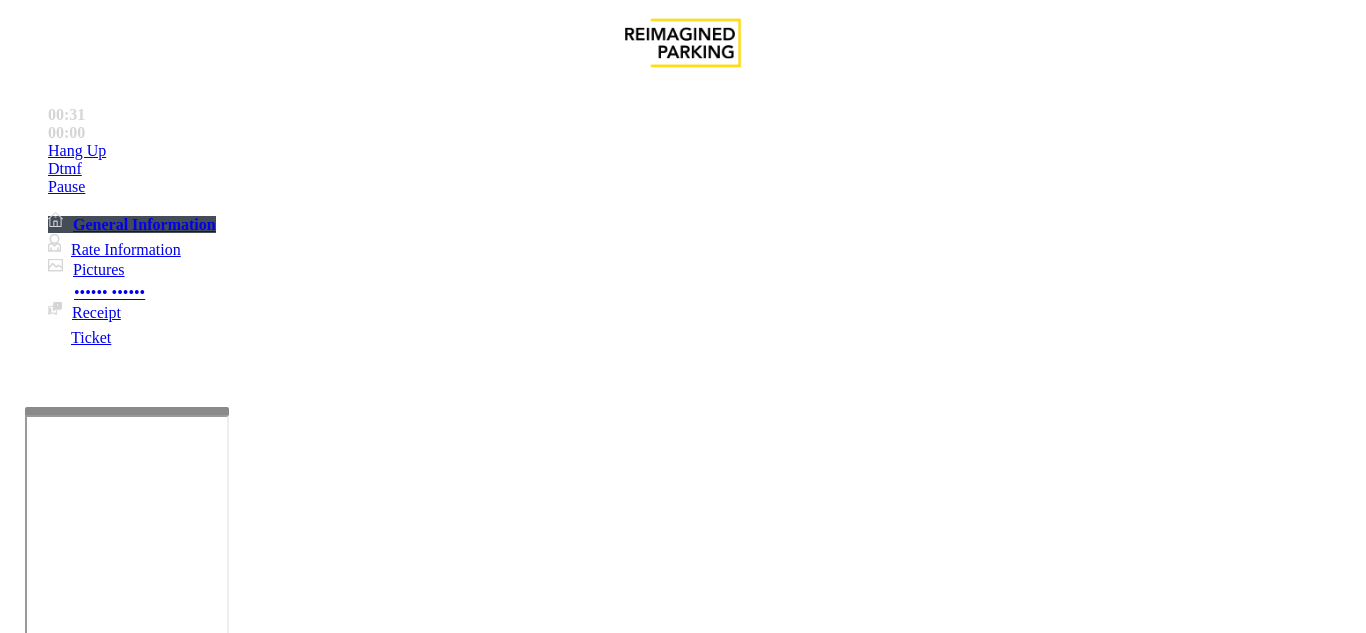 click at bounding box center (221, 1515) 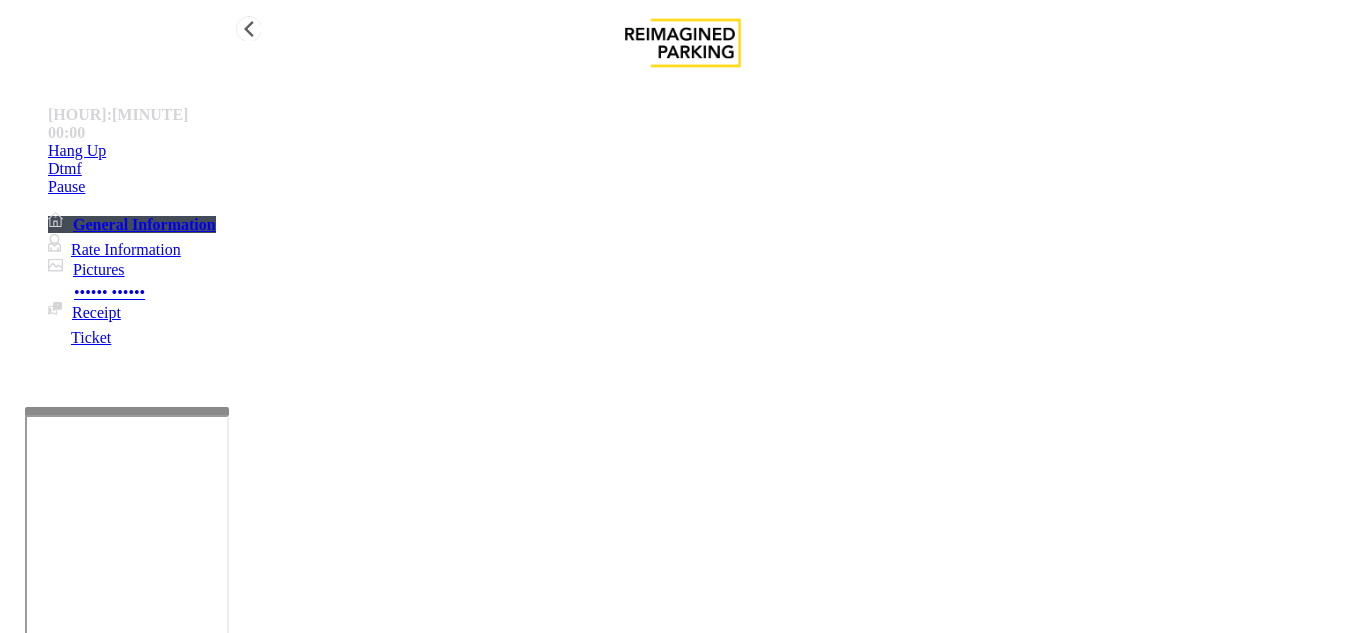 type on "**********" 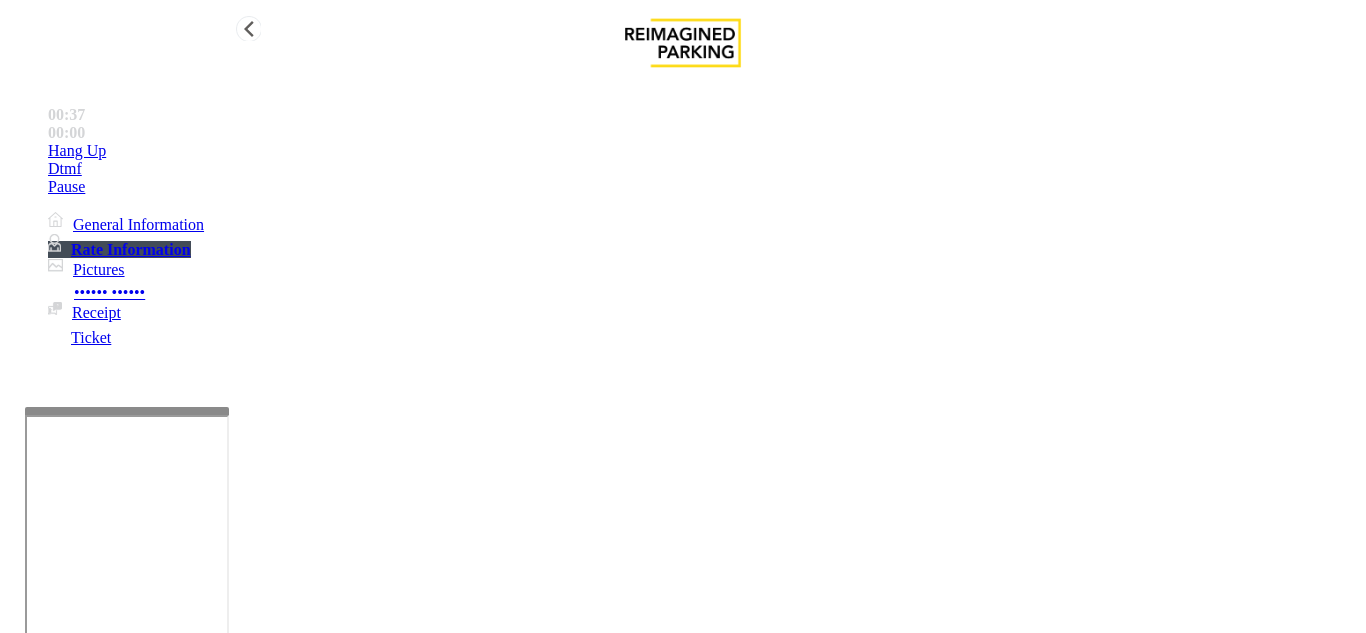 click on "General Information" at bounding box center [138, 224] 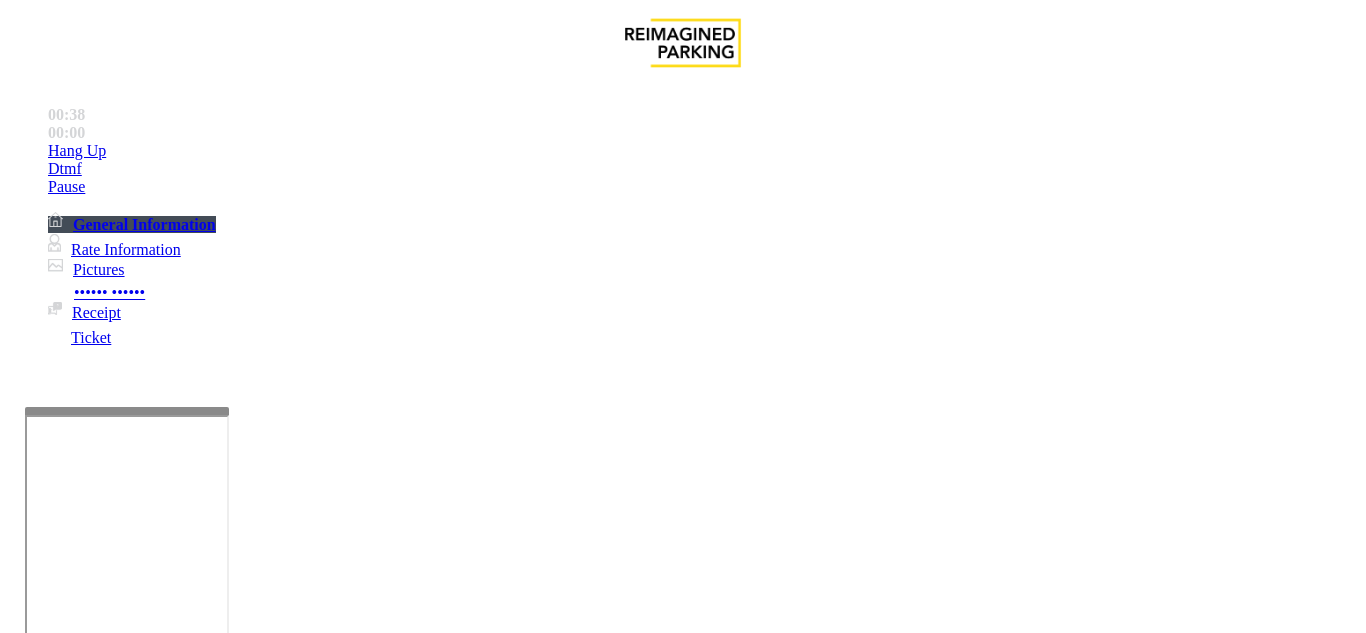 click at bounding box center [96, 1308] 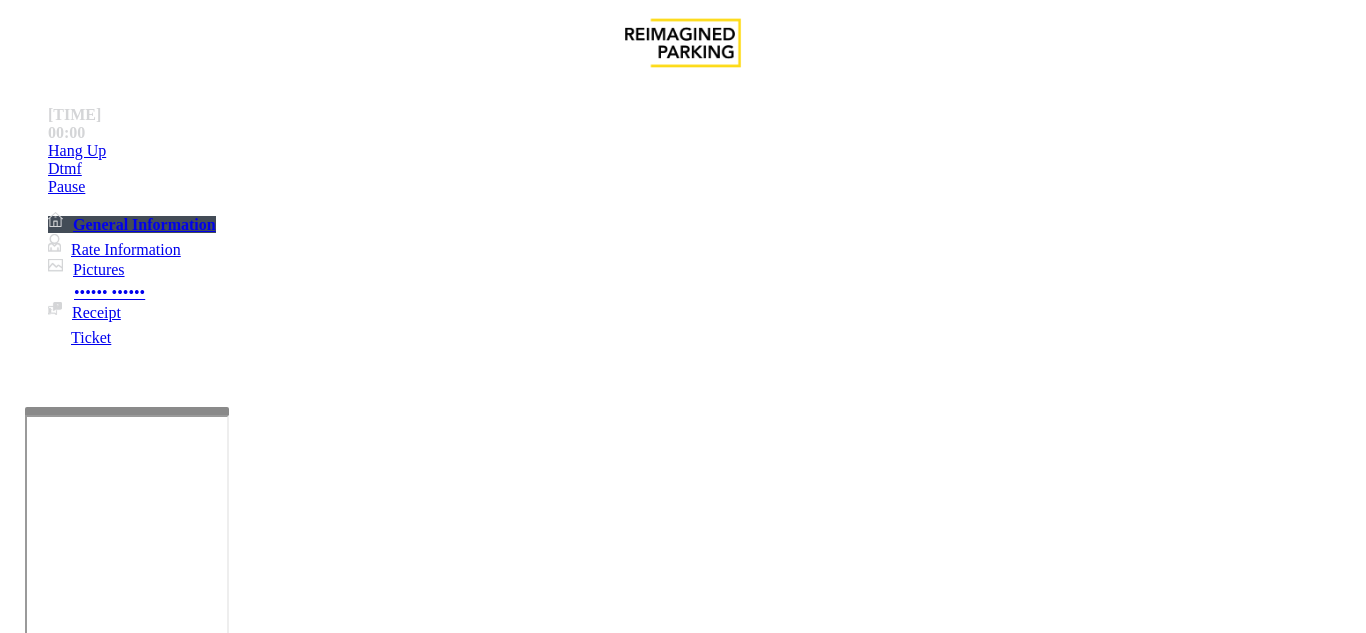 type on "**********" 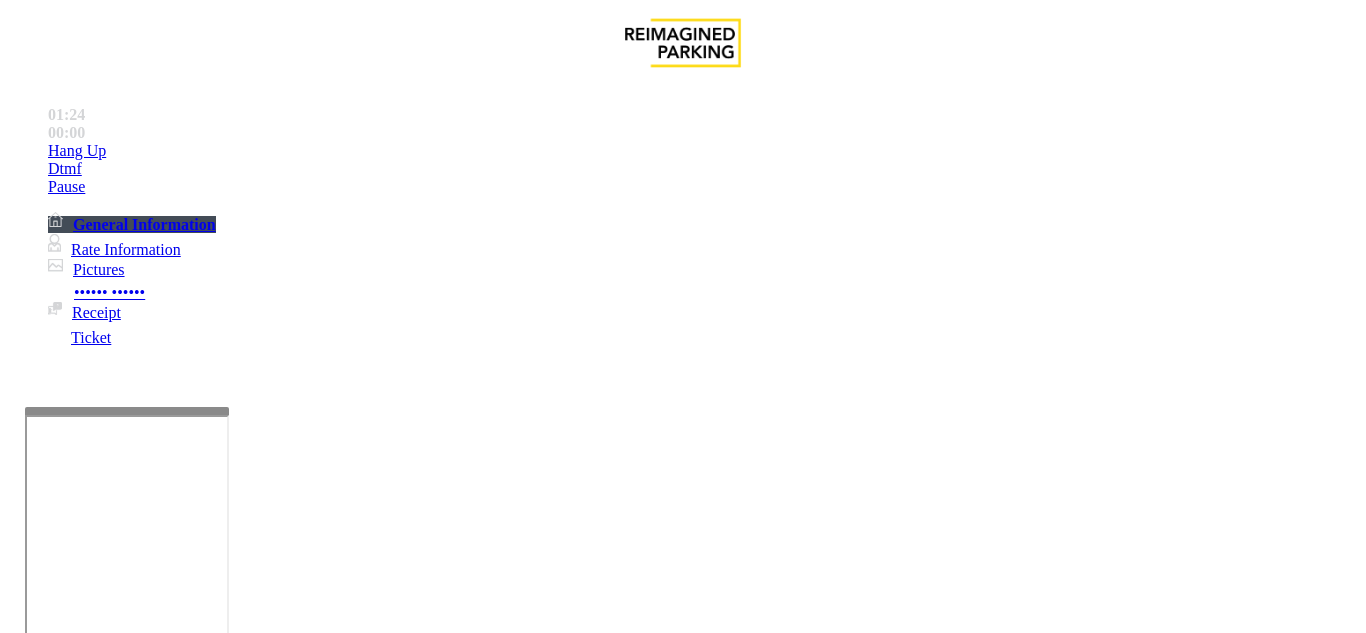 click on "****" at bounding box center (96, 1362) 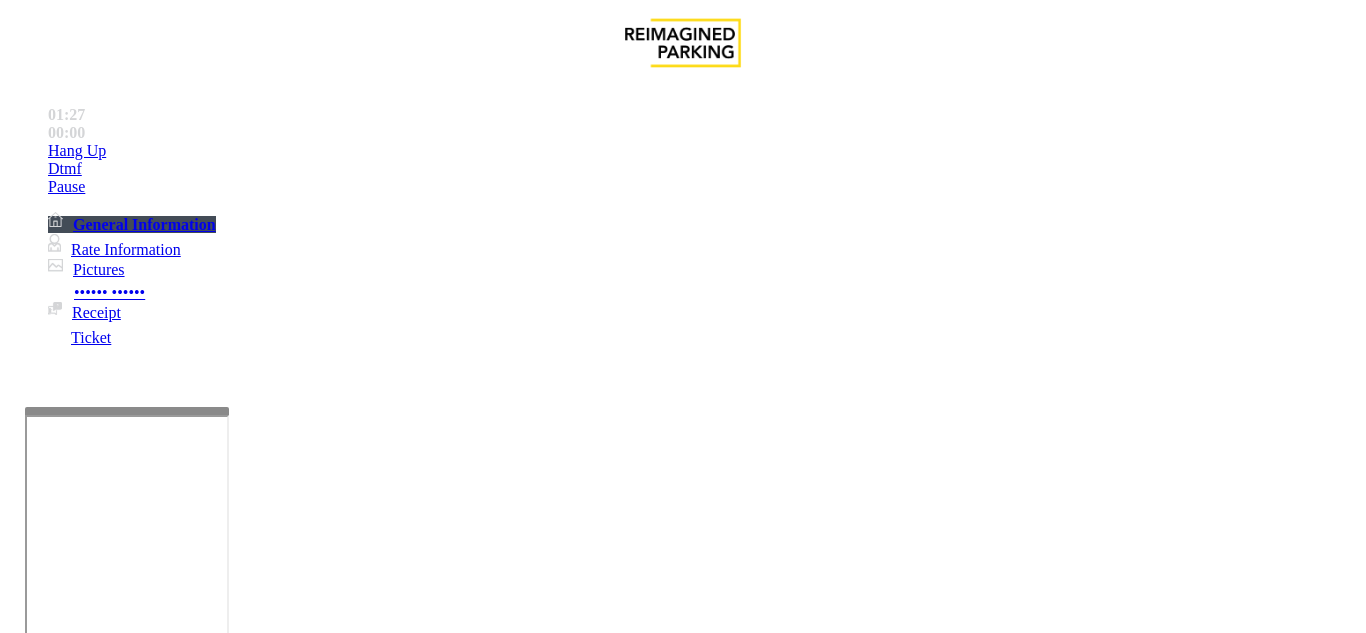 scroll, scrollTop: 700, scrollLeft: 411, axis: both 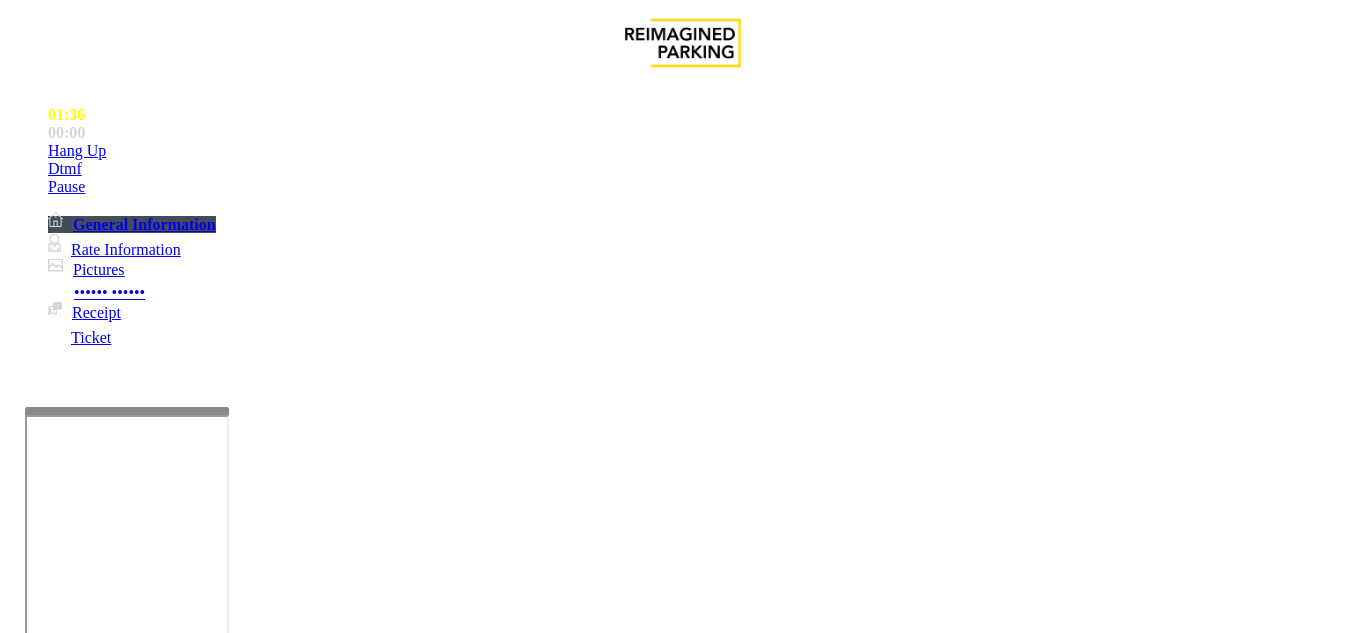type on "*****" 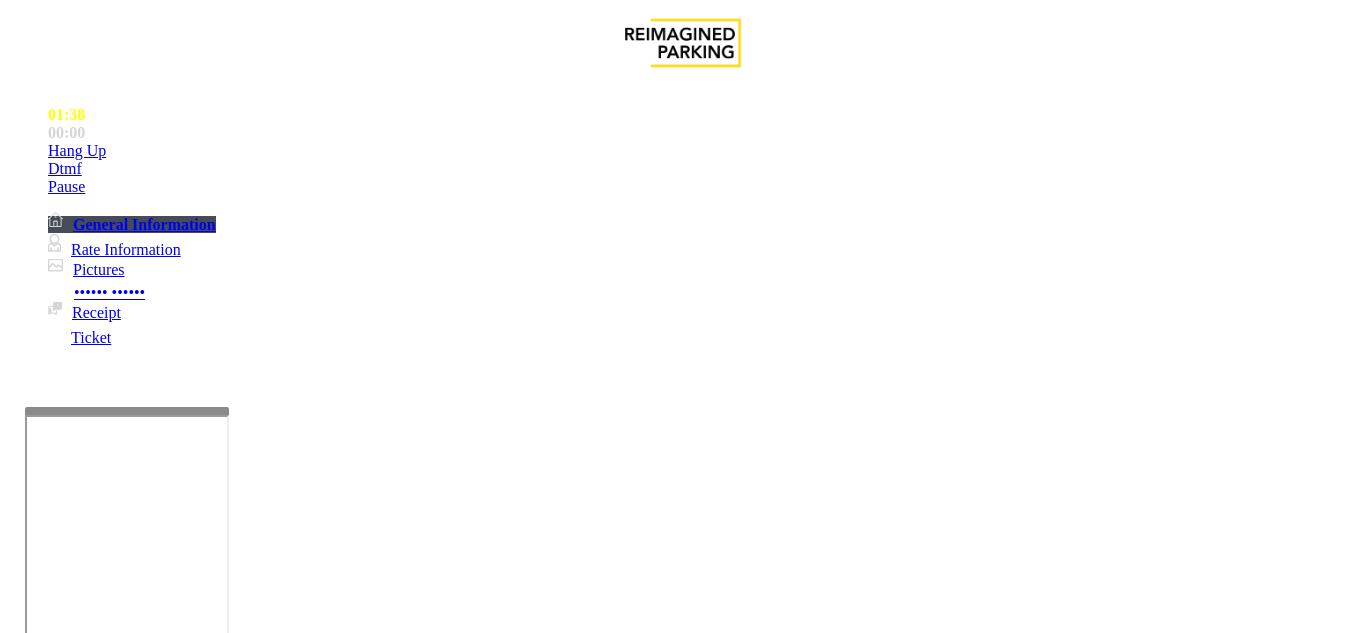 drag, startPoint x: 265, startPoint y: 184, endPoint x: 334, endPoint y: 187, distance: 69.065186 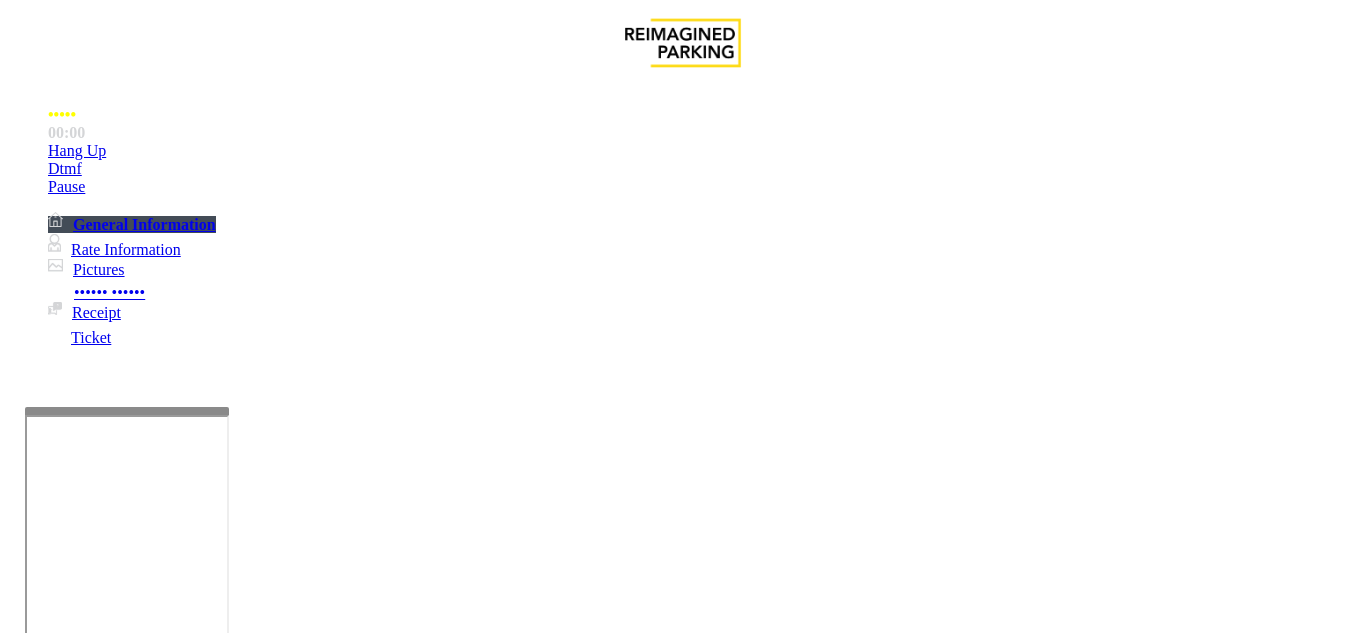 scroll, scrollTop: 1000, scrollLeft: 41, axis: both 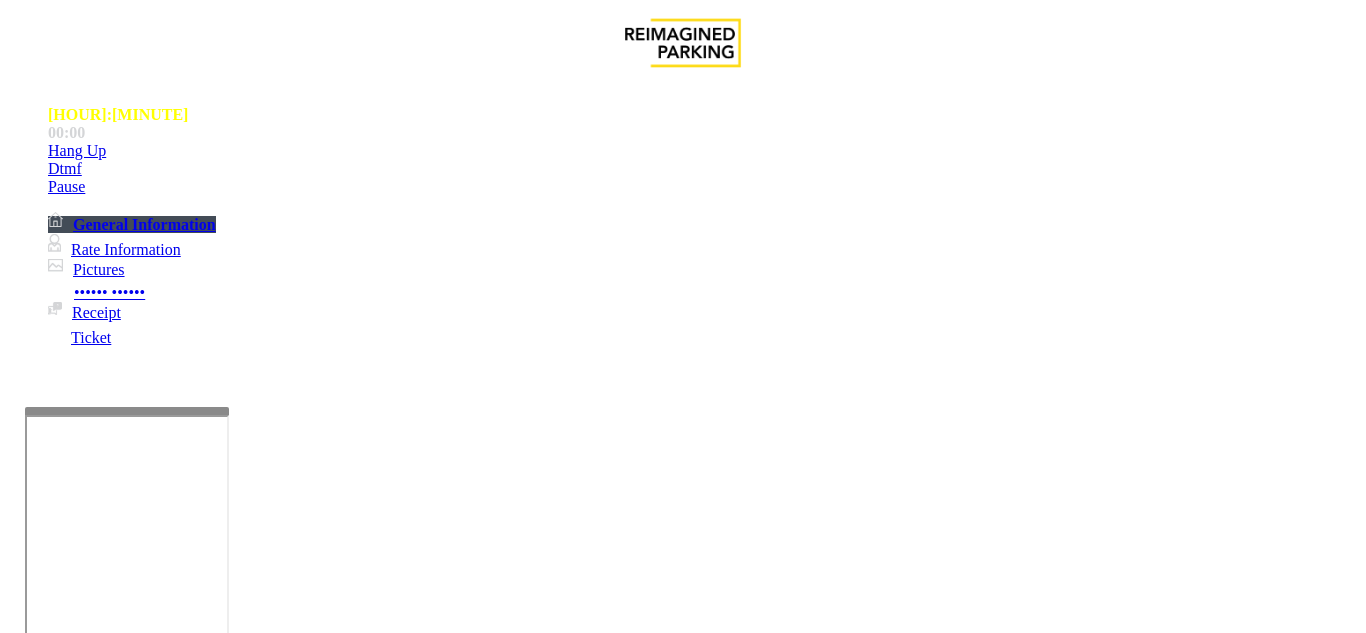 type on "**********" 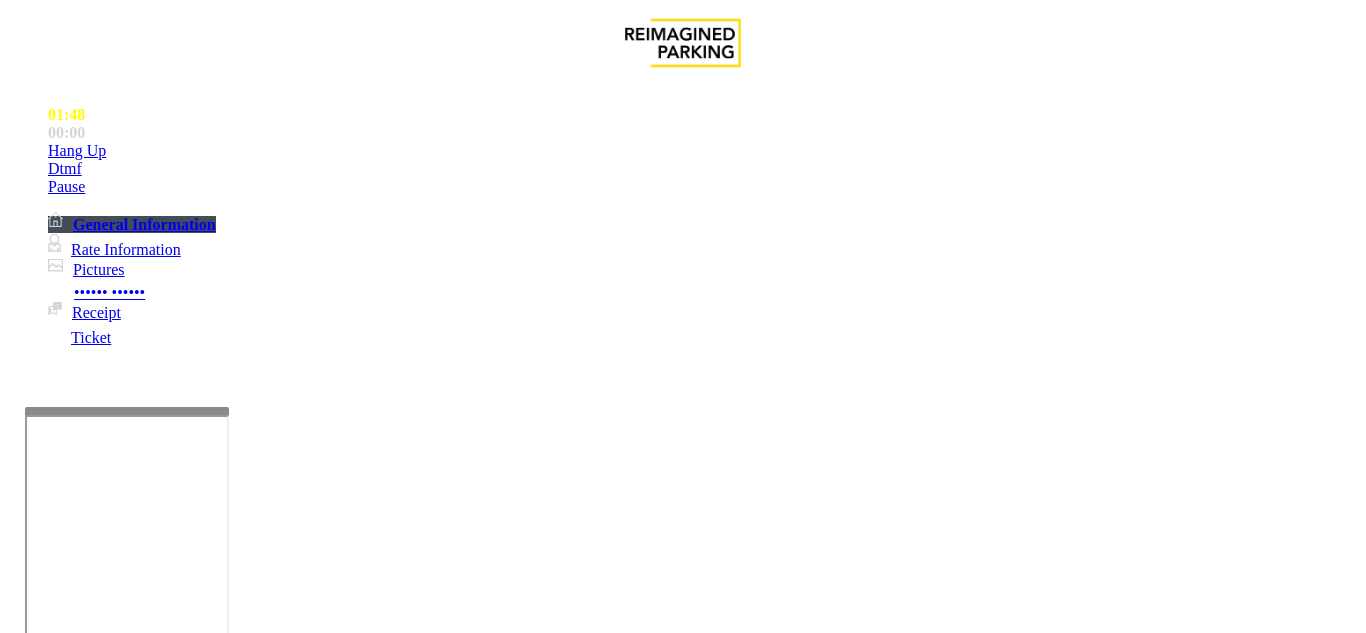 type on "**" 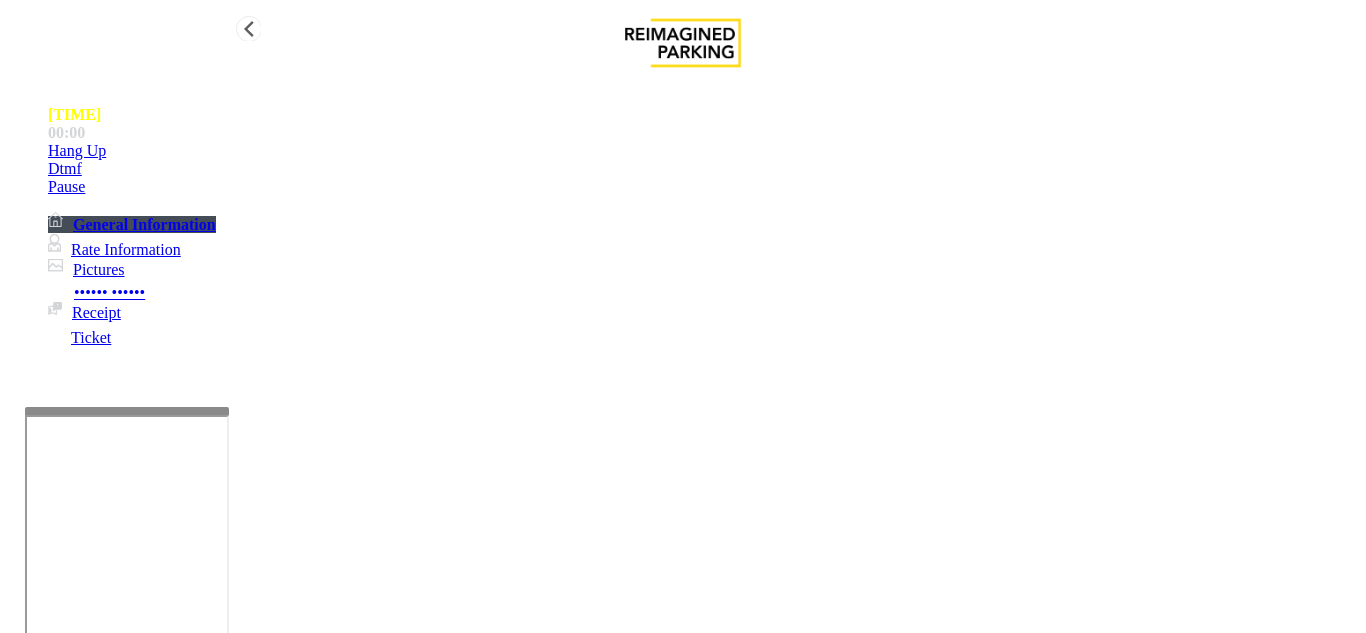 click on "Hang Up" at bounding box center [703, 151] 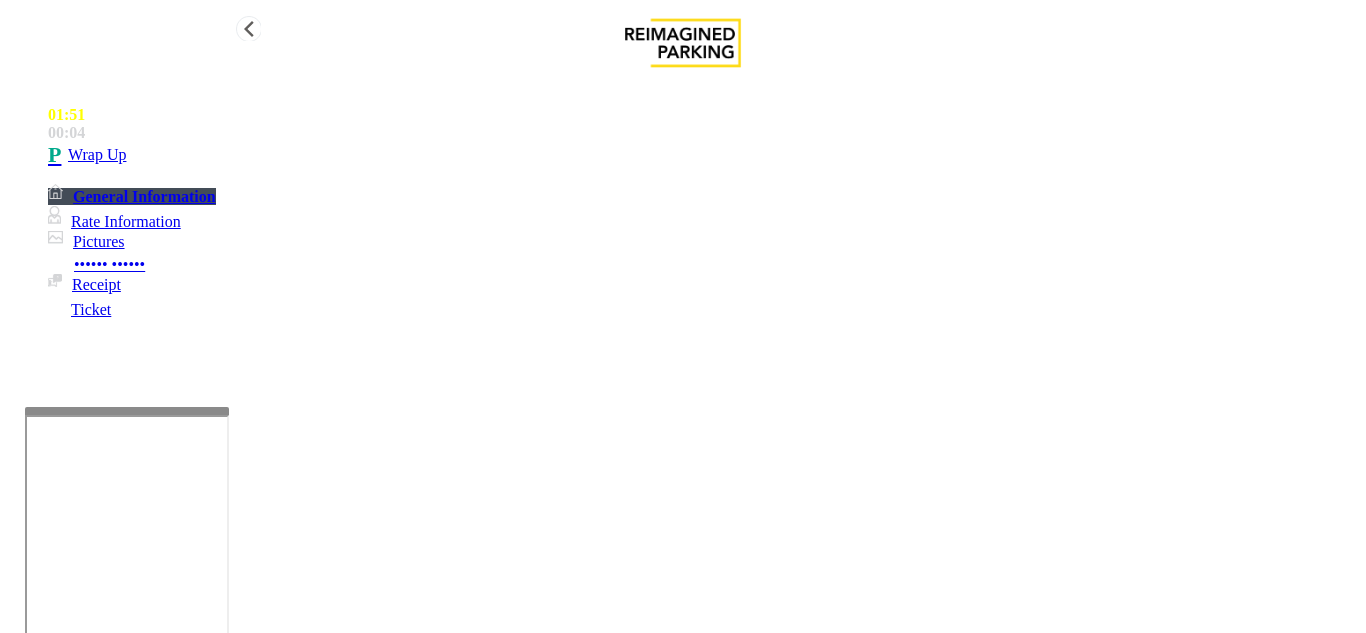 type on "**********" 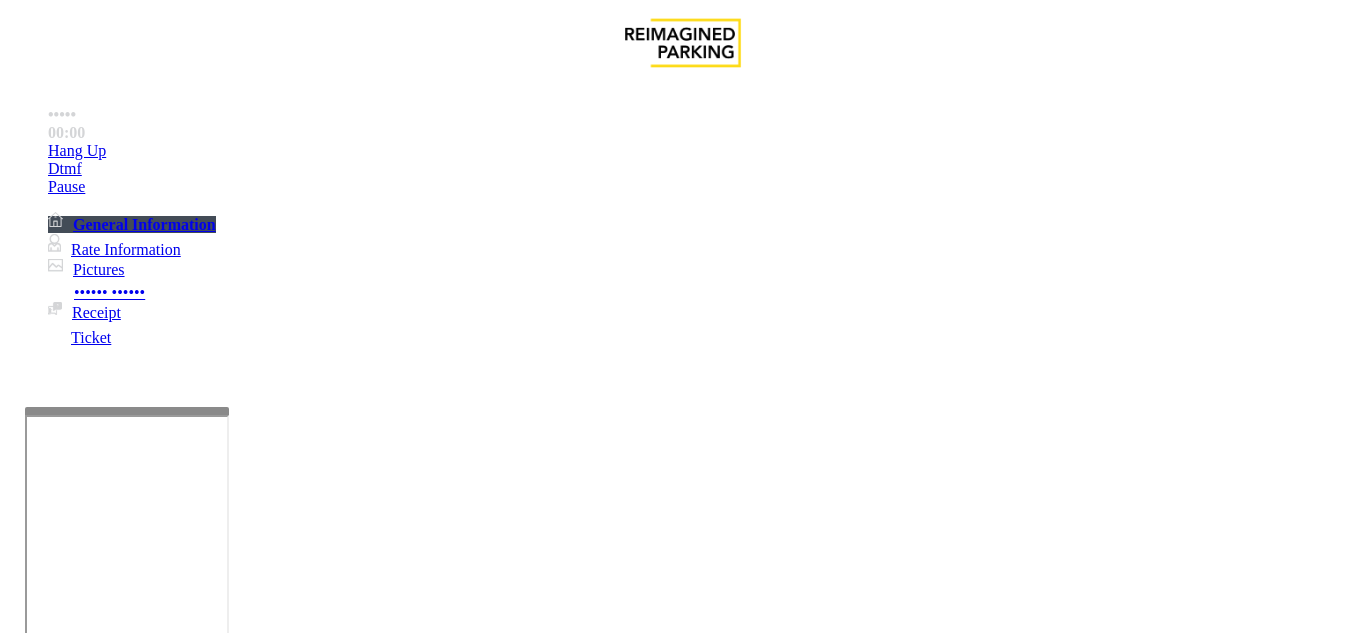 scroll, scrollTop: 600, scrollLeft: 0, axis: vertical 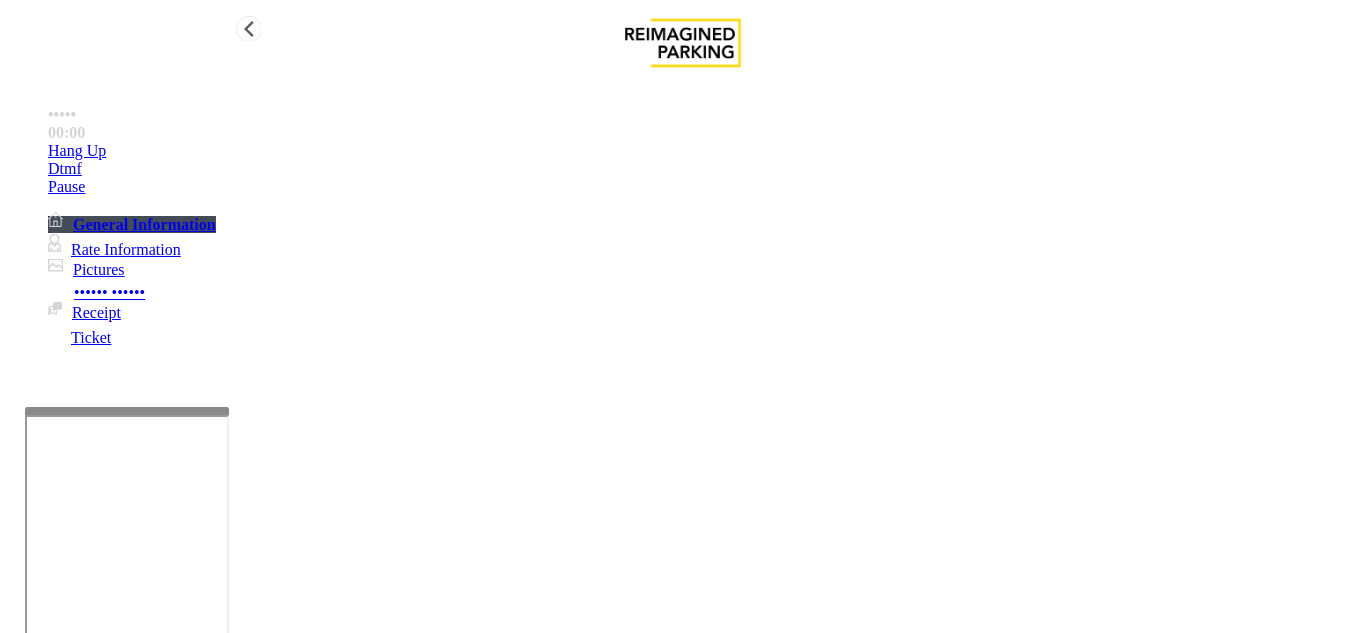 click on "Hang Up" at bounding box center [703, 151] 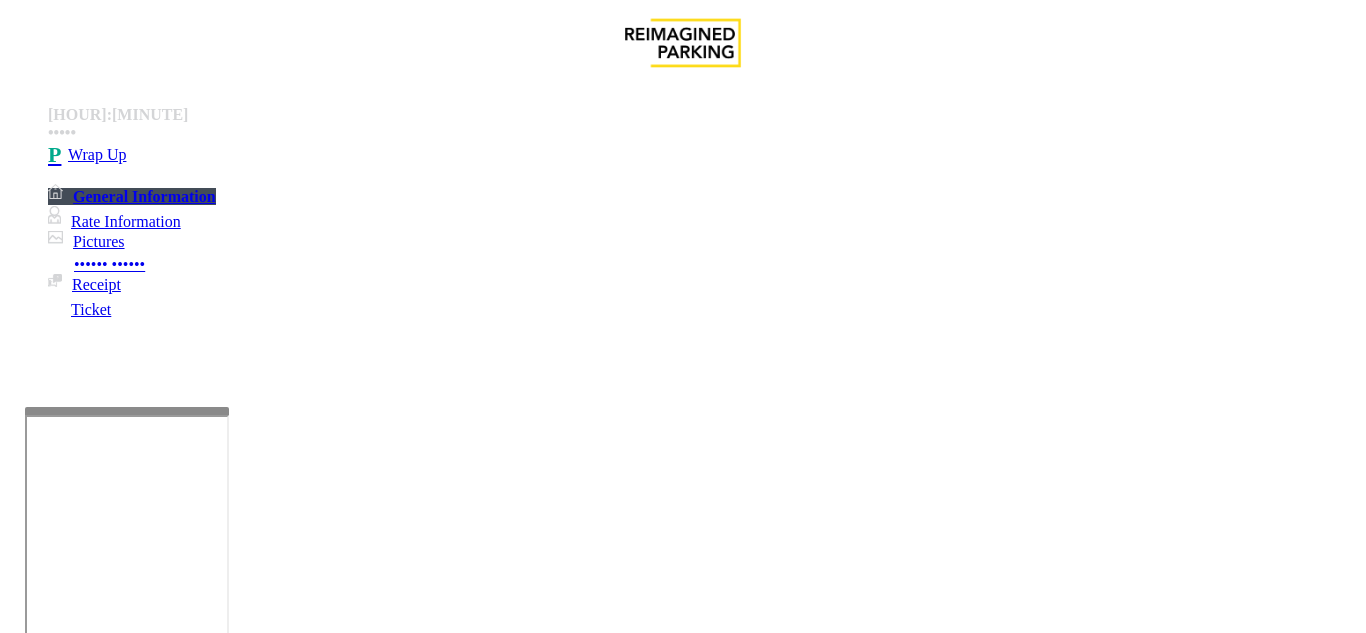 click on "Equipment Issue" at bounding box center [483, 1286] 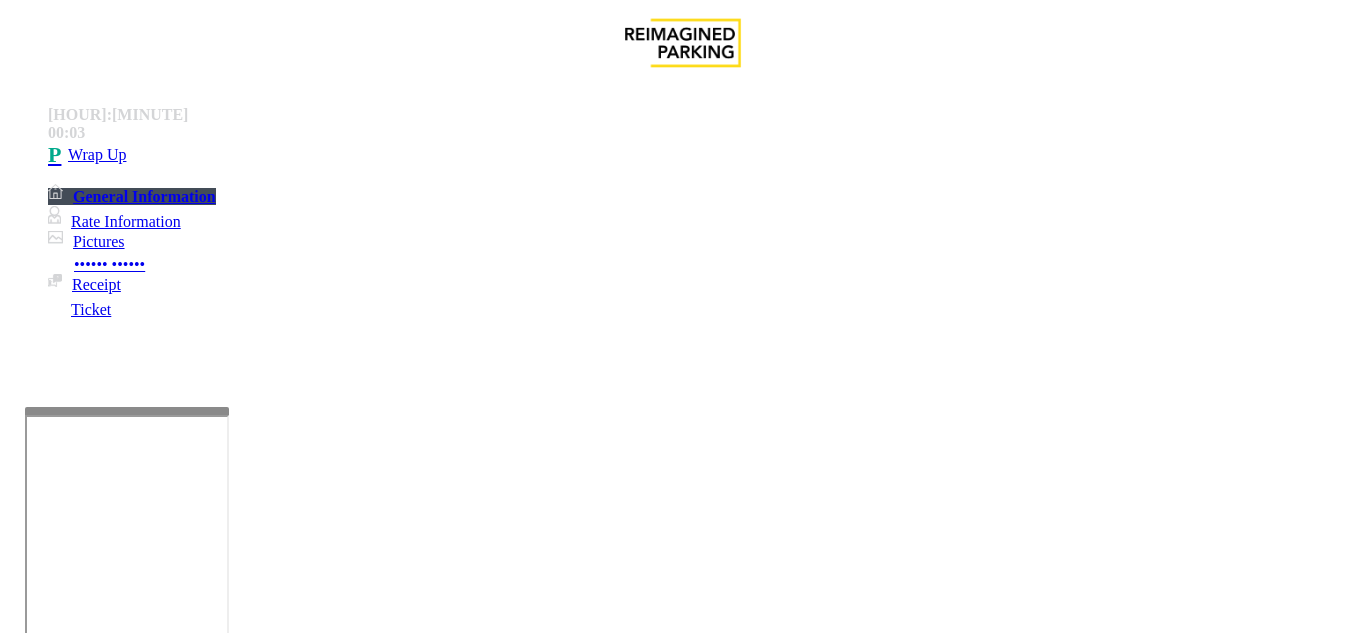 click on "Gate / Door Won't Open" at bounding box center (575, 1286) 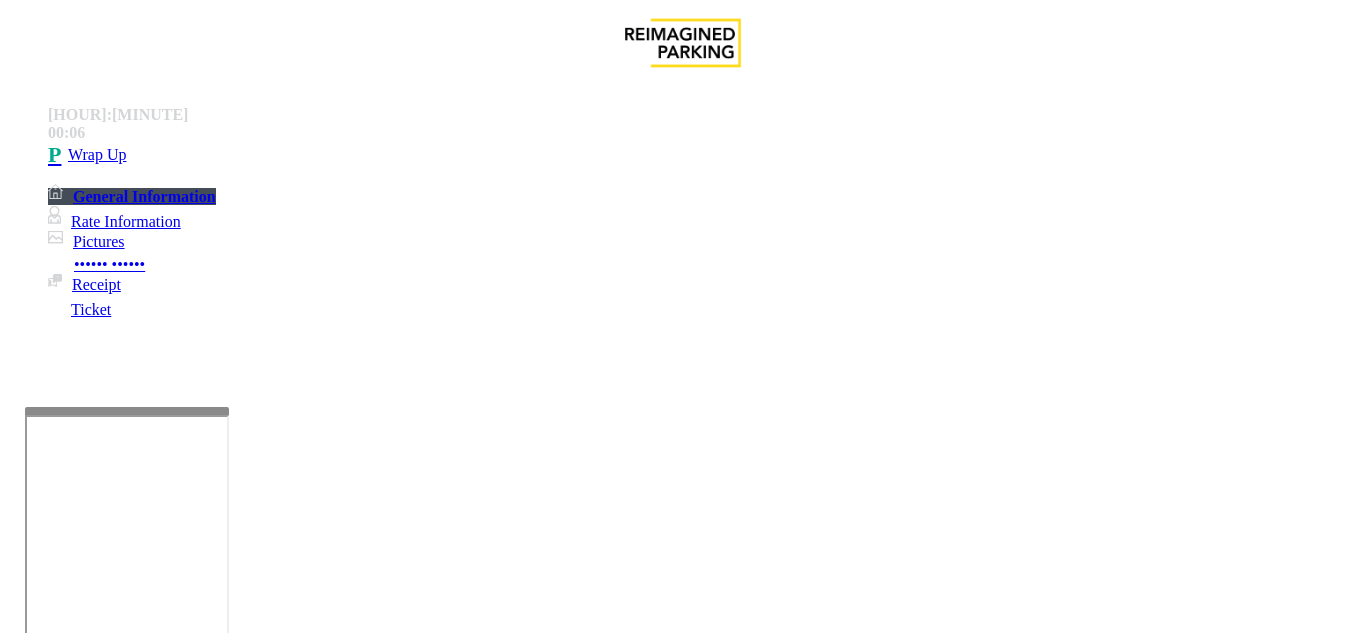 scroll, scrollTop: 100, scrollLeft: 0, axis: vertical 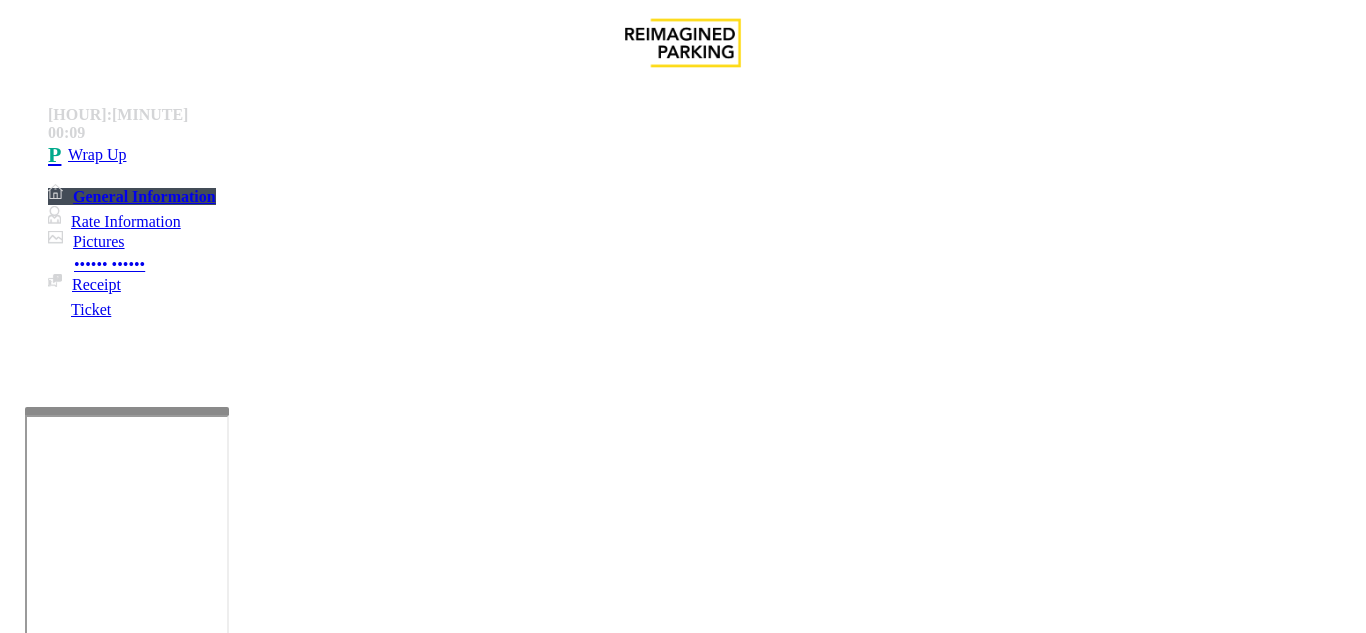 click at bounding box center [221, 1642] 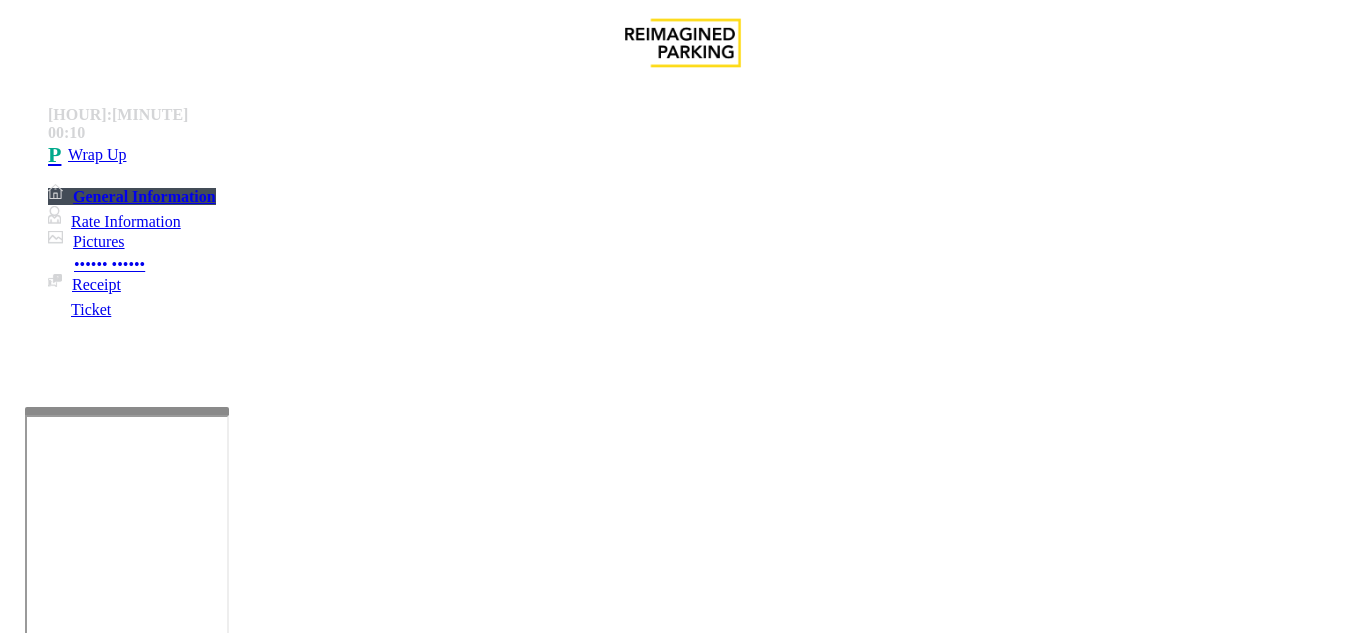click at bounding box center [221, 1642] 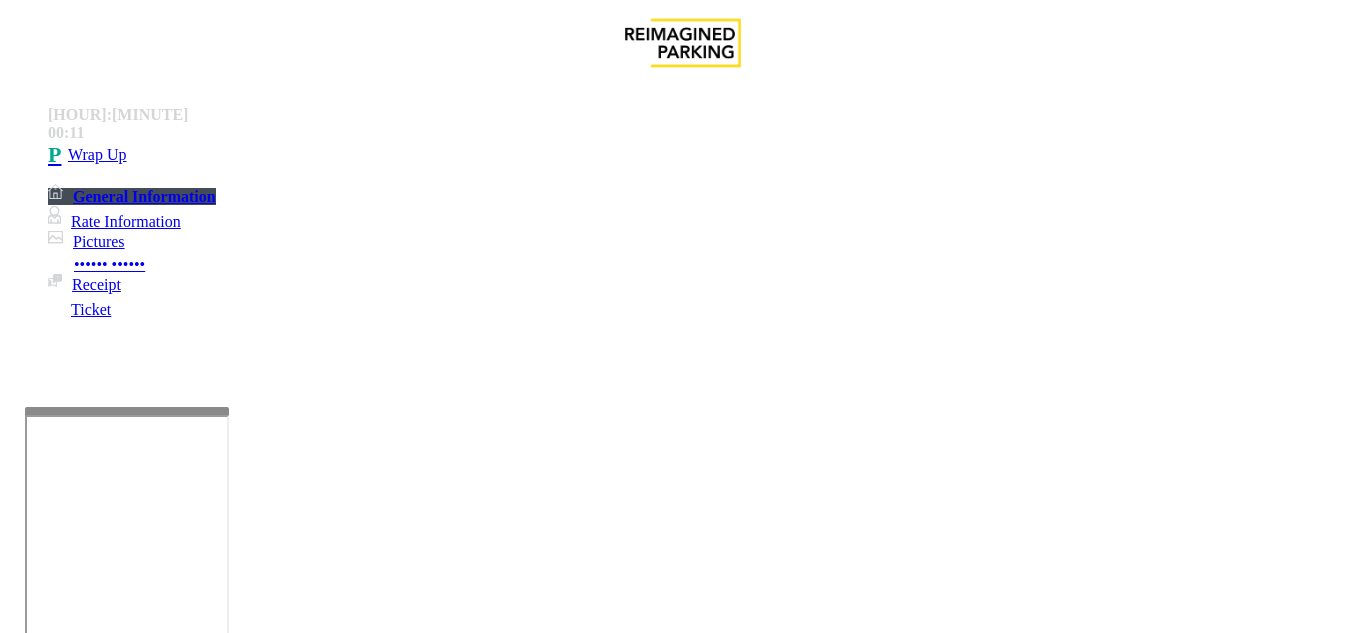 scroll, scrollTop: 0, scrollLeft: 0, axis: both 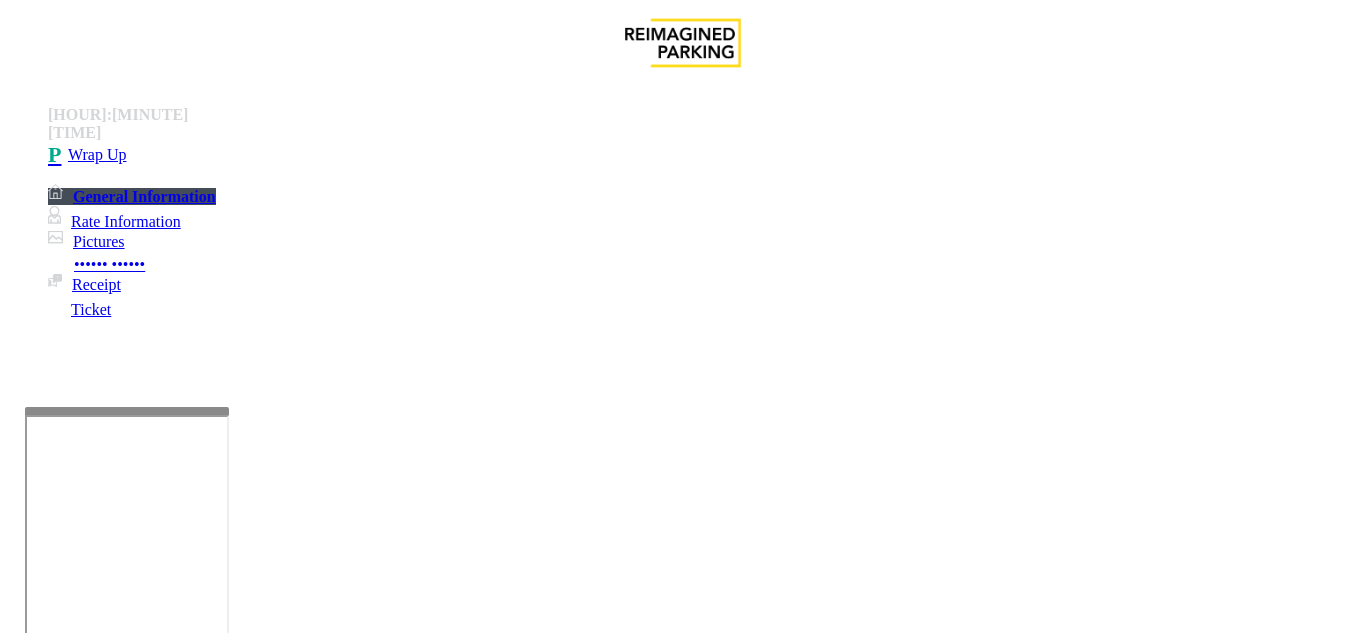 drag, startPoint x: 334, startPoint y: 182, endPoint x: 473, endPoint y: 204, distance: 140.73024 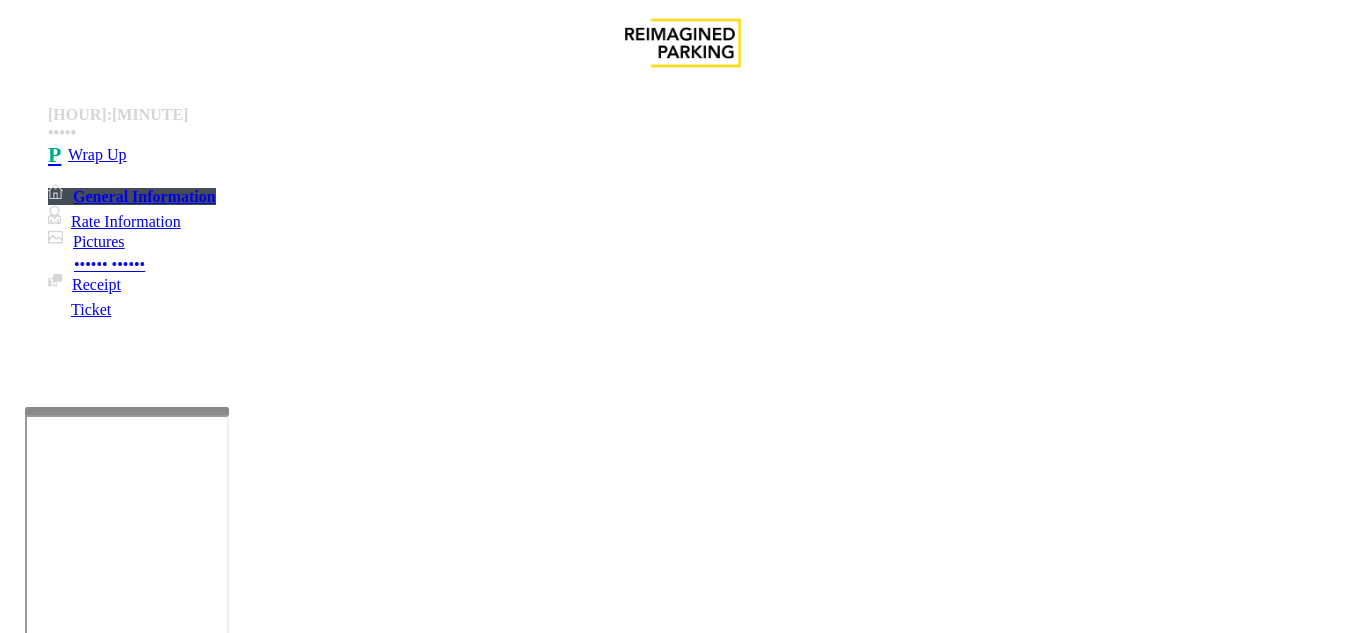scroll, scrollTop: 542, scrollLeft: 0, axis: vertical 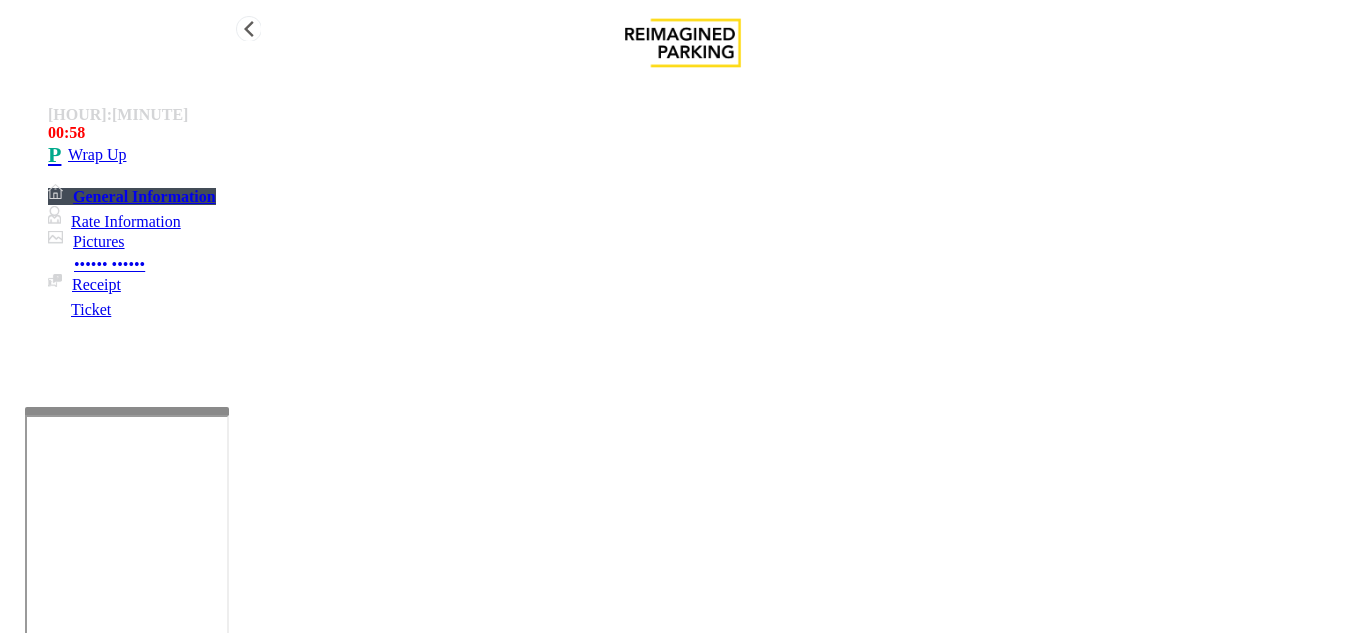 type on "**********" 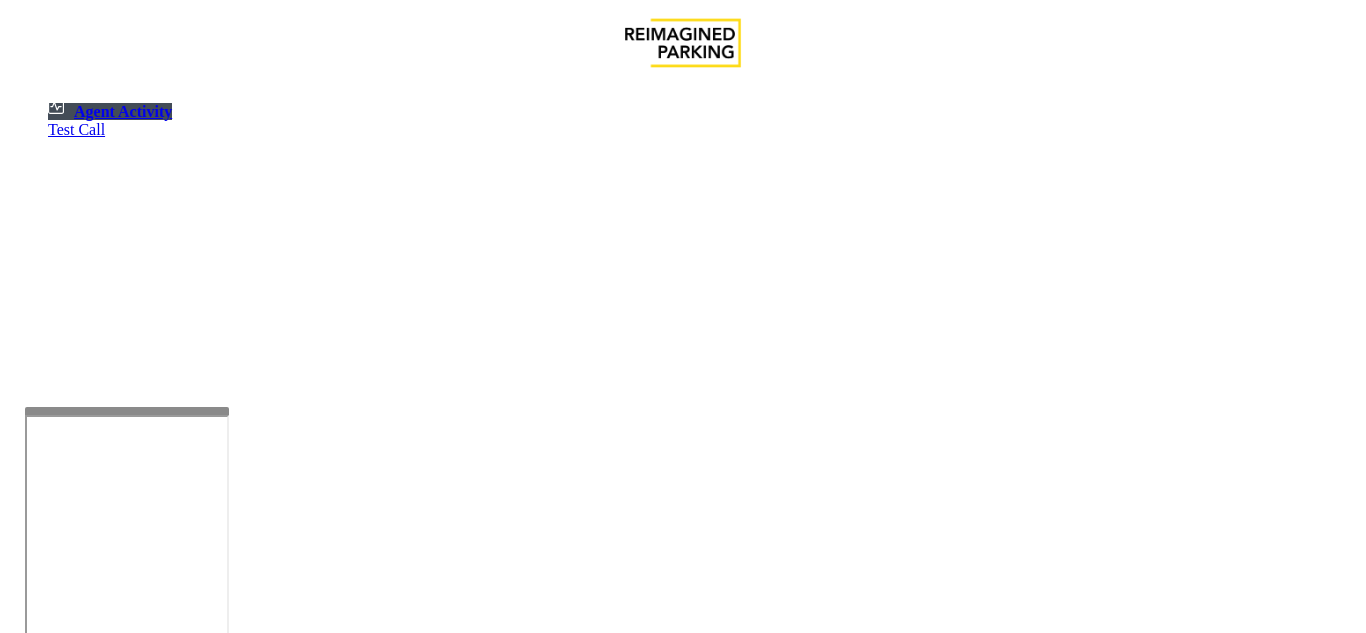 click at bounding box center (79, 1335) 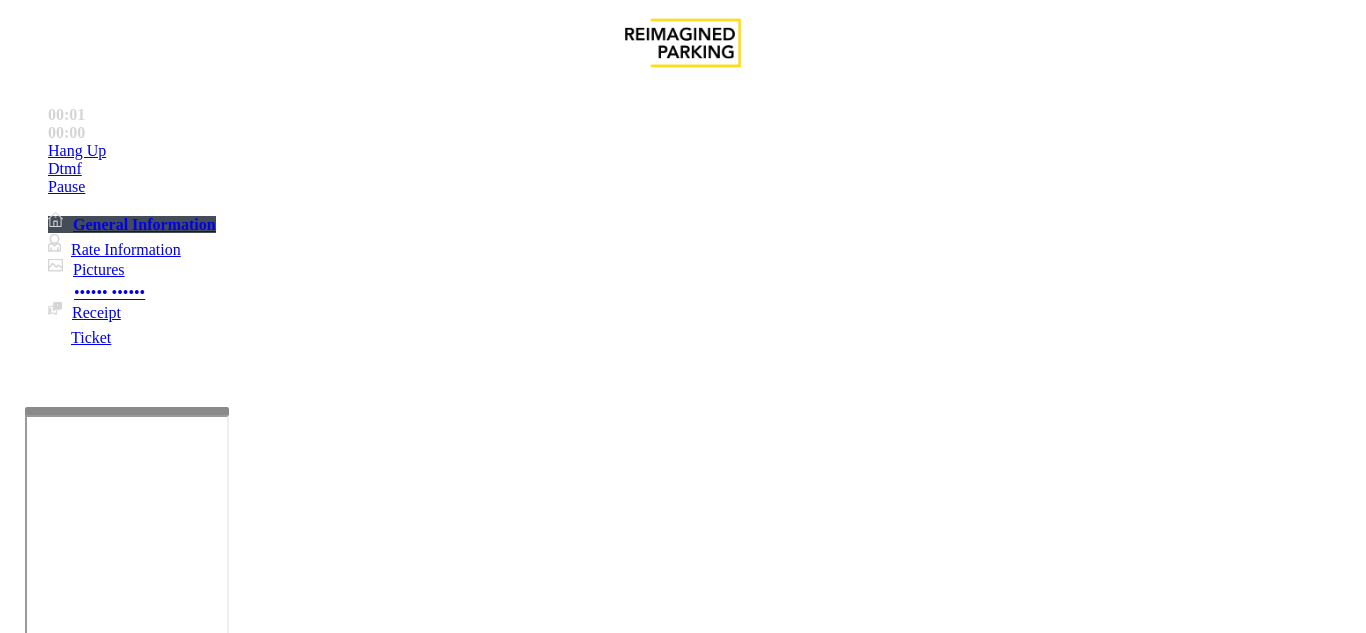 scroll, scrollTop: 500, scrollLeft: 0, axis: vertical 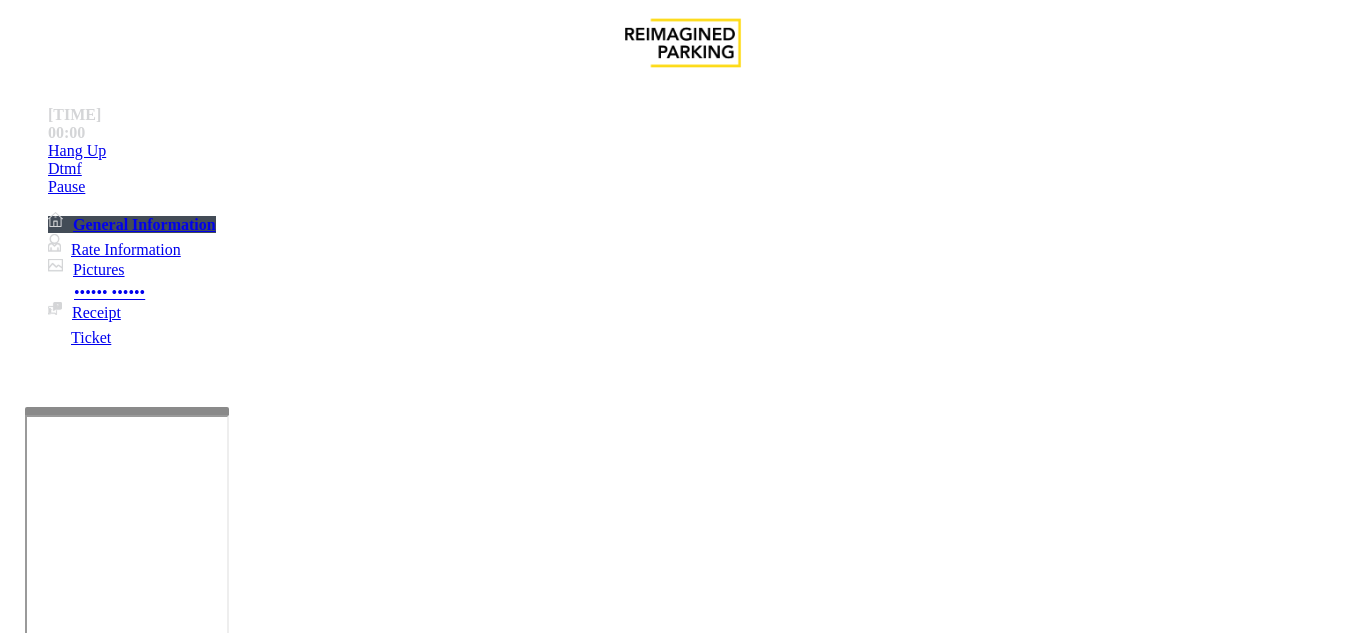 click on "Ticket Issue" at bounding box center [71, 1286] 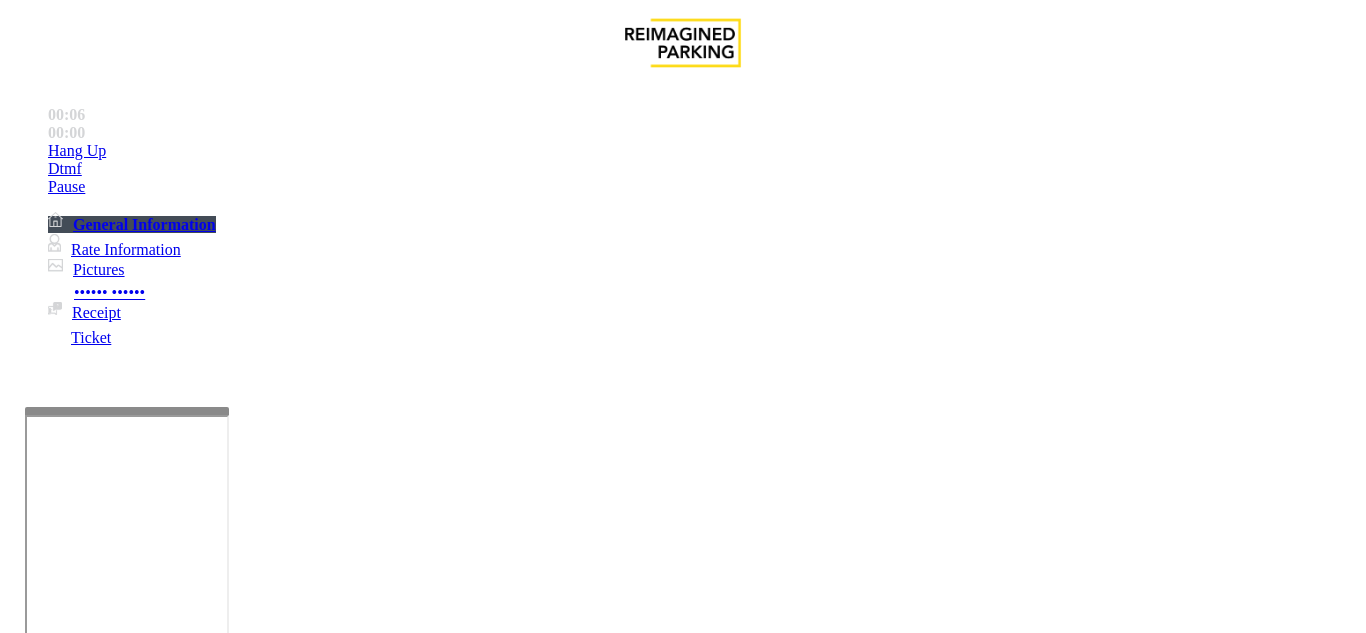 click on "Ticket Unreadable" at bounding box center [300, 1286] 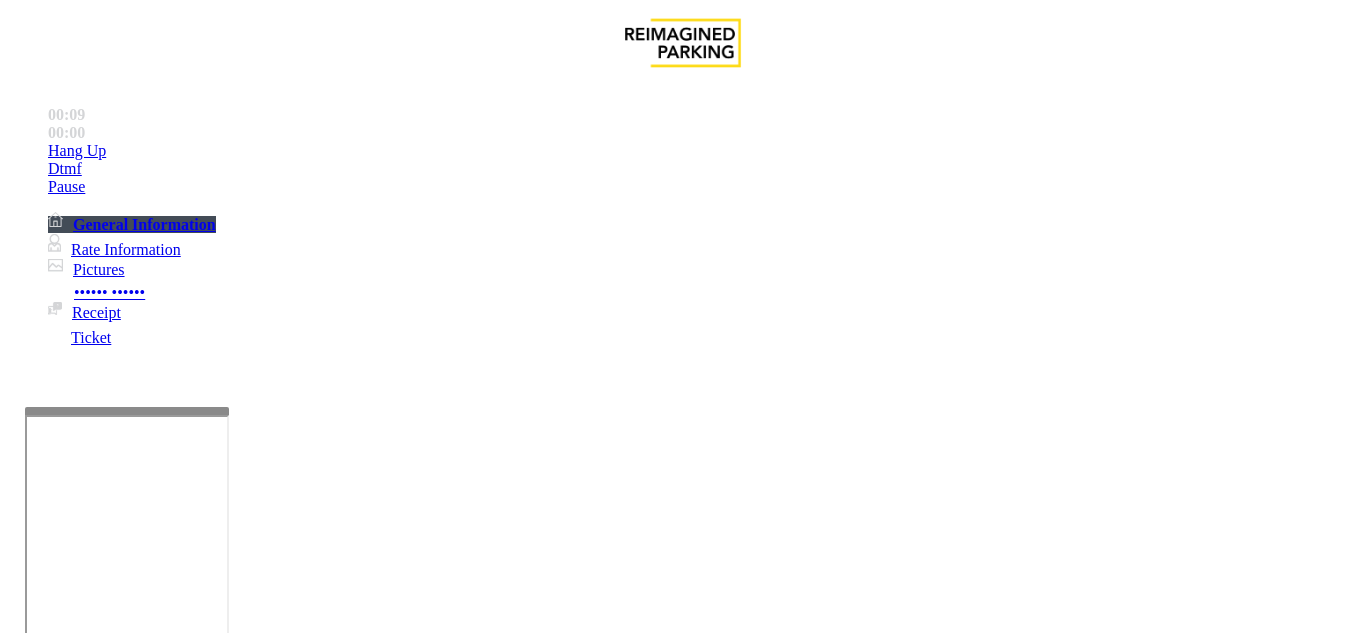 click at bounding box center (221, 1626) 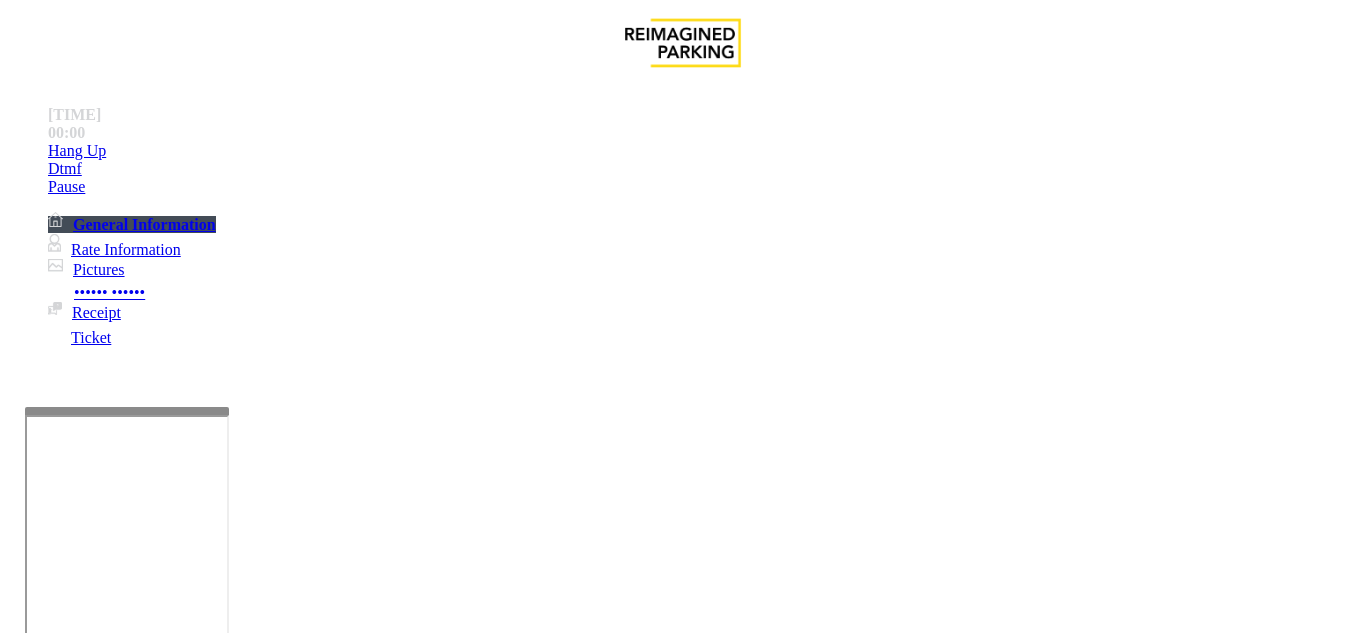 drag, startPoint x: 268, startPoint y: 186, endPoint x: 442, endPoint y: 193, distance: 174.14075 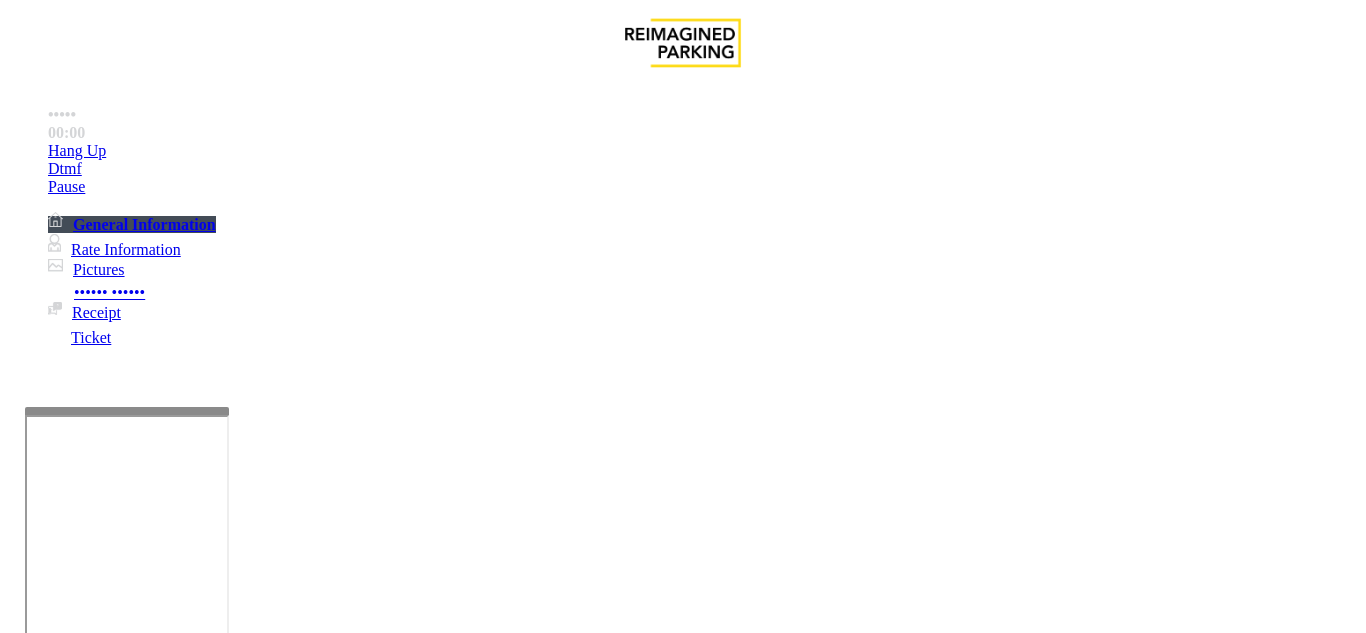 click at bounding box center (221, 1626) 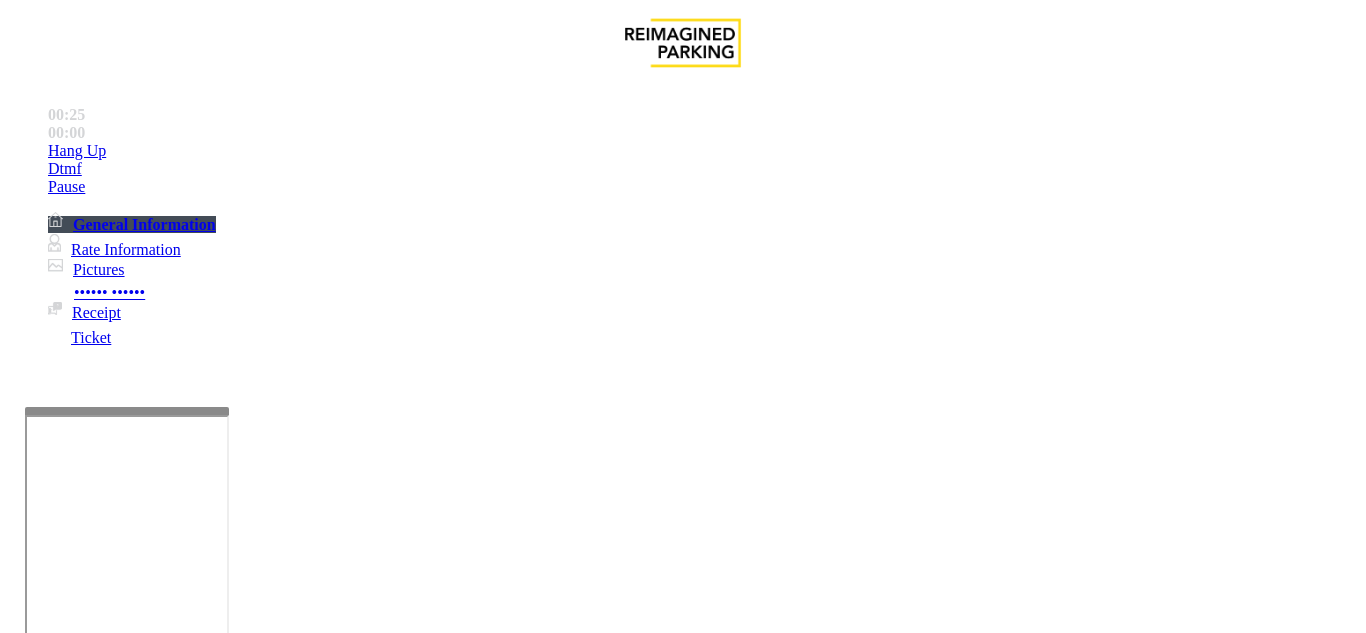 scroll, scrollTop: 600, scrollLeft: 0, axis: vertical 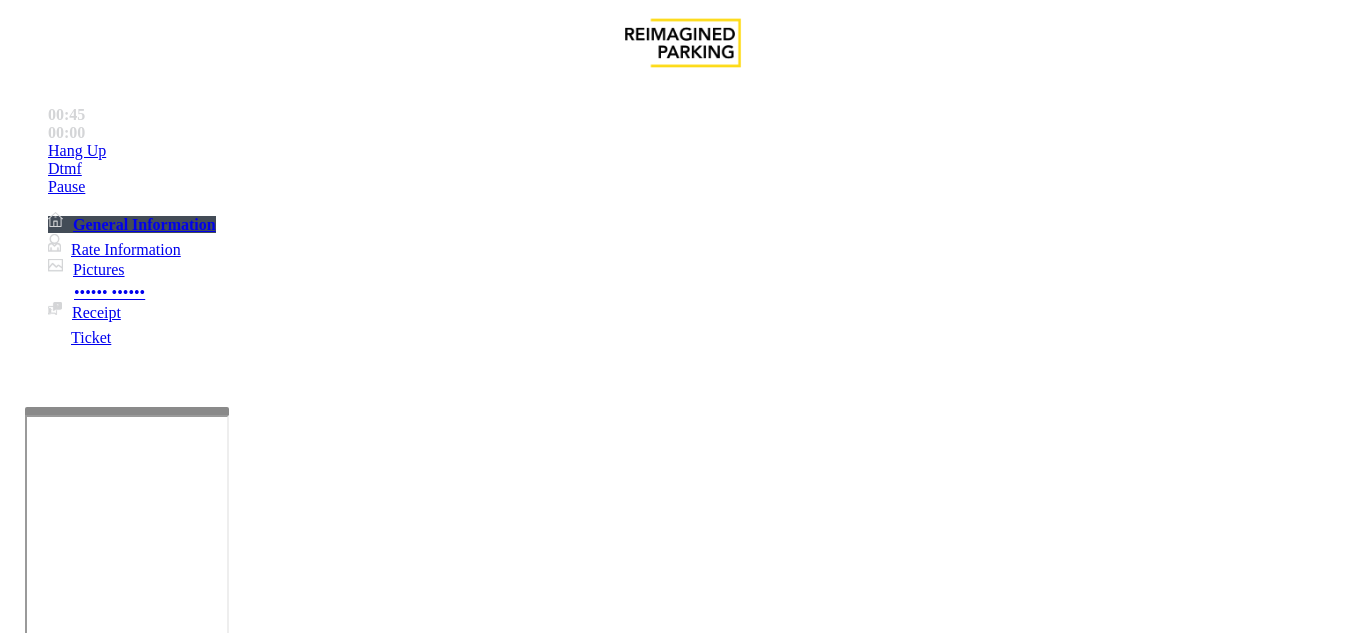 click on "Issue" at bounding box center [42, 1253] 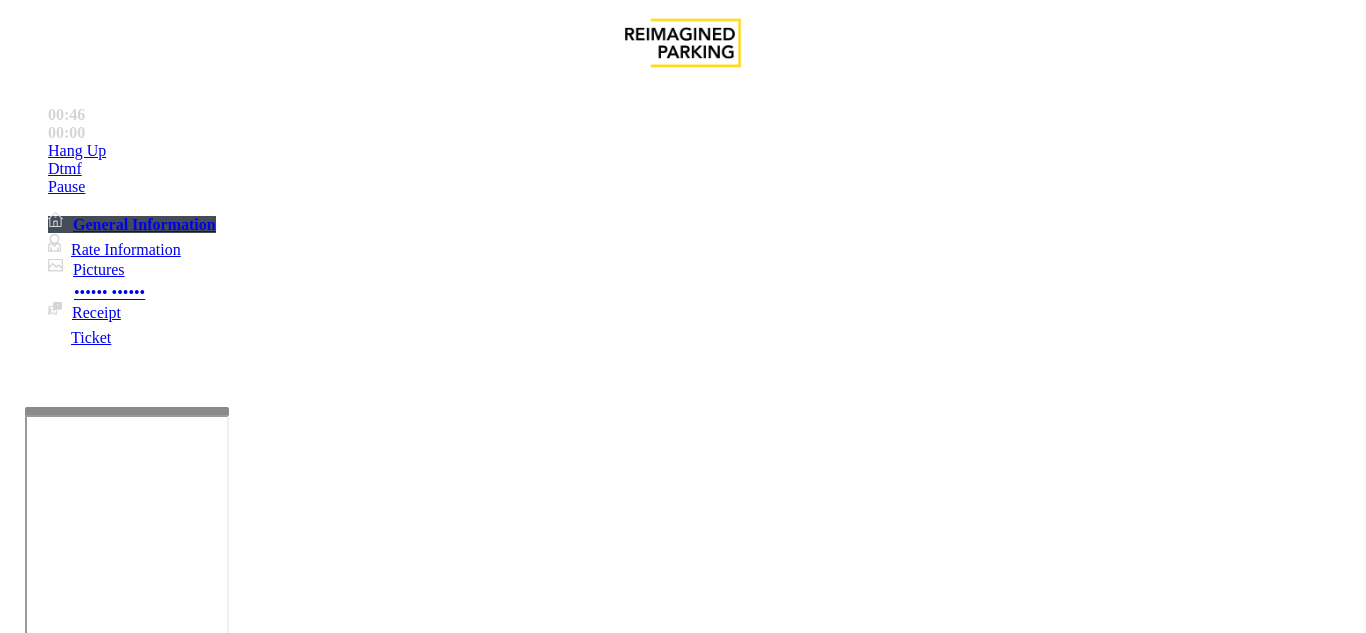 click on "Validation Issue" at bounding box center [371, 1286] 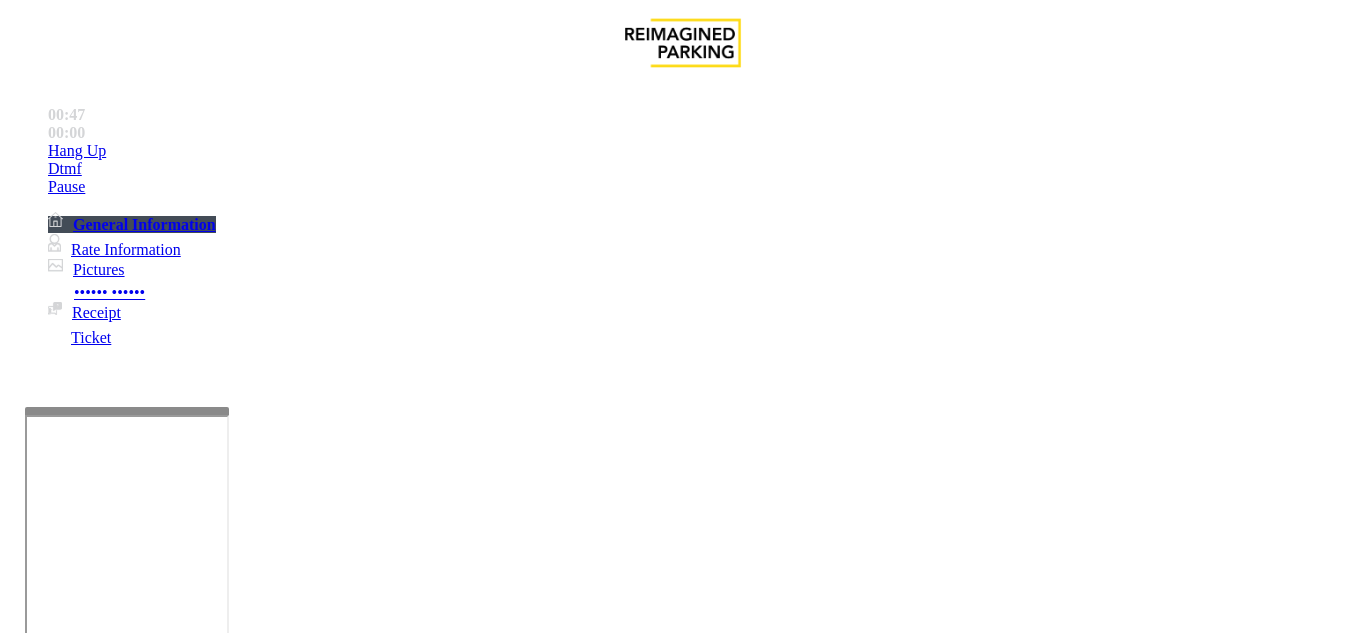 click on "Validation Error" at bounding box center [262, 1286] 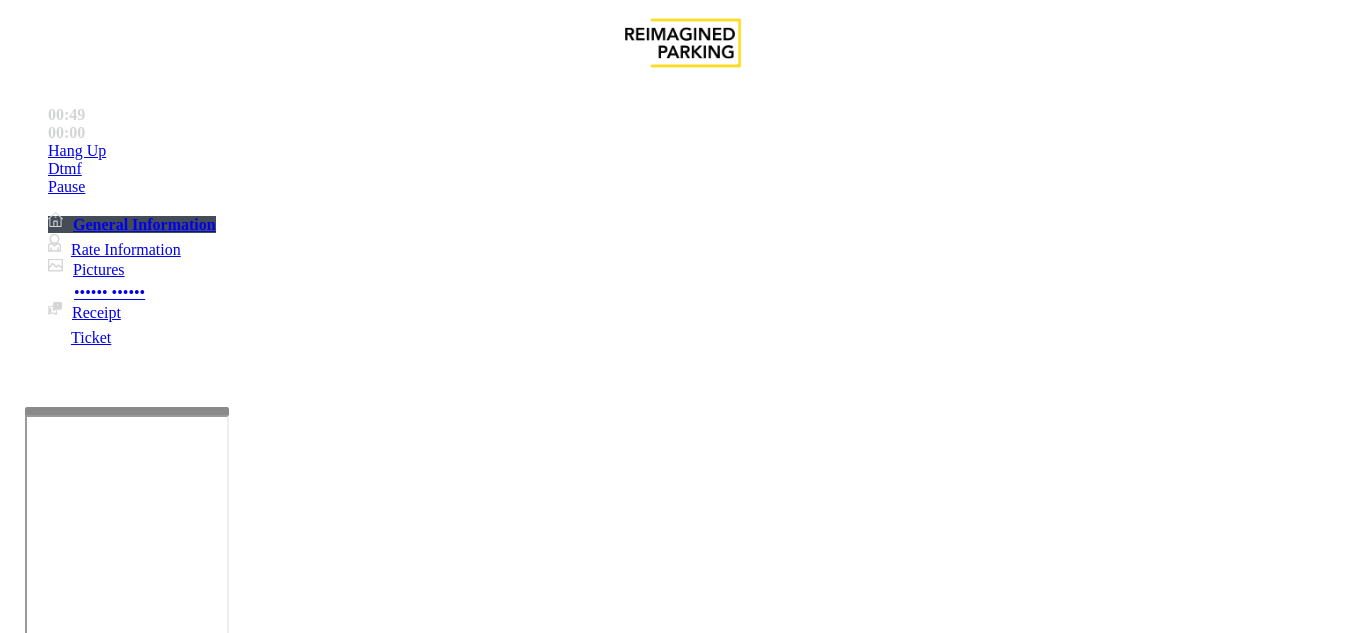 drag, startPoint x: 723, startPoint y: 363, endPoint x: 786, endPoint y: 396, distance: 71.11962 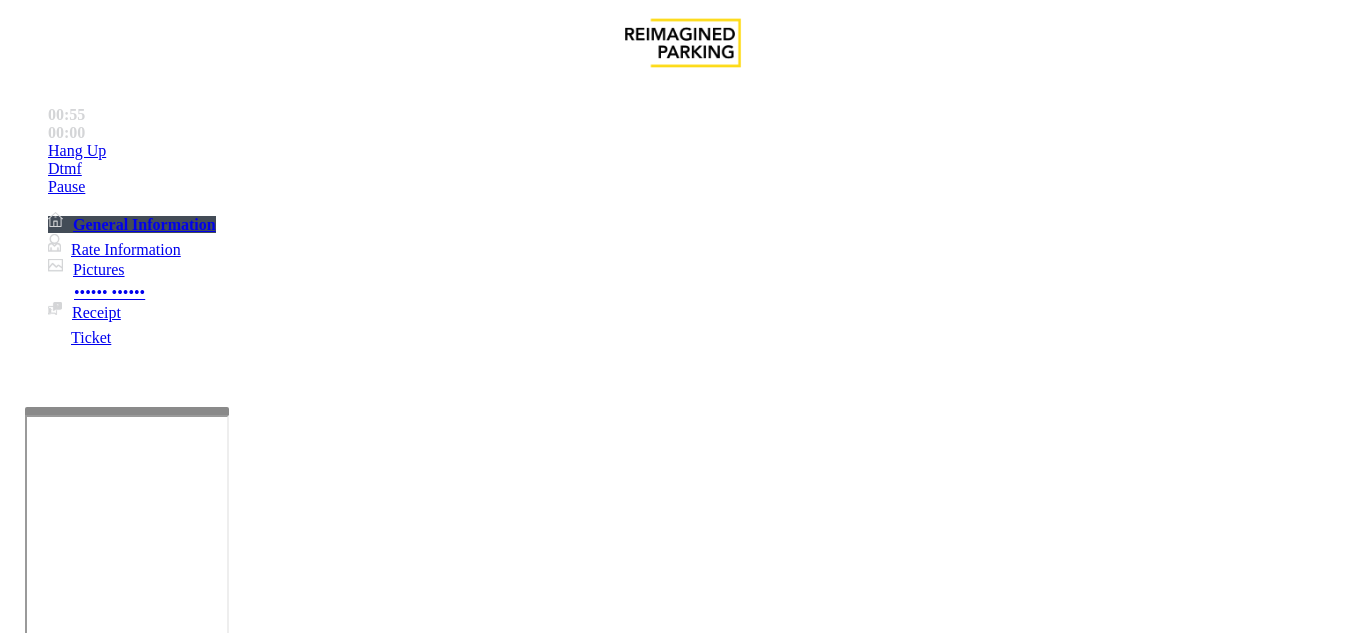 type on "**********" 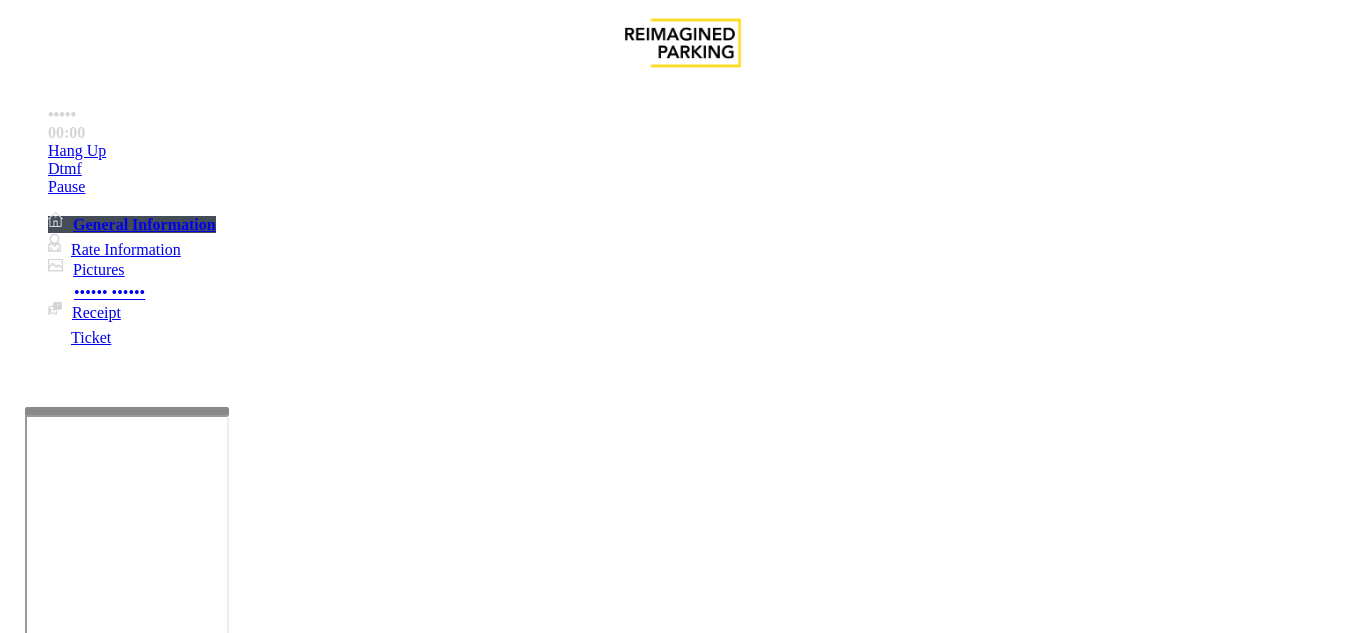 type on "*******" 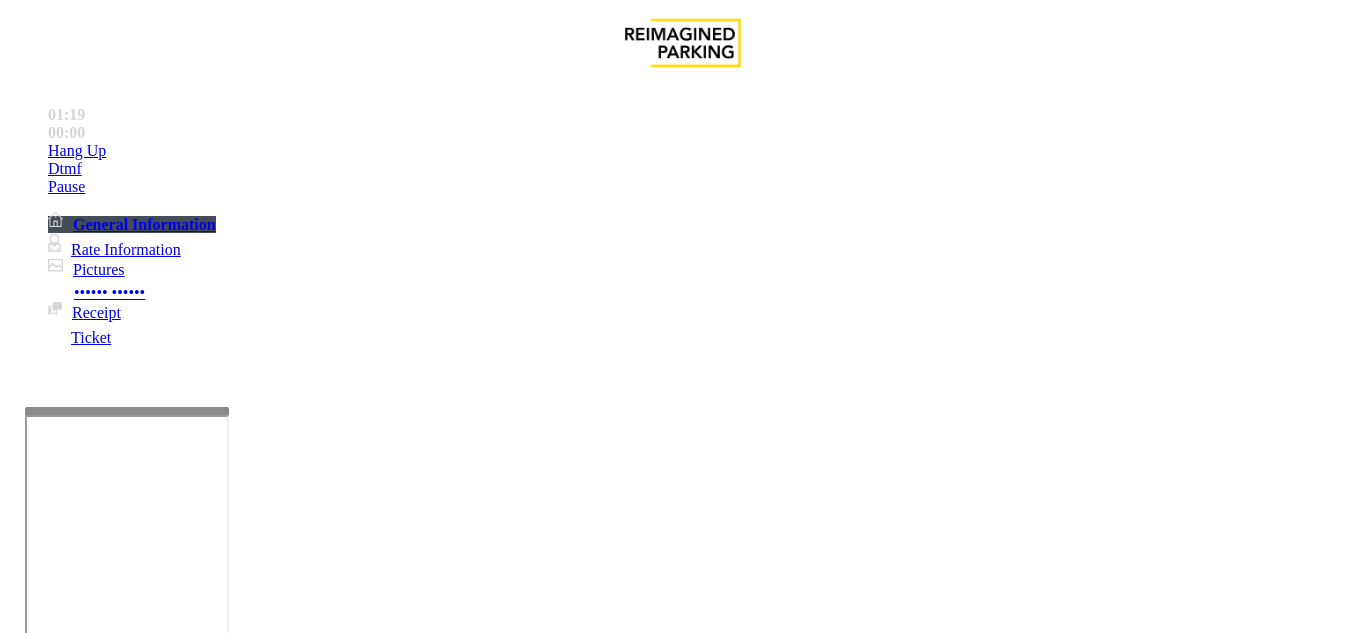 scroll, scrollTop: 1300, scrollLeft: 0, axis: vertical 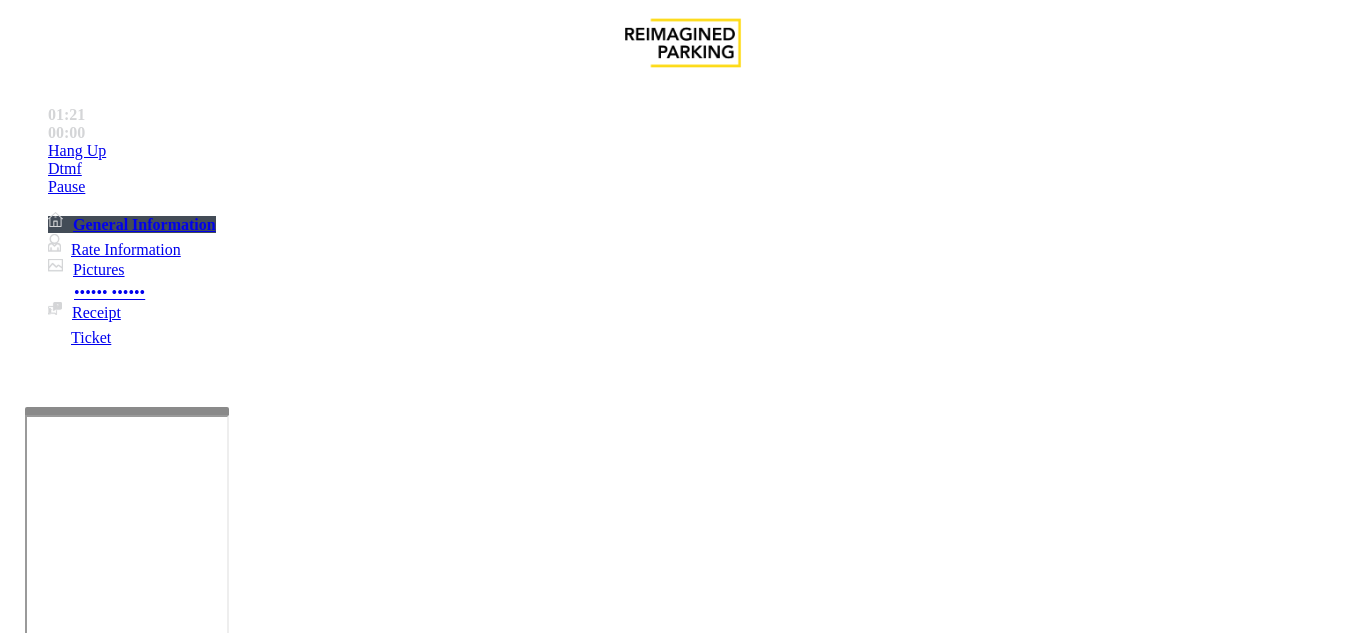 click at bounding box center (96, 1333) 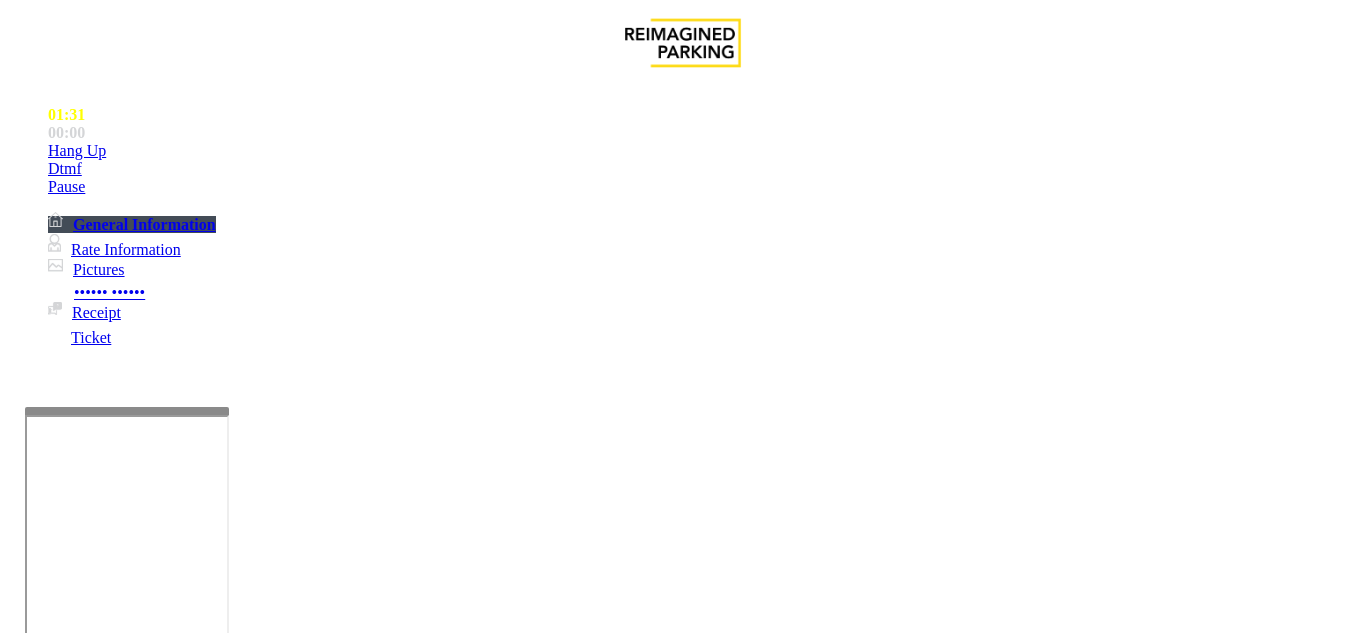 scroll, scrollTop: 0, scrollLeft: 0, axis: both 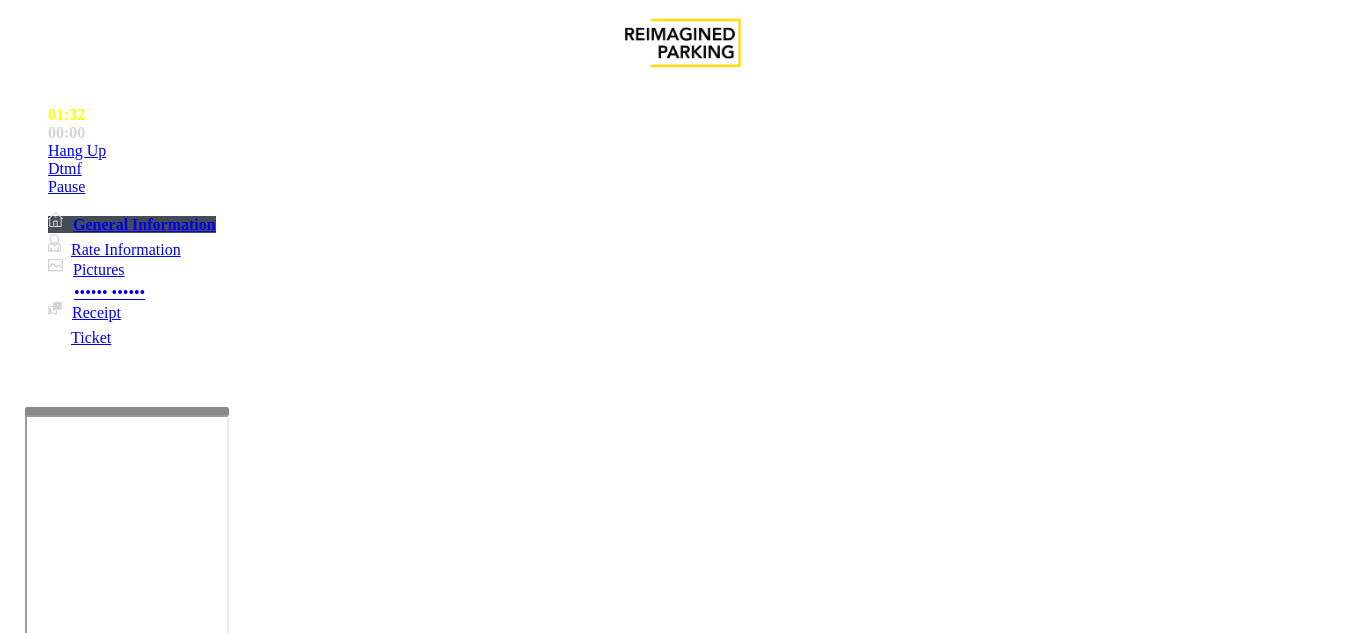 type on "********" 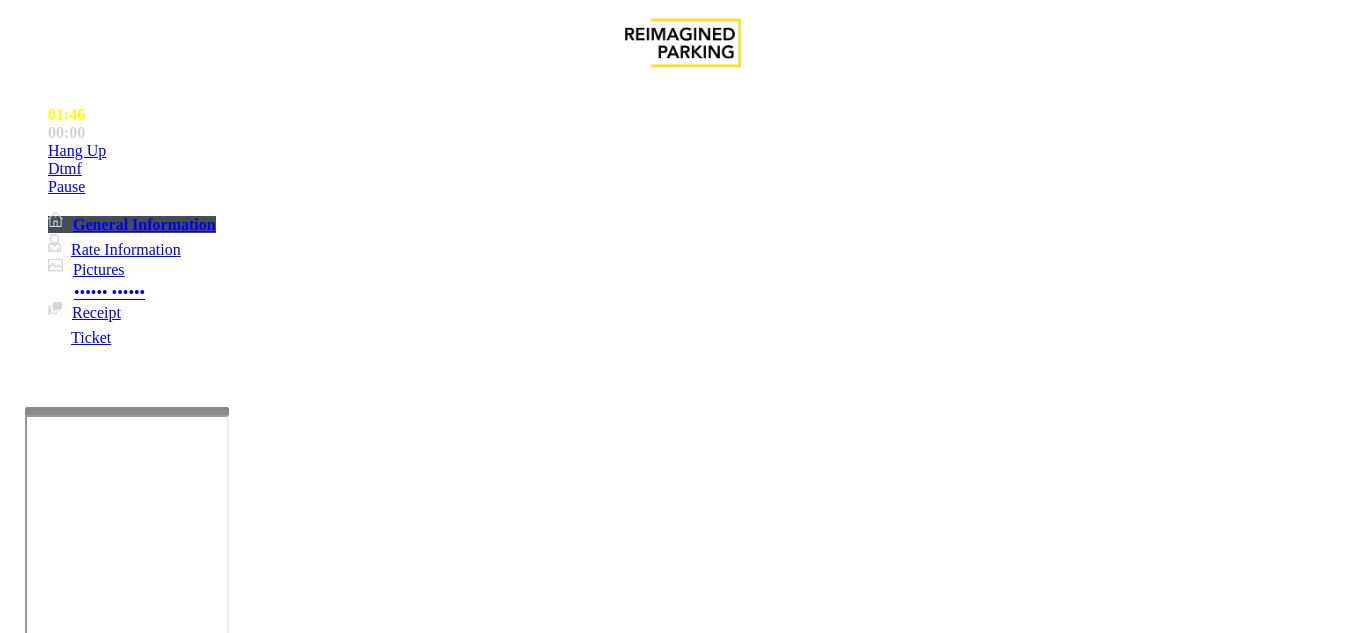 scroll, scrollTop: 100, scrollLeft: 0, axis: vertical 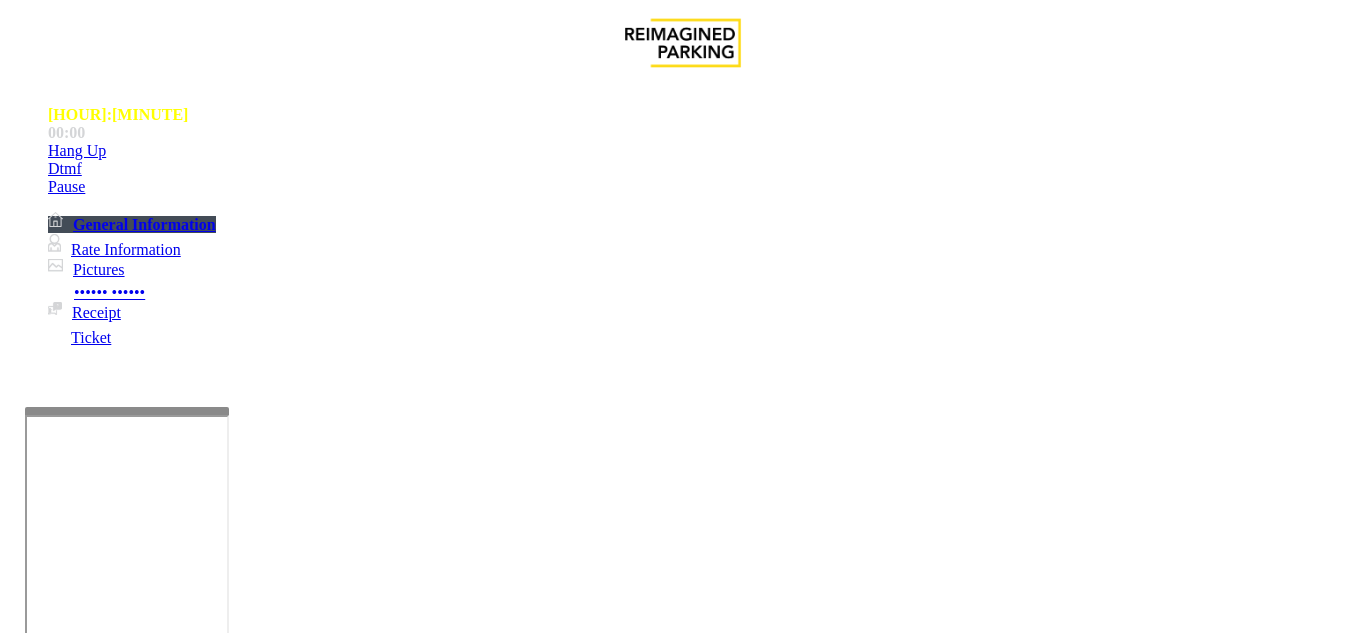 type on "*****" 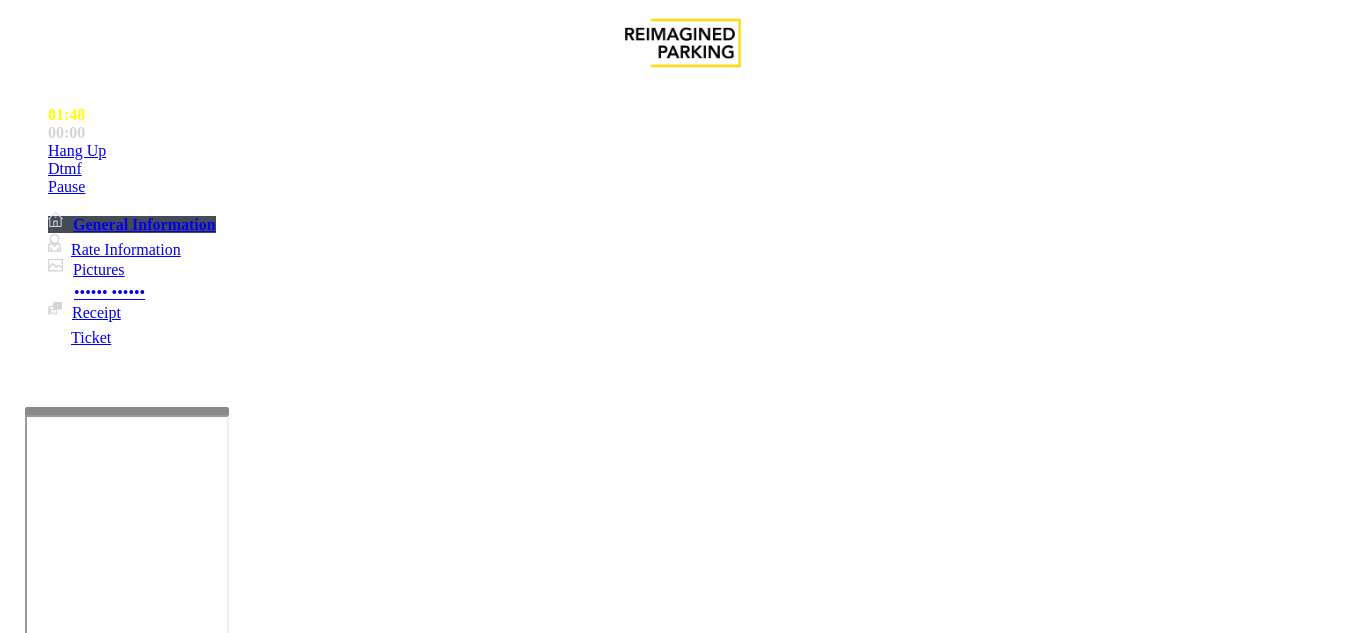 drag, startPoint x: 320, startPoint y: 512, endPoint x: 452, endPoint y: 511, distance: 132.00378 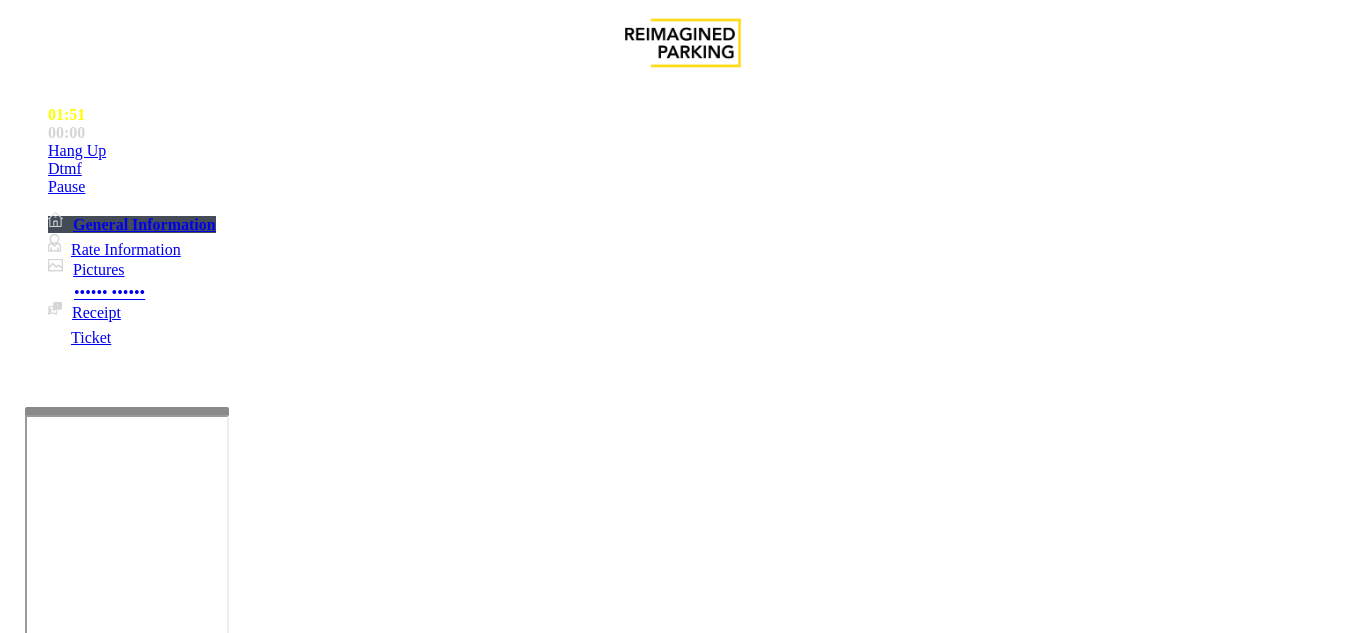 click on "Vend Gate" at bounding box center (69, 1725) 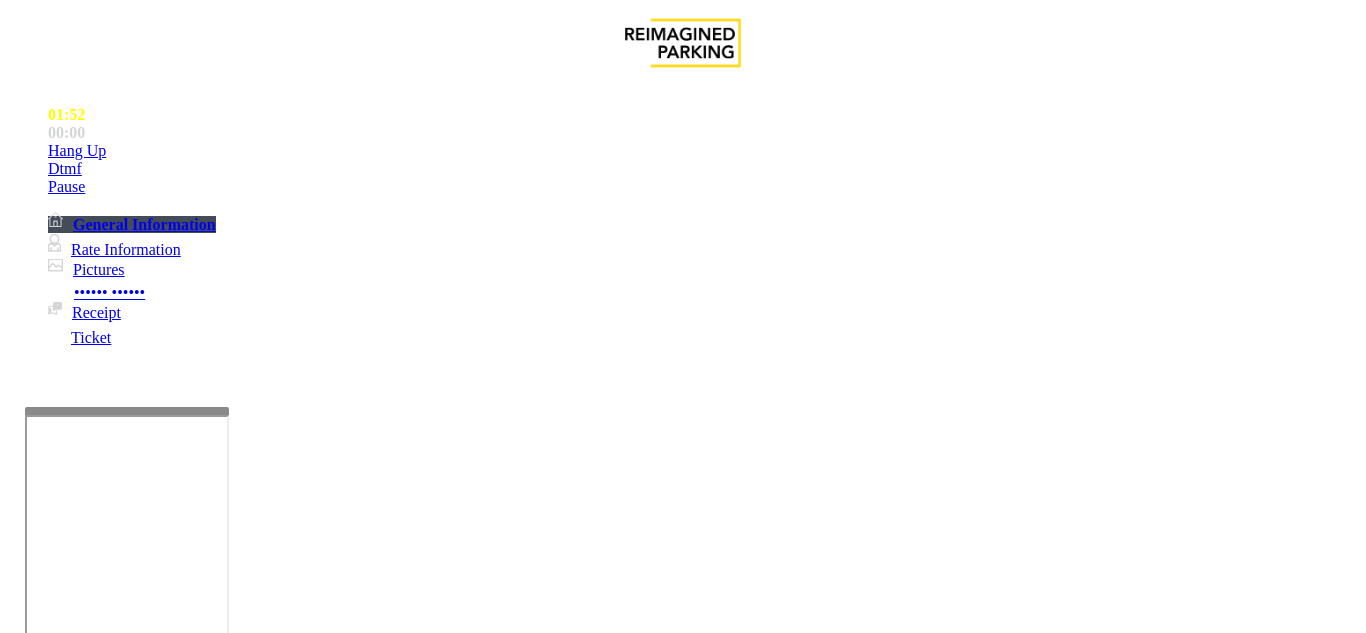 scroll, scrollTop: 200, scrollLeft: 0, axis: vertical 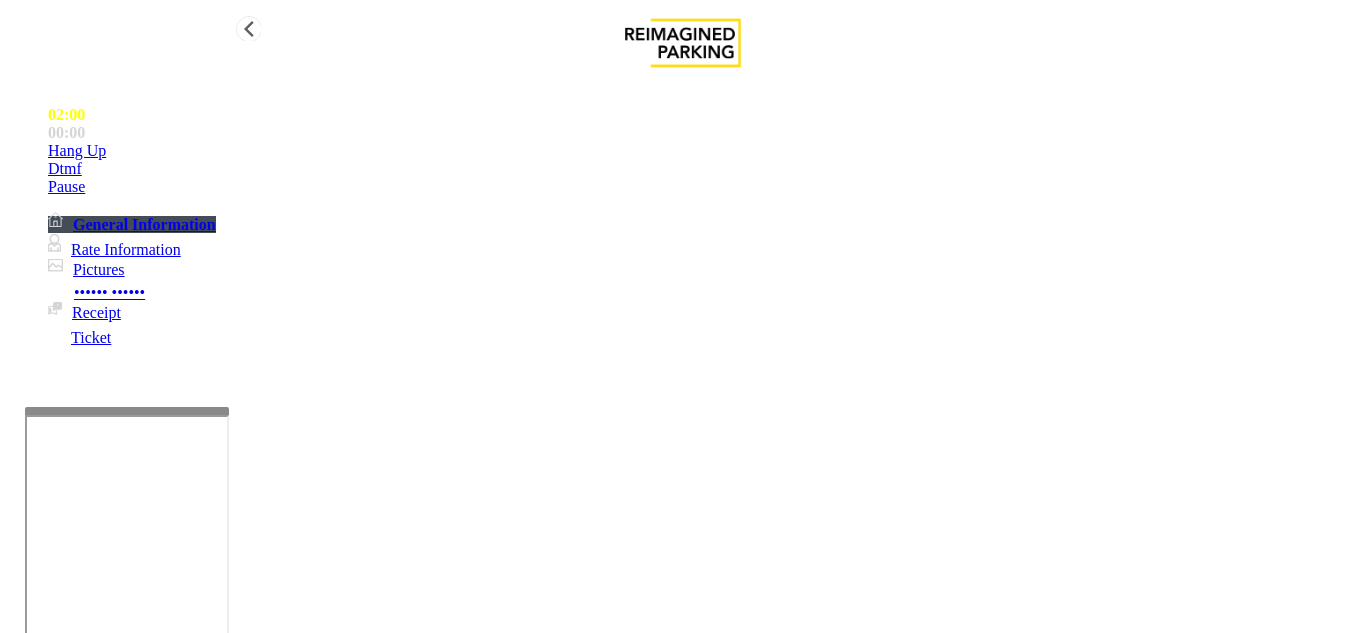 click on "Hang Up" at bounding box center (703, 151) 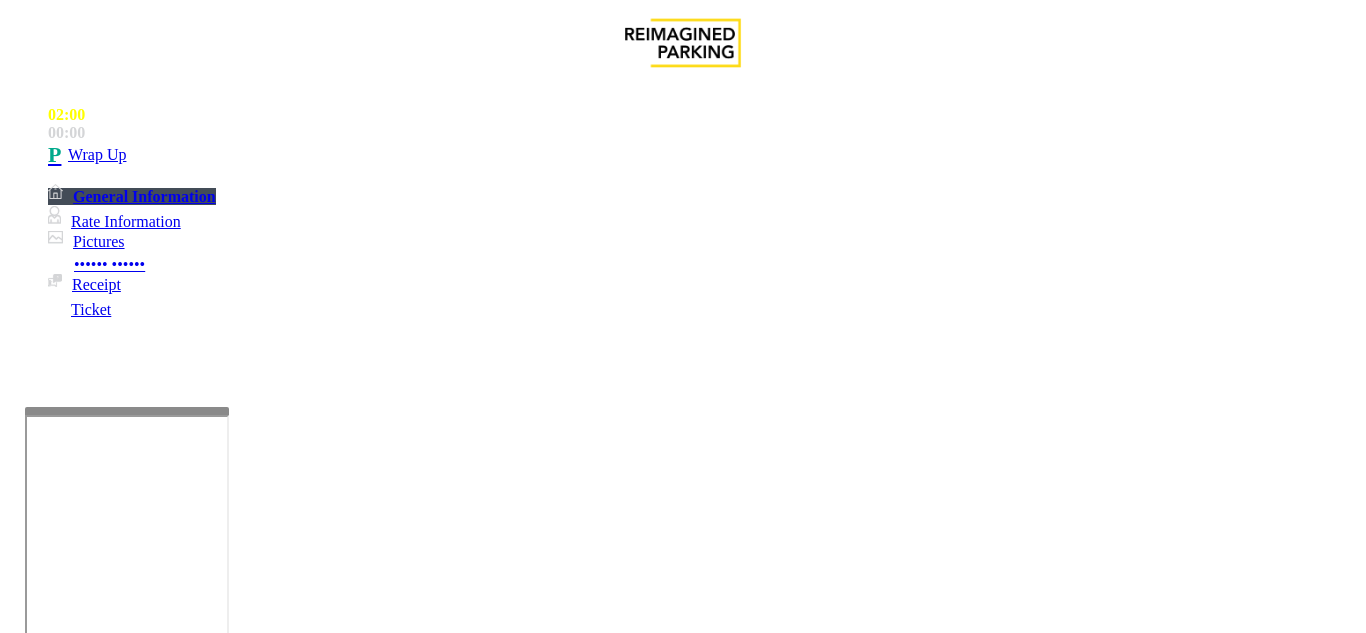 click at bounding box center [221, 1632] 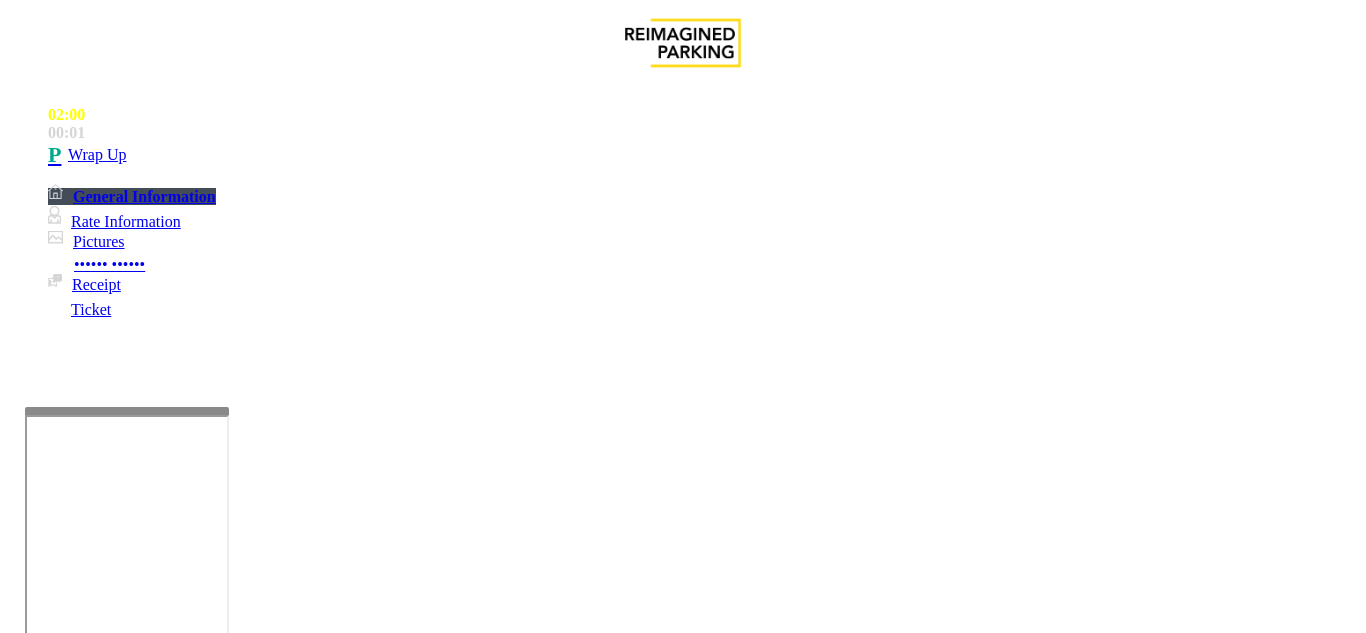 drag, startPoint x: 262, startPoint y: 87, endPoint x: 413, endPoint y: 83, distance: 151.05296 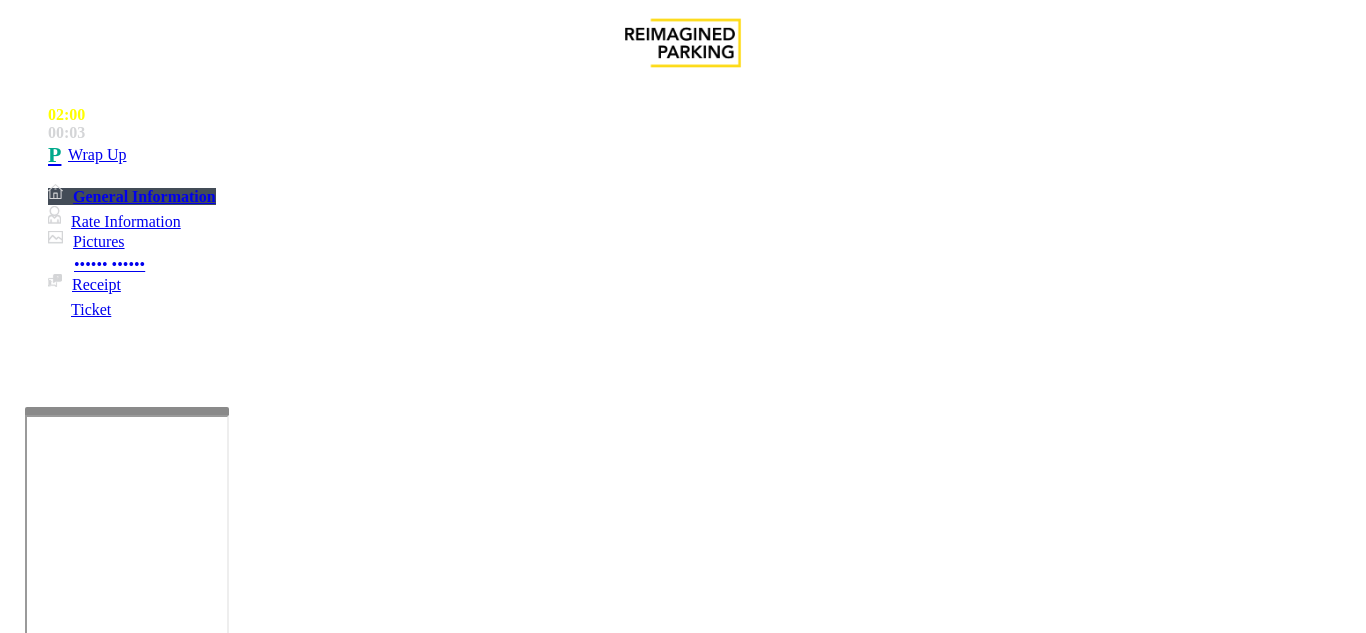click at bounding box center [221, 1632] 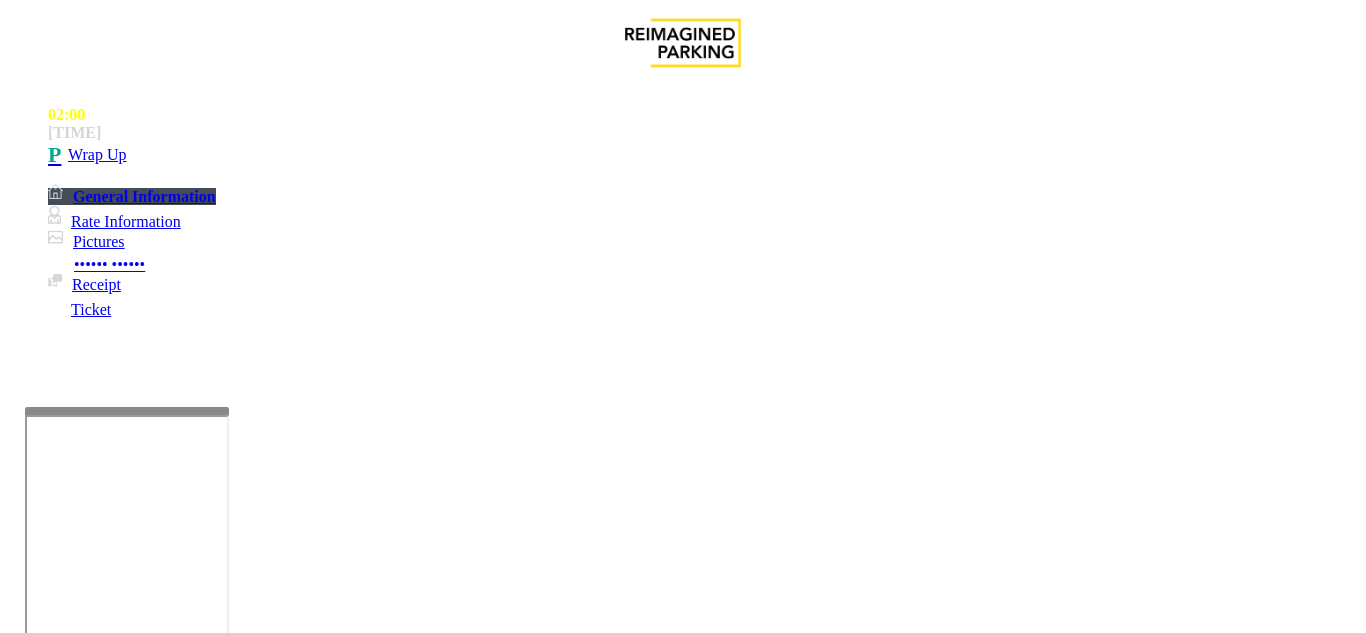 type on "**********" 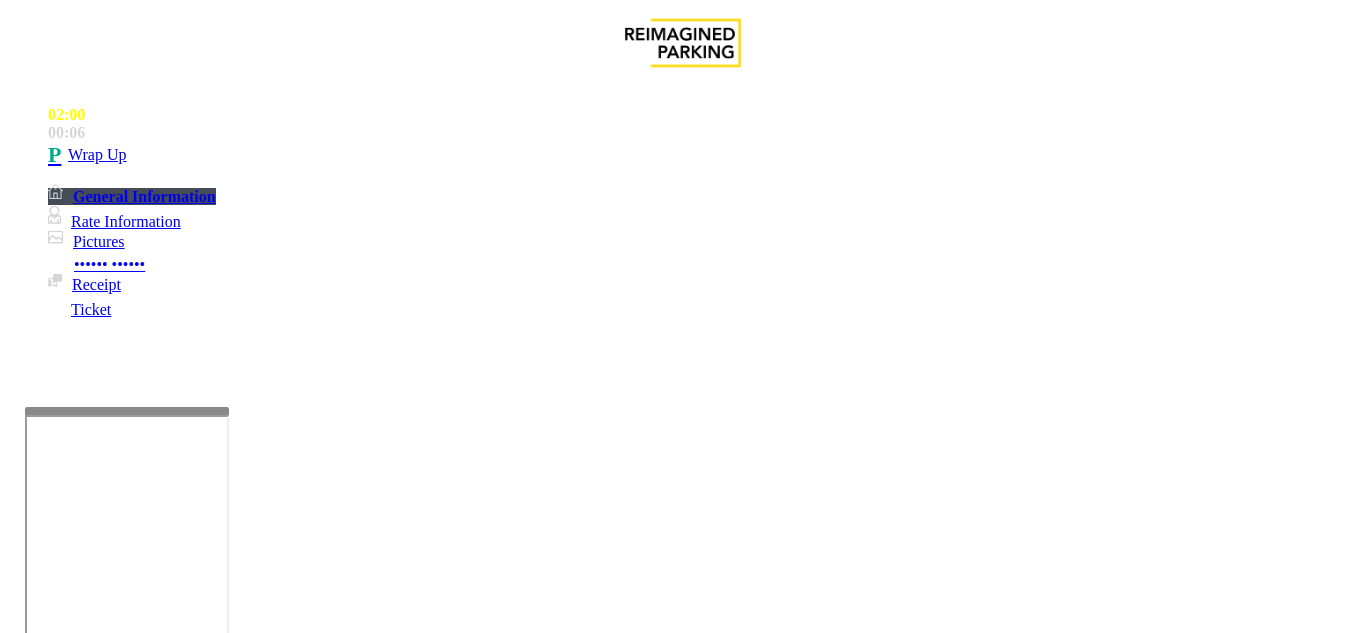 drag, startPoint x: 405, startPoint y: 325, endPoint x: 273, endPoint y: 325, distance: 132 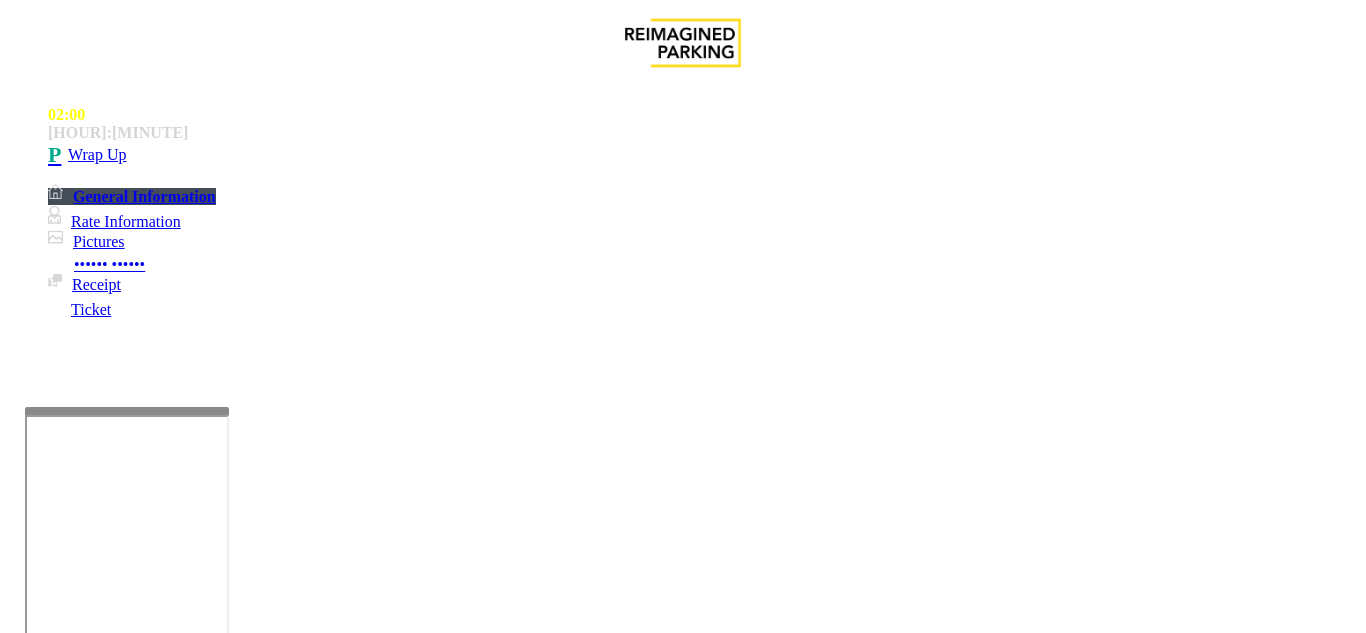 type 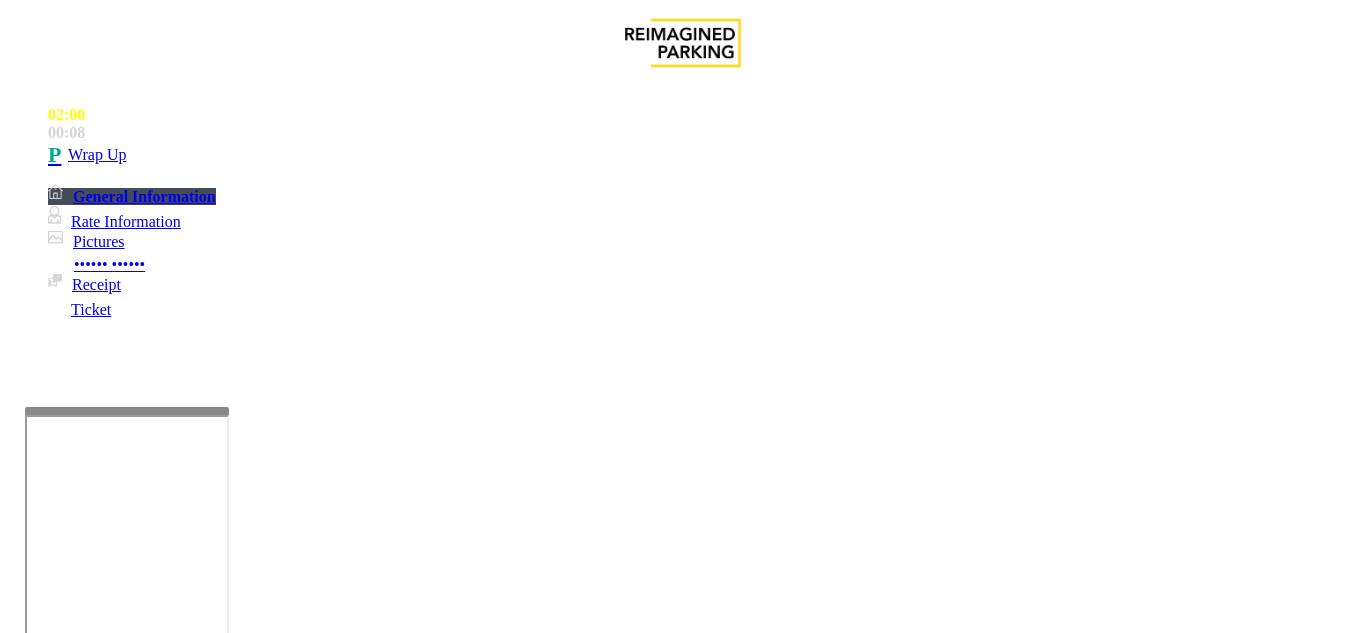 click at bounding box center [221, 1632] 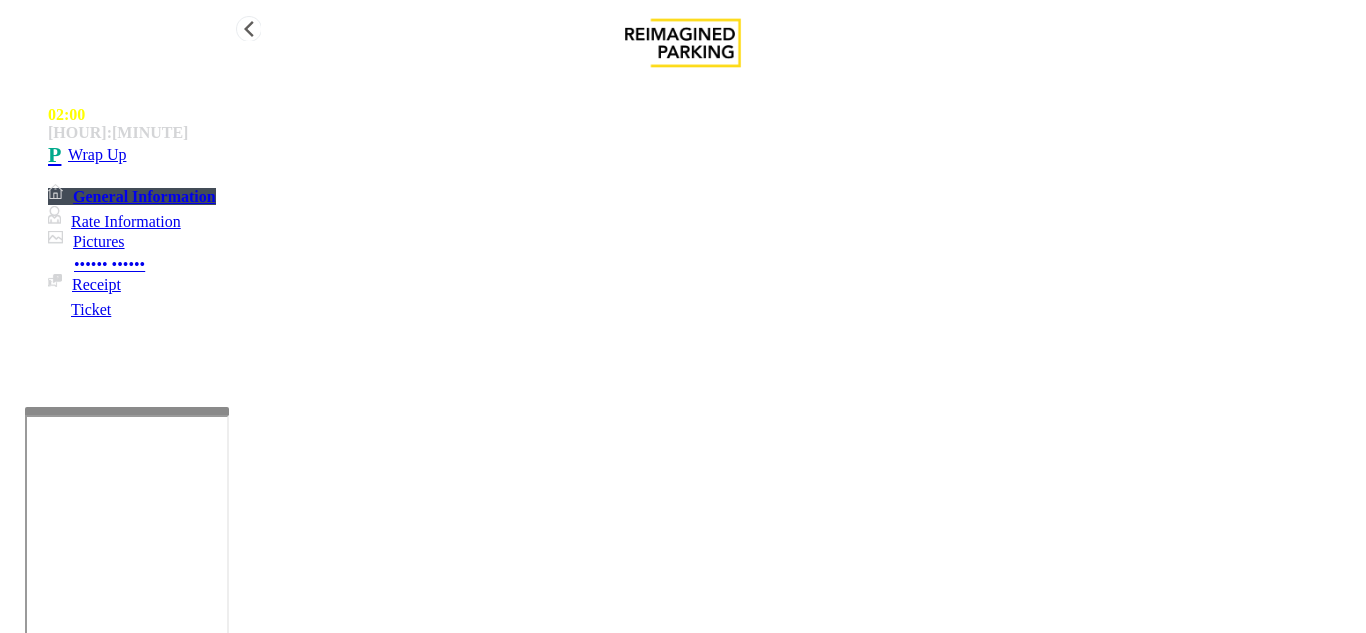 type on "**********" 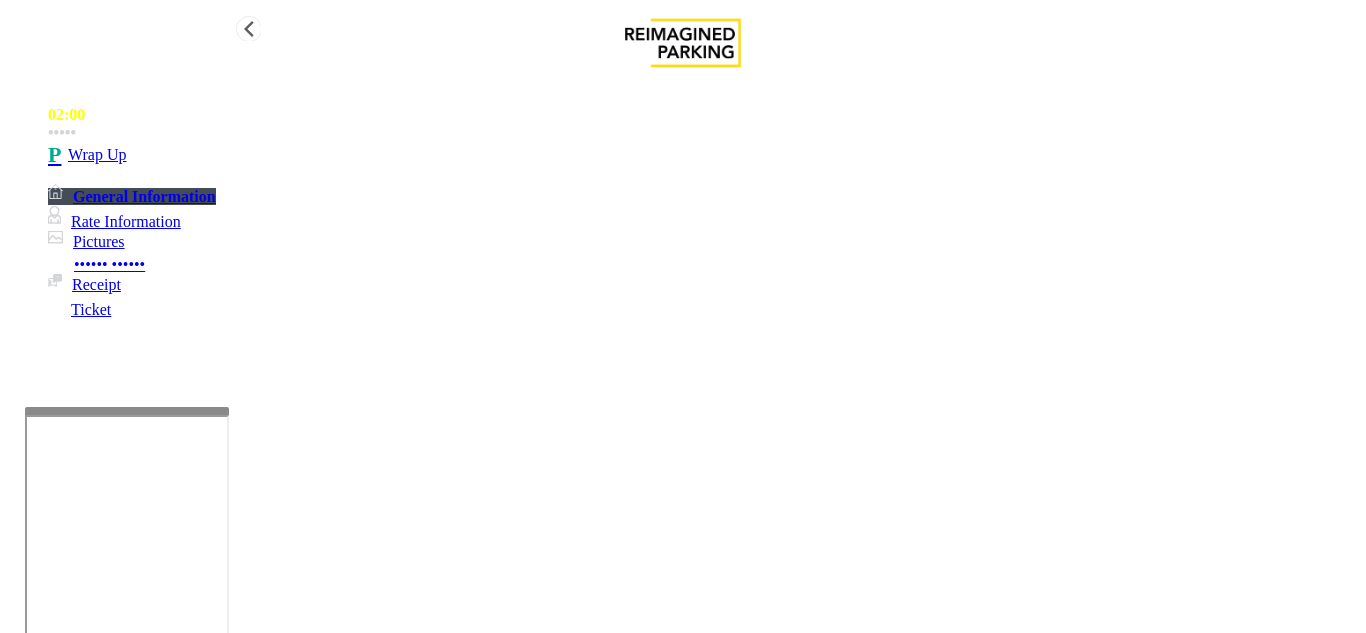 click on "Wrap Up" at bounding box center [97, 155] 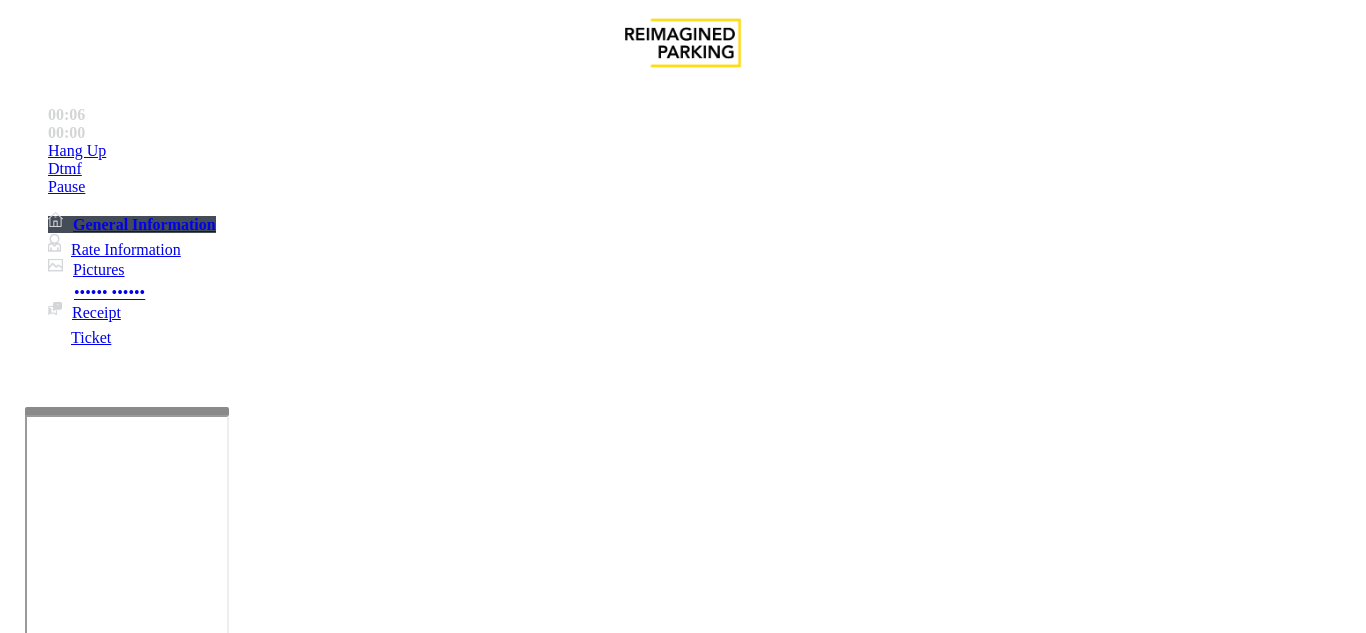 scroll, scrollTop: 400, scrollLeft: 0, axis: vertical 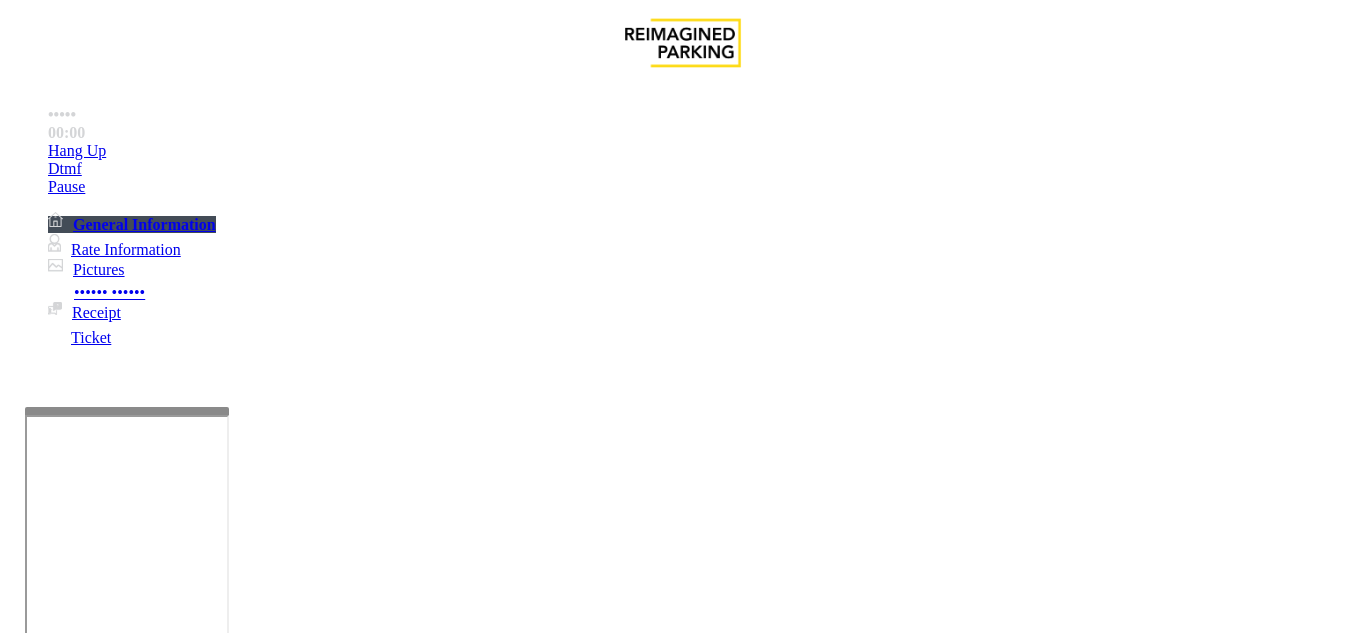 click on "Equipment Issue" at bounding box center (483, 1286) 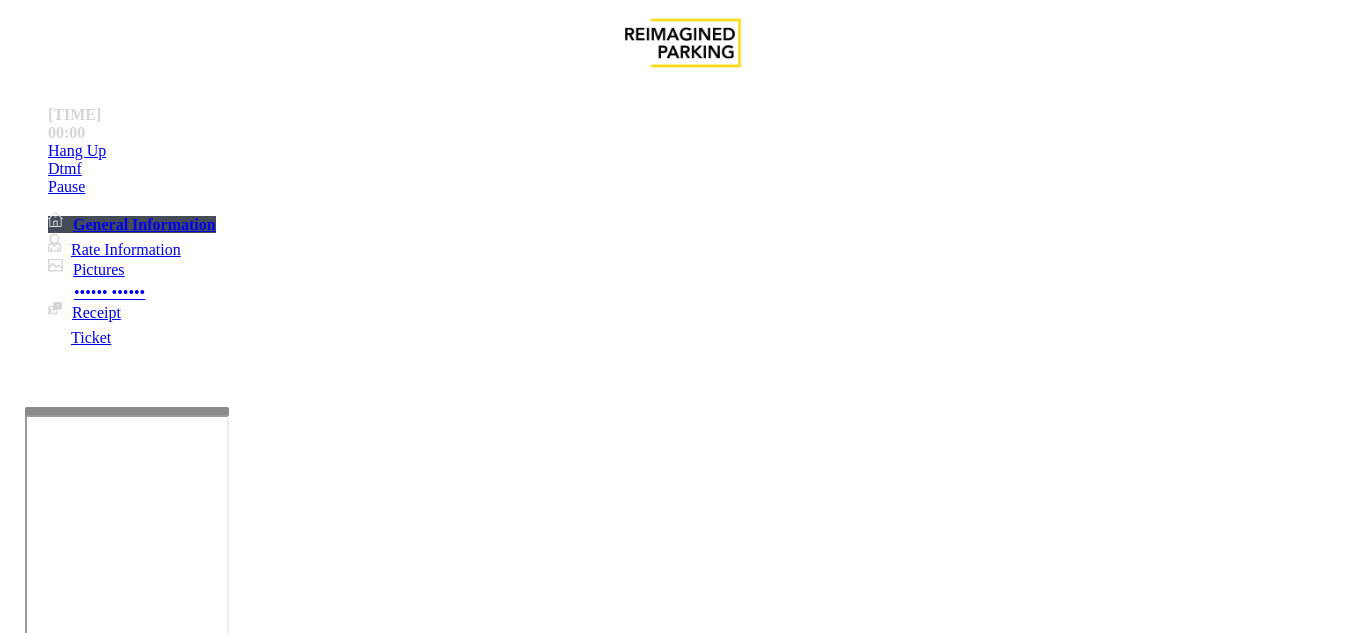 click on "Issue" at bounding box center [42, 1253] 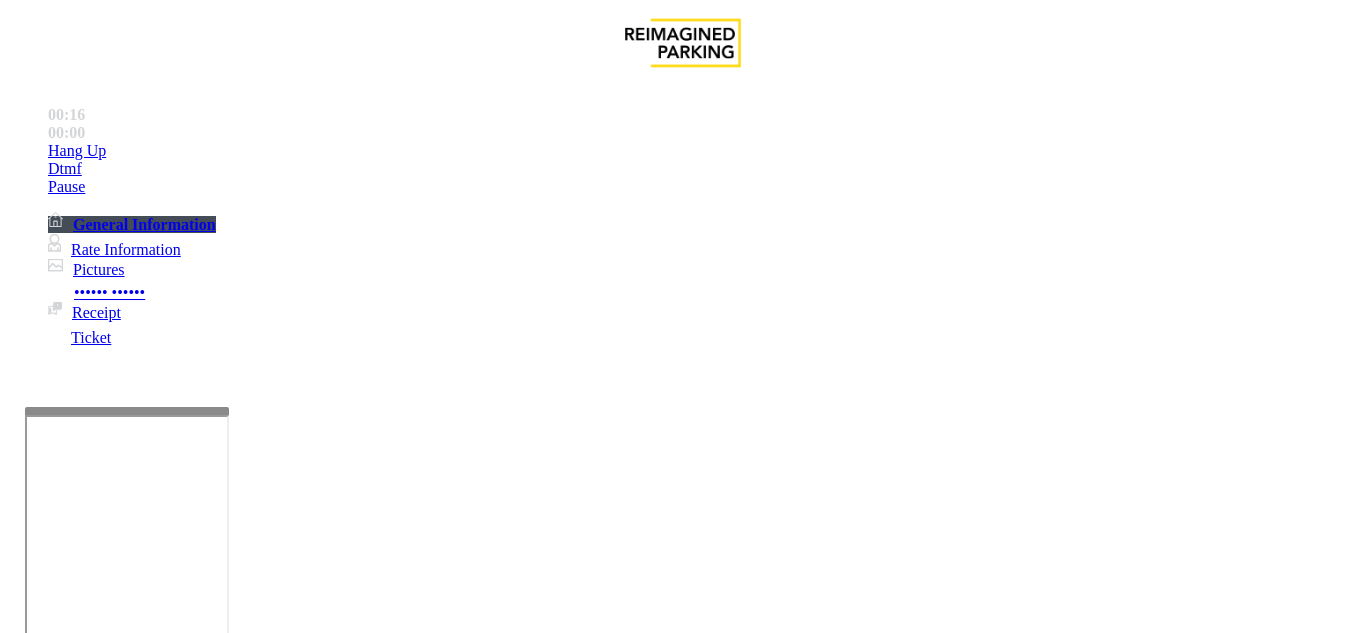 click on "Intercom Issue/No Response" at bounding box center [929, 1286] 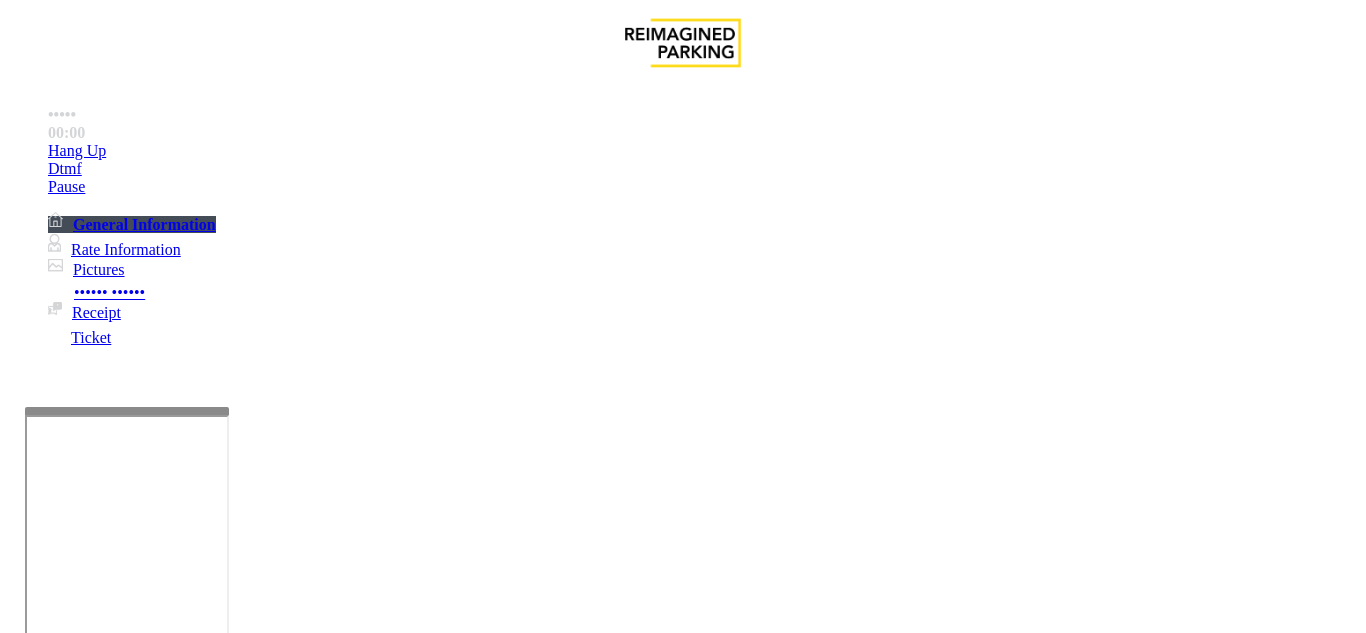 click on "No Response/Unable to hear parker" at bounding box center [142, 1286] 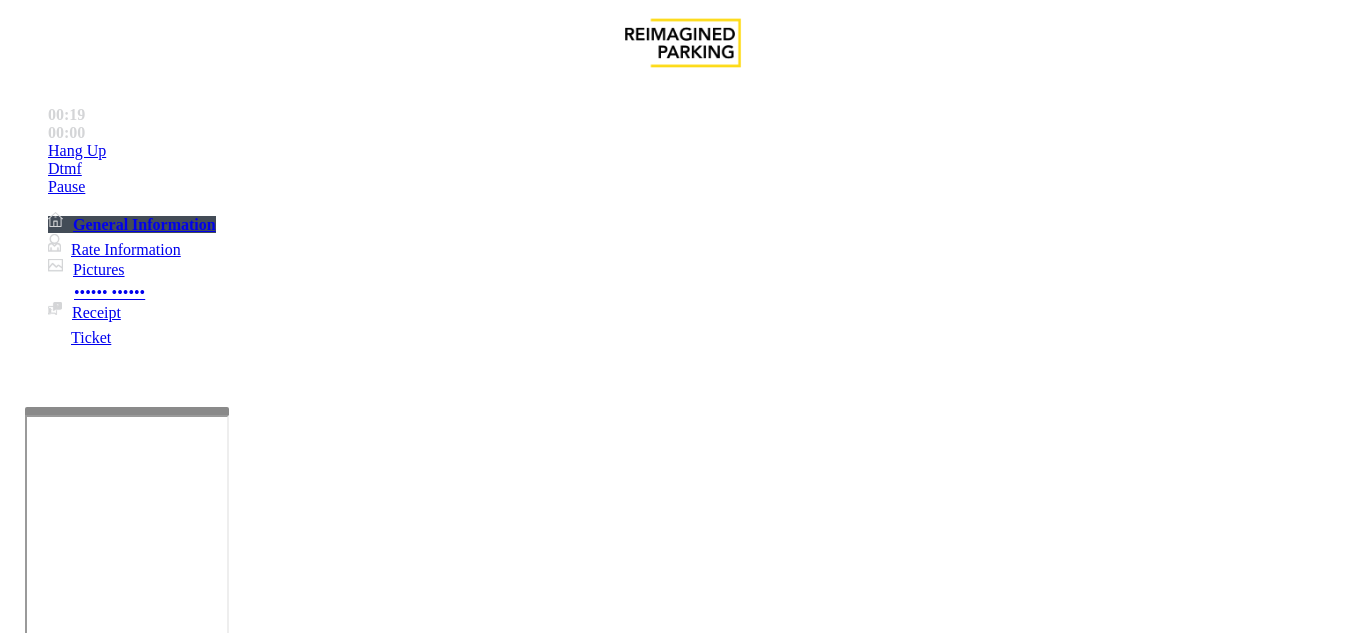 drag, startPoint x: 272, startPoint y: 177, endPoint x: 603, endPoint y: 186, distance: 331.12234 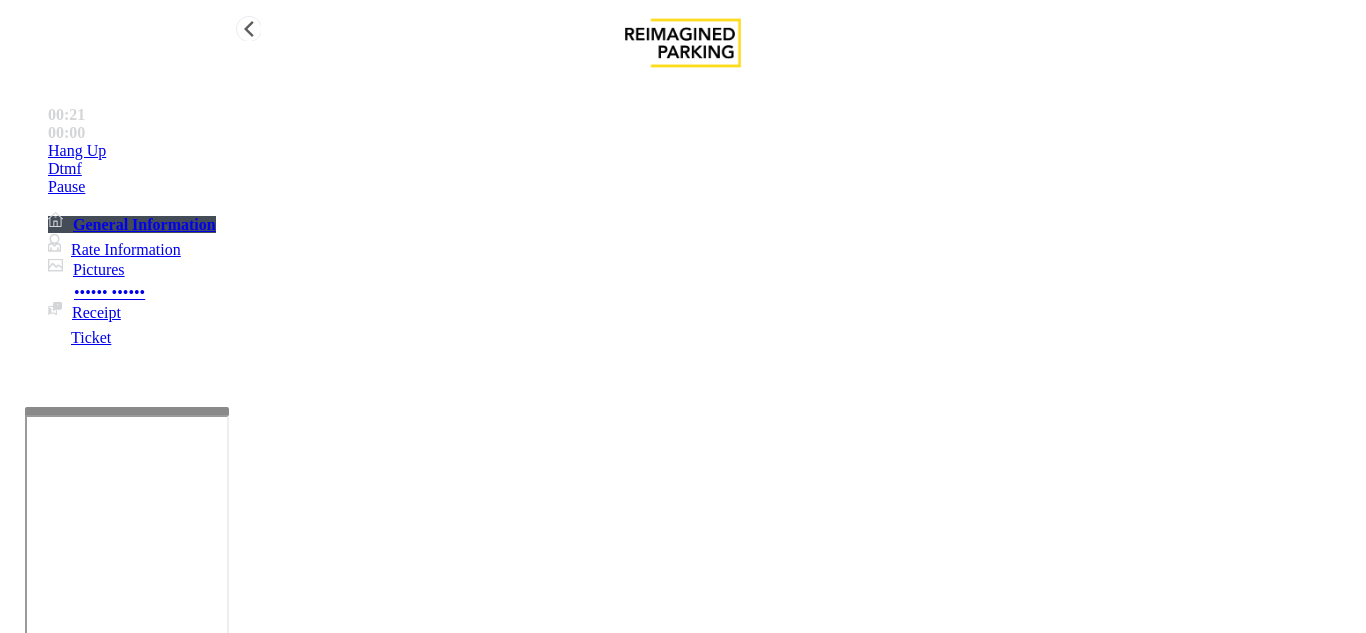 type on "**********" 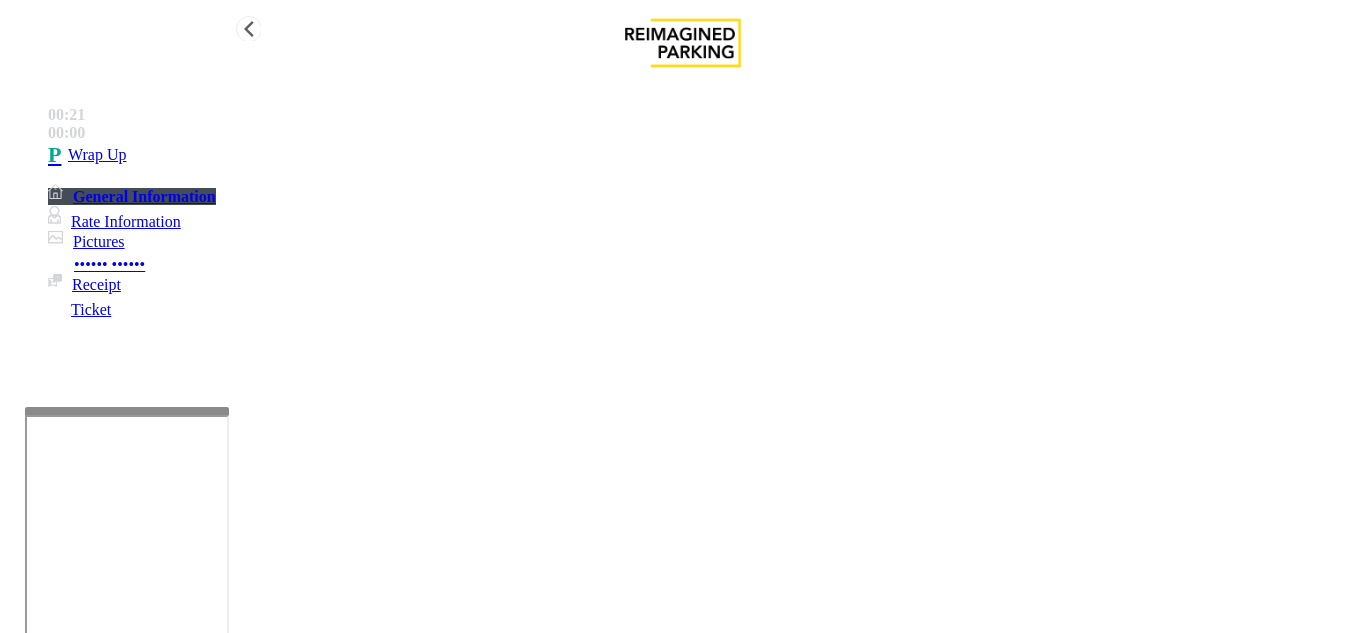 click on "Wrap Up" at bounding box center (703, 155) 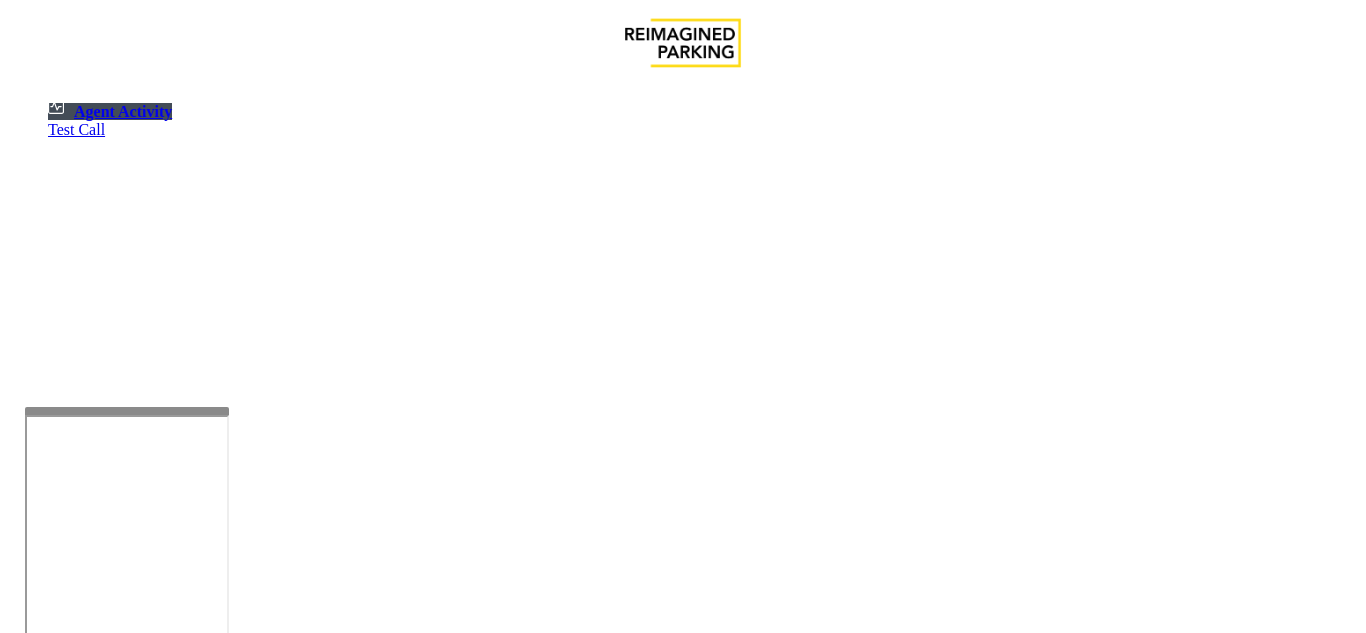 click at bounding box center (79, 1335) 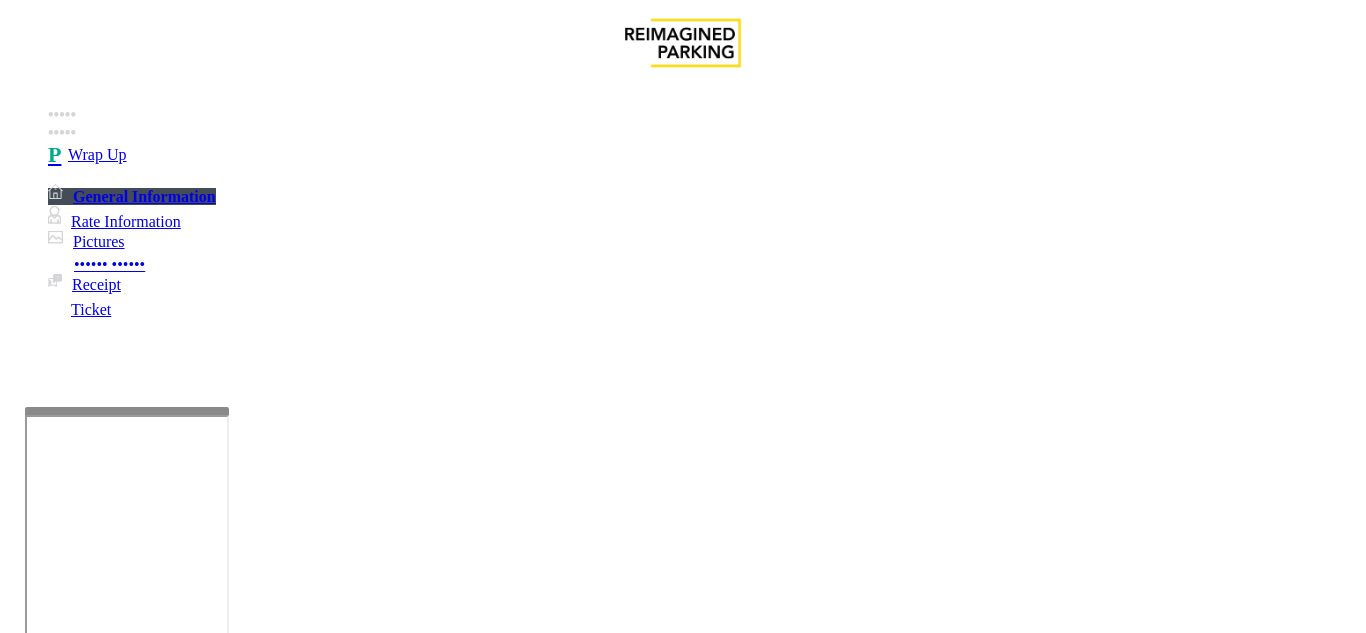 click on "×" at bounding box center [20, 6079] 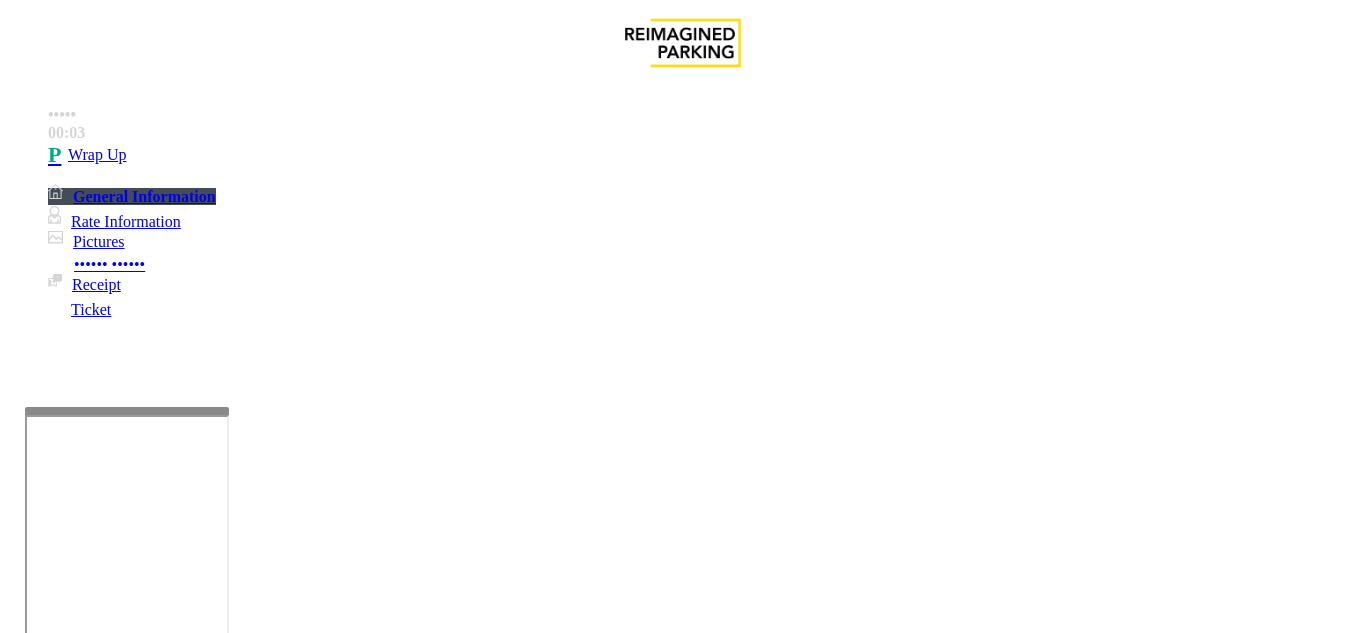 click on "Intercom Issue/No Response" at bounding box center [752, 1286] 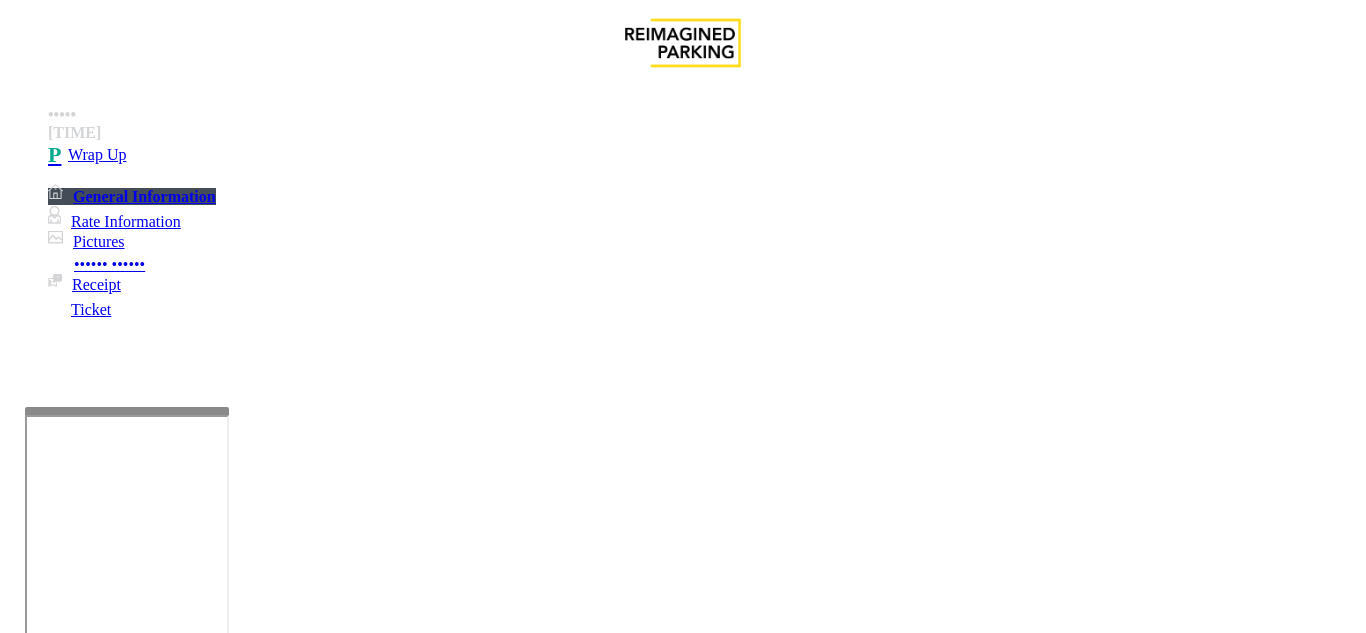 click on "Call dropped" at bounding box center (483, 1286) 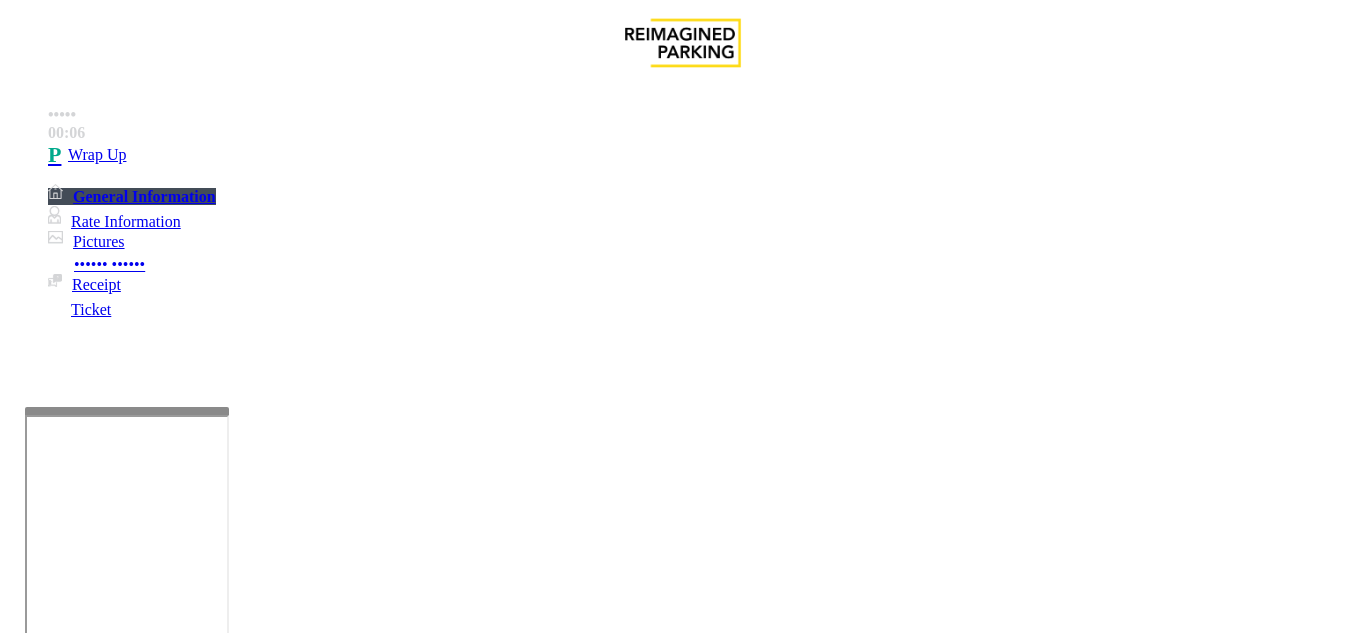 drag, startPoint x: 265, startPoint y: 180, endPoint x: 419, endPoint y: 188, distance: 154.20766 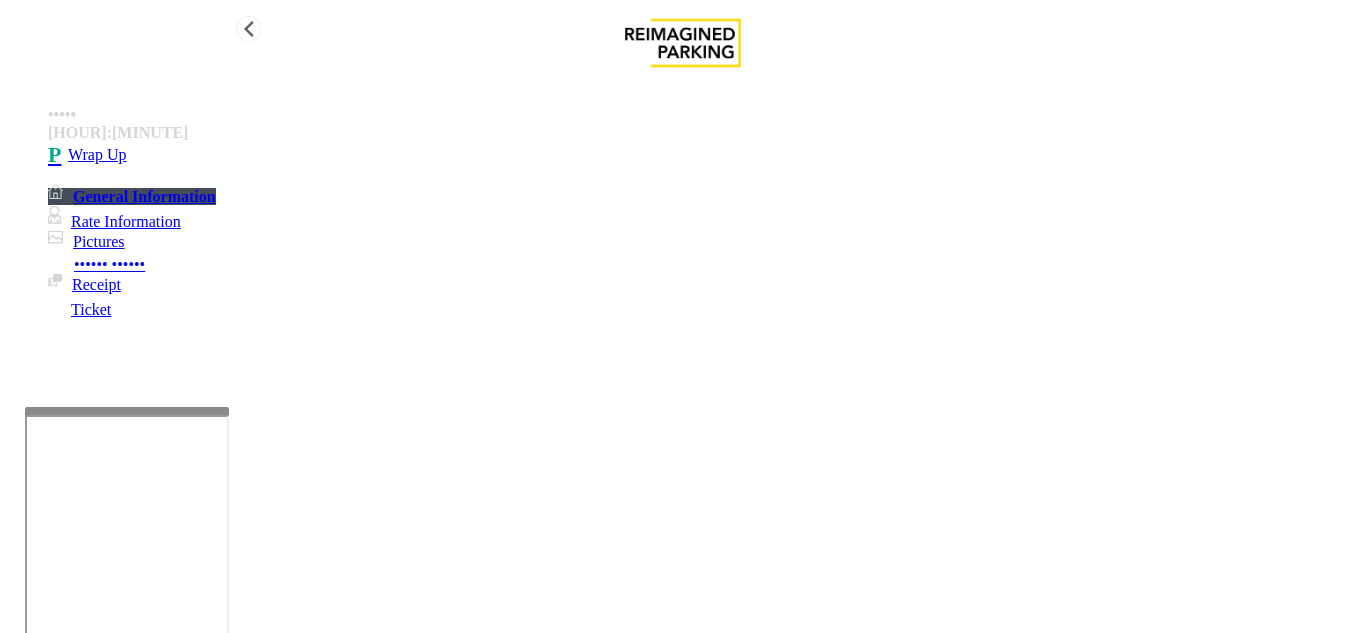type on "**********" 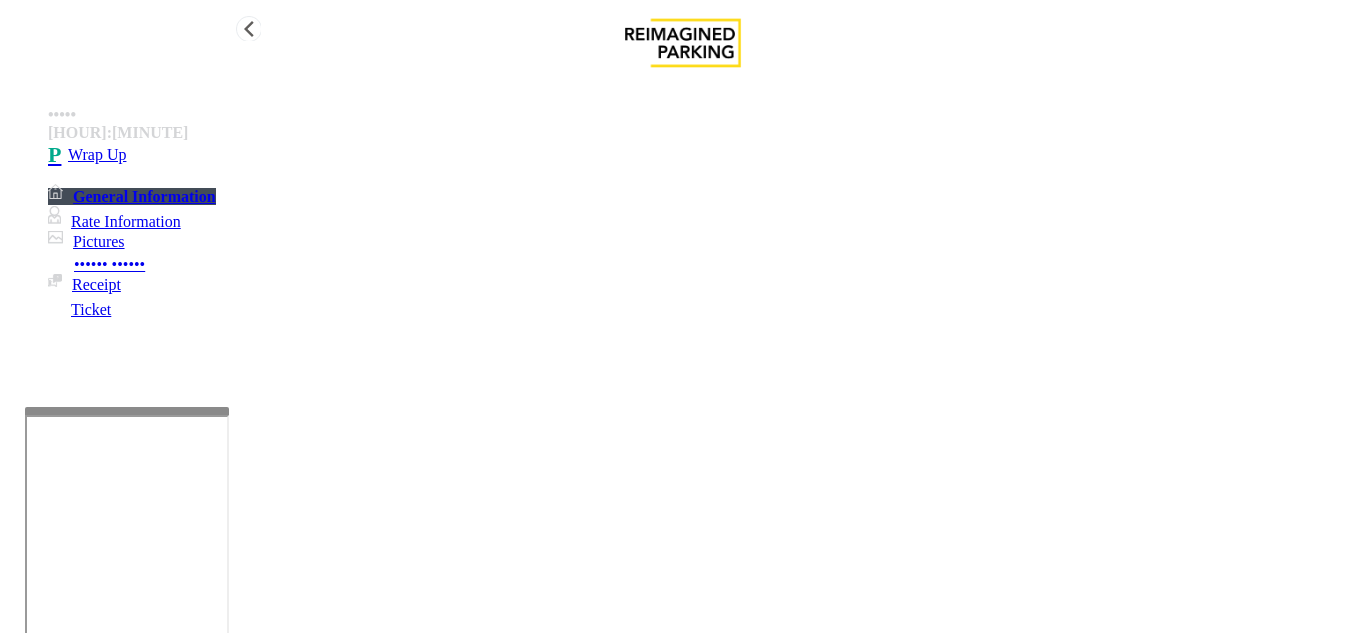 click on "Wrap Up" at bounding box center [97, 155] 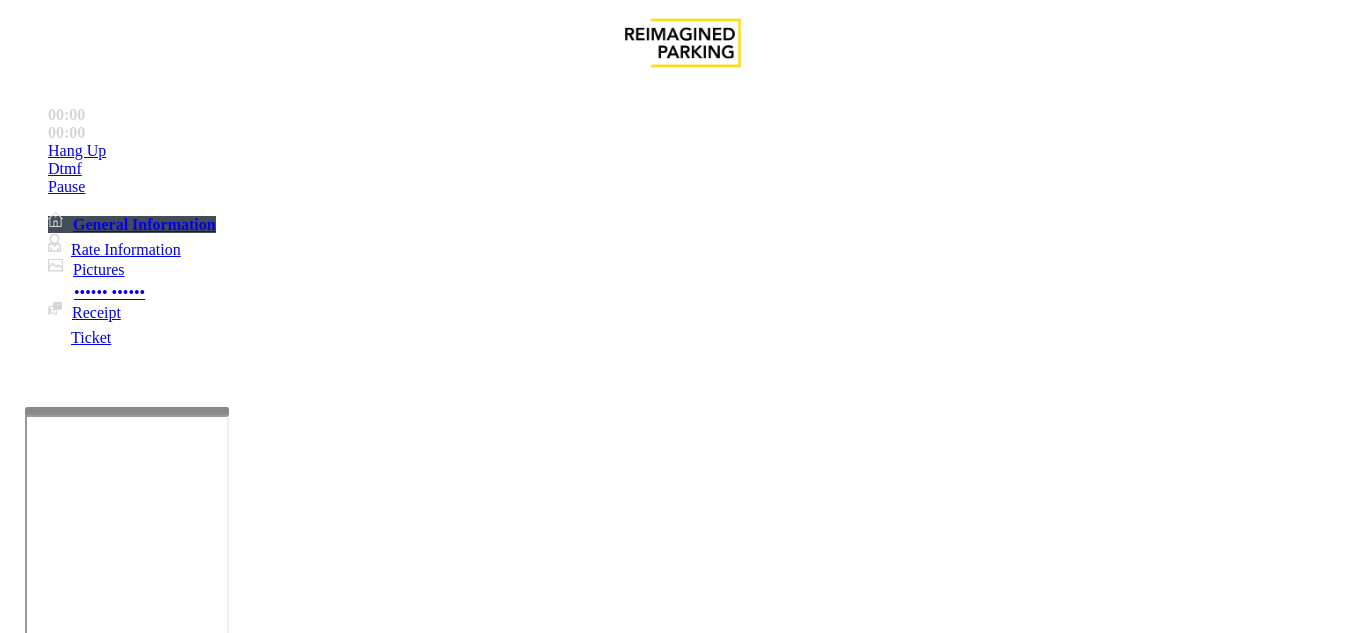 scroll, scrollTop: 300, scrollLeft: 0, axis: vertical 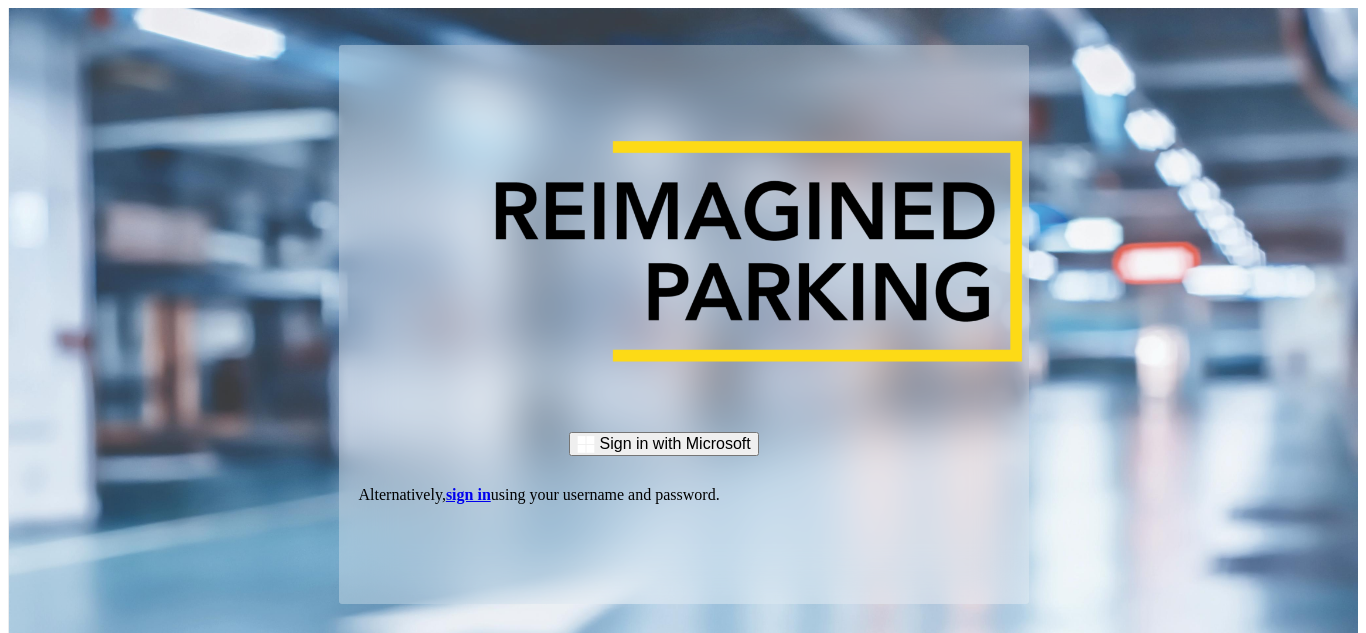 click on "sign in" at bounding box center [468, 494] 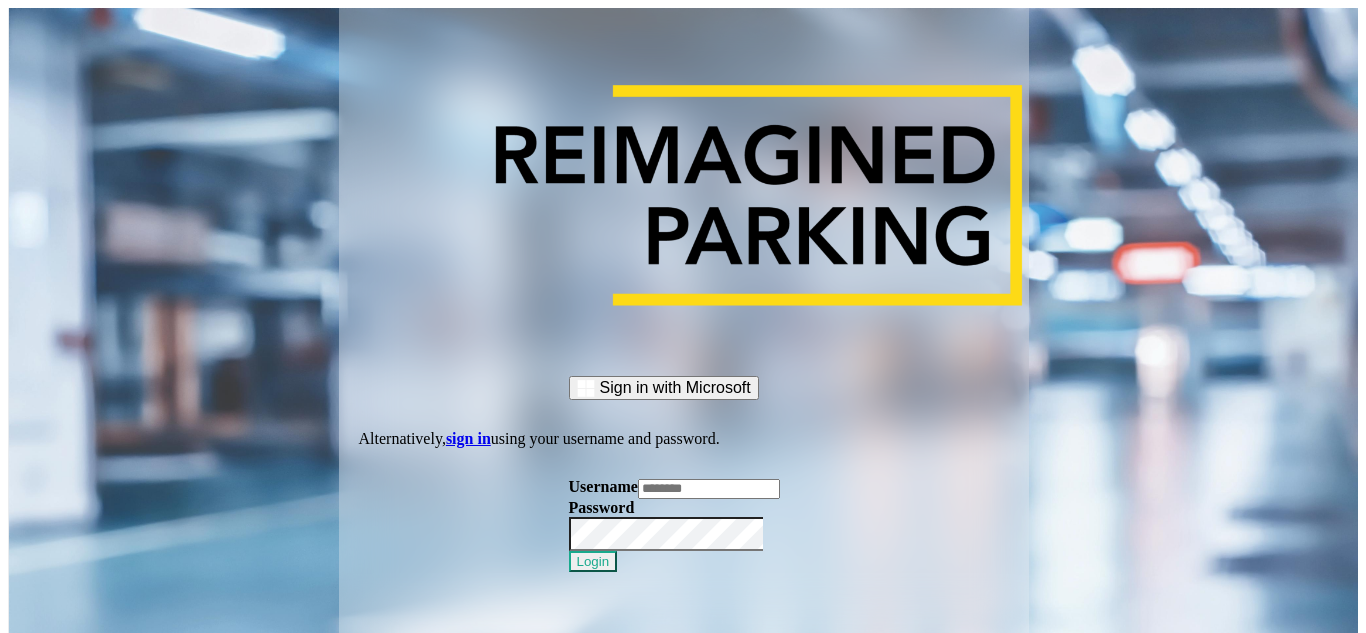 click at bounding box center (709, 489) 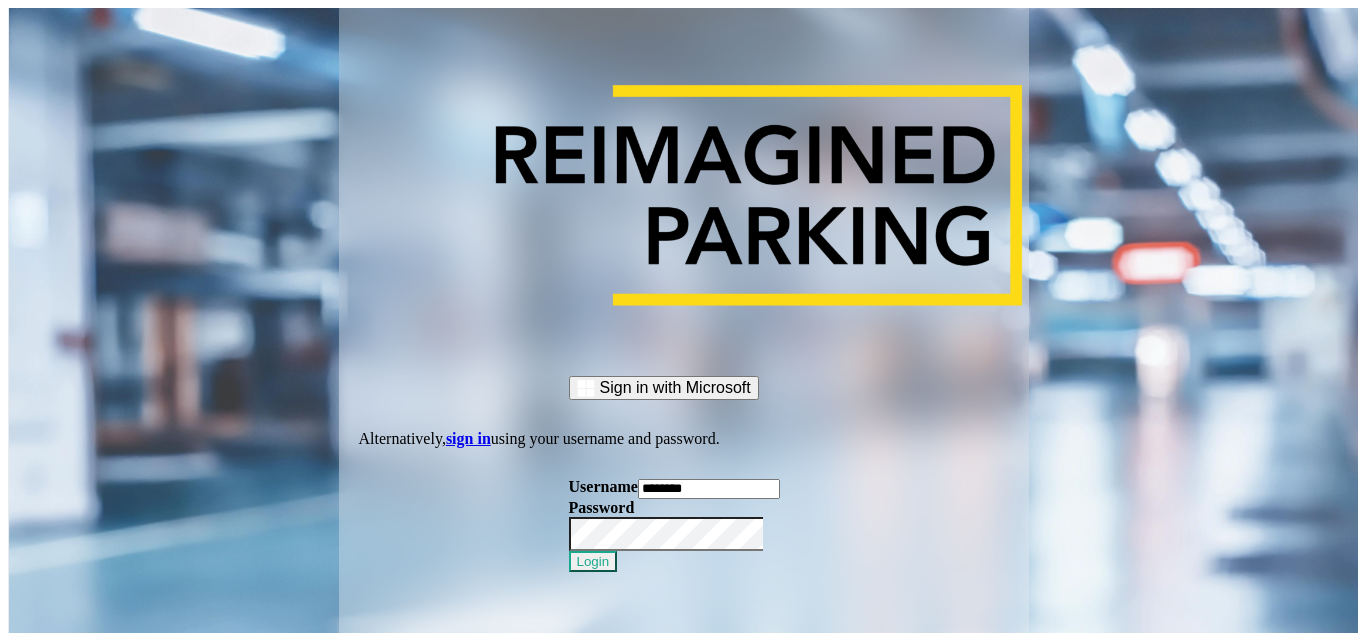 type on "**********" 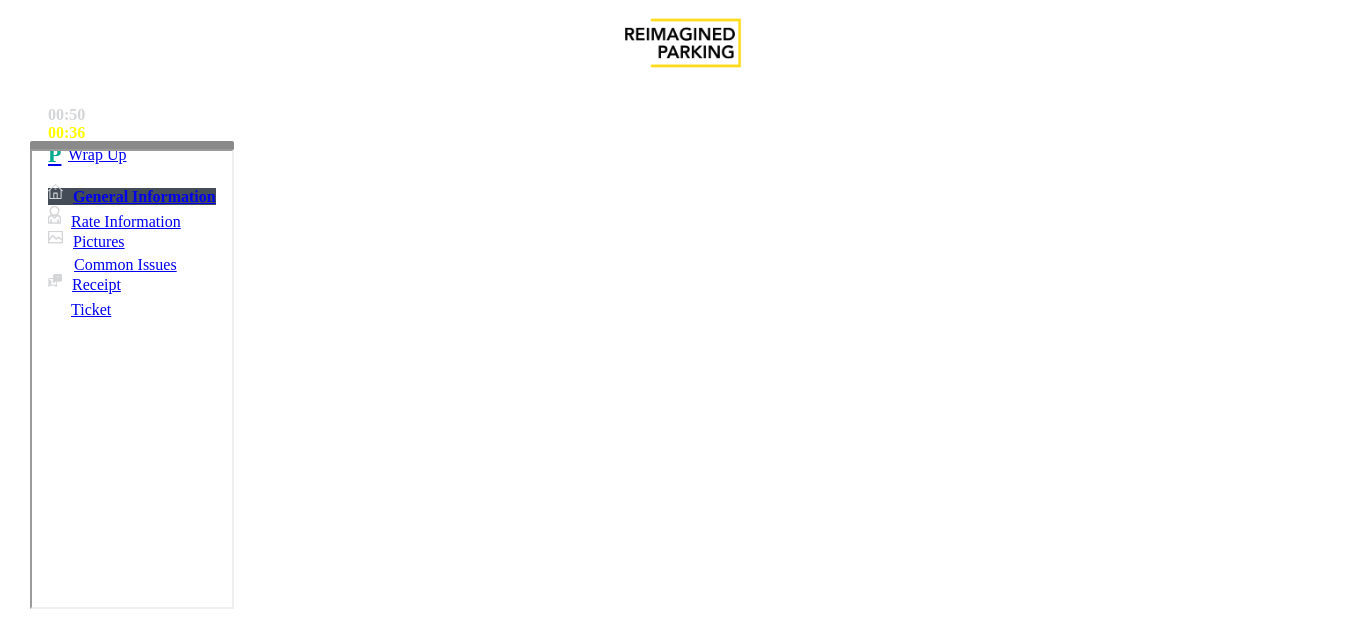 click on "Intercom Issue/No Response" at bounding box center [929, 1286] 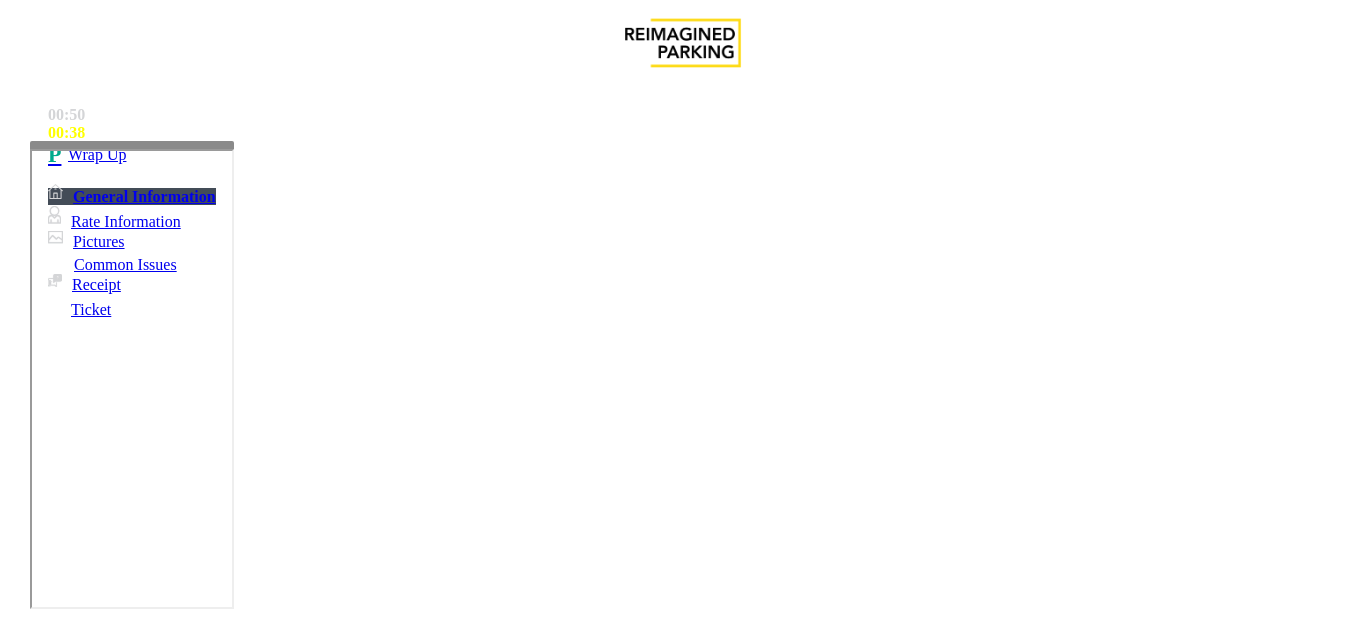 drag, startPoint x: 262, startPoint y: 180, endPoint x: 404, endPoint y: 178, distance: 142.01408 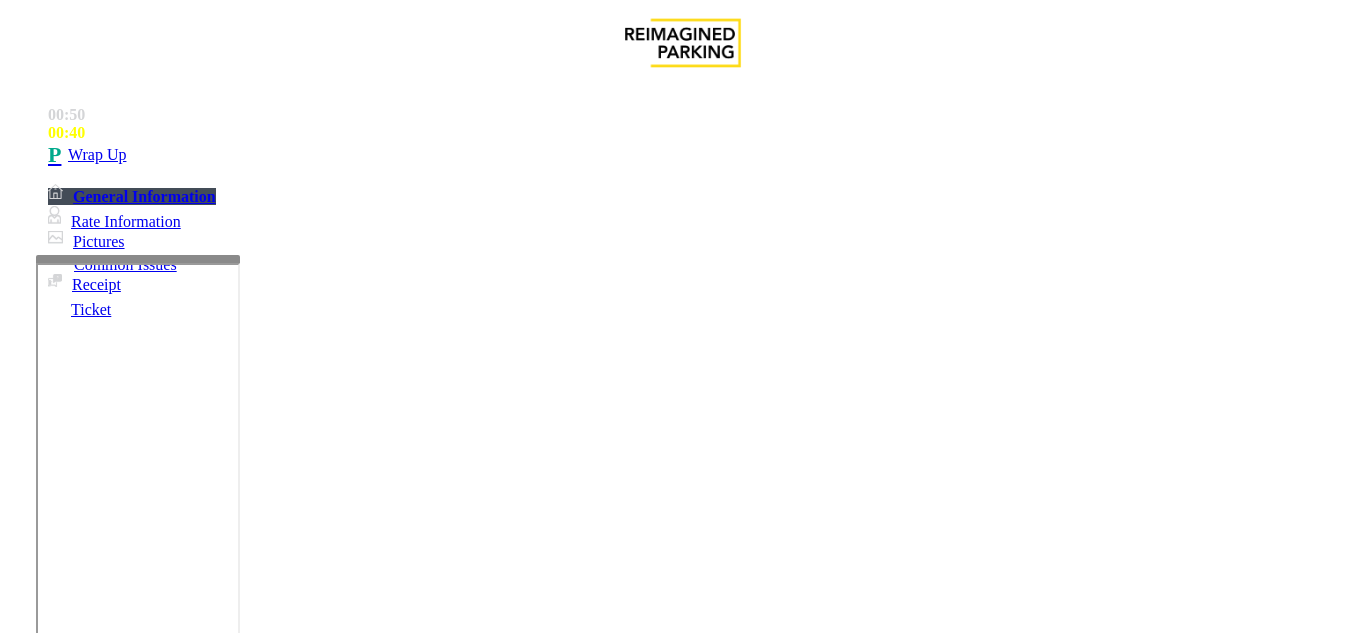 click at bounding box center (138, 259) 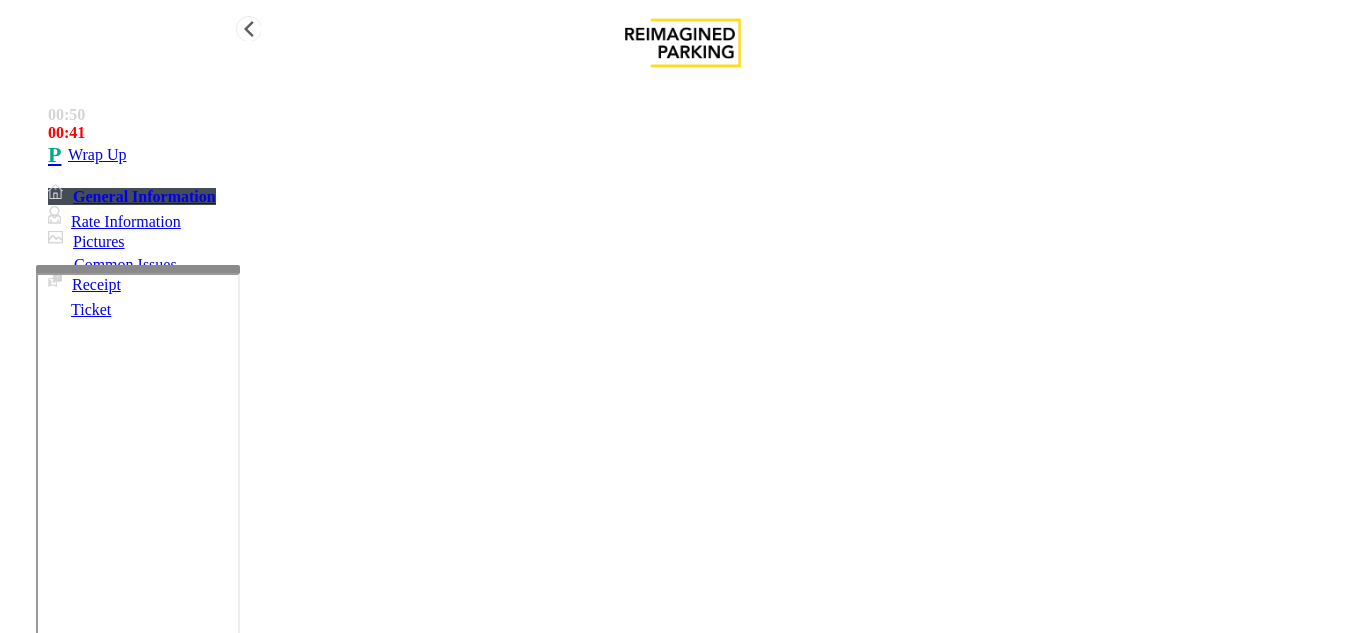 type on "**********" 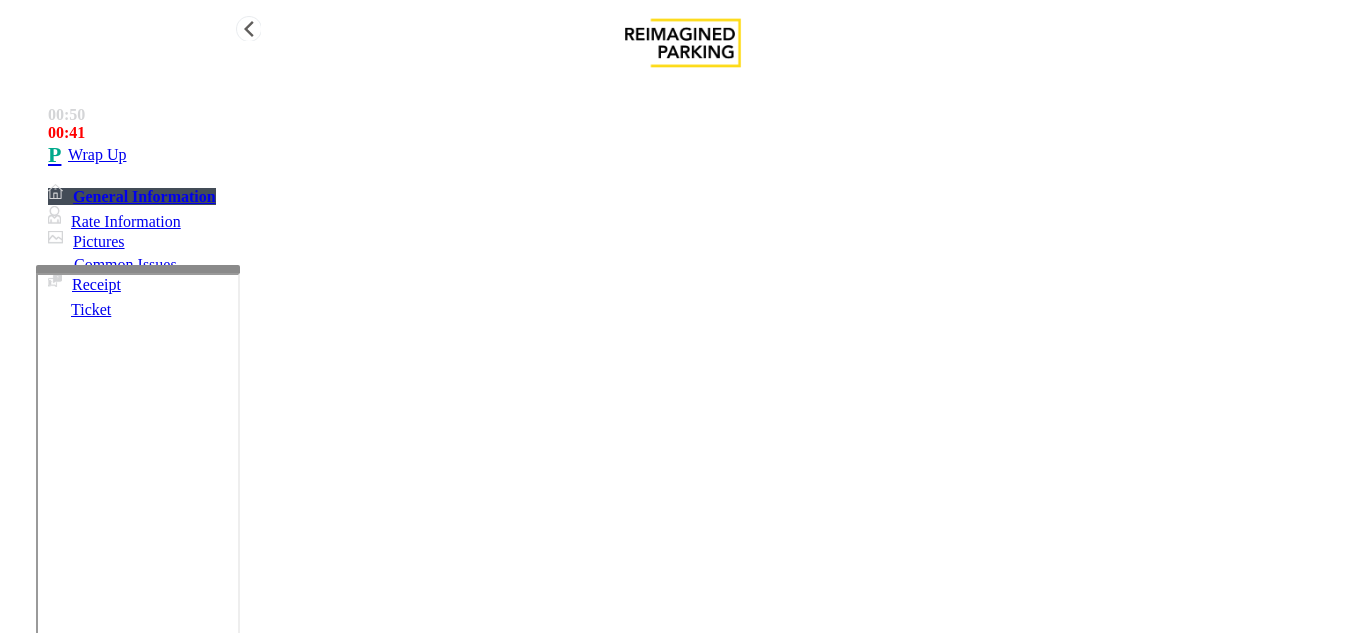 click on "Wrap Up" at bounding box center (703, 155) 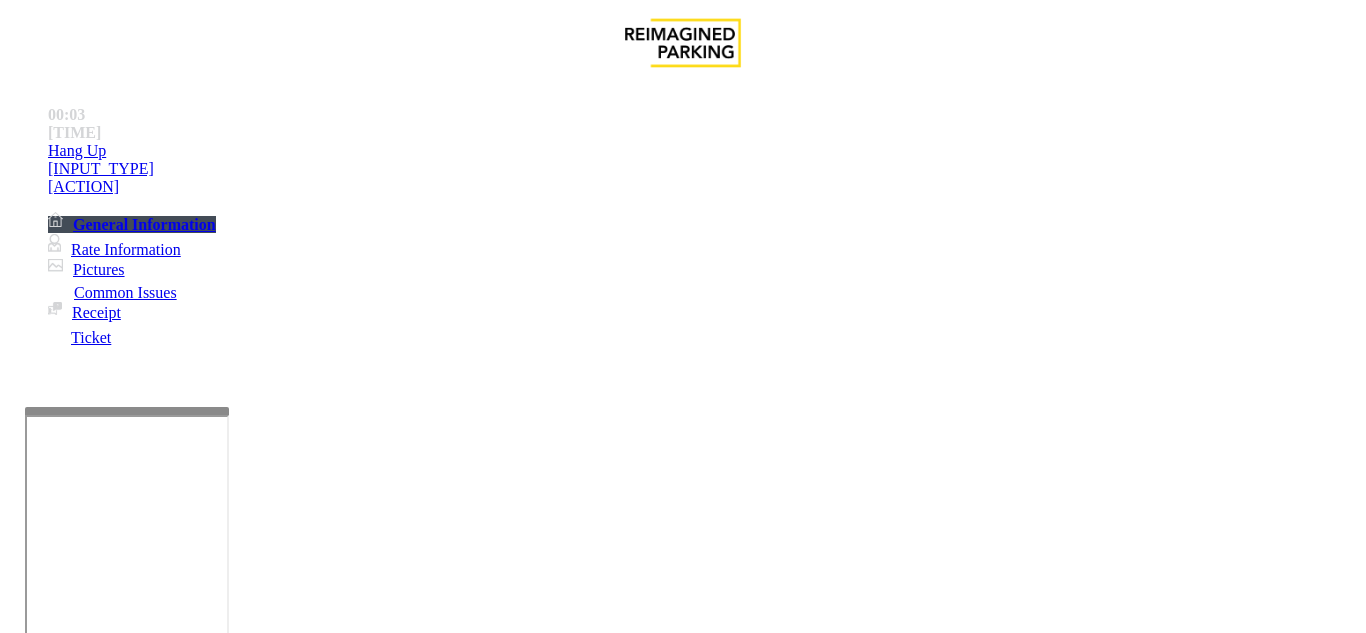 scroll, scrollTop: 0, scrollLeft: 0, axis: both 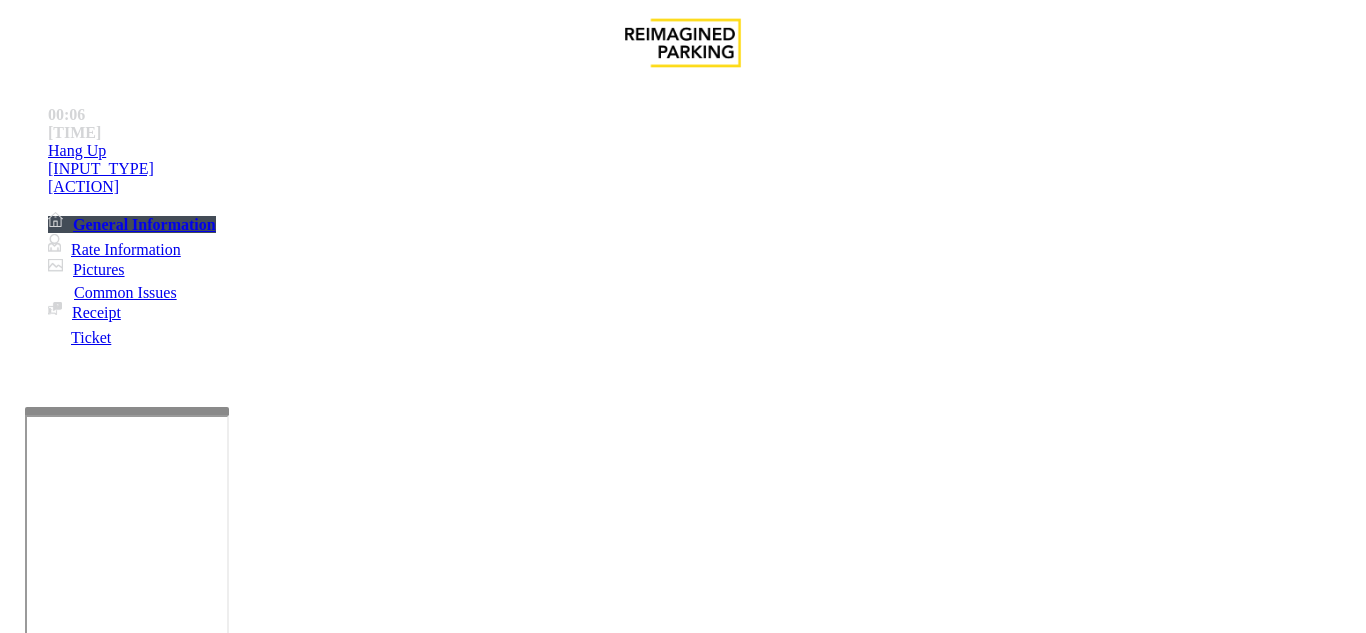 drag, startPoint x: 766, startPoint y: 460, endPoint x: 708, endPoint y: 441, distance: 61.03278 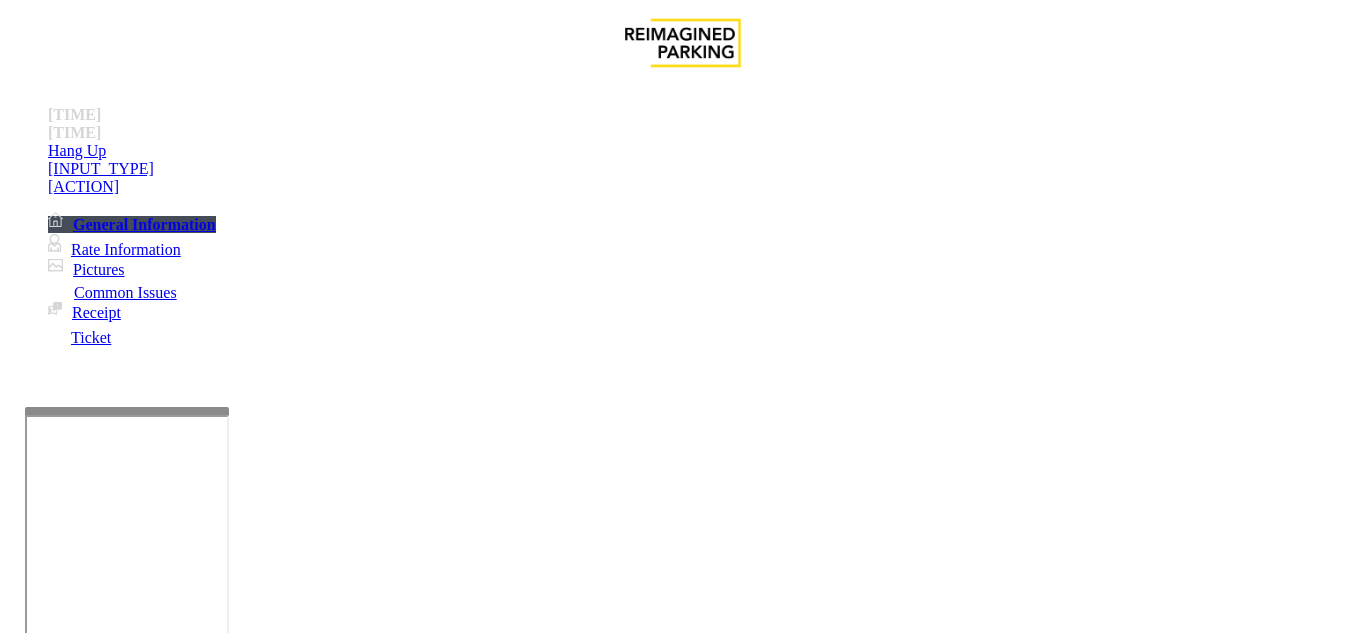 copy on "LAN21059300" 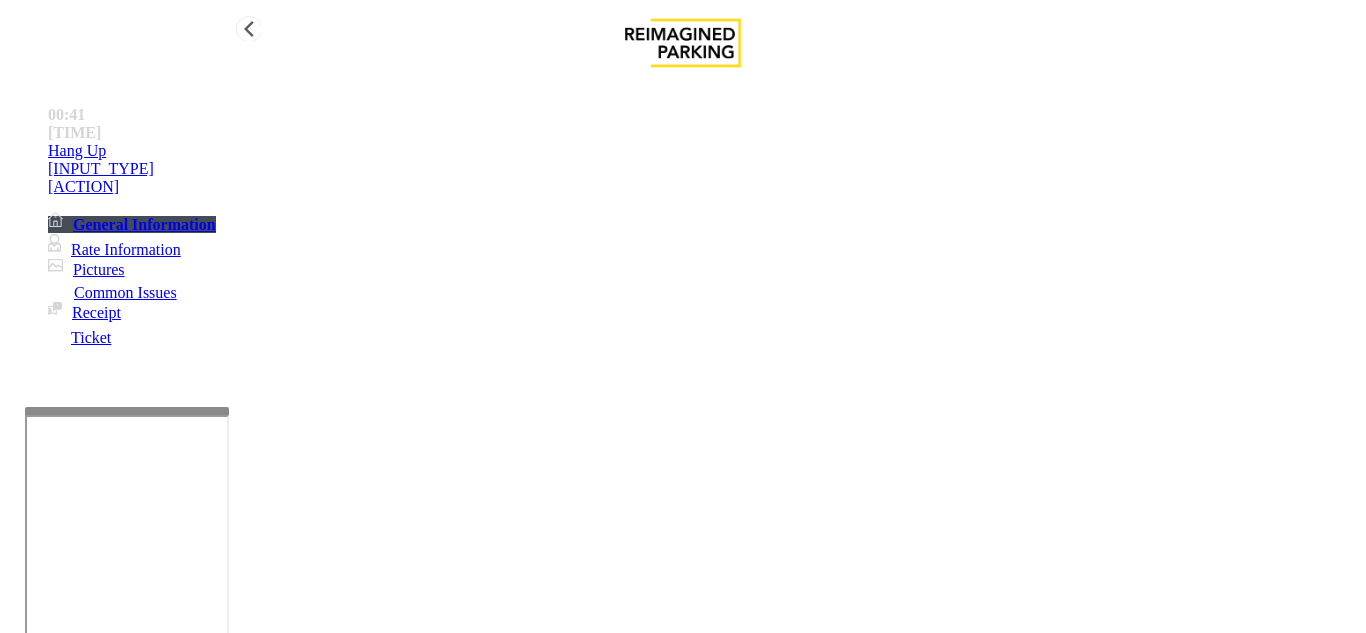 click on "[INPUT_TYPE]" at bounding box center [703, 151] 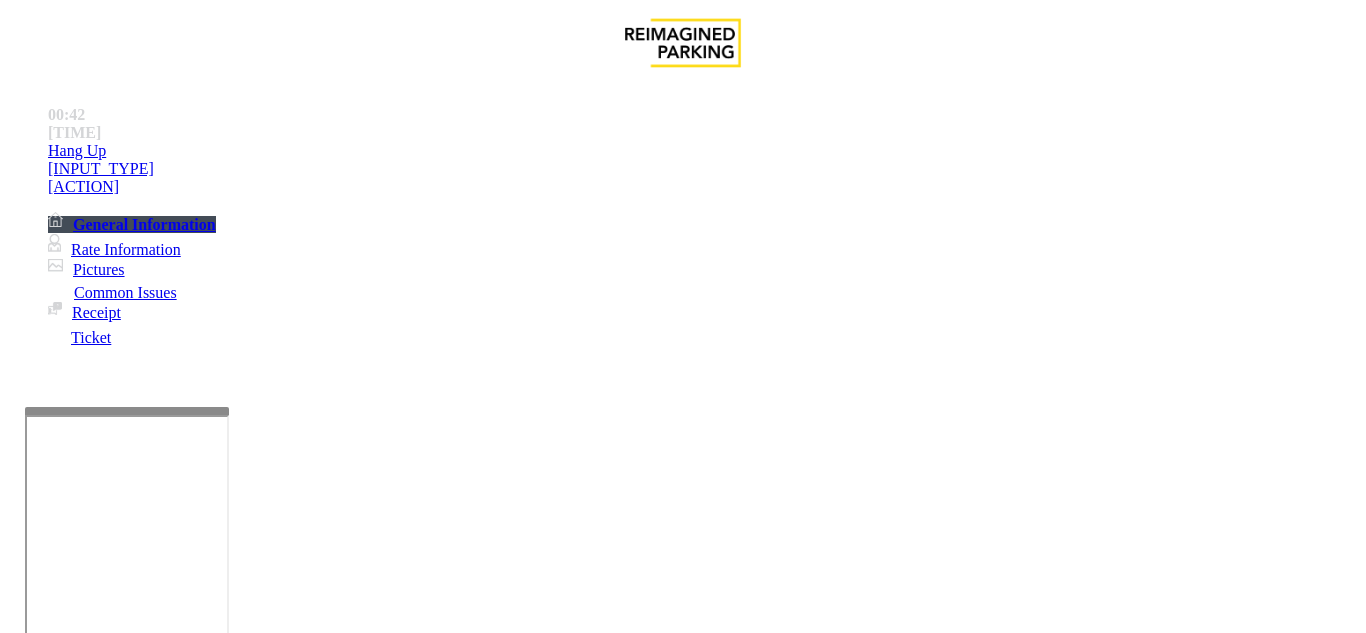click on "×" at bounding box center (20, 6272) 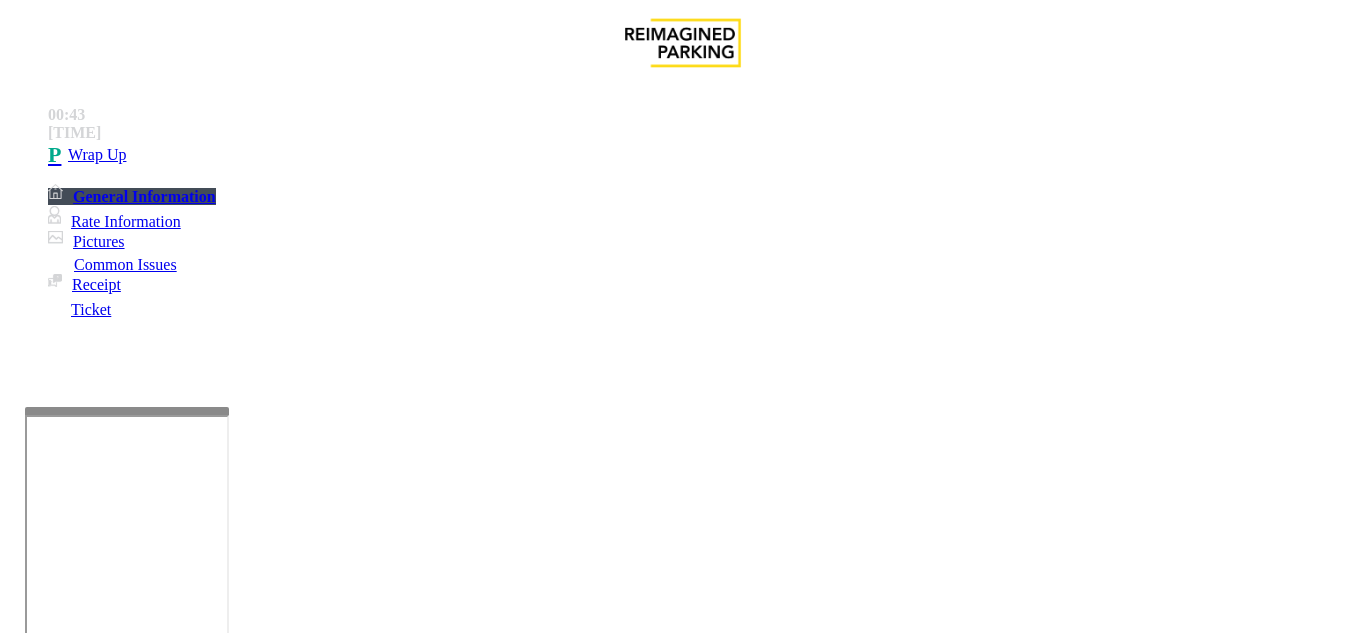 click on "Equipment Issue" at bounding box center (483, 1286) 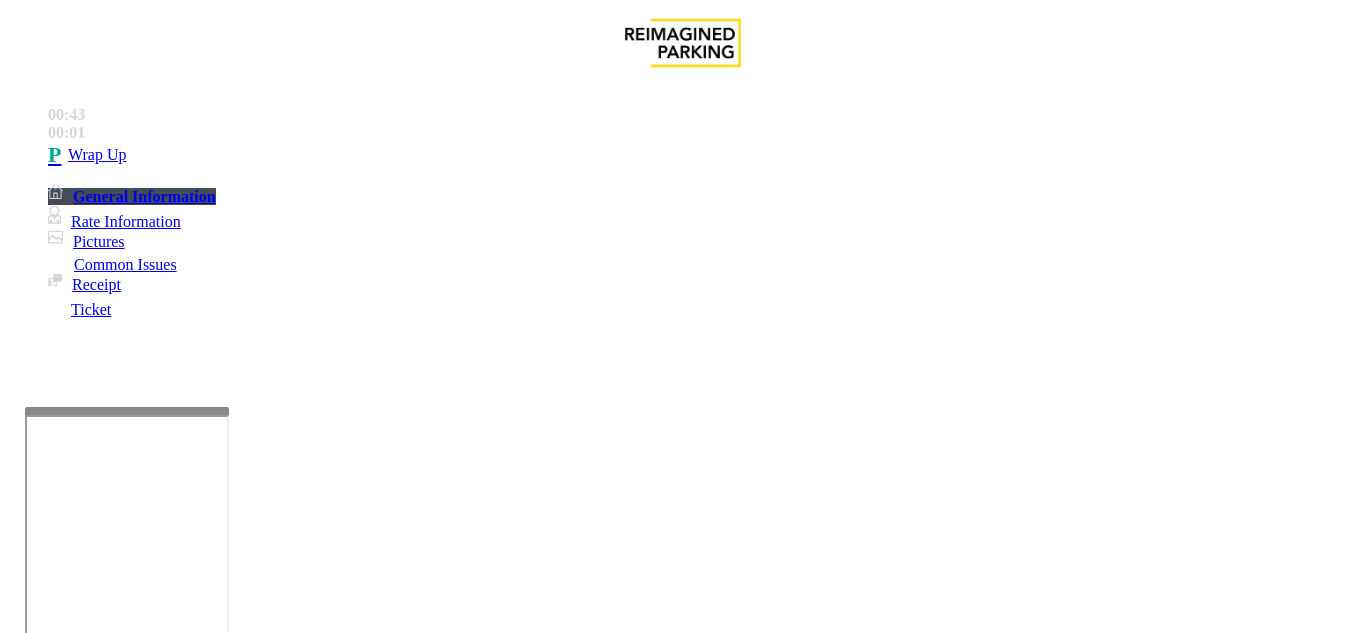 scroll, scrollTop: 100, scrollLeft: 0, axis: vertical 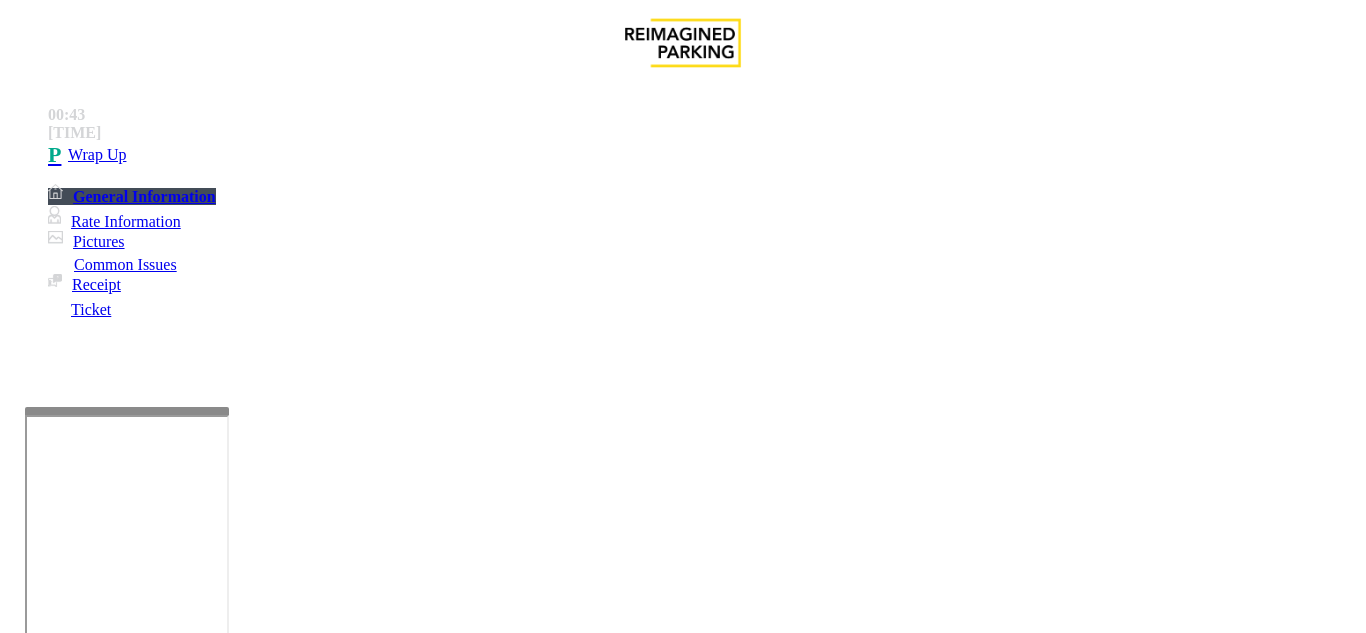 click at bounding box center [221, 1642] 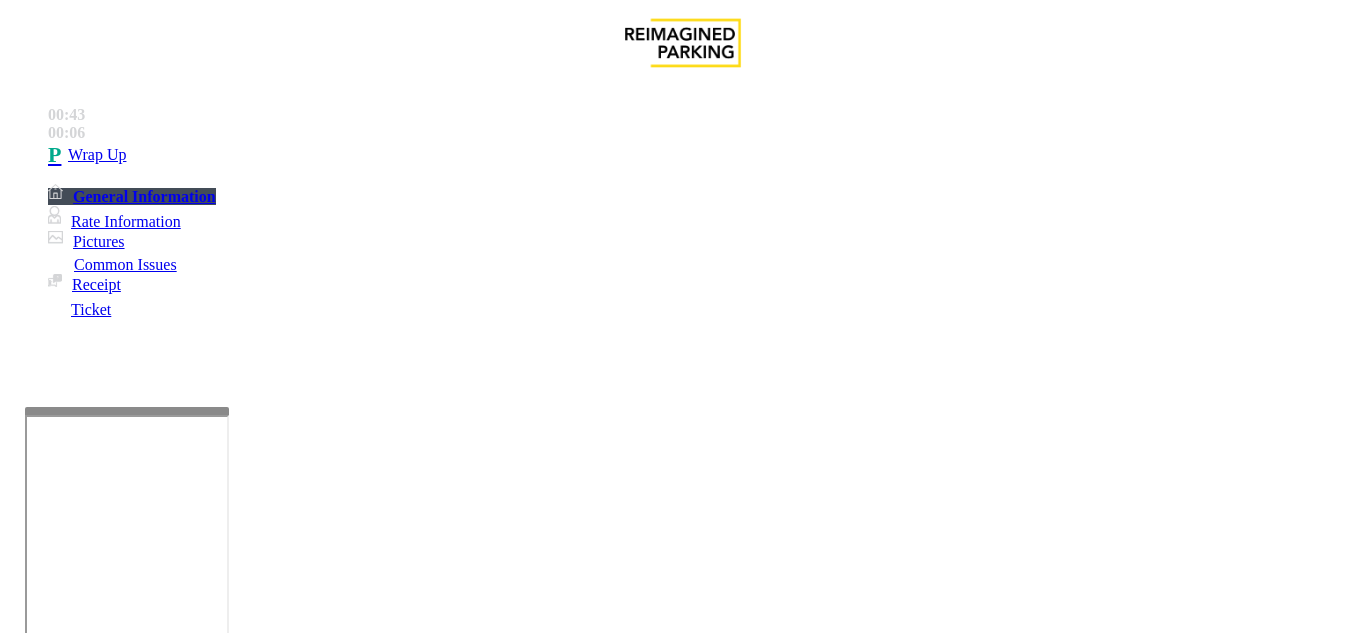 drag, startPoint x: 331, startPoint y: 82, endPoint x: 484, endPoint y: 94, distance: 153.46986 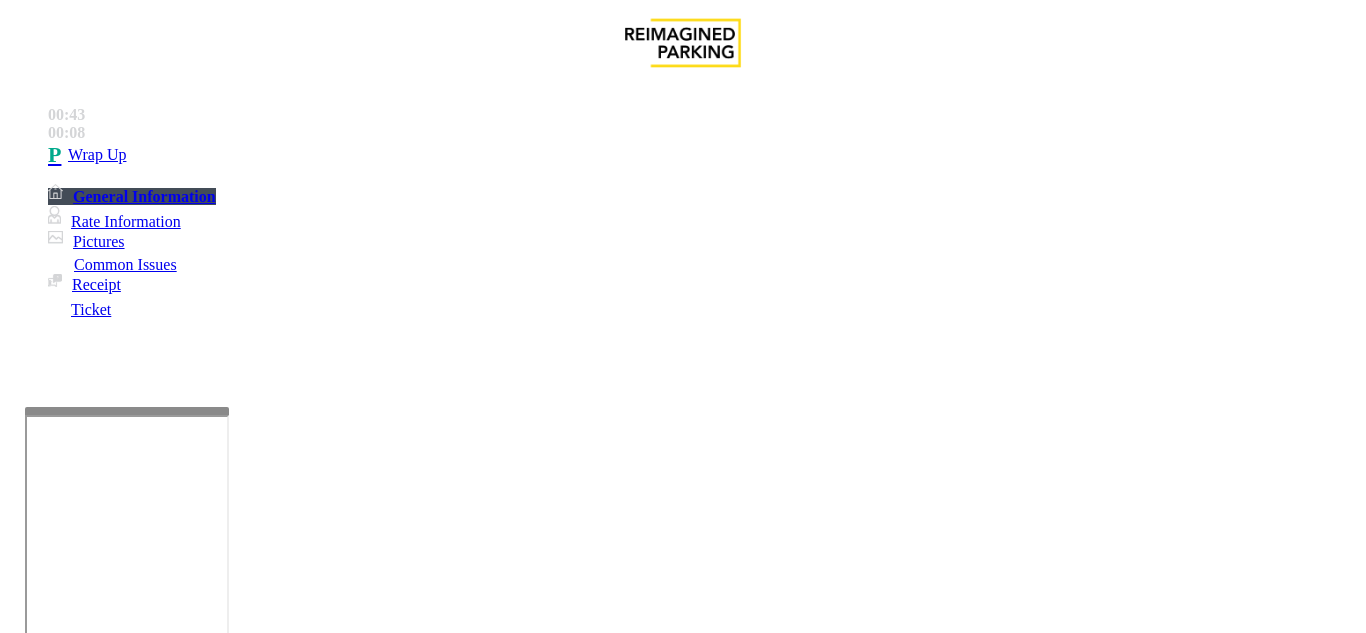 scroll, scrollTop: 200, scrollLeft: 0, axis: vertical 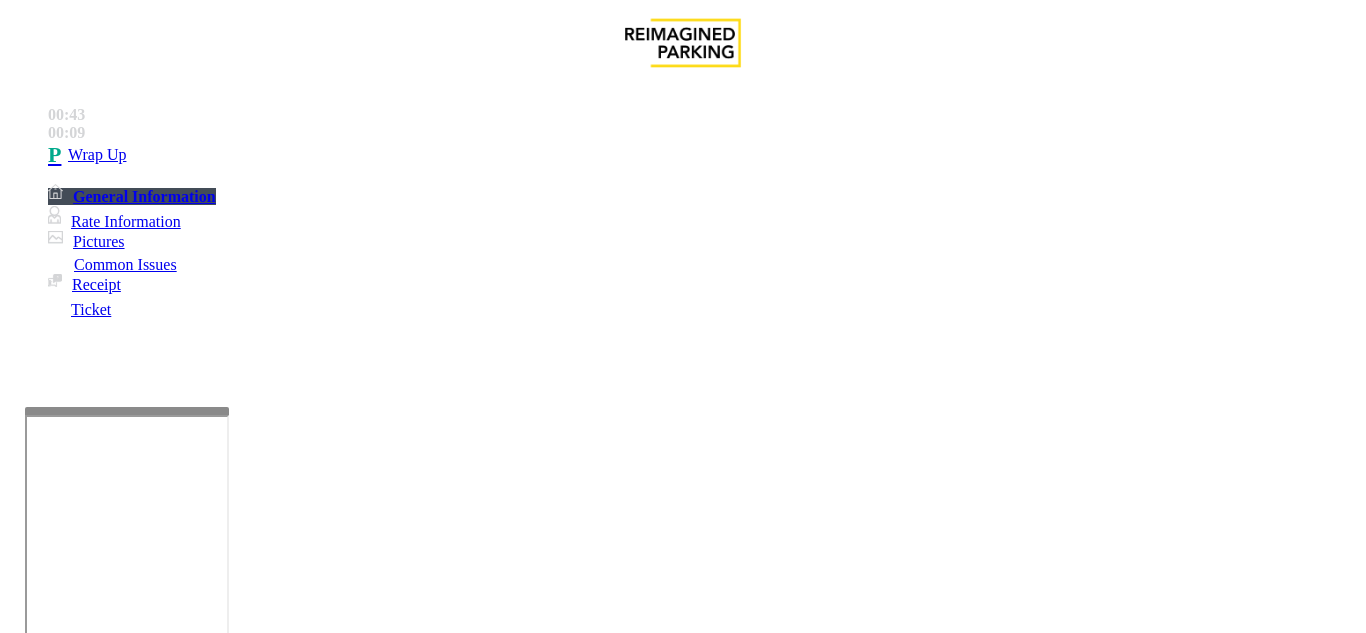 click at bounding box center (221, 1642) 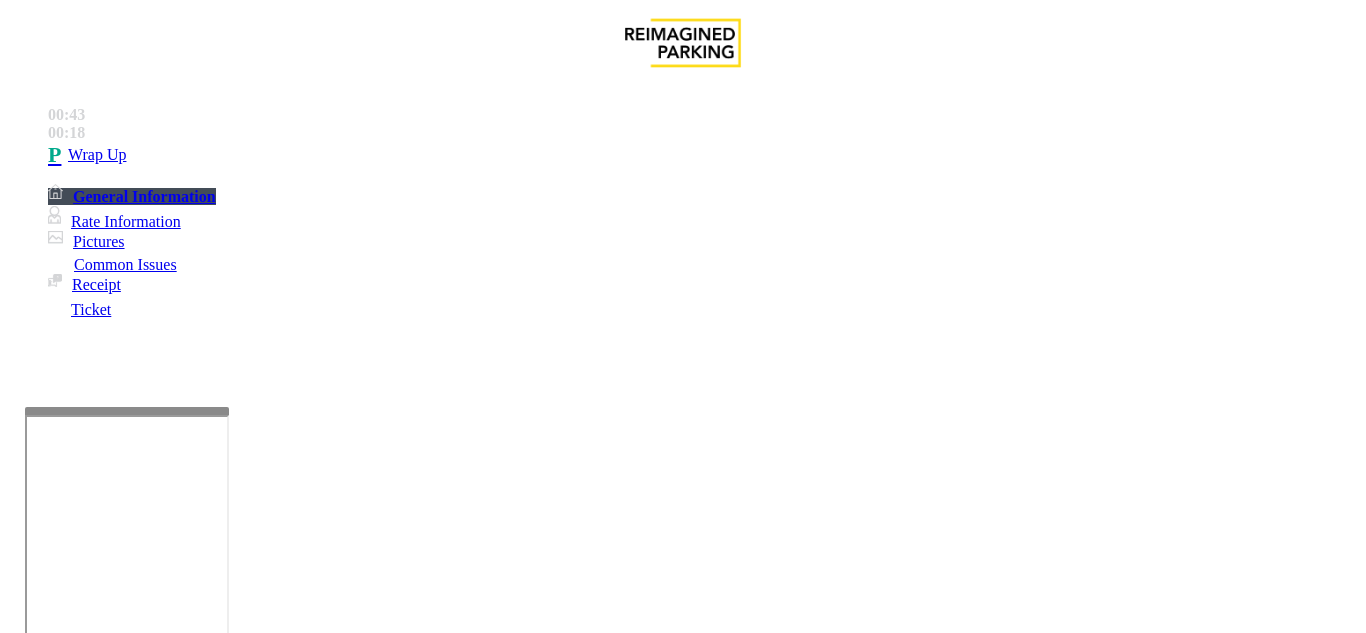 scroll, scrollTop: 15, scrollLeft: 0, axis: vertical 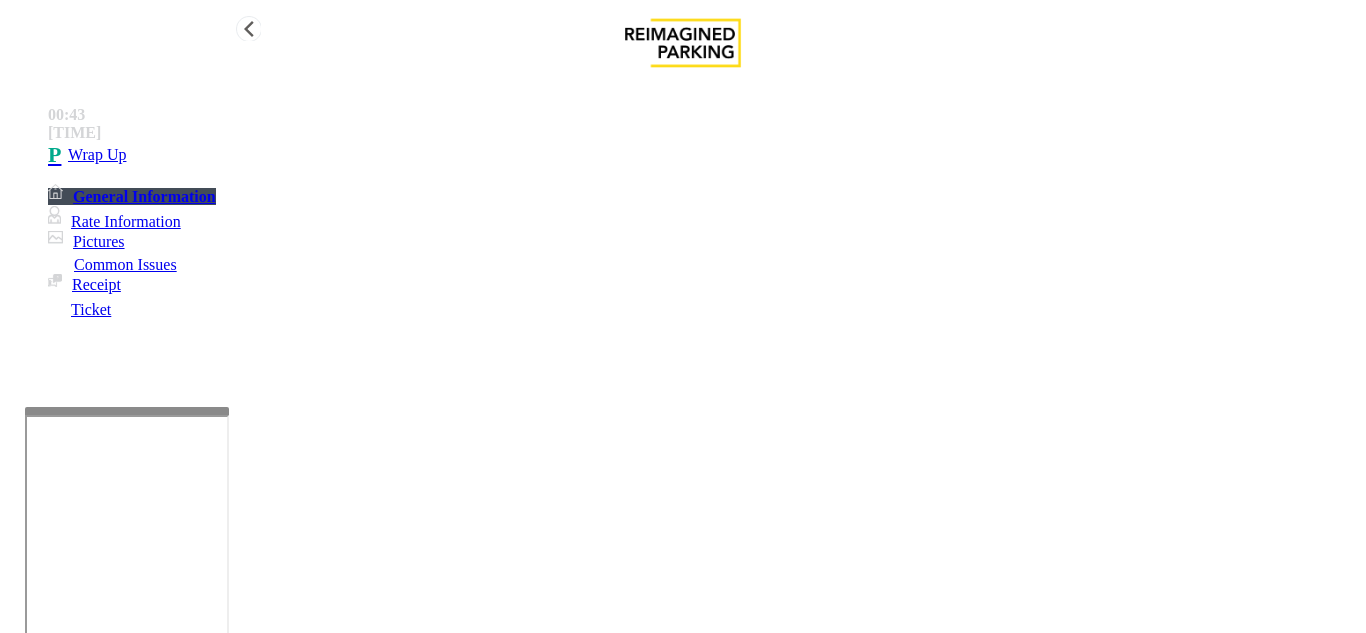 type on "**********" 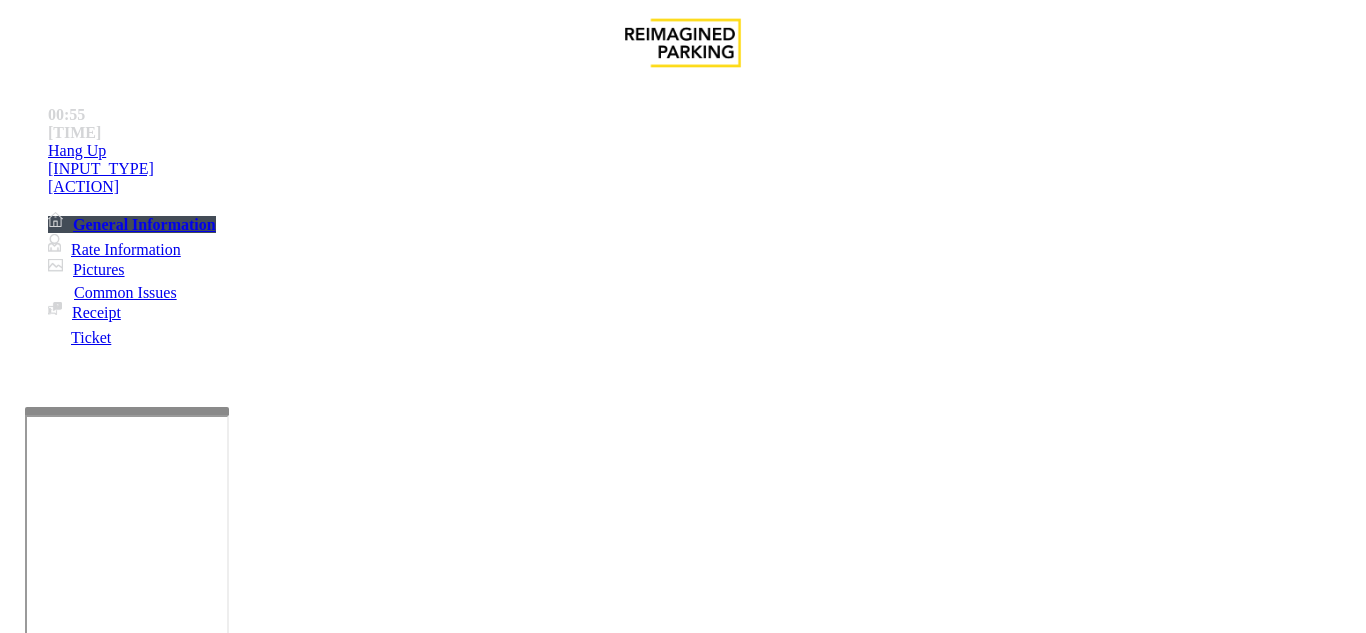 scroll, scrollTop: 900, scrollLeft: 0, axis: vertical 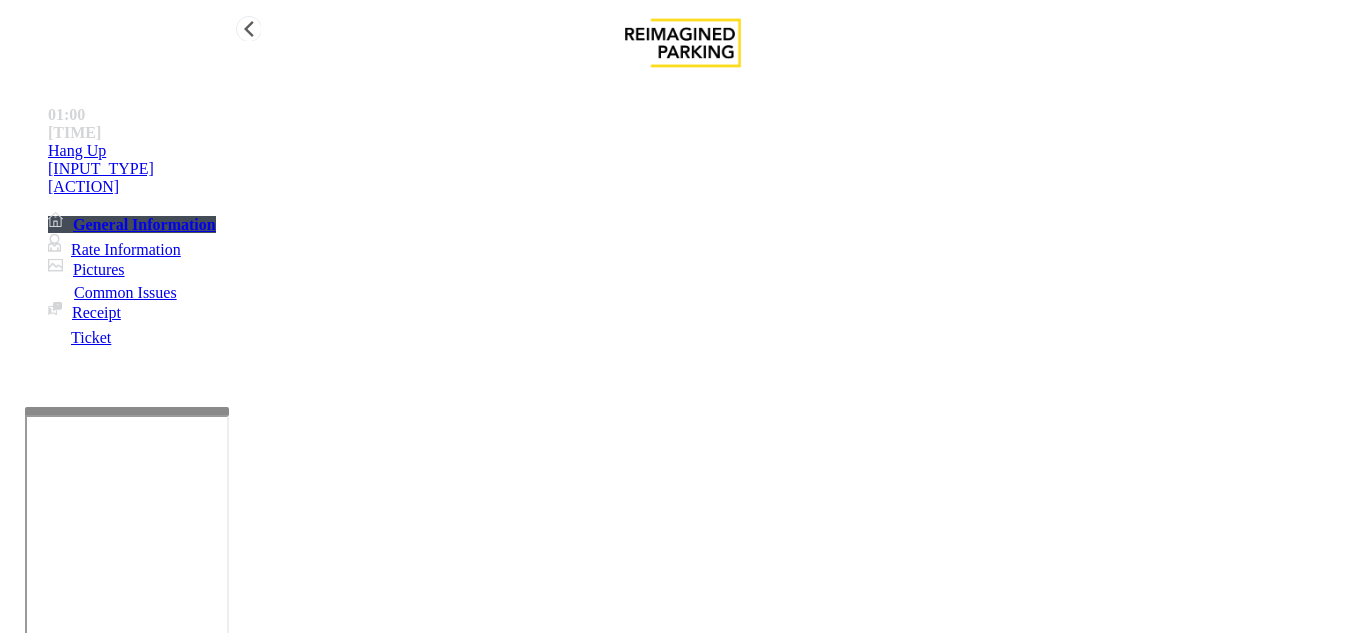 click on "Hang Up" at bounding box center (703, 151) 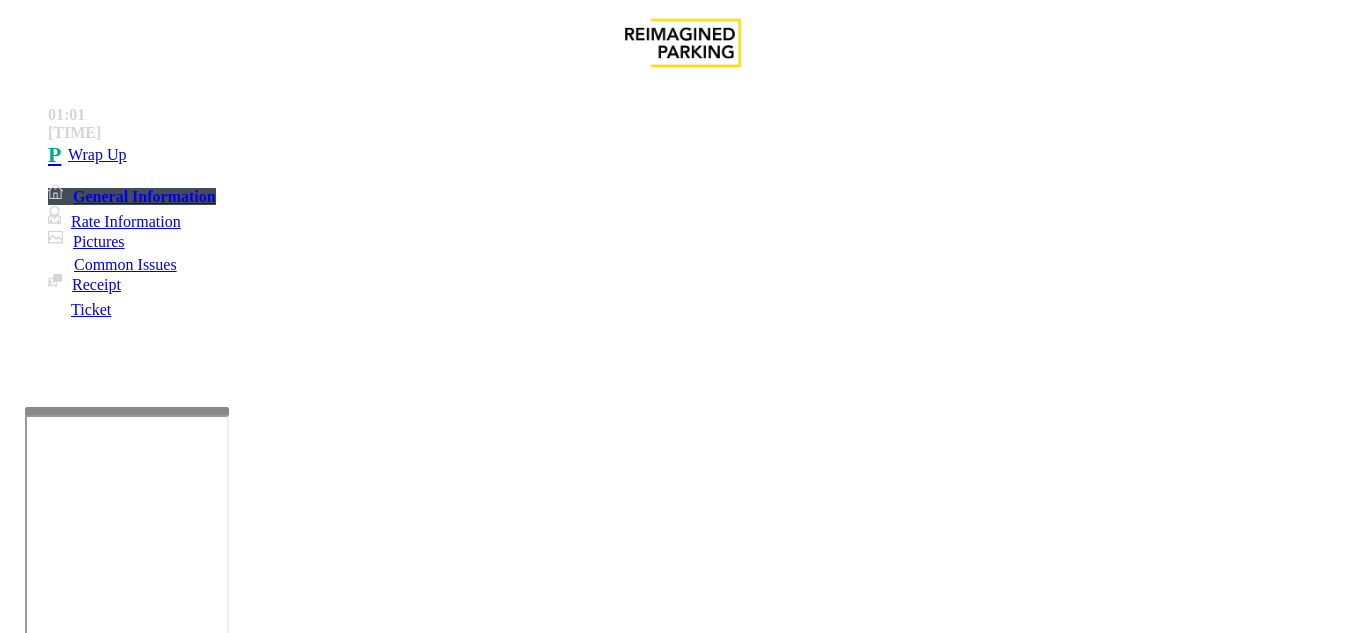 click on "Equipment Issue" at bounding box center (483, 1286) 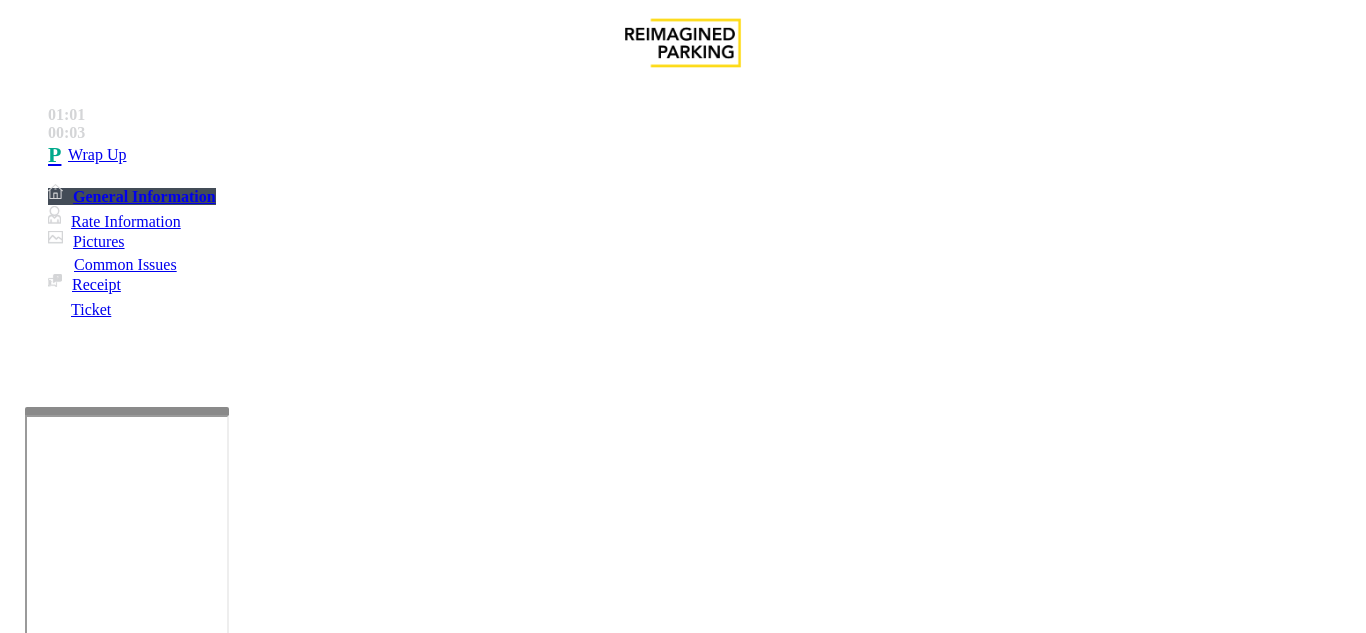 click on "Equipment Testing" at bounding box center (90, 1312) 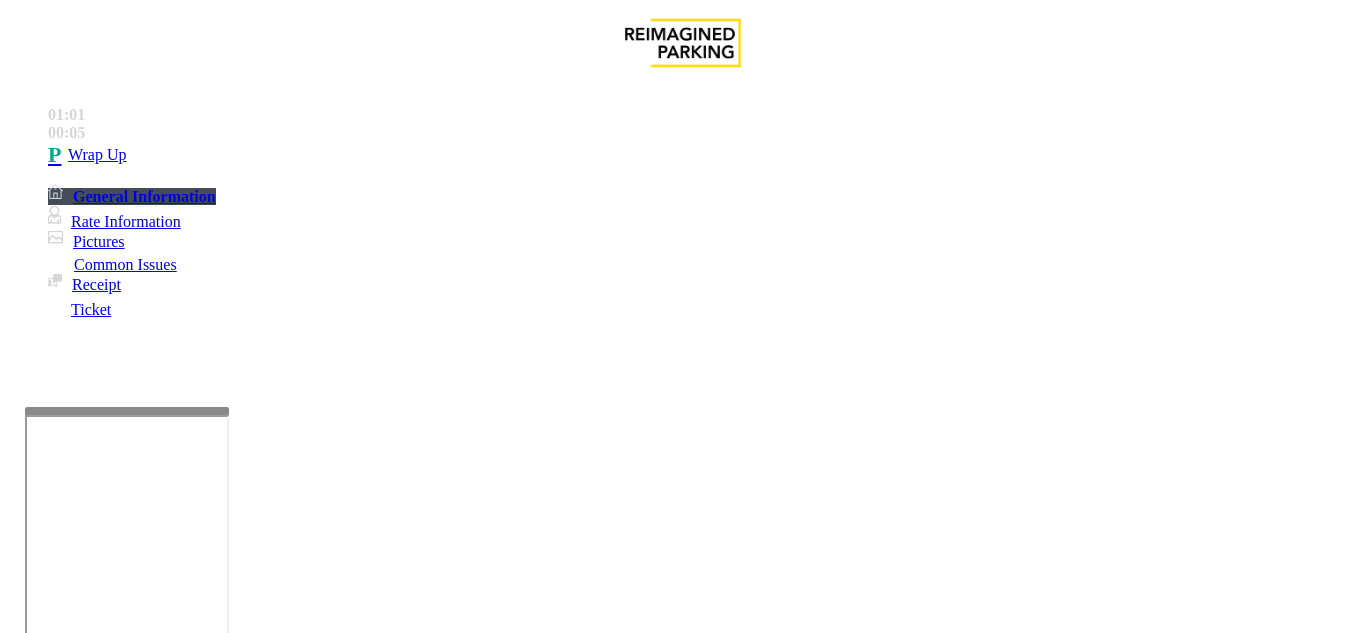 drag, startPoint x: 269, startPoint y: 175, endPoint x: 461, endPoint y: 166, distance: 192.21082 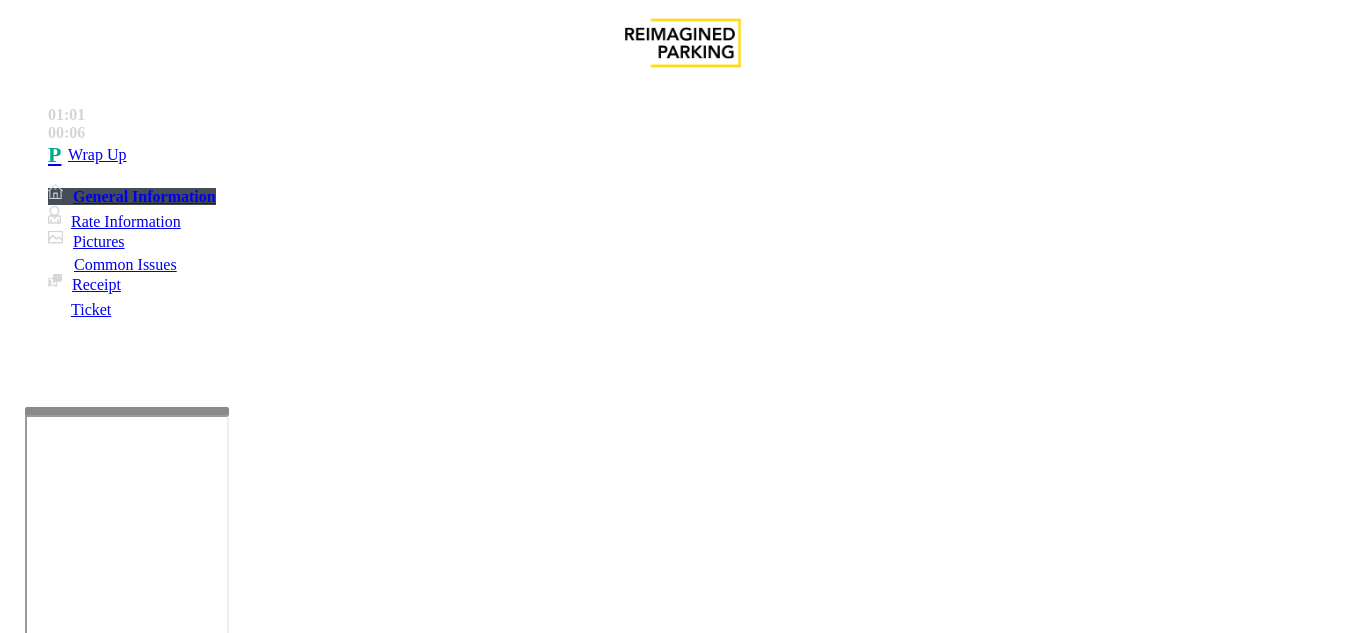drag, startPoint x: 396, startPoint y: 194, endPoint x: 412, endPoint y: 314, distance: 121.061966 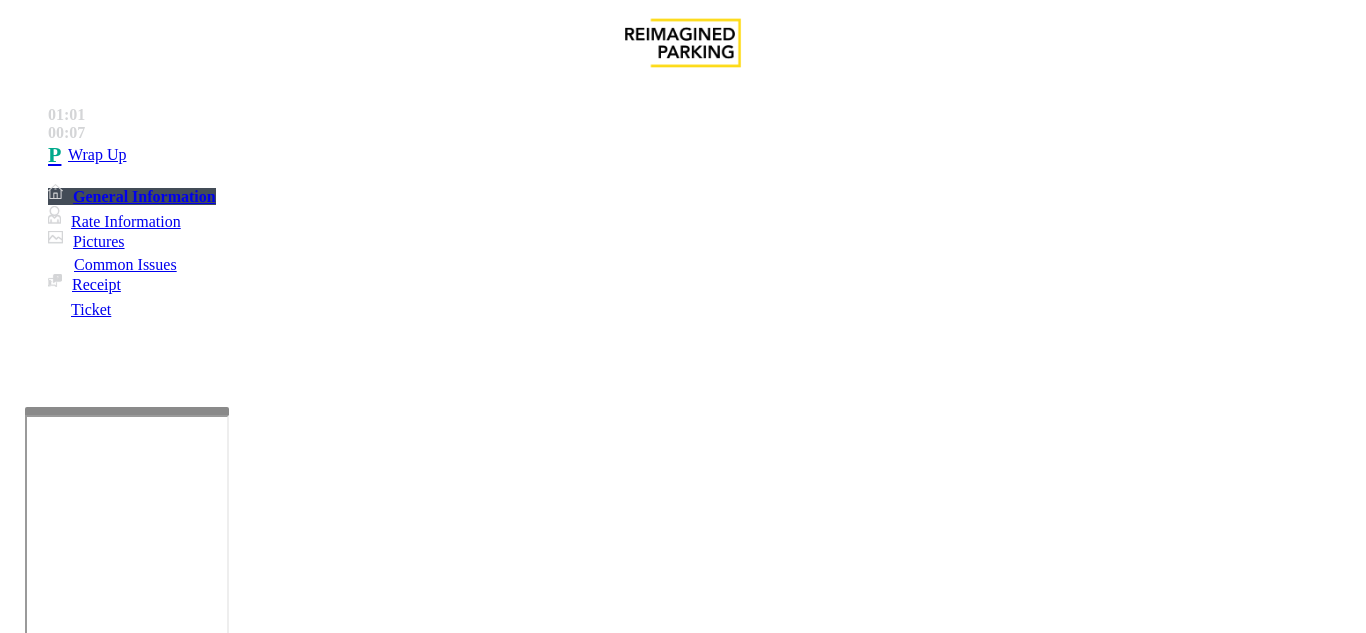 drag, startPoint x: 316, startPoint y: 183, endPoint x: 470, endPoint y: 175, distance: 154.20766 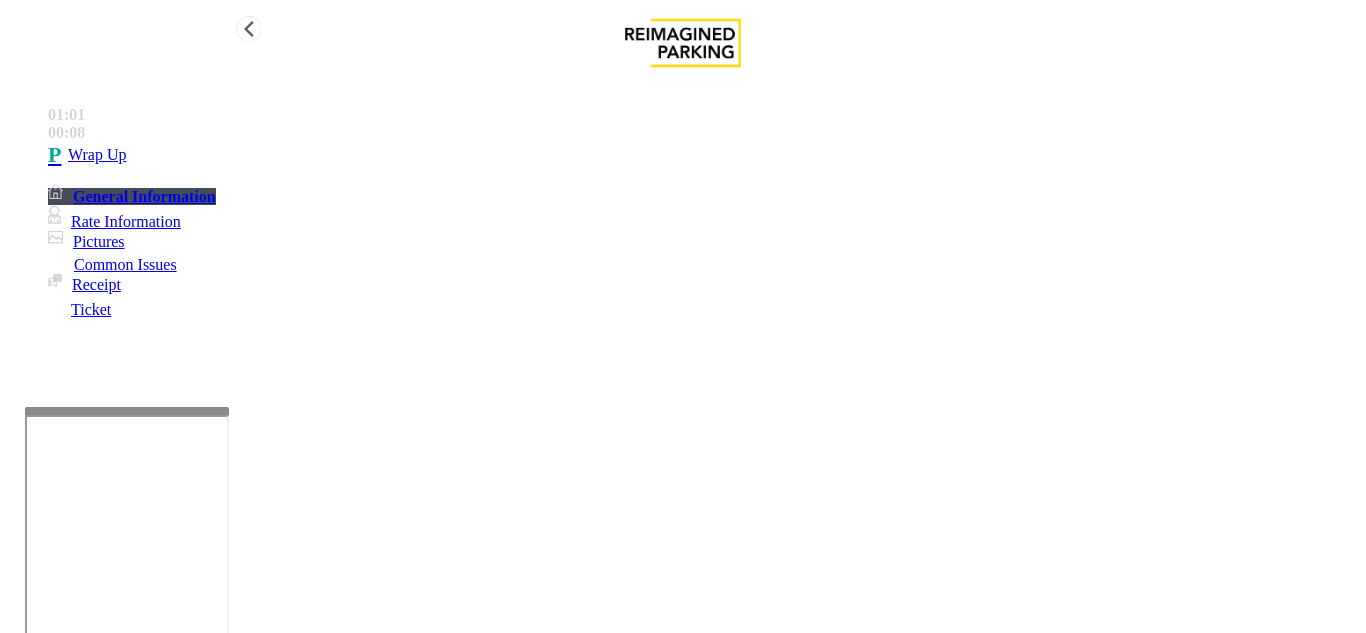 type on "**********" 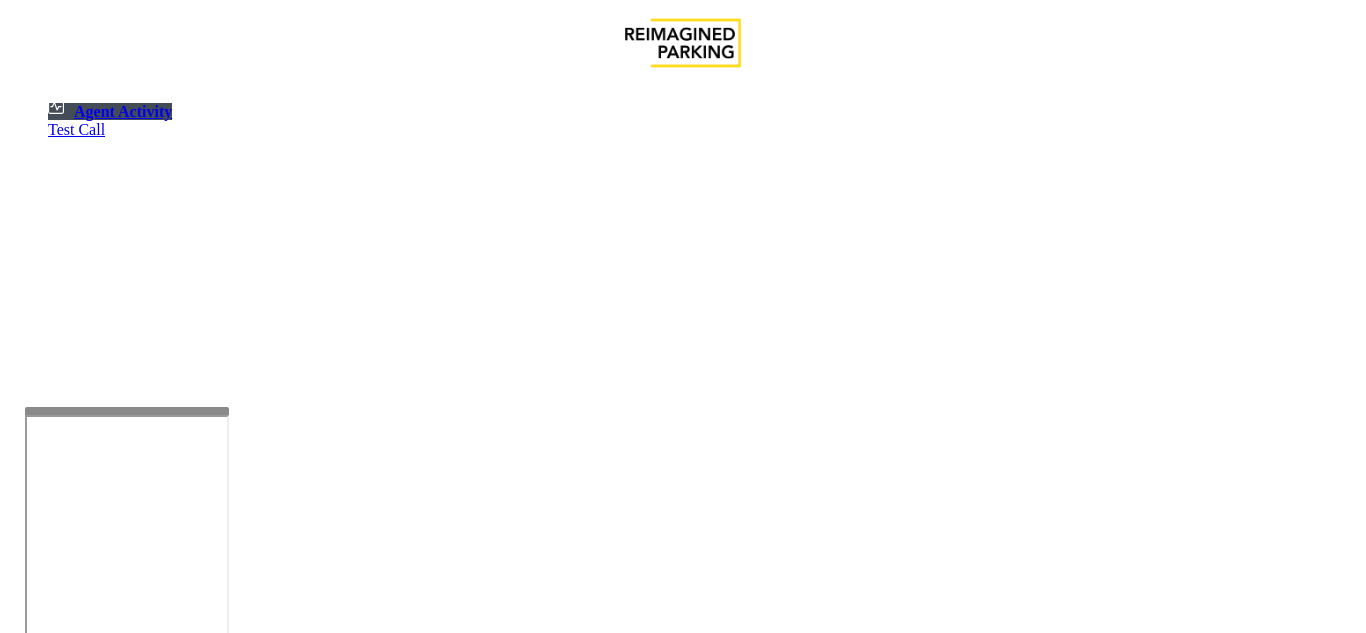 click on "Anonymous Call" at bounding box center (67, 1279) 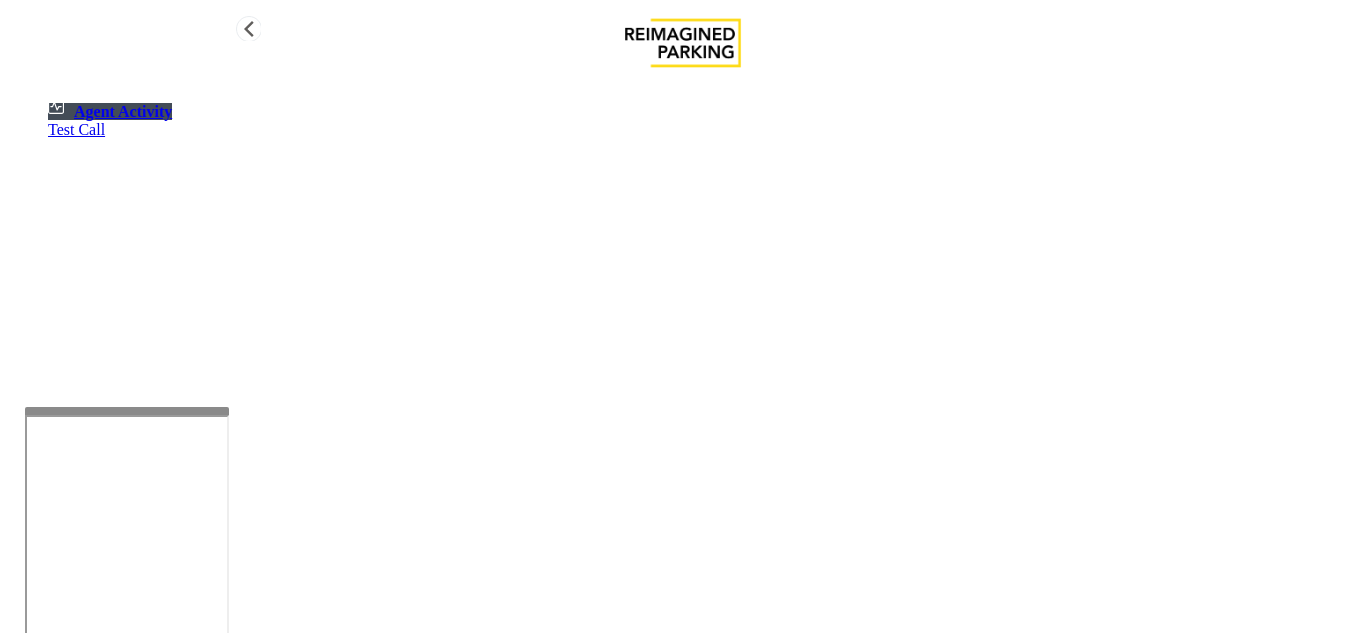 click on "Agent Activity" at bounding box center (110, 111) 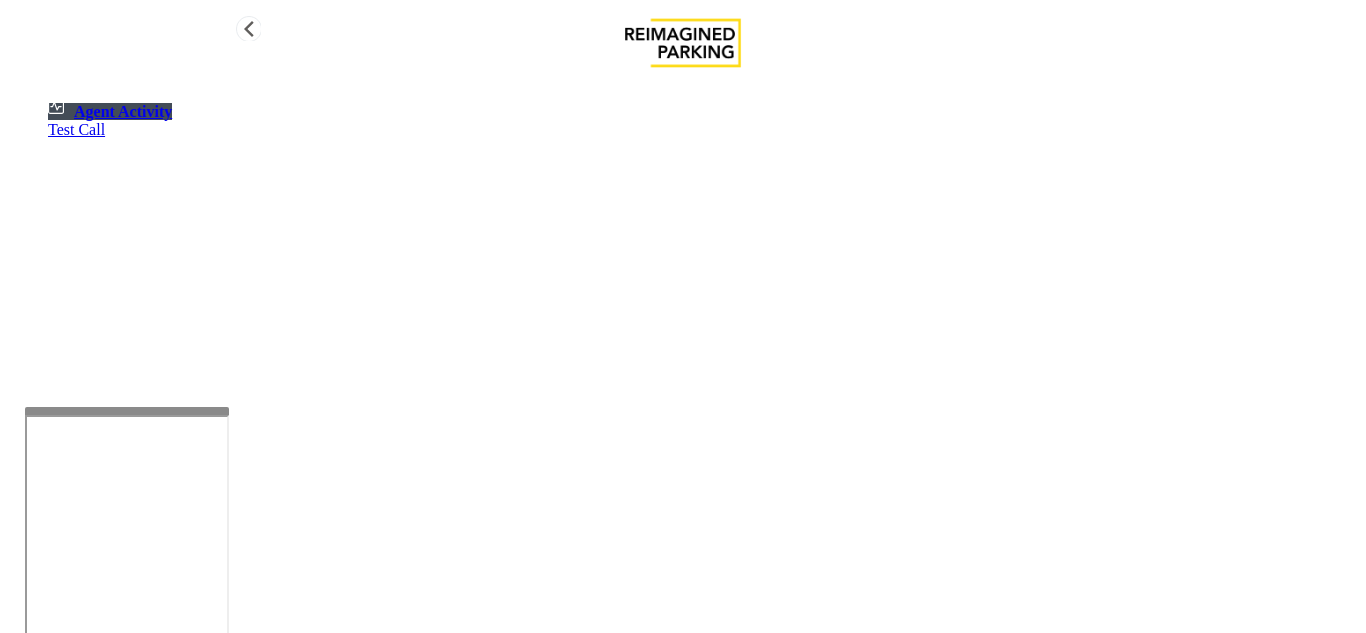 click on "Agent Activity" at bounding box center [123, 111] 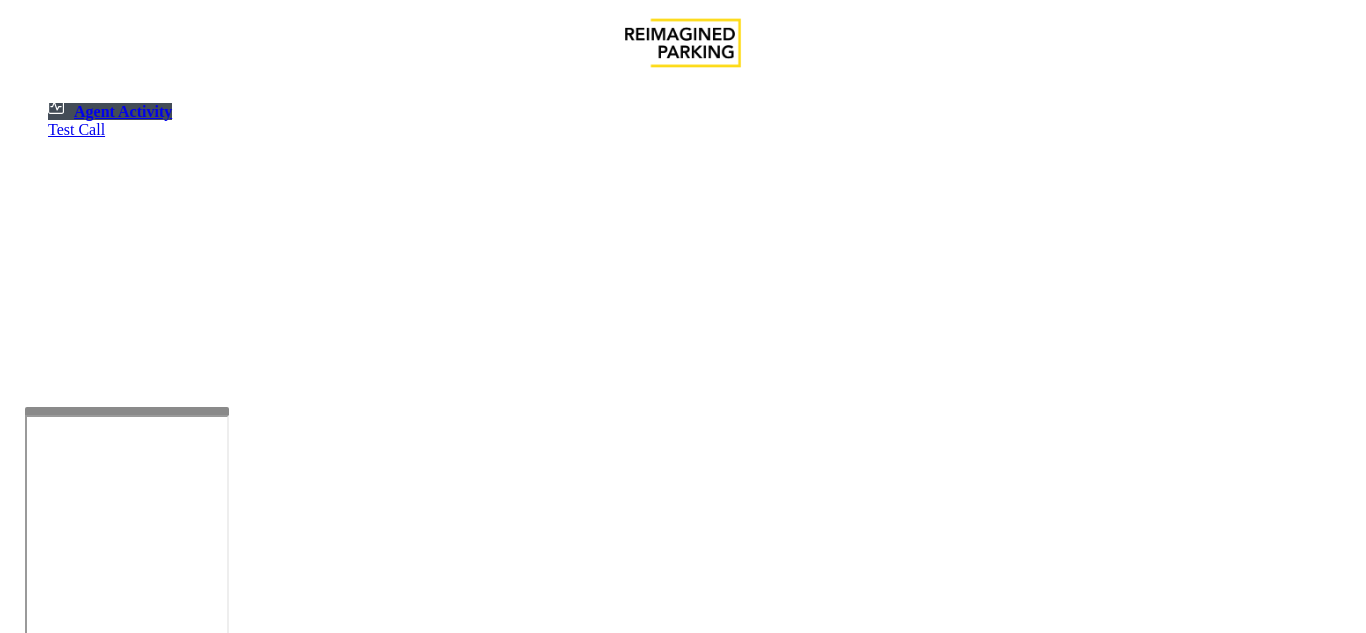 click on "••••••" at bounding box center (67, 1279) 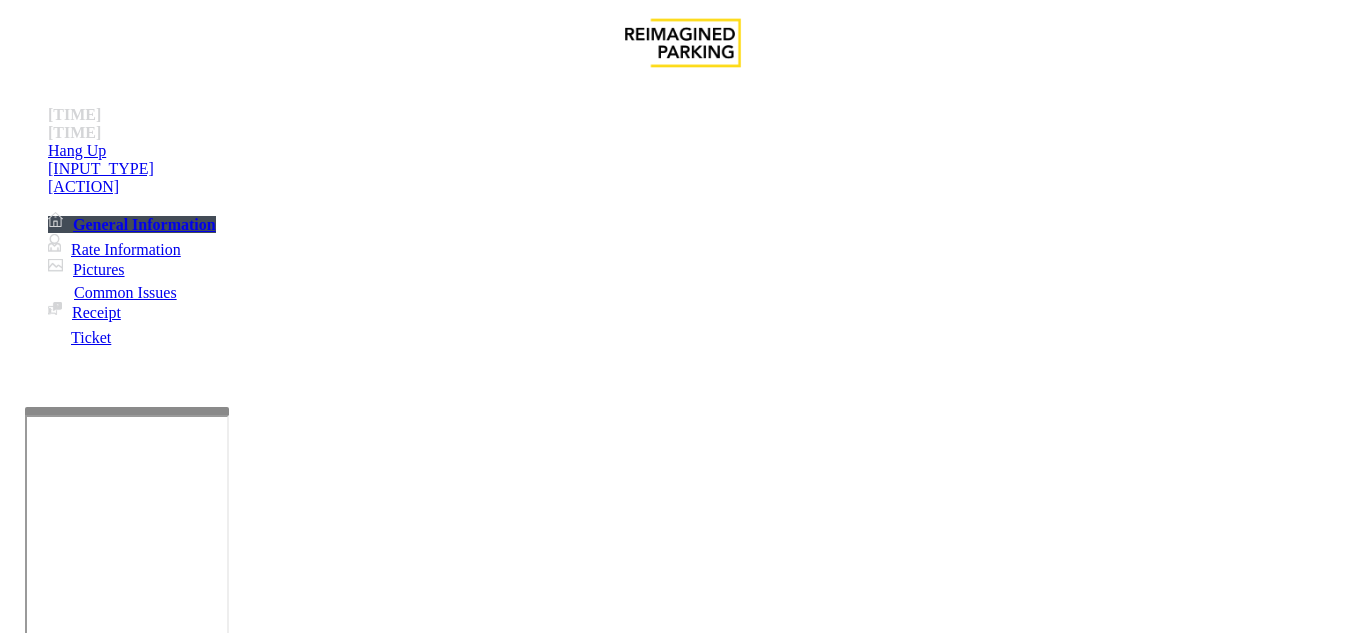 scroll, scrollTop: 400, scrollLeft: 0, axis: vertical 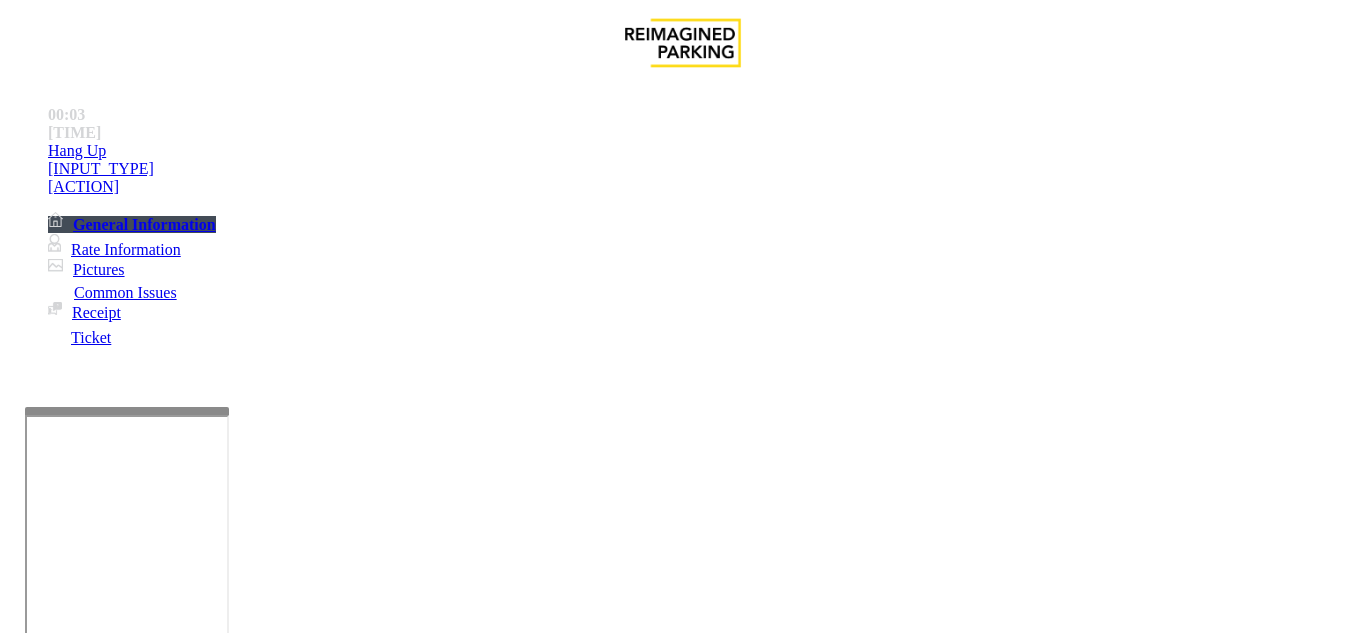 click on "Disabled Card" at bounding box center [78, 1286] 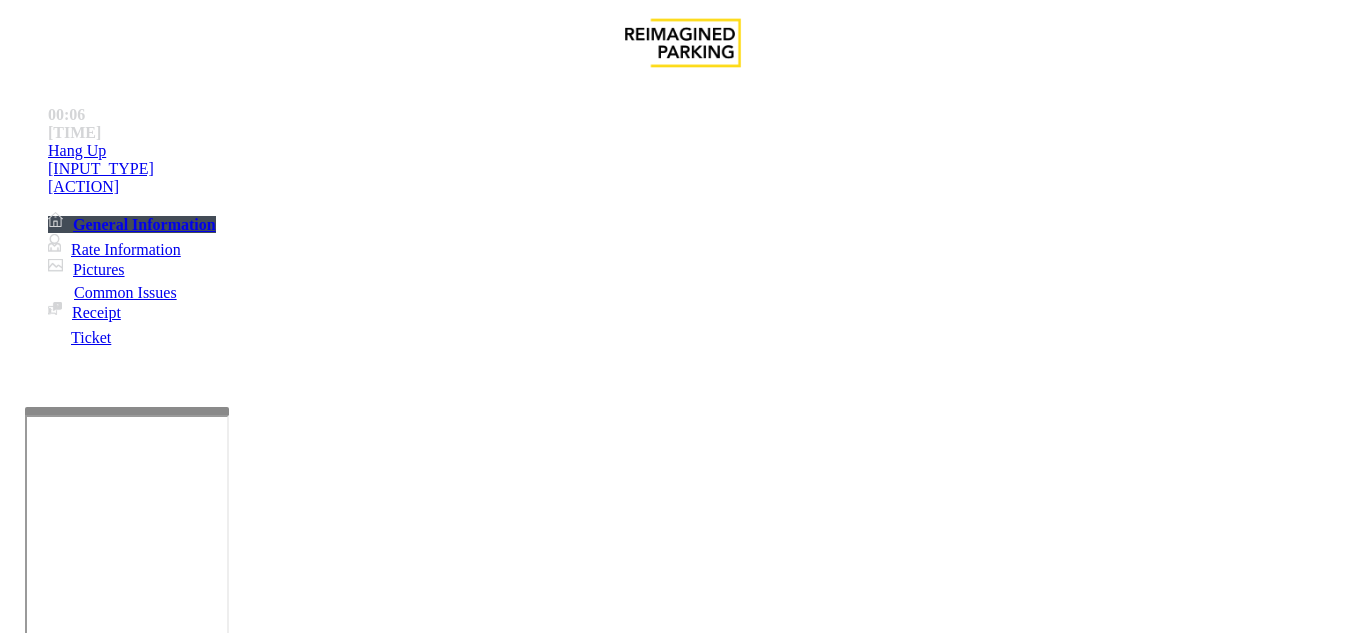 type on "**********" 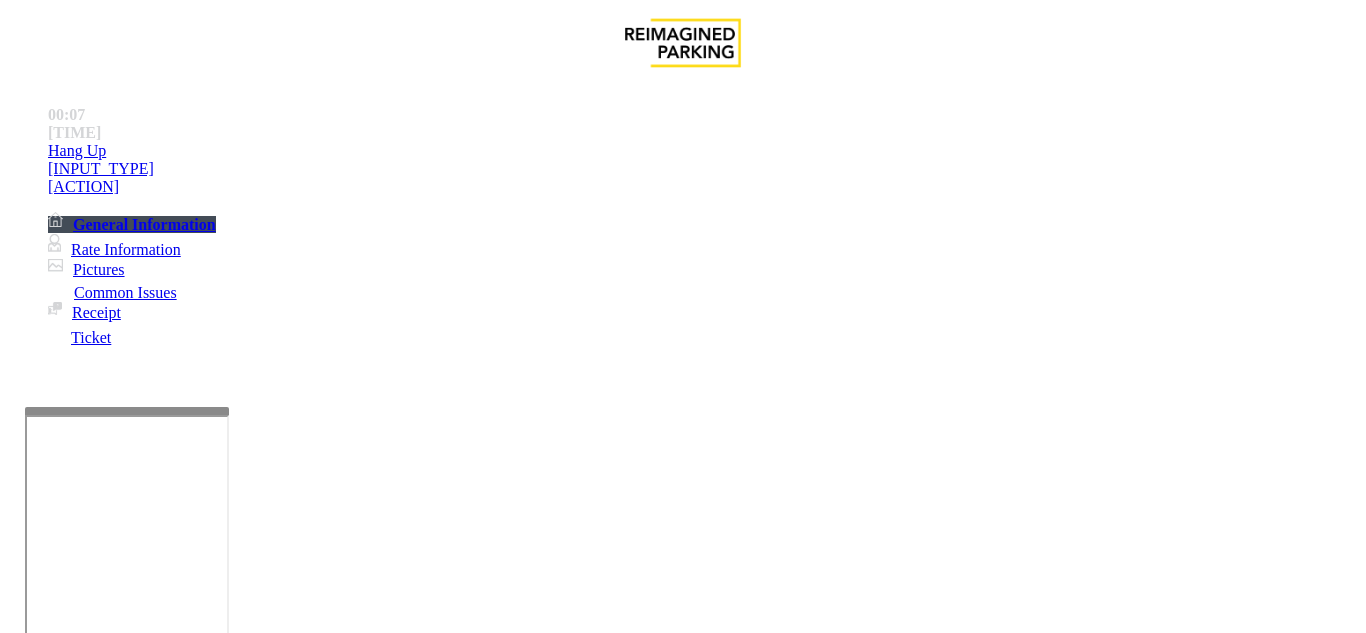 click at bounding box center [96, 1308] 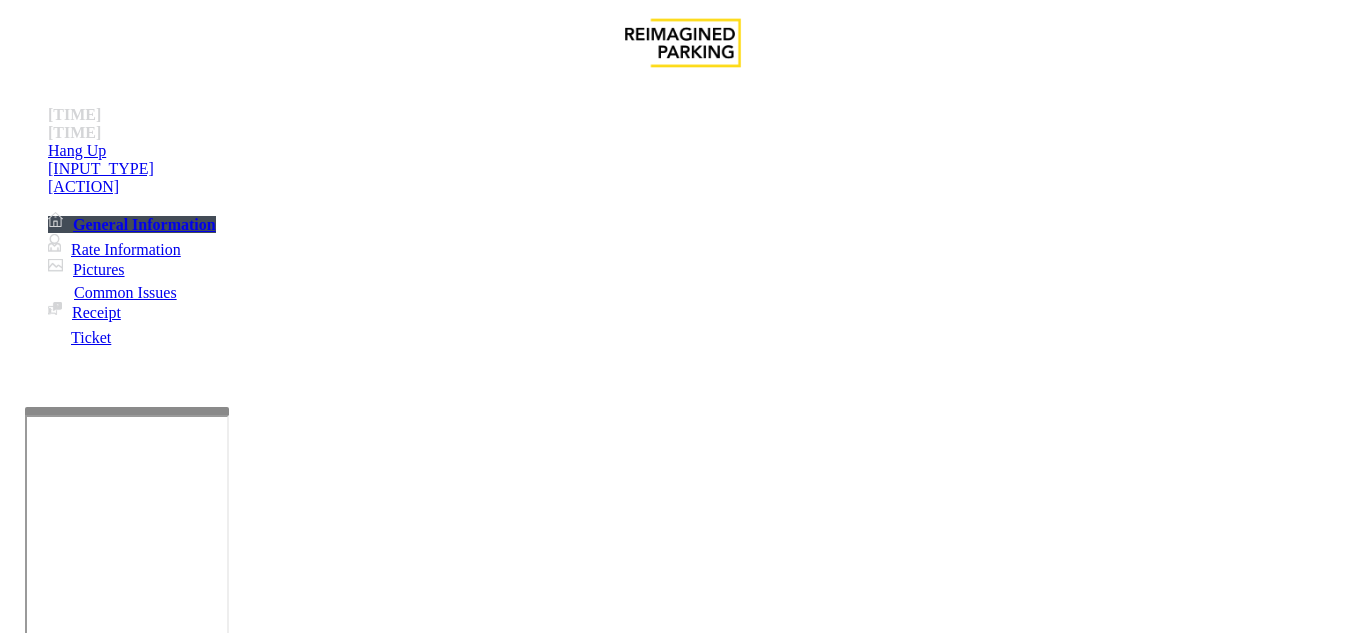 type on "*****" 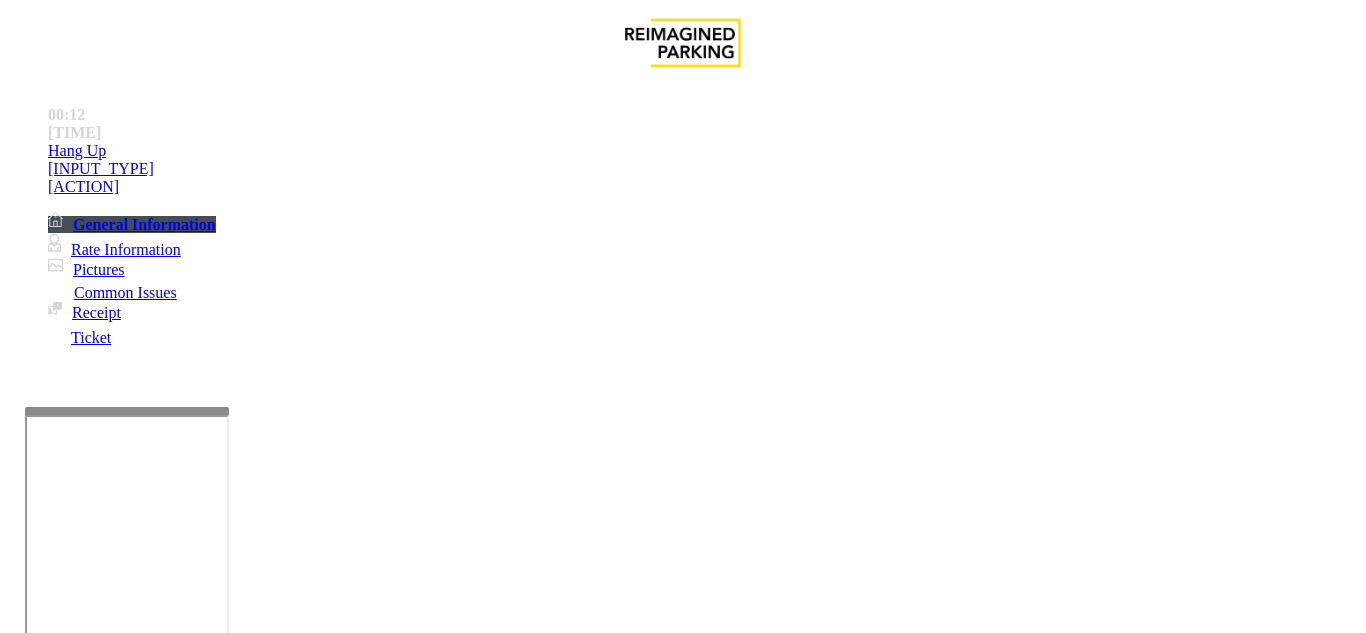 drag, startPoint x: 270, startPoint y: 180, endPoint x: 428, endPoint y: 190, distance: 158.31615 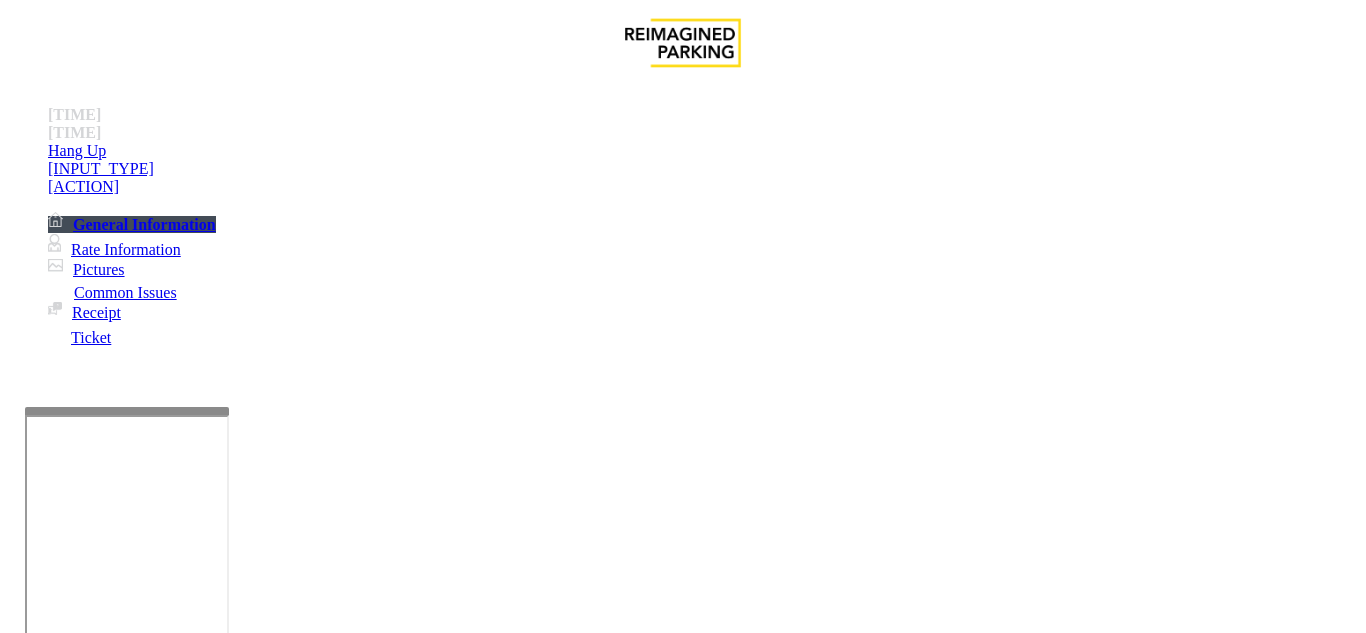 type on "**********" 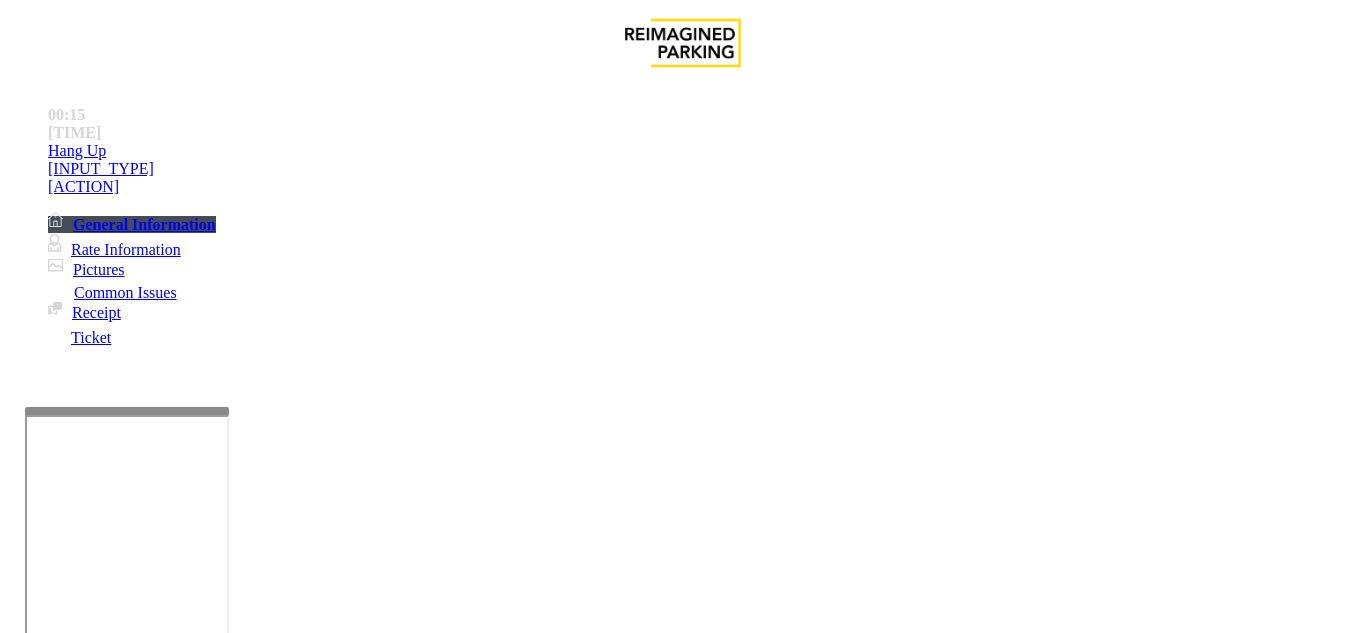 click at bounding box center [96, 1308] 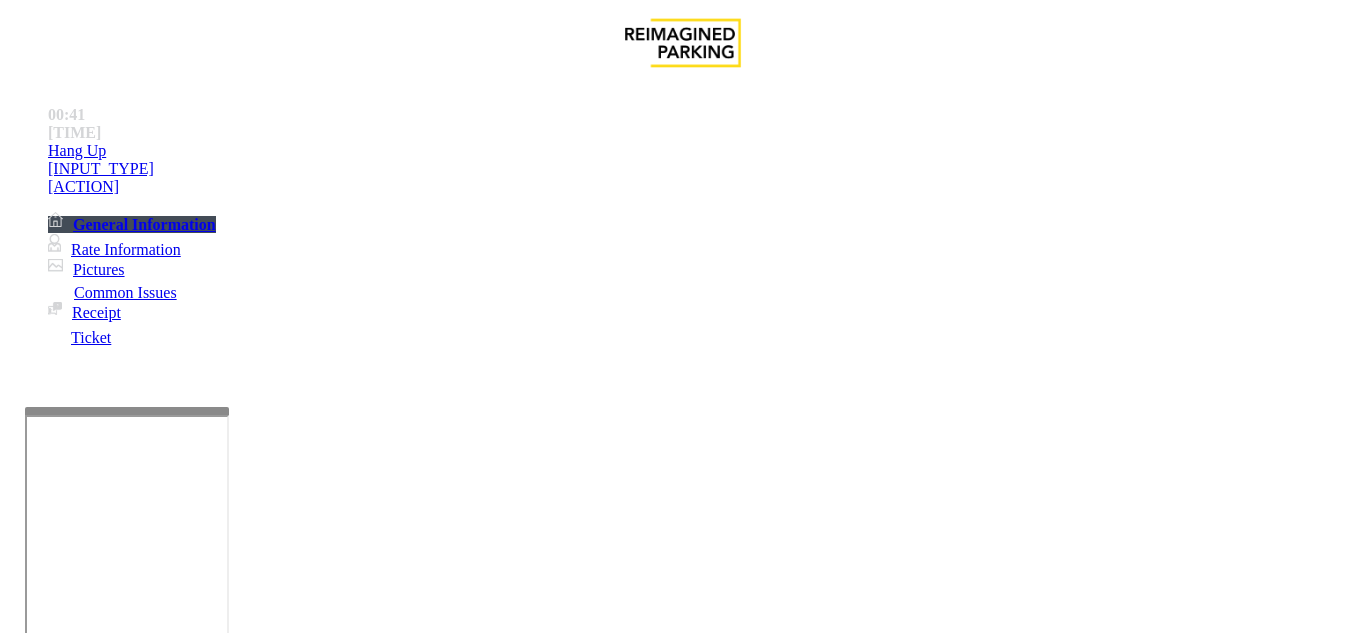 click on "******" at bounding box center [96, 1308] 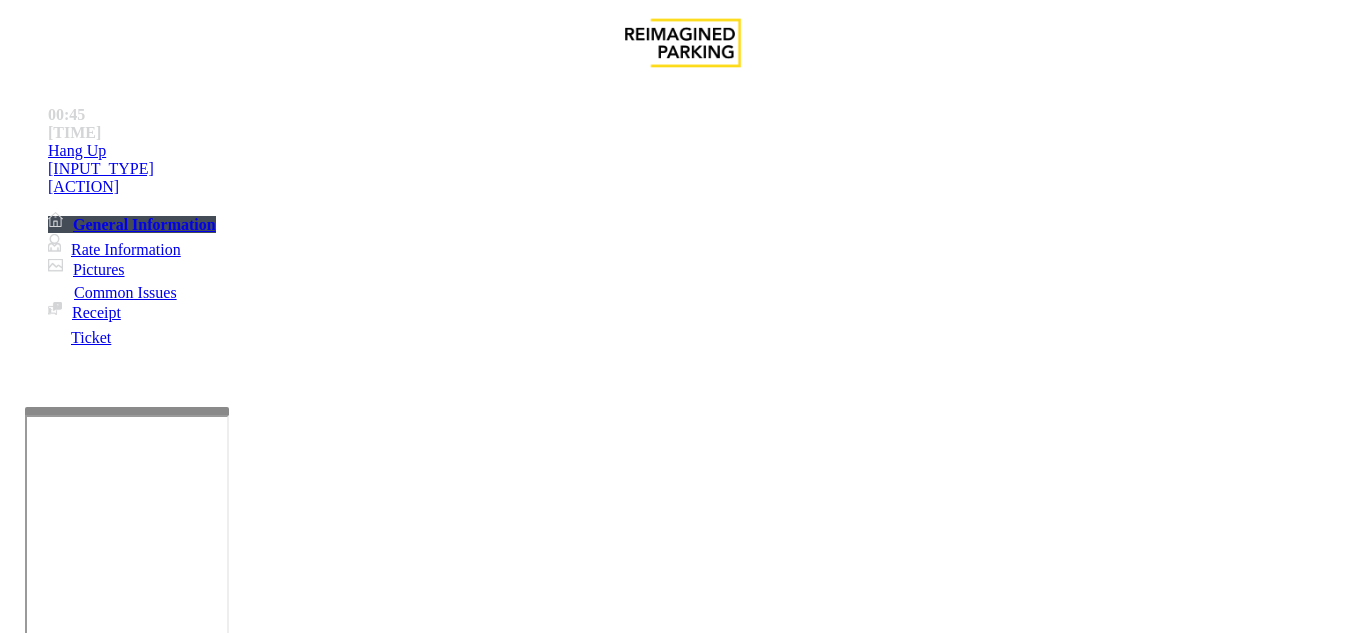 click on "*****" at bounding box center (96, 1308) 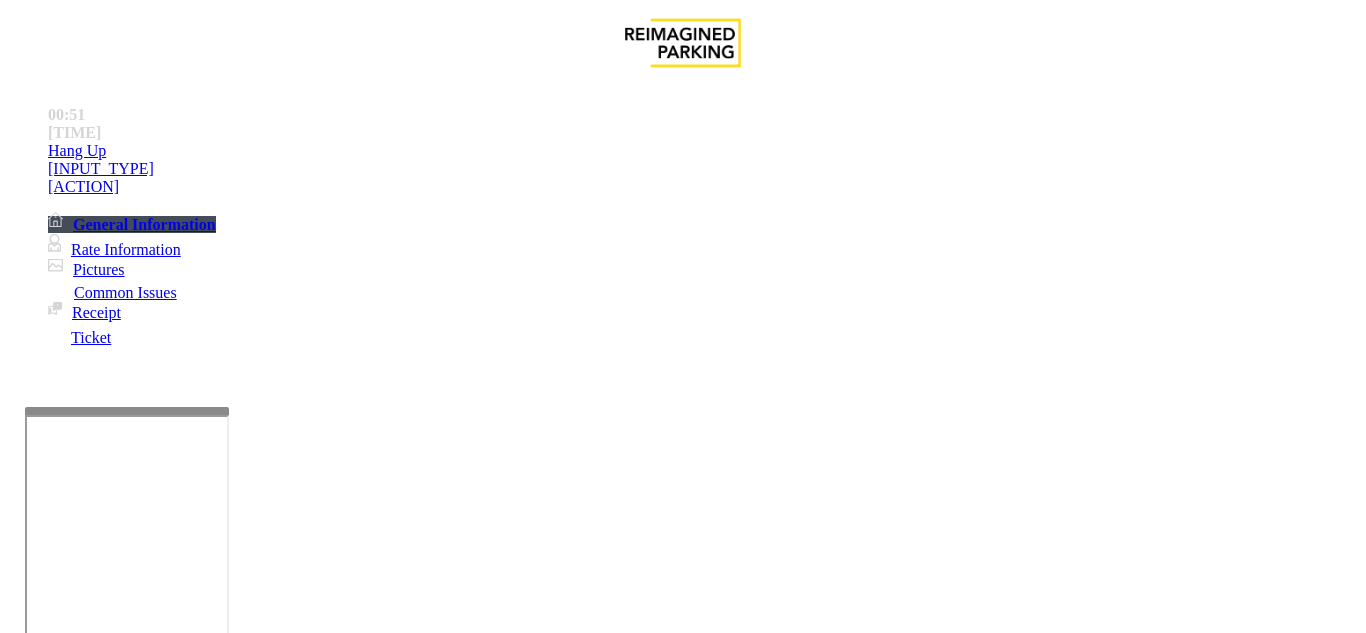 scroll, scrollTop: 100, scrollLeft: 0, axis: vertical 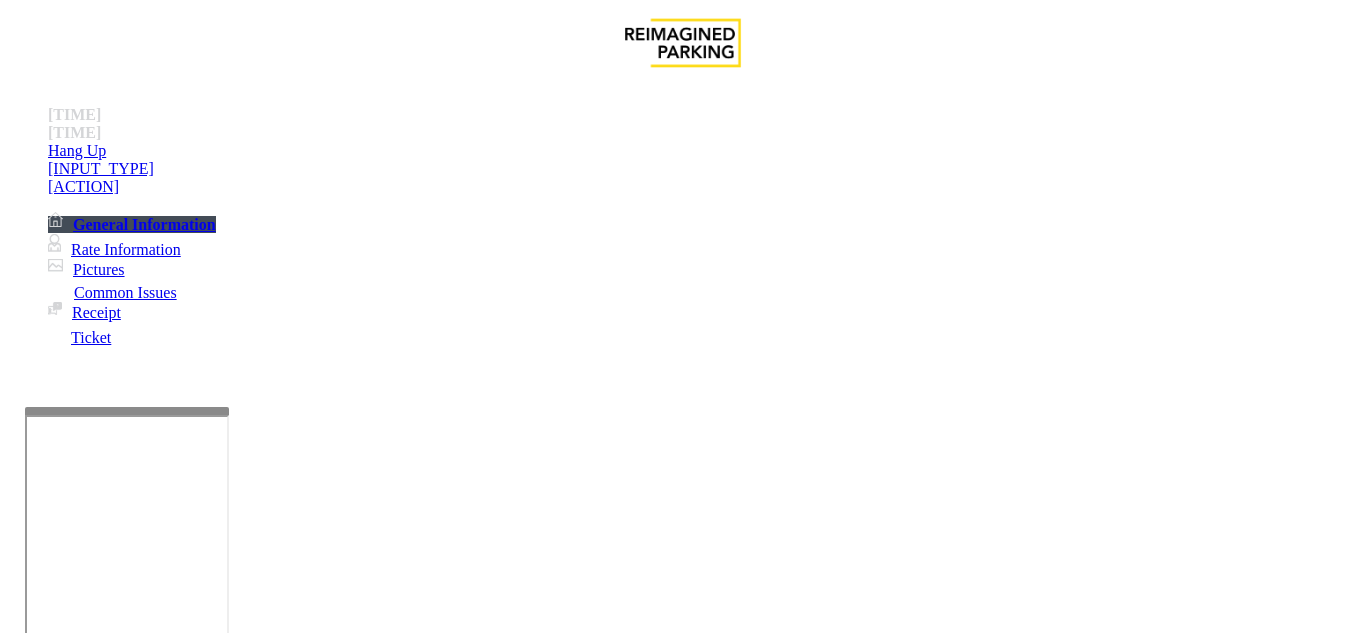click on "Vend Gate" at bounding box center (69, 1681) 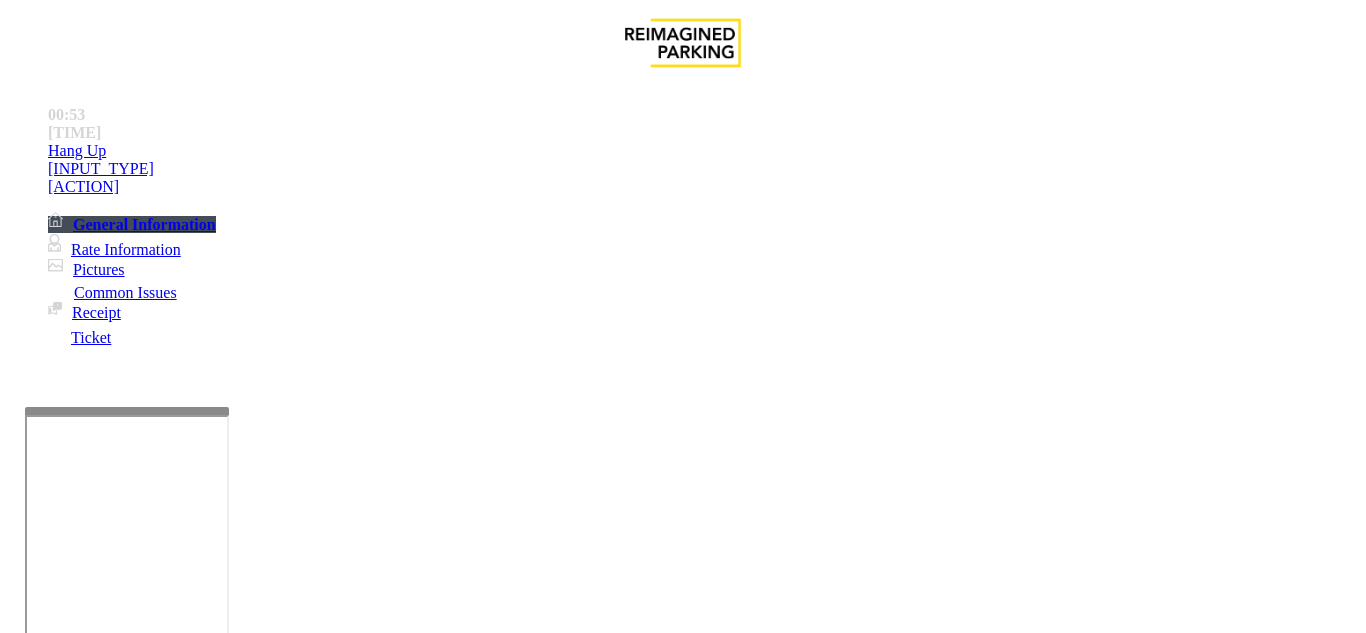 scroll, scrollTop: 0, scrollLeft: 0, axis: both 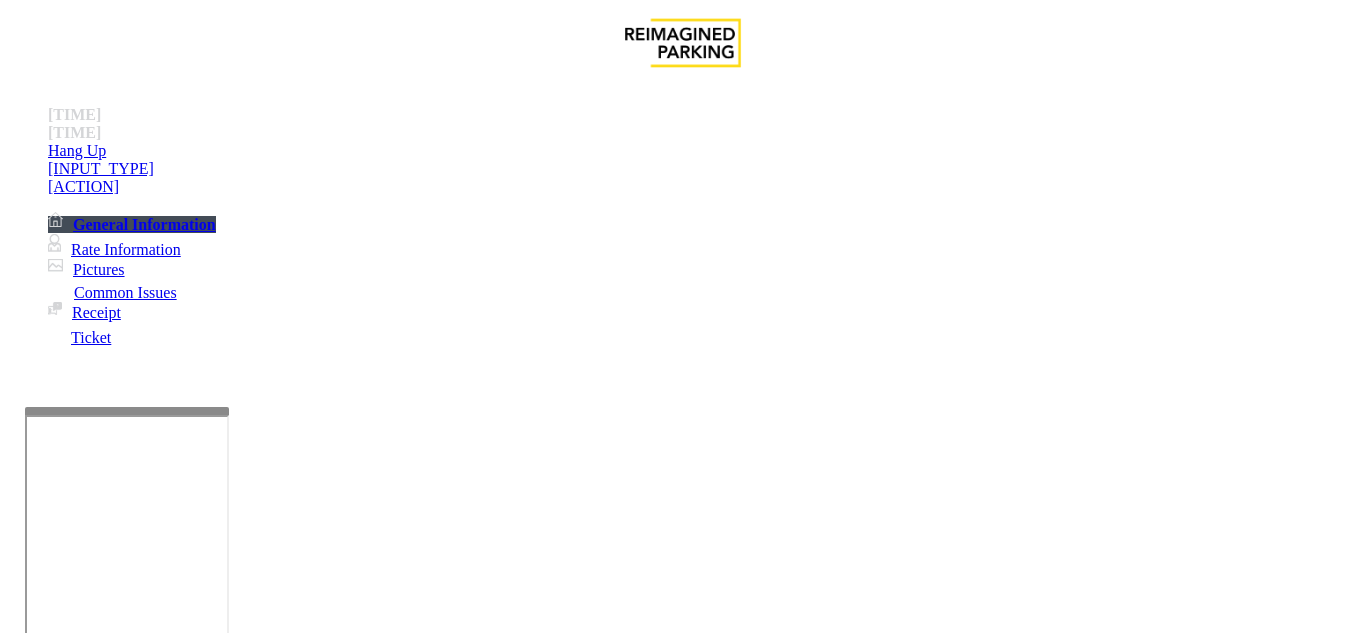 drag, startPoint x: 317, startPoint y: 221, endPoint x: 259, endPoint y: 231, distance: 58.855755 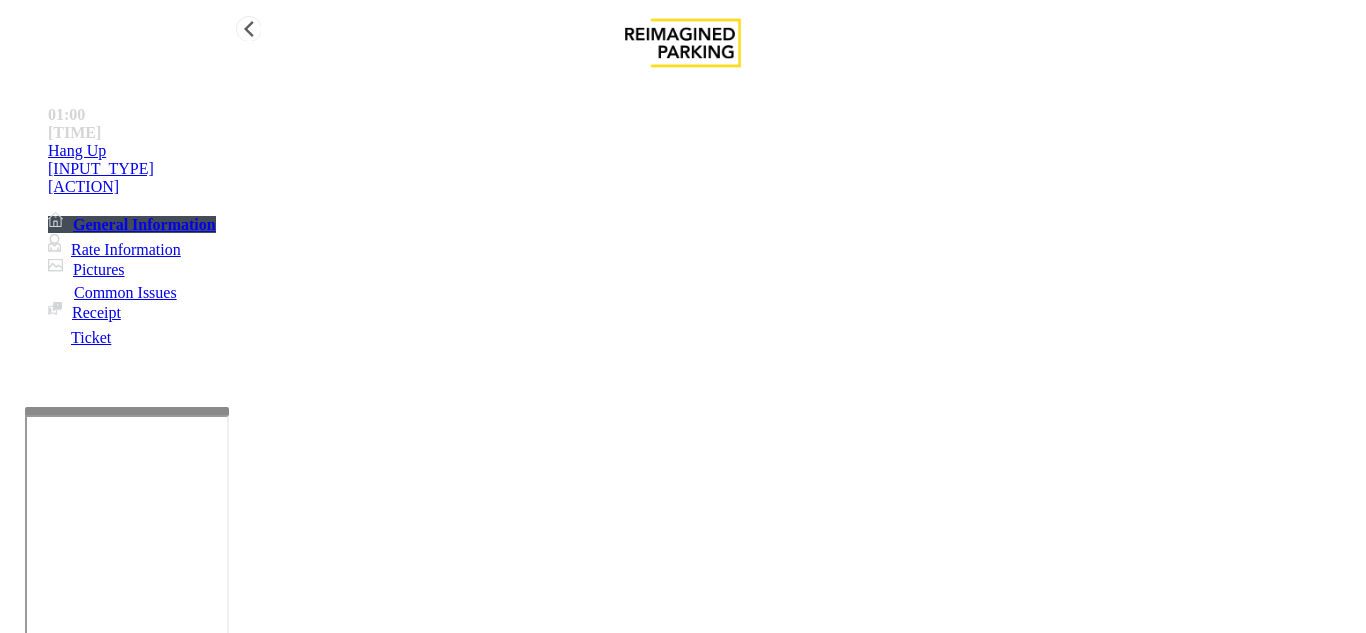 click on "Hang Up" at bounding box center [703, 151] 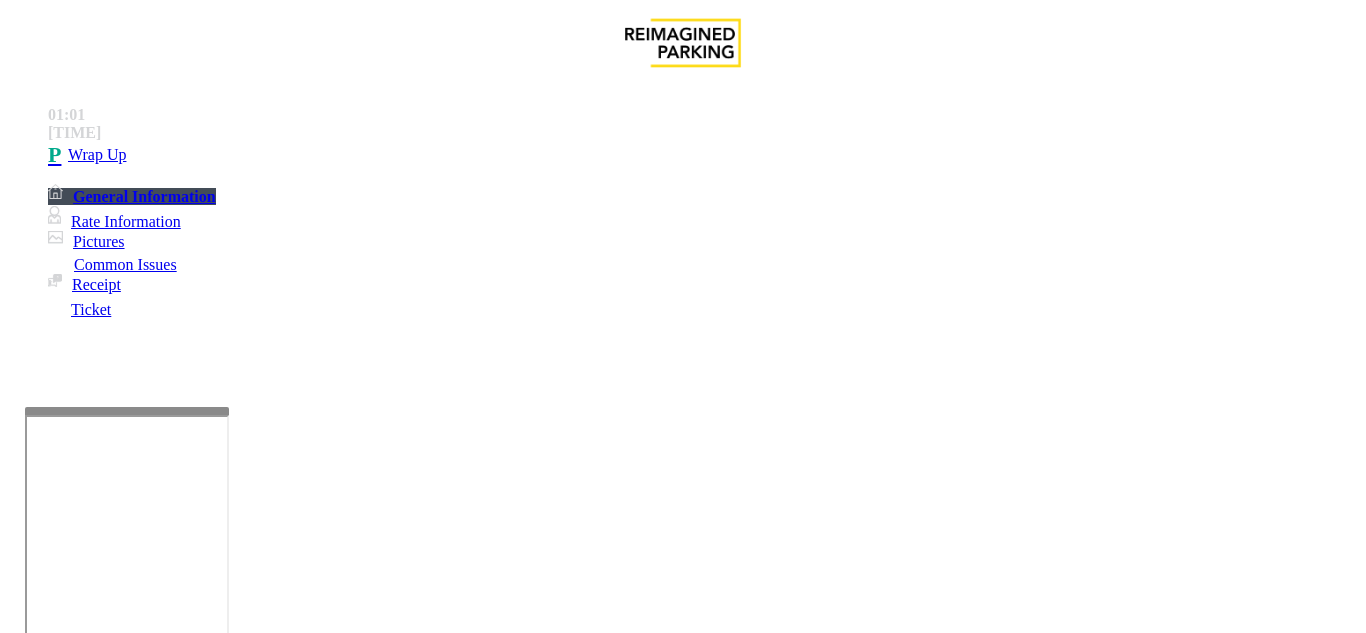 click on "******" at bounding box center [96, 1308] 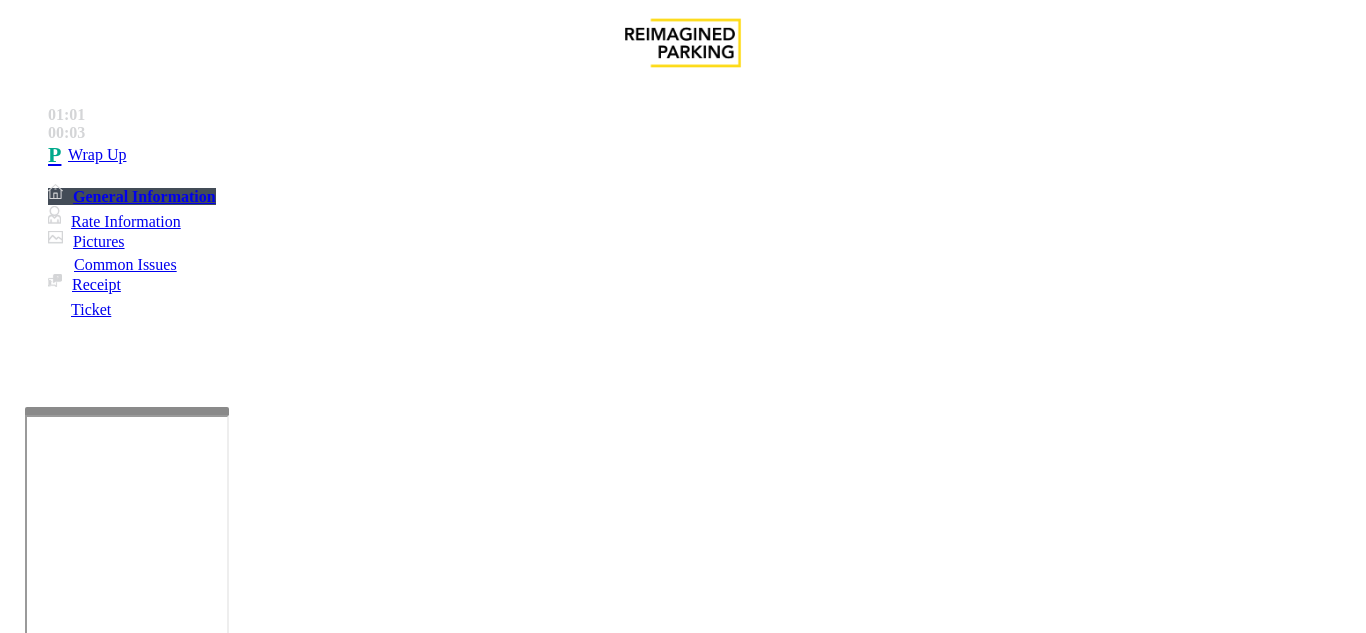 click on "*******" at bounding box center [96, 1308] 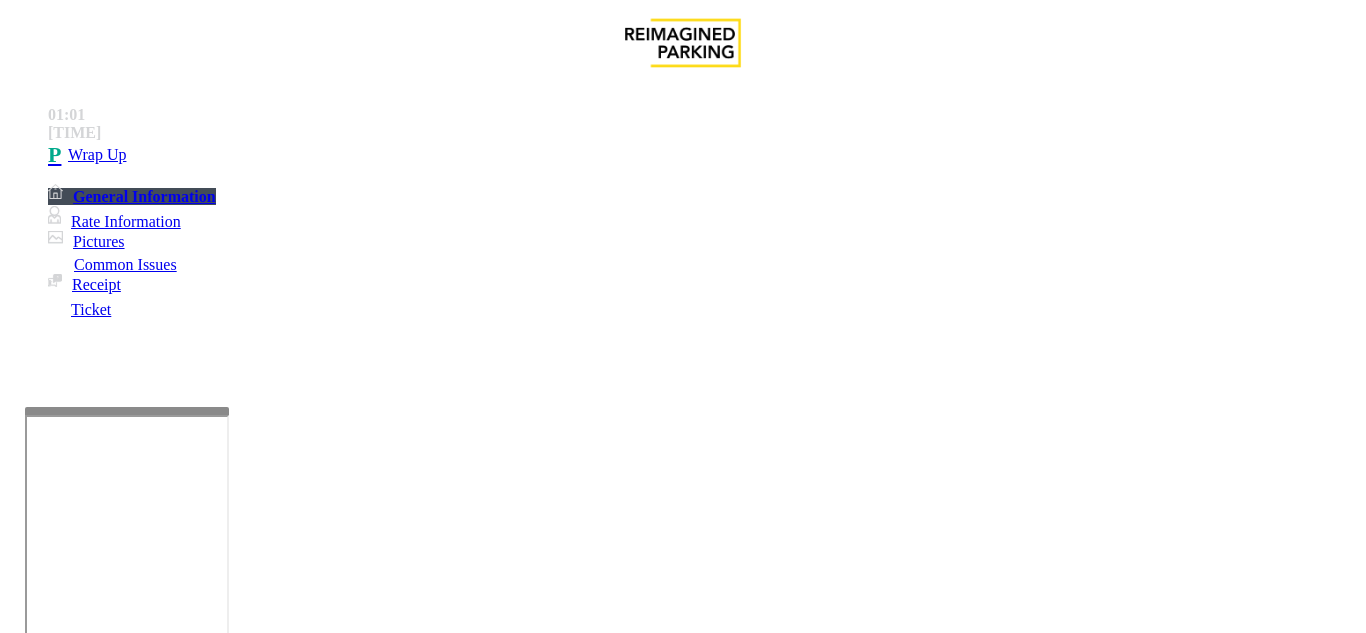 scroll, scrollTop: 100, scrollLeft: 0, axis: vertical 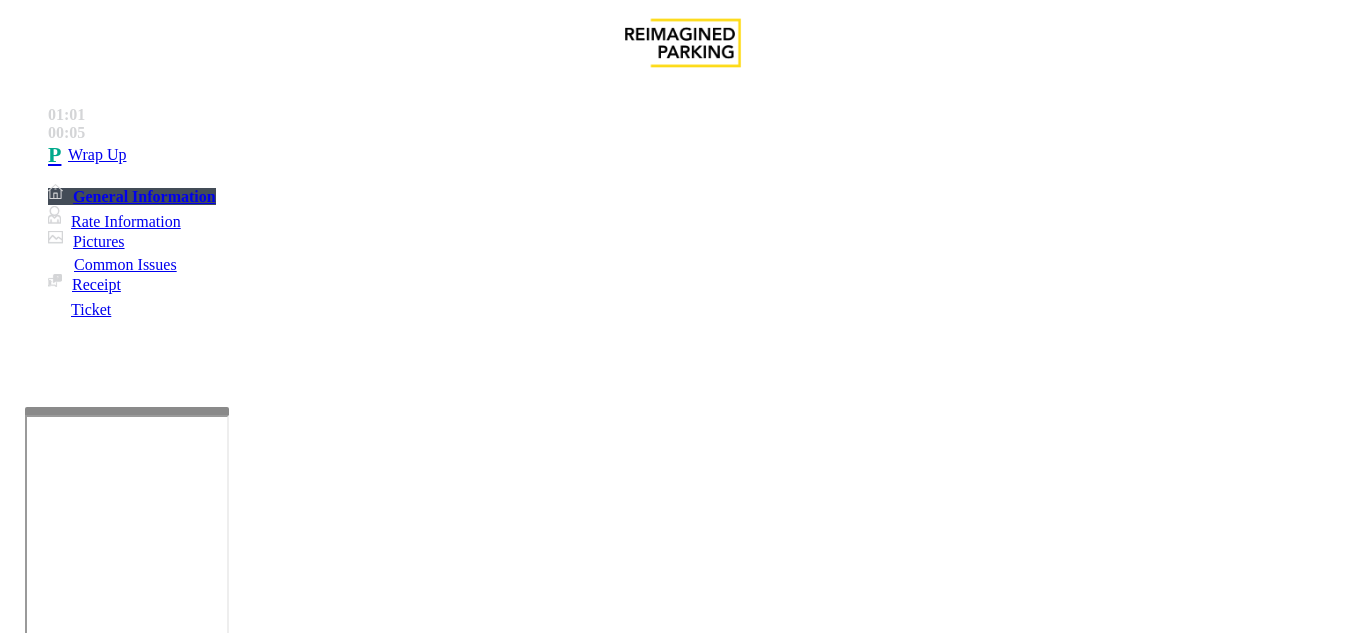type on "******" 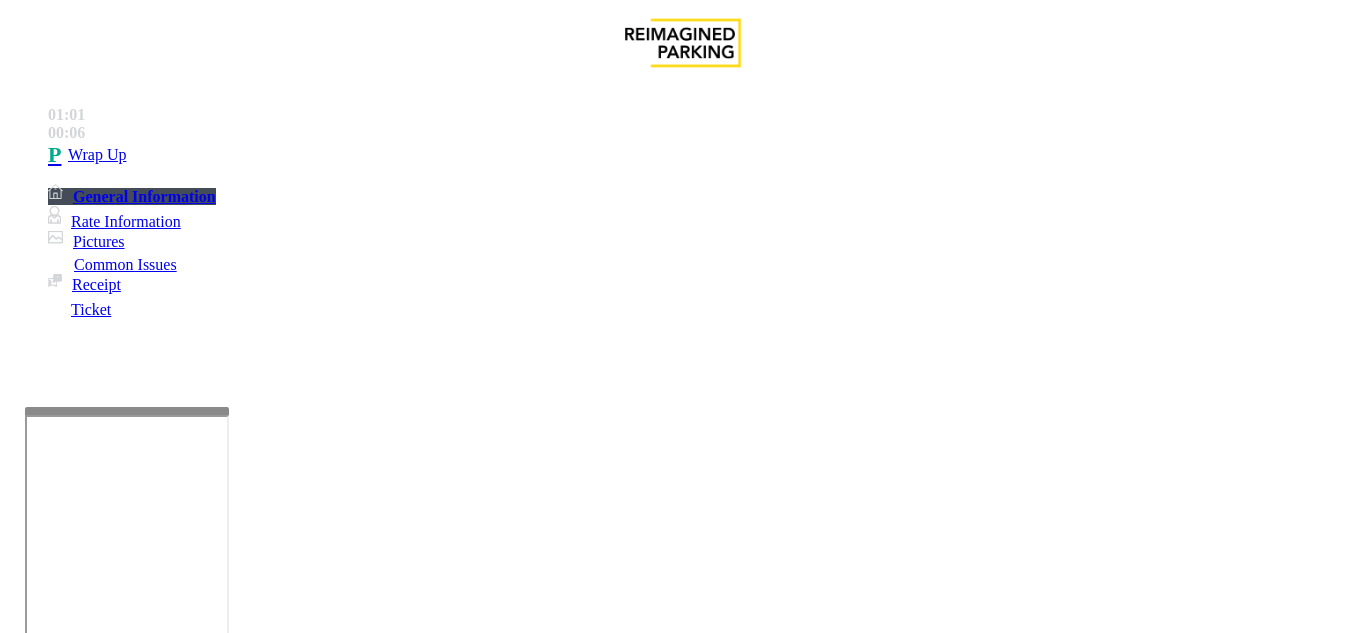 click at bounding box center (221, 1588) 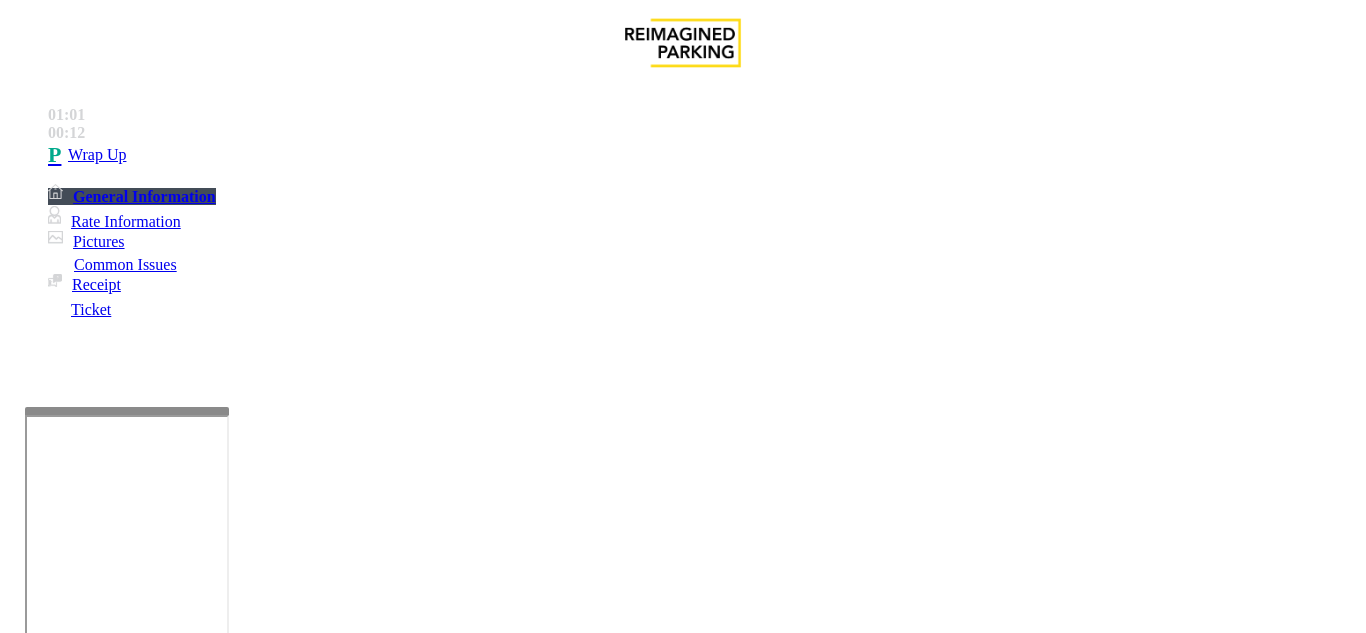 click at bounding box center [221, 1588] 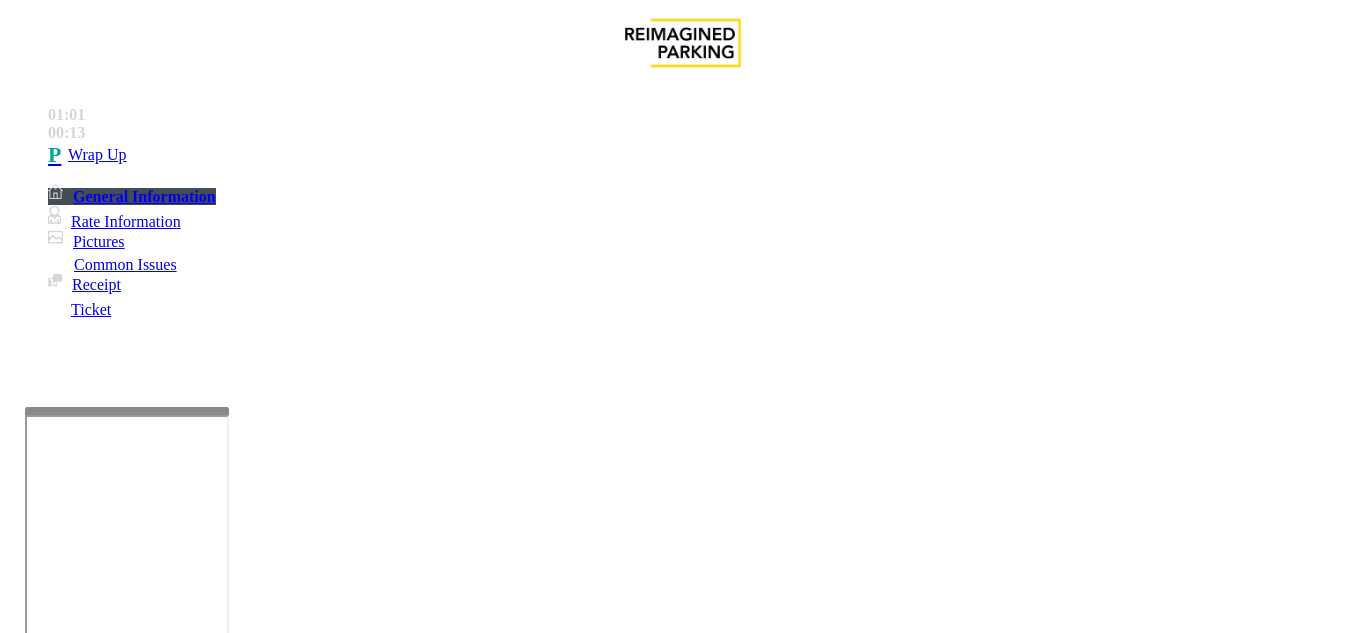 type on "**********" 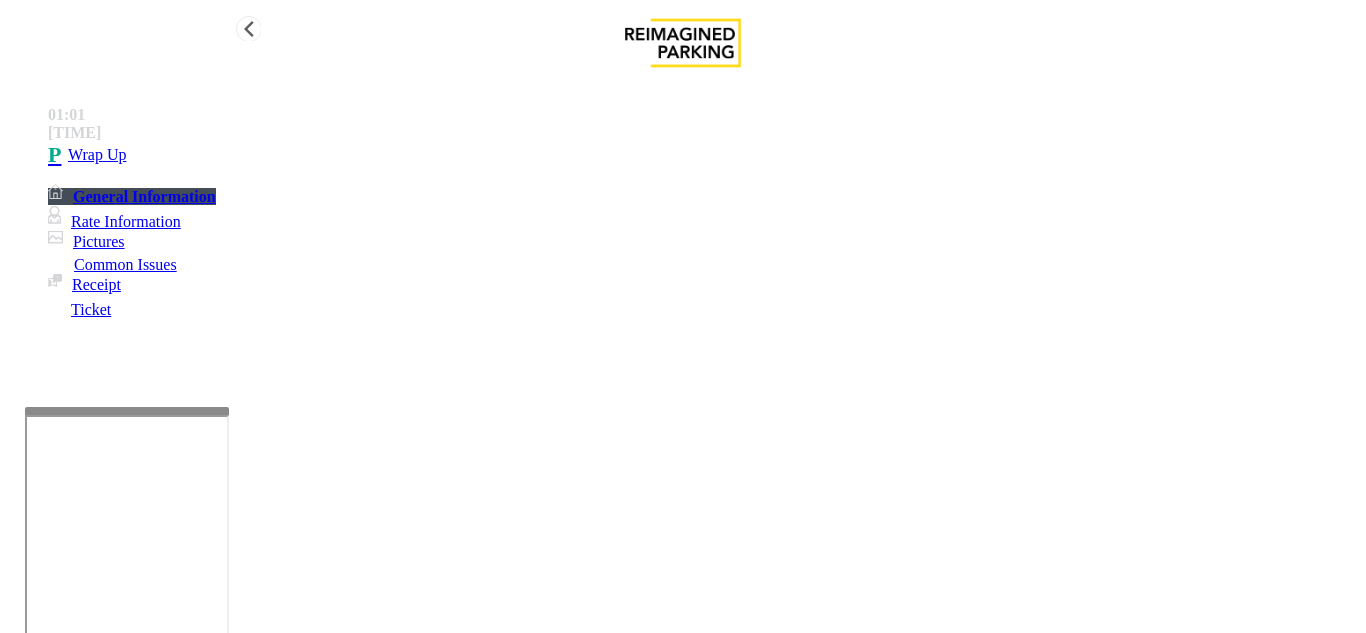 click on "Wrap Up" at bounding box center [703, 155] 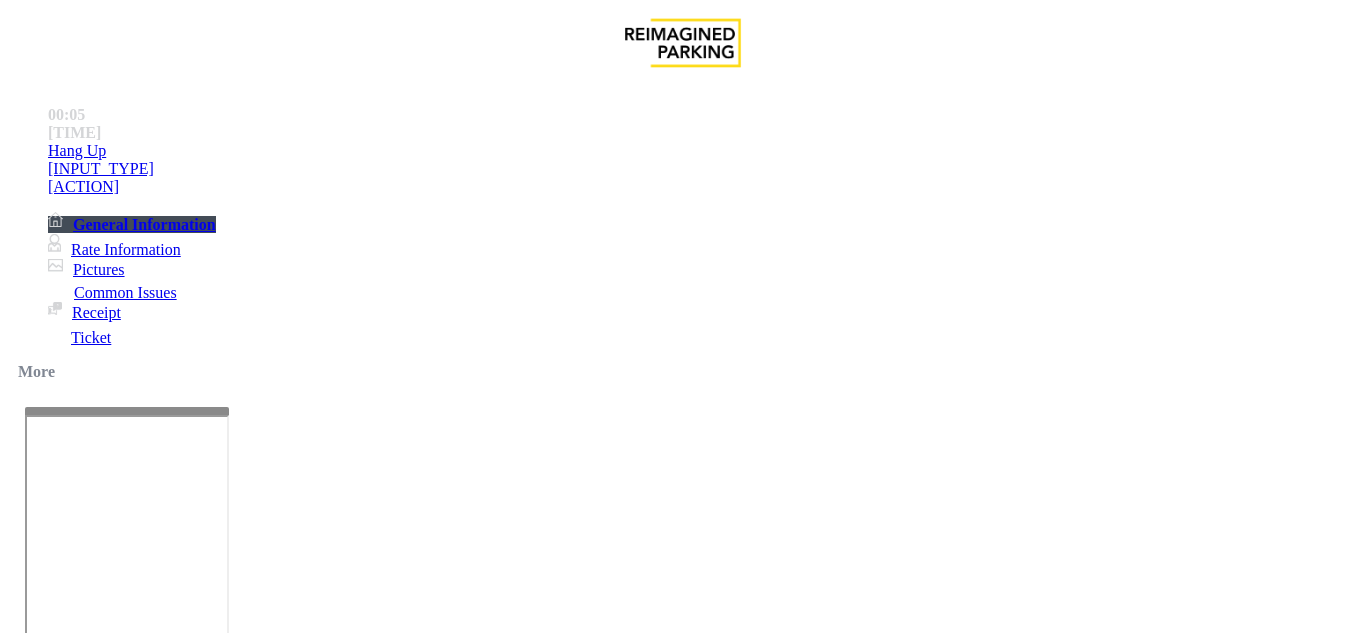 scroll, scrollTop: 1100, scrollLeft: 0, axis: vertical 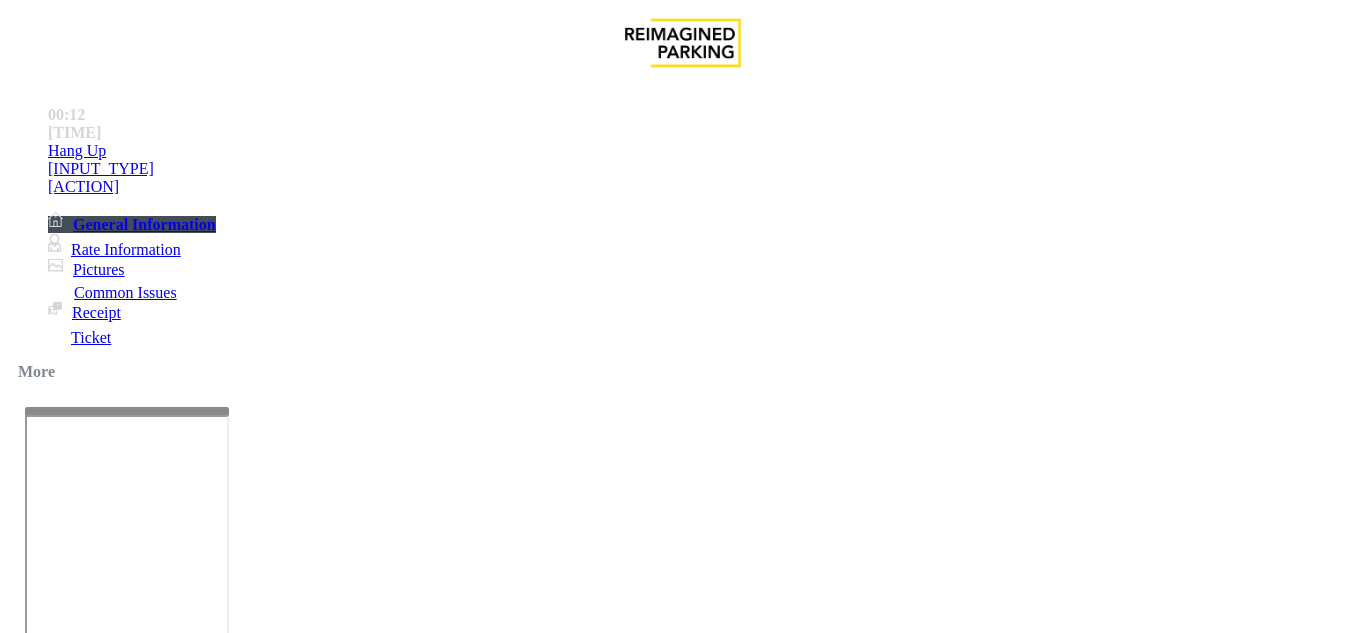 click on "Intercom Issue/No Response" at bounding box center [929, 1286] 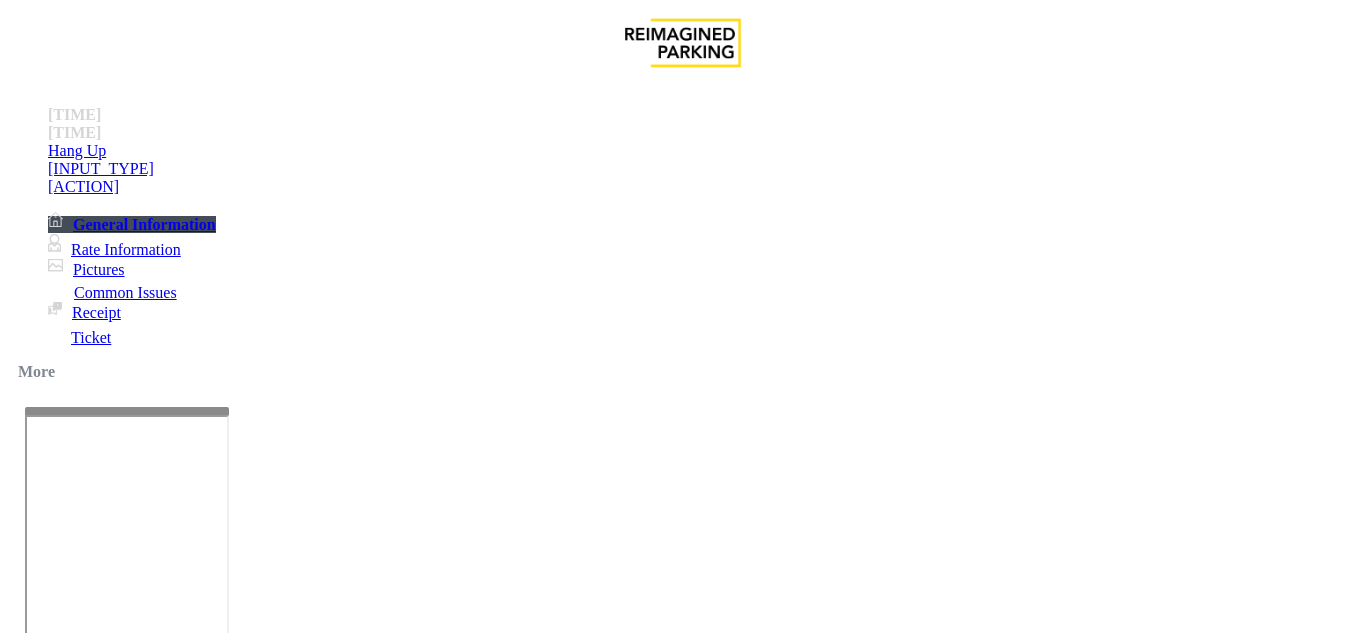 drag, startPoint x: 258, startPoint y: 181, endPoint x: 598, endPoint y: 183, distance: 340.0059 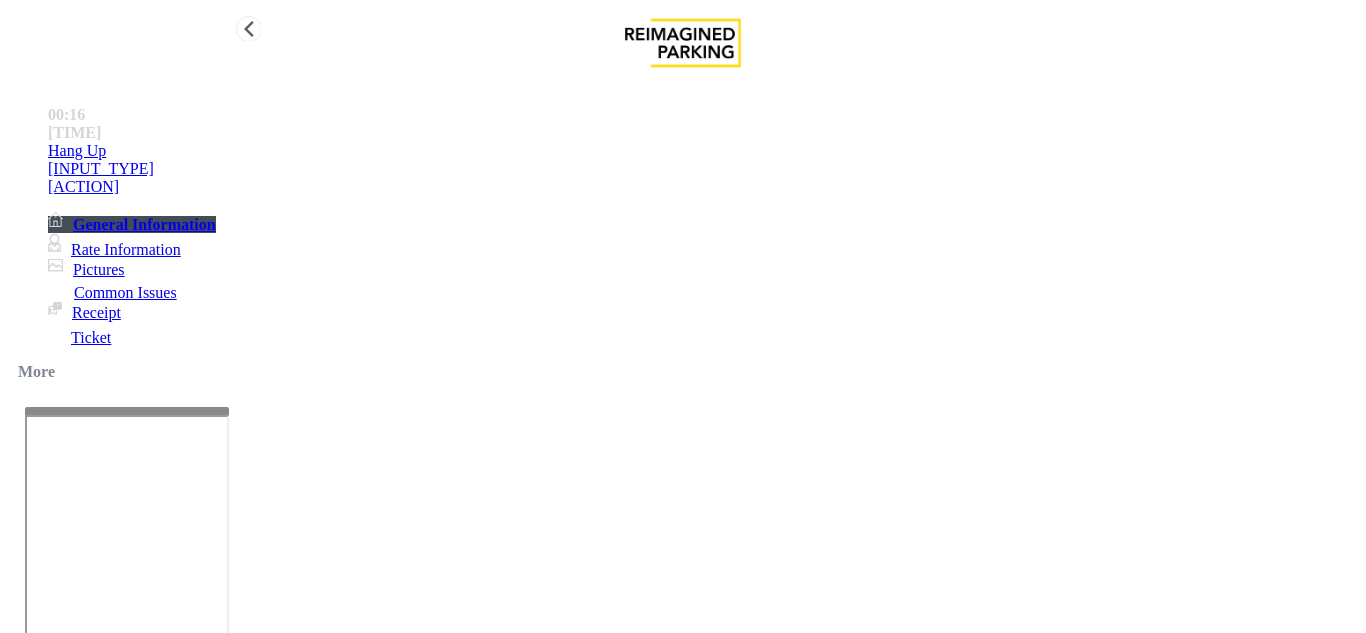 type on "**********" 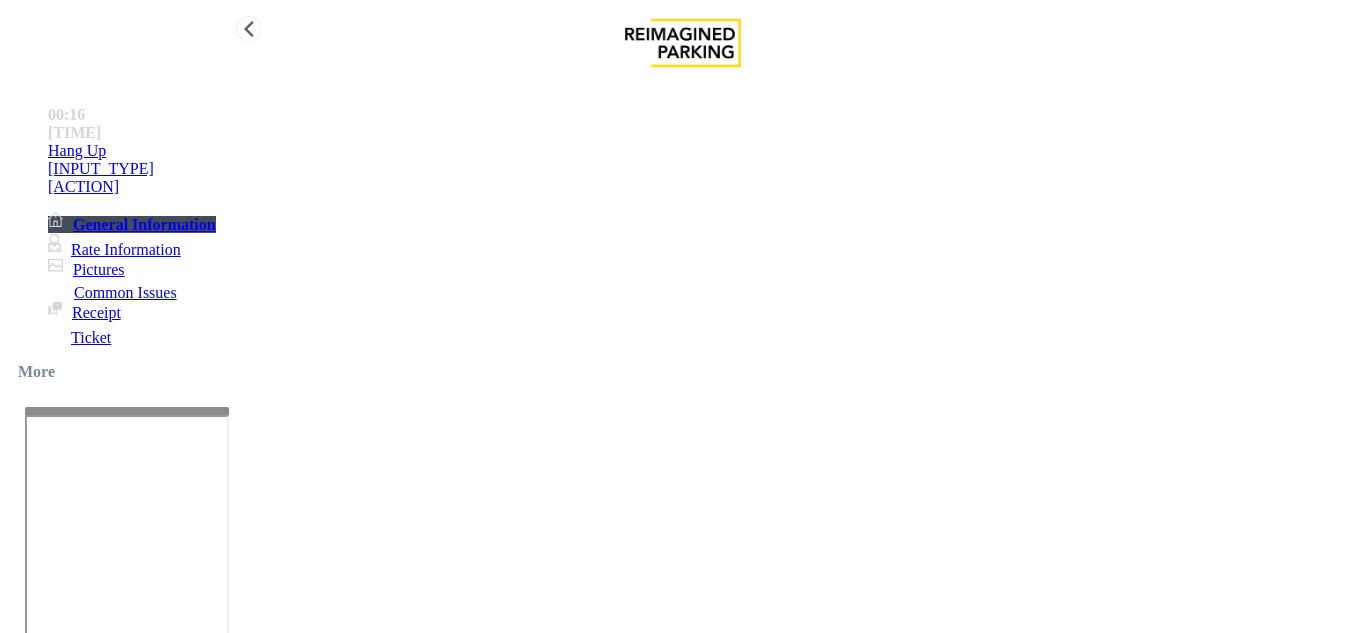 click on "Hang Up" at bounding box center (703, 151) 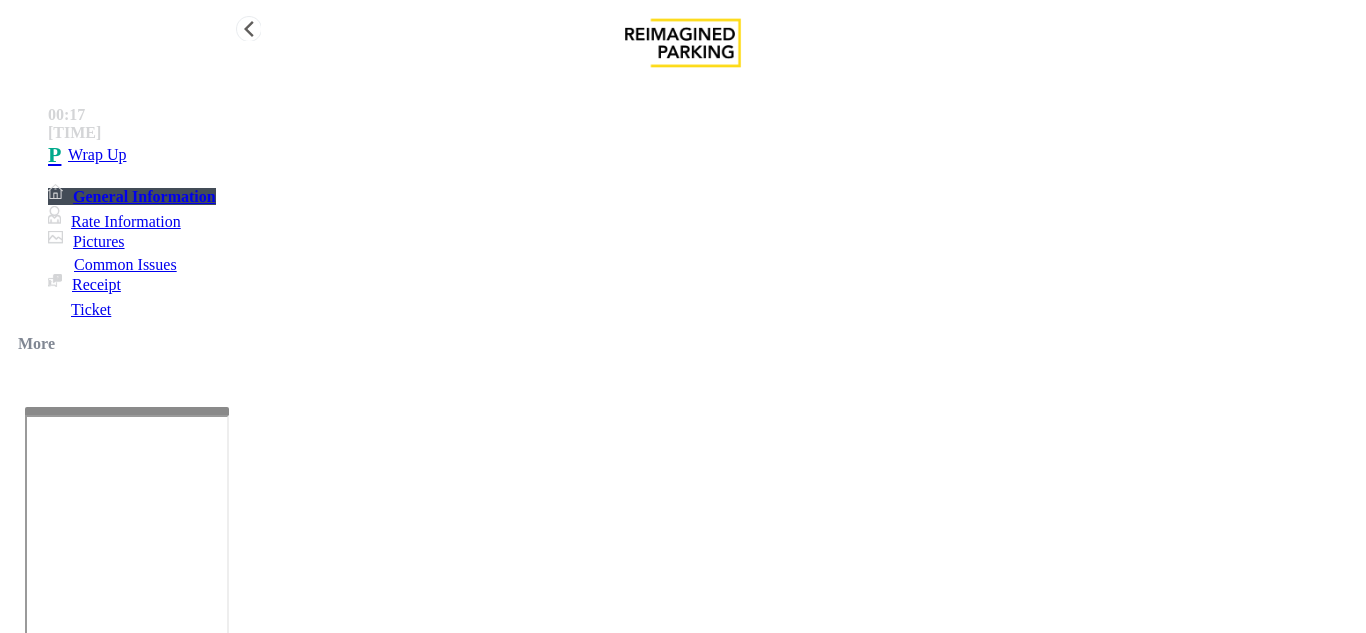 click on "Wrap Up" at bounding box center (703, 155) 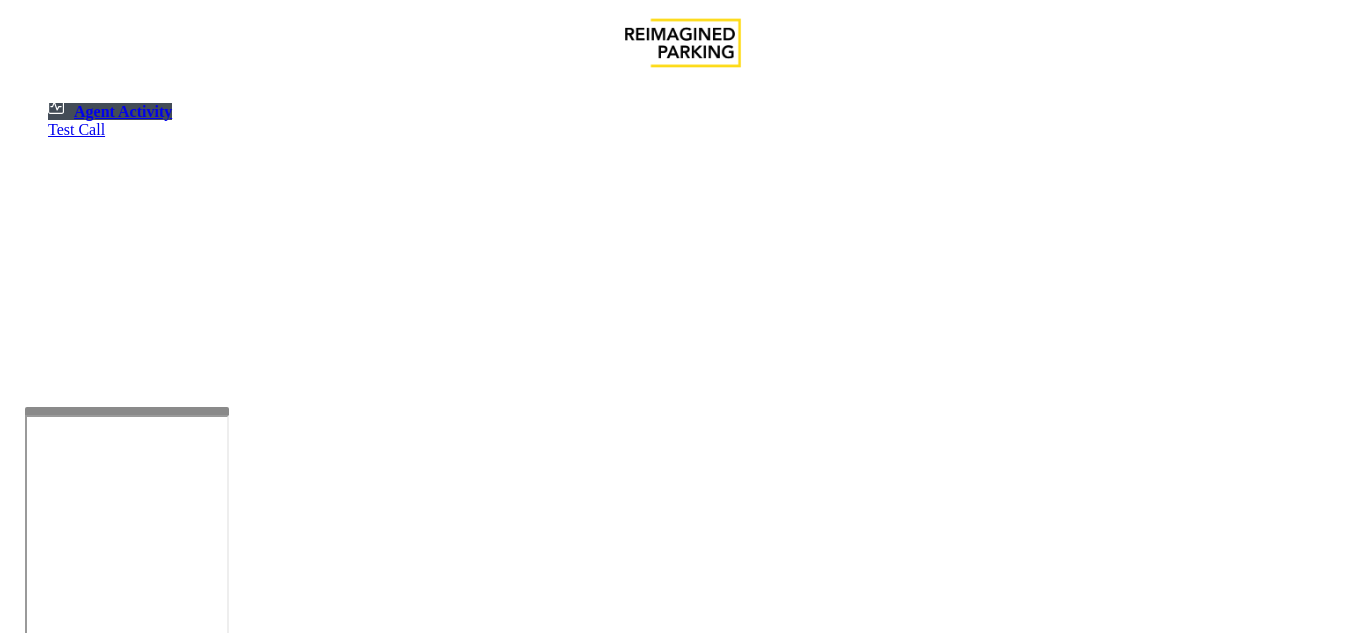 click on "×" at bounding box center (20, 1244) 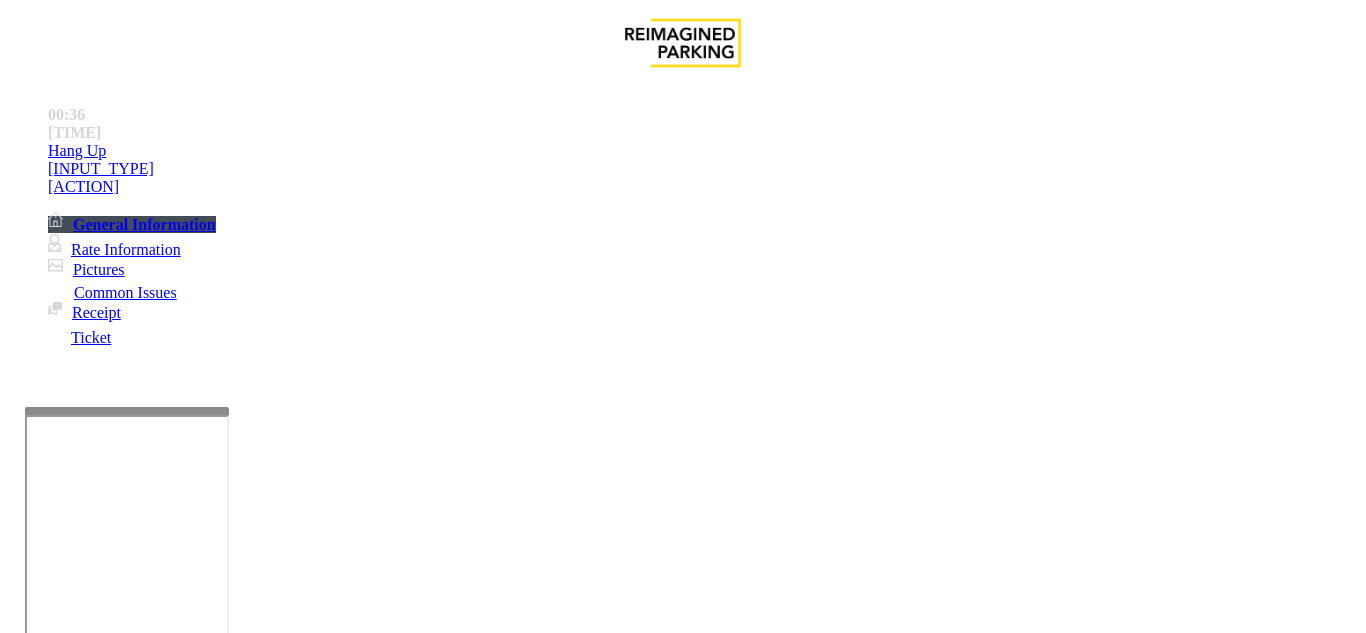 scroll, scrollTop: 600, scrollLeft: 0, axis: vertical 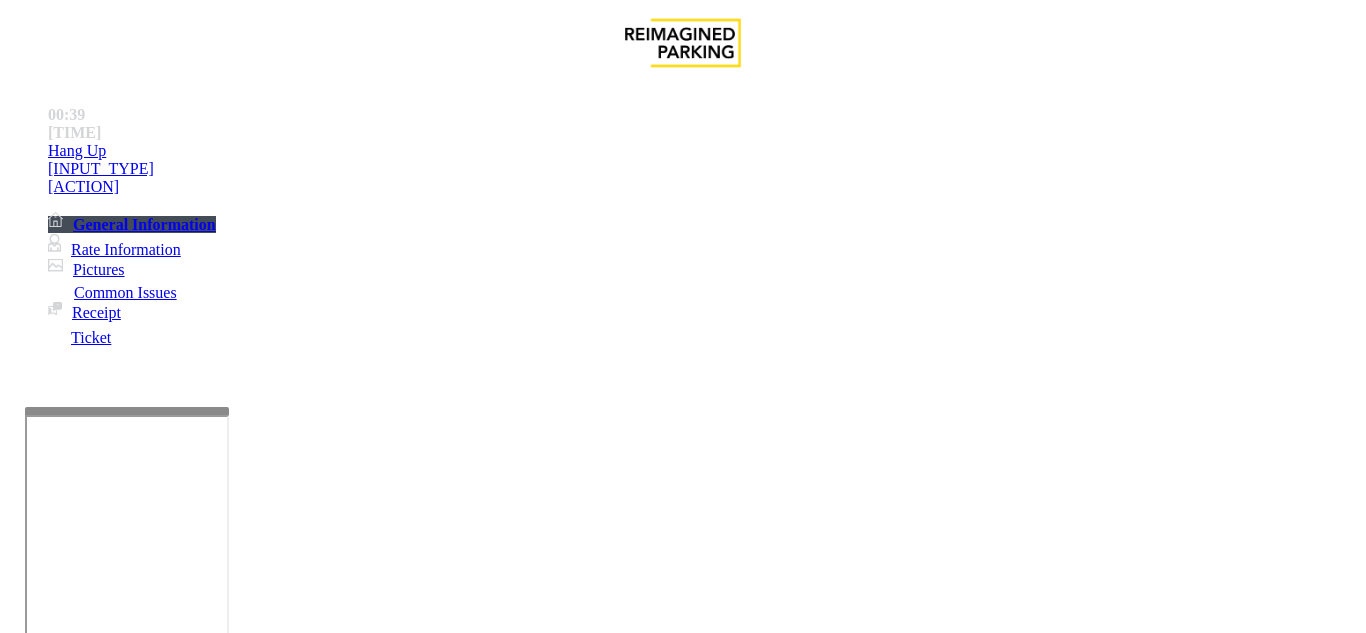 click on "Equipment Issue" at bounding box center [483, 1286] 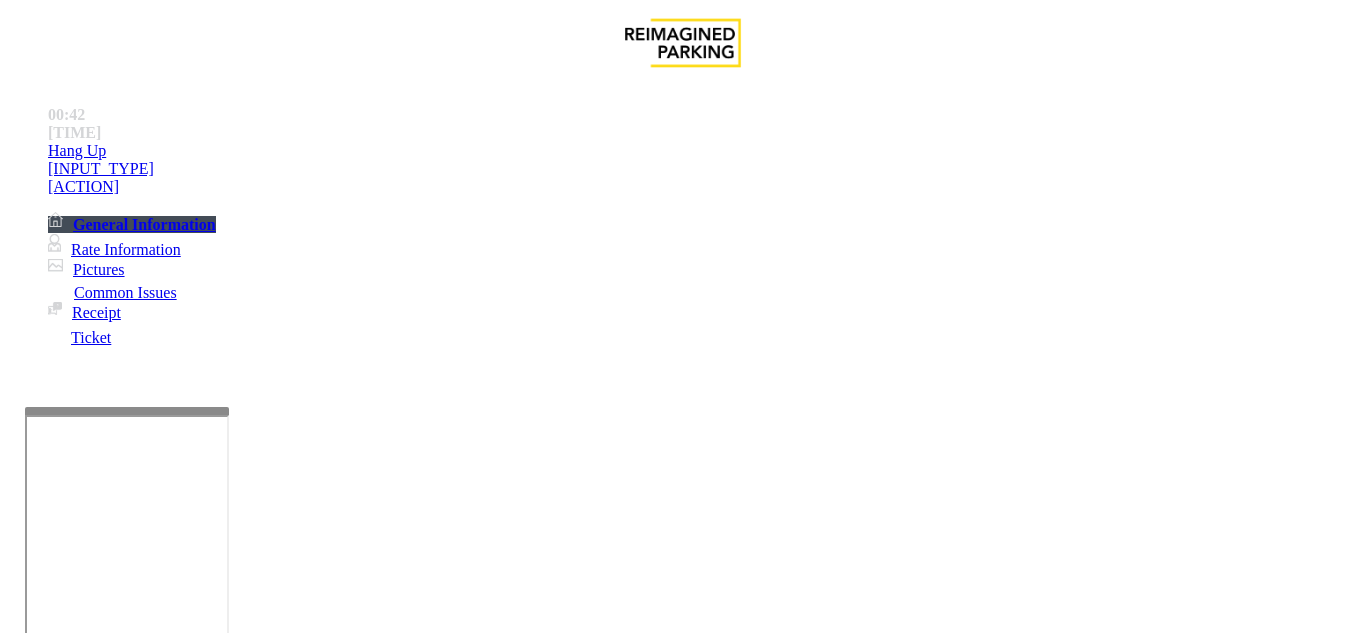 click on "Gate / Door Won't Open" at bounding box center (548, 1286) 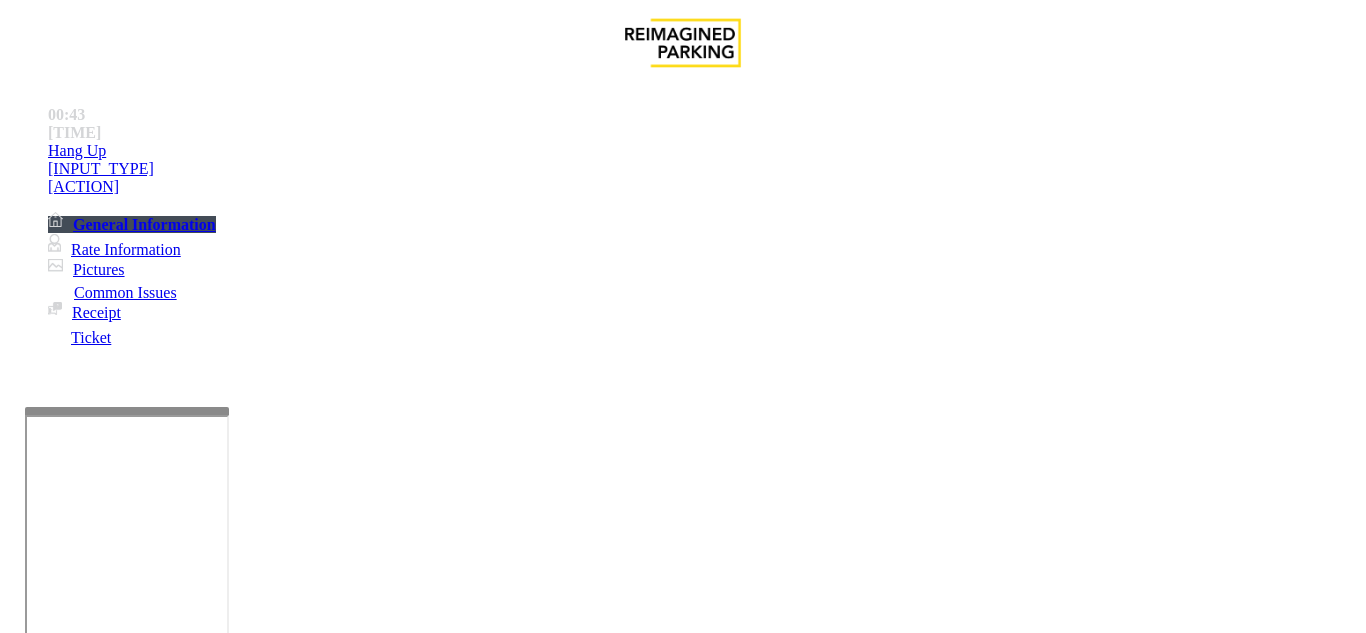 scroll, scrollTop: 100, scrollLeft: 0, axis: vertical 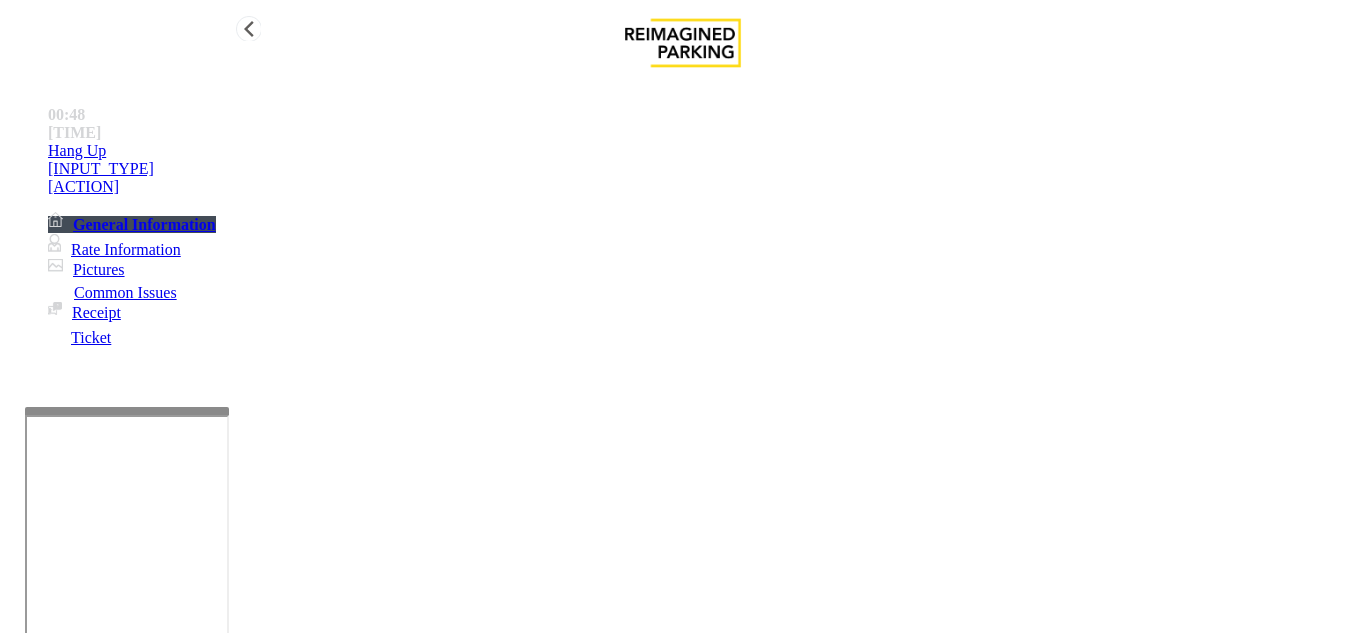 click on "Hang Up" at bounding box center (703, 151) 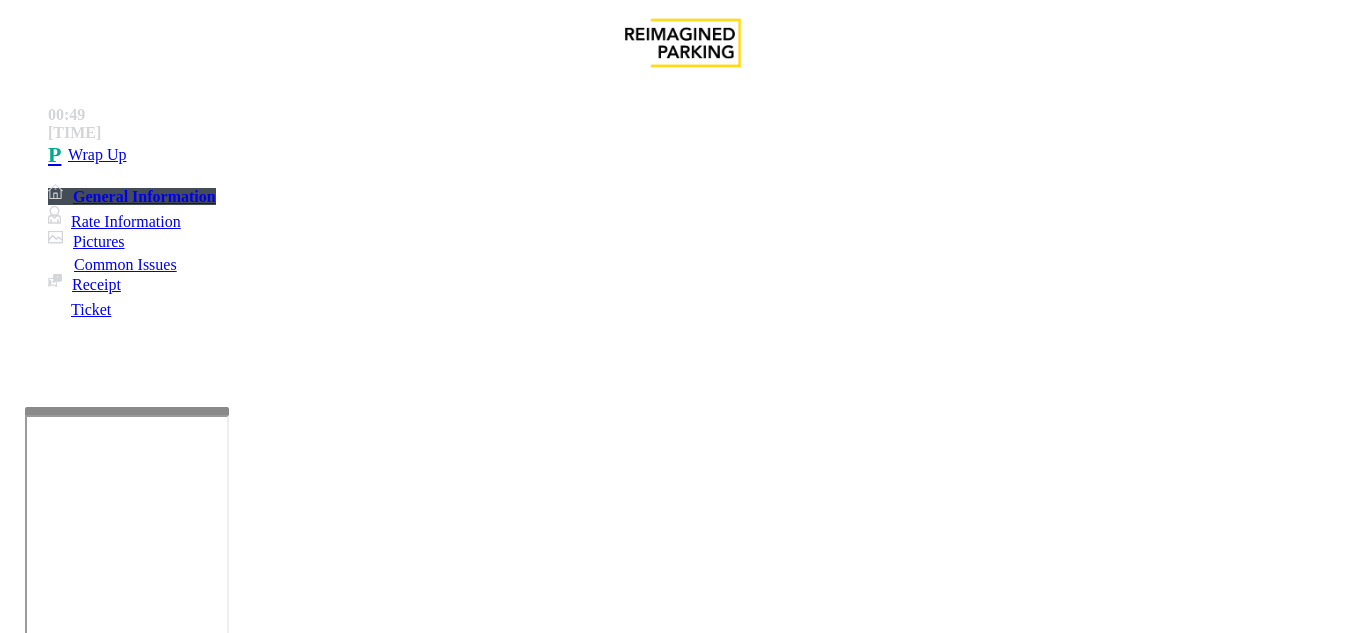 click at bounding box center (221, 1642) 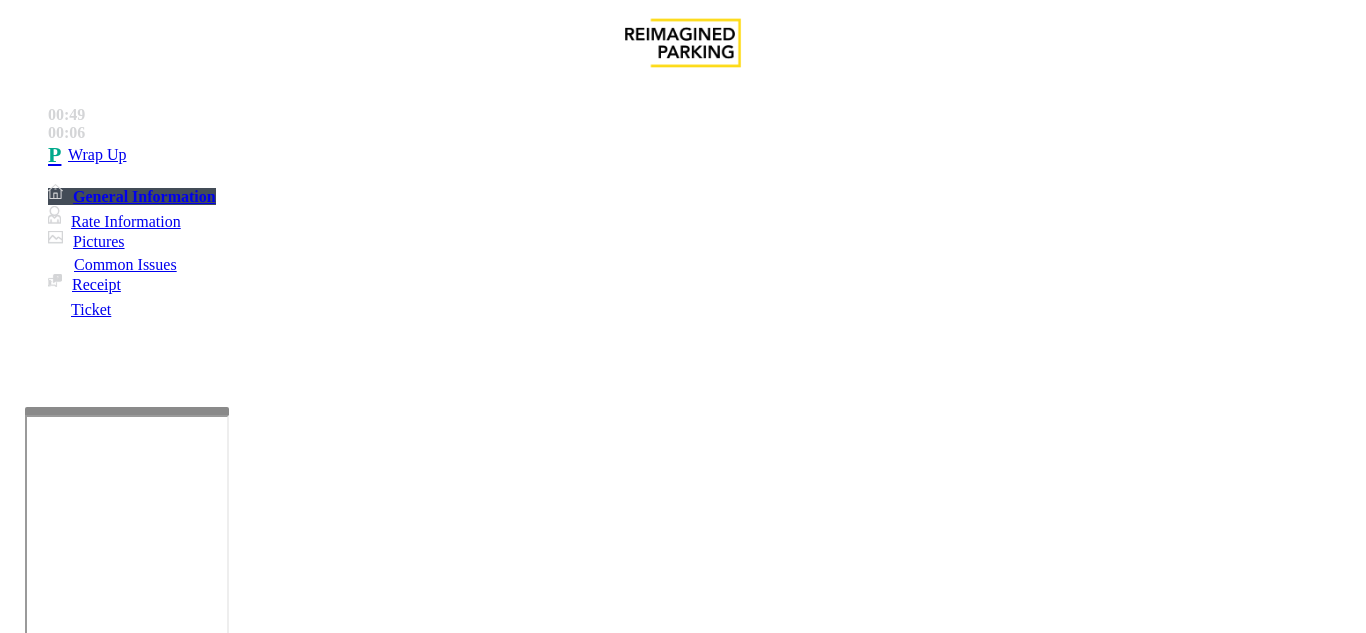 scroll, scrollTop: 244, scrollLeft: 0, axis: vertical 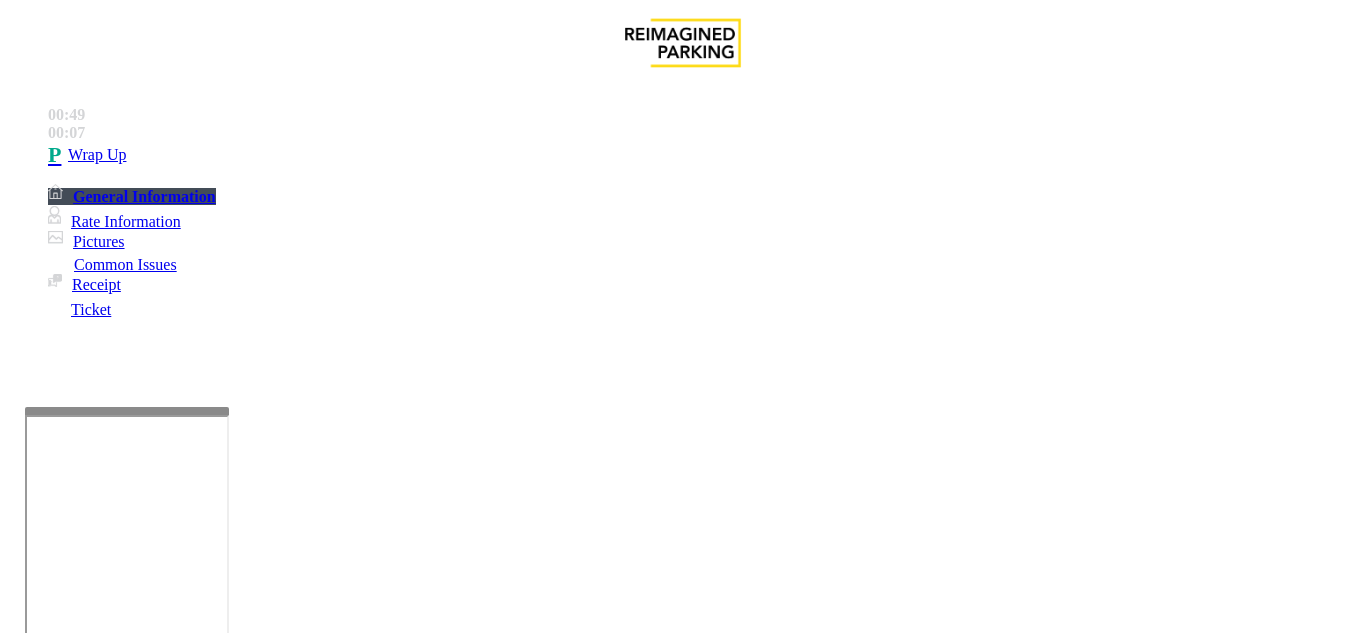 click at bounding box center (221, 1642) 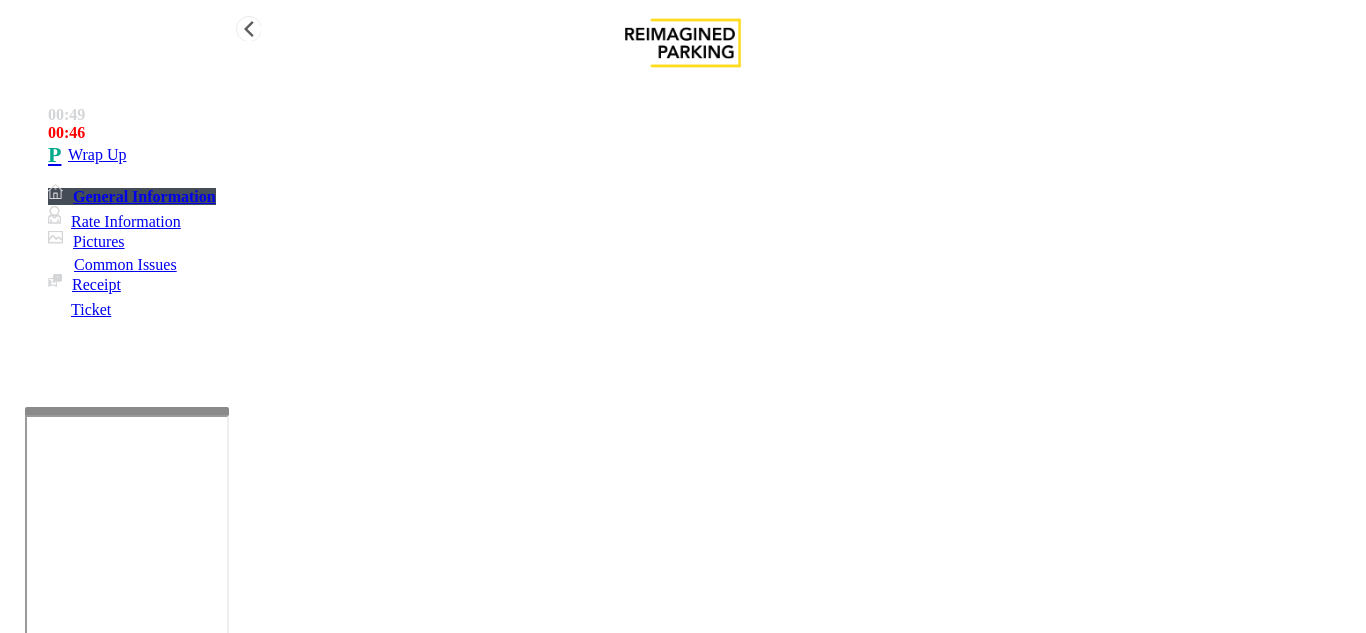 type on "**********" 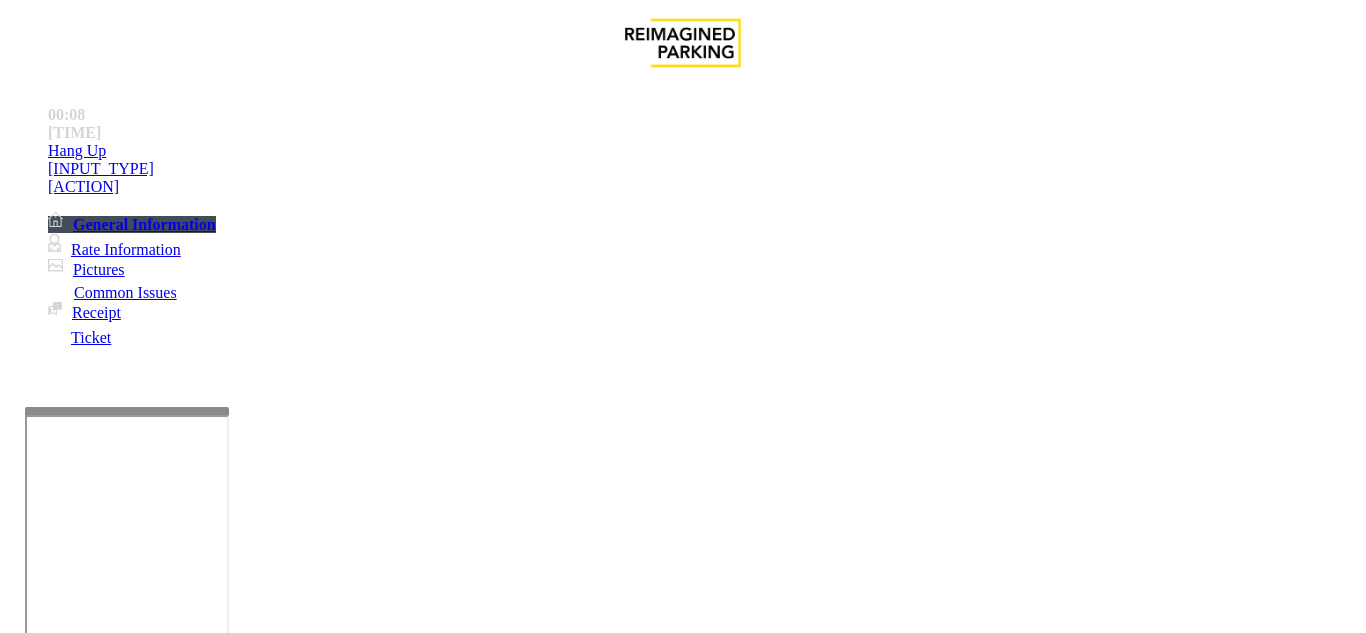 scroll, scrollTop: 1700, scrollLeft: 0, axis: vertical 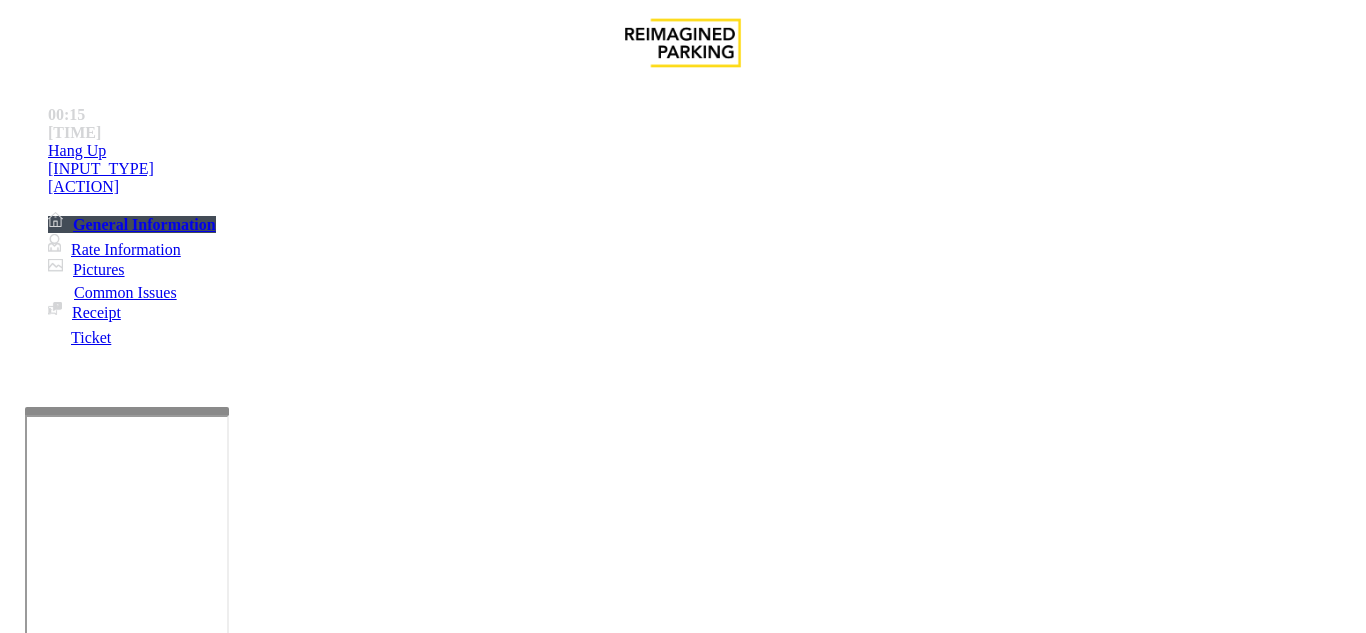 drag, startPoint x: 831, startPoint y: 178, endPoint x: 732, endPoint y: 185, distance: 99.24717 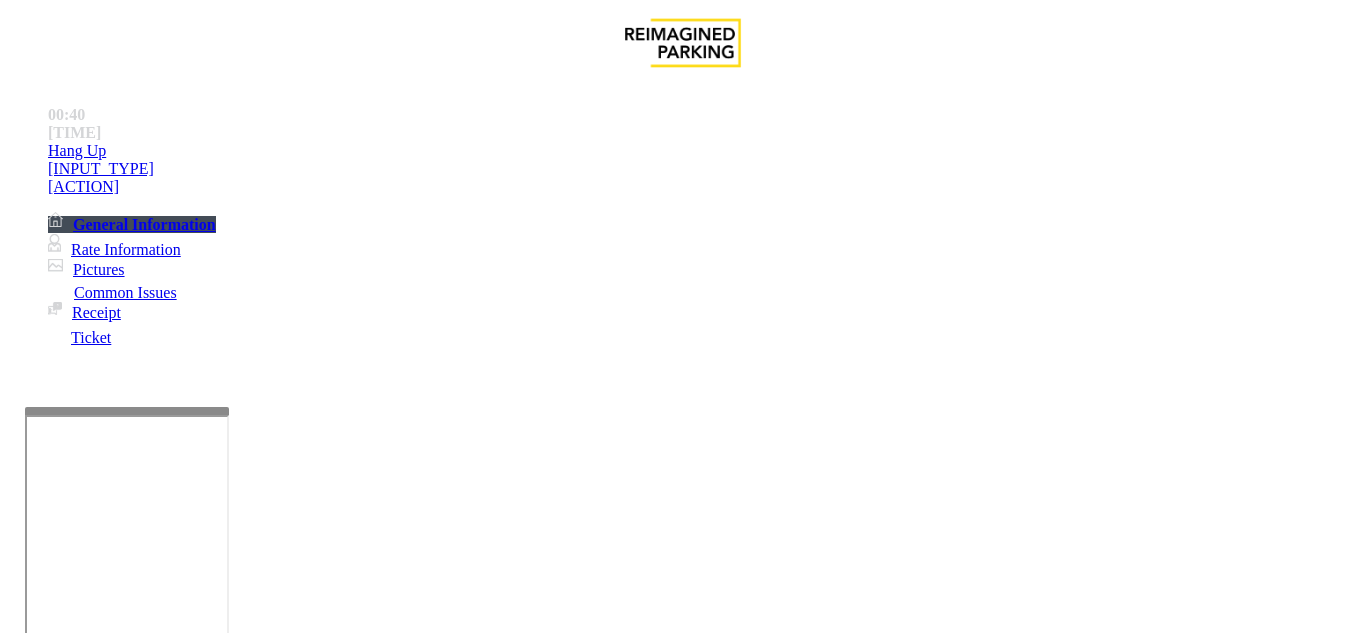 click on "Monthly Issue" at bounding box center [268, 1286] 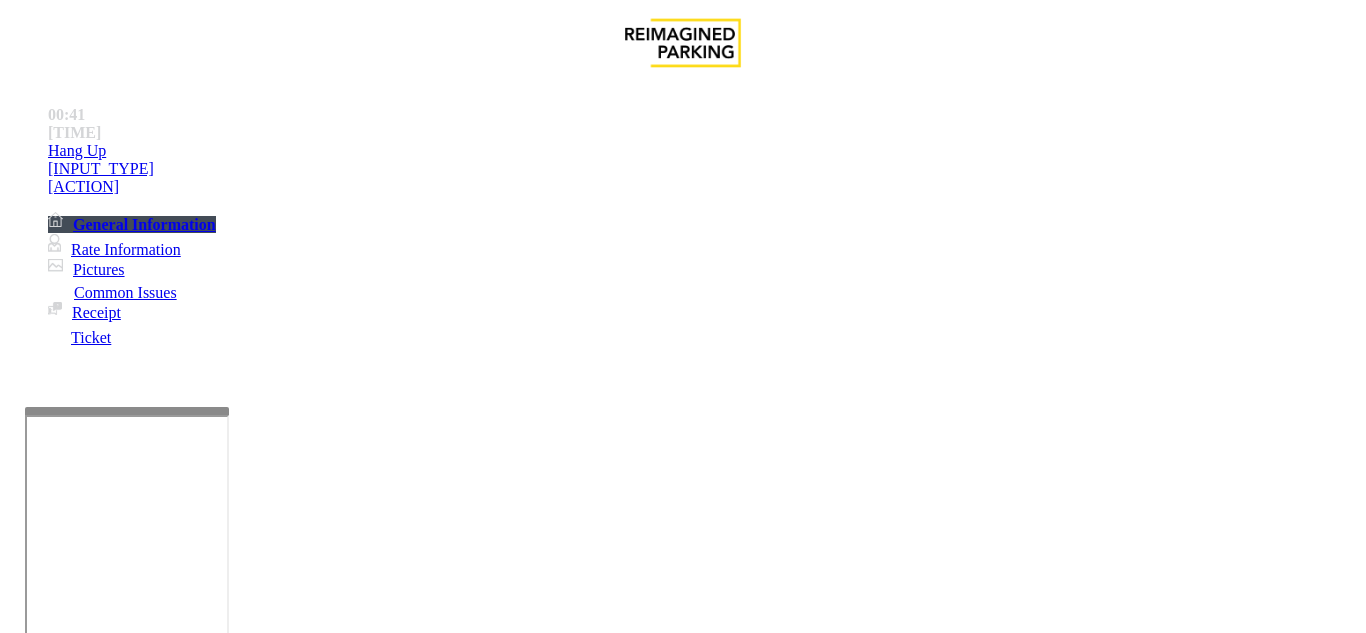 click on "Passback" at bounding box center (165, 1286) 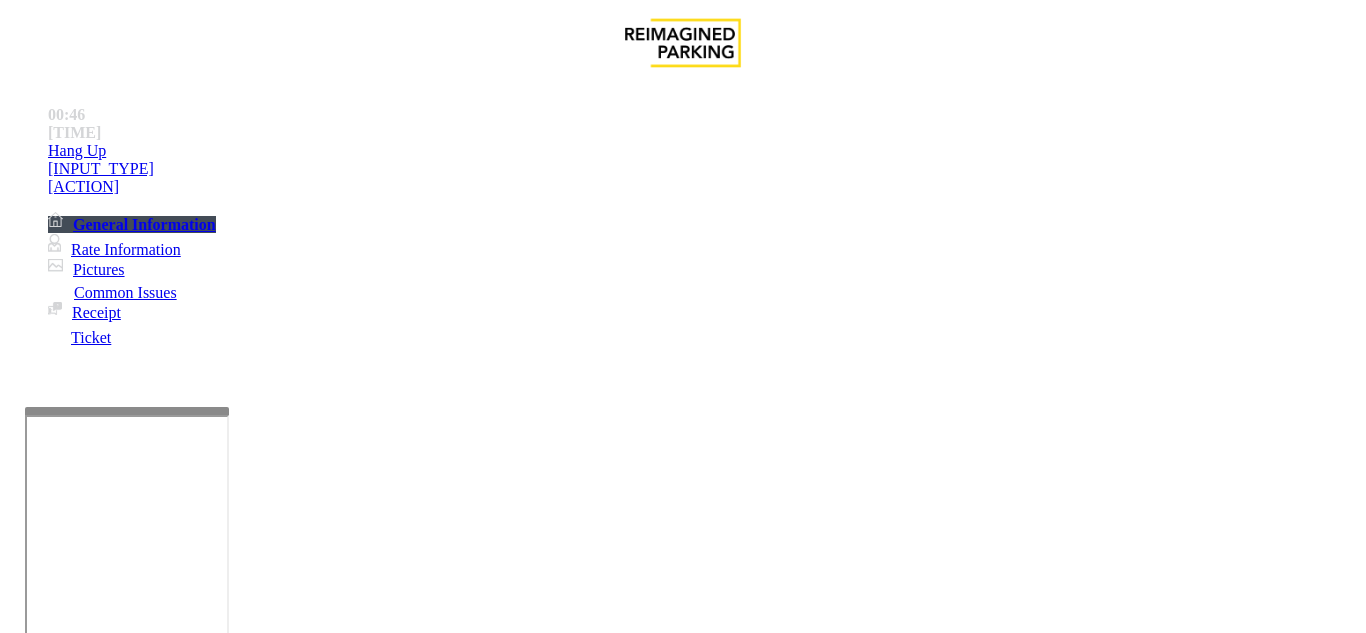 click at bounding box center (96, 1308) 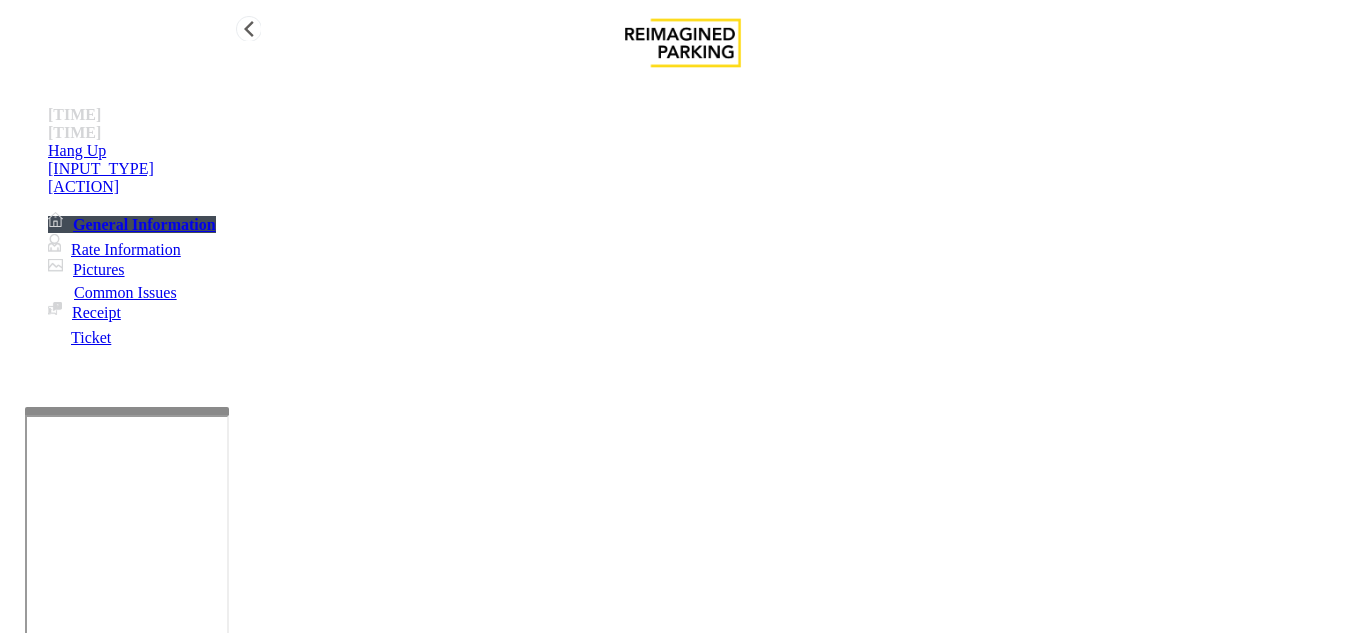 type on "****" 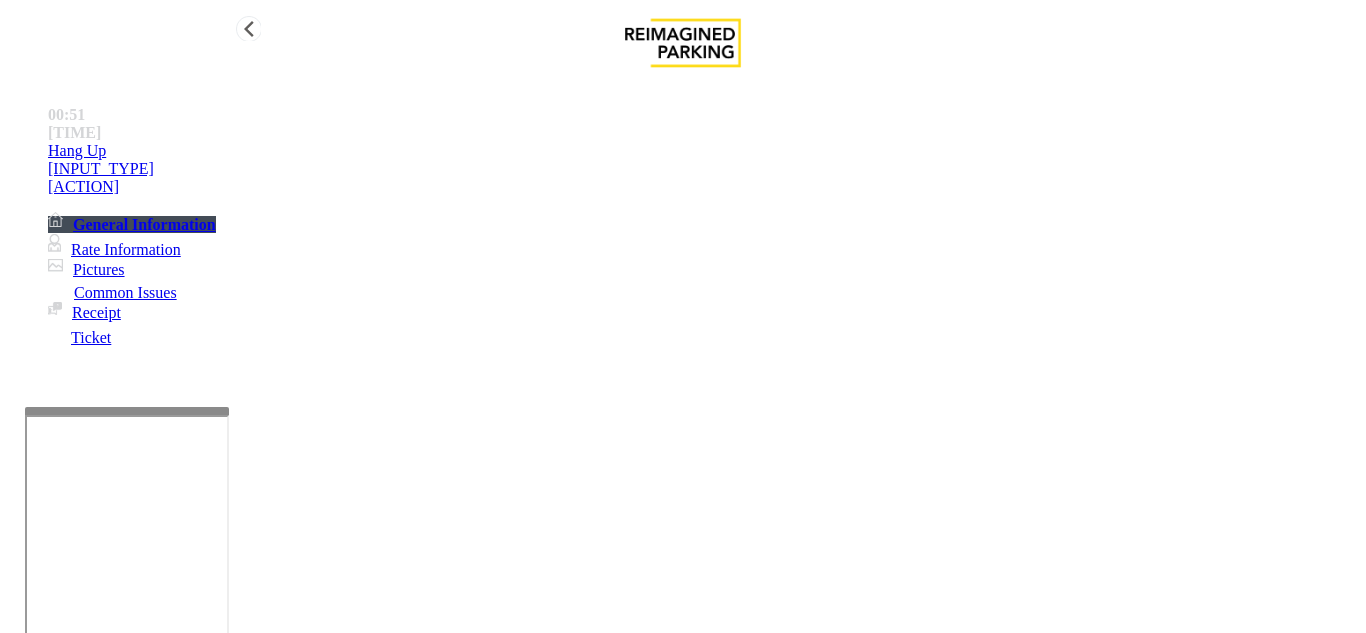 click on "Hang Up" at bounding box center [77, 151] 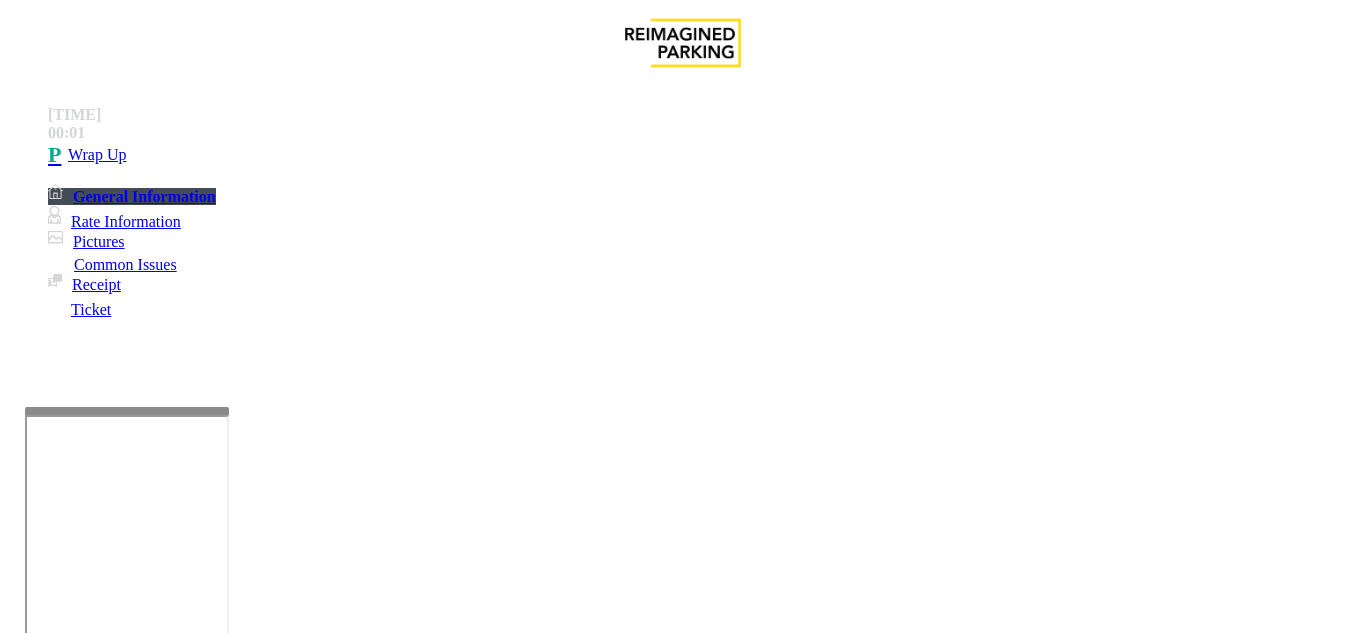 click at bounding box center [96, 1308] 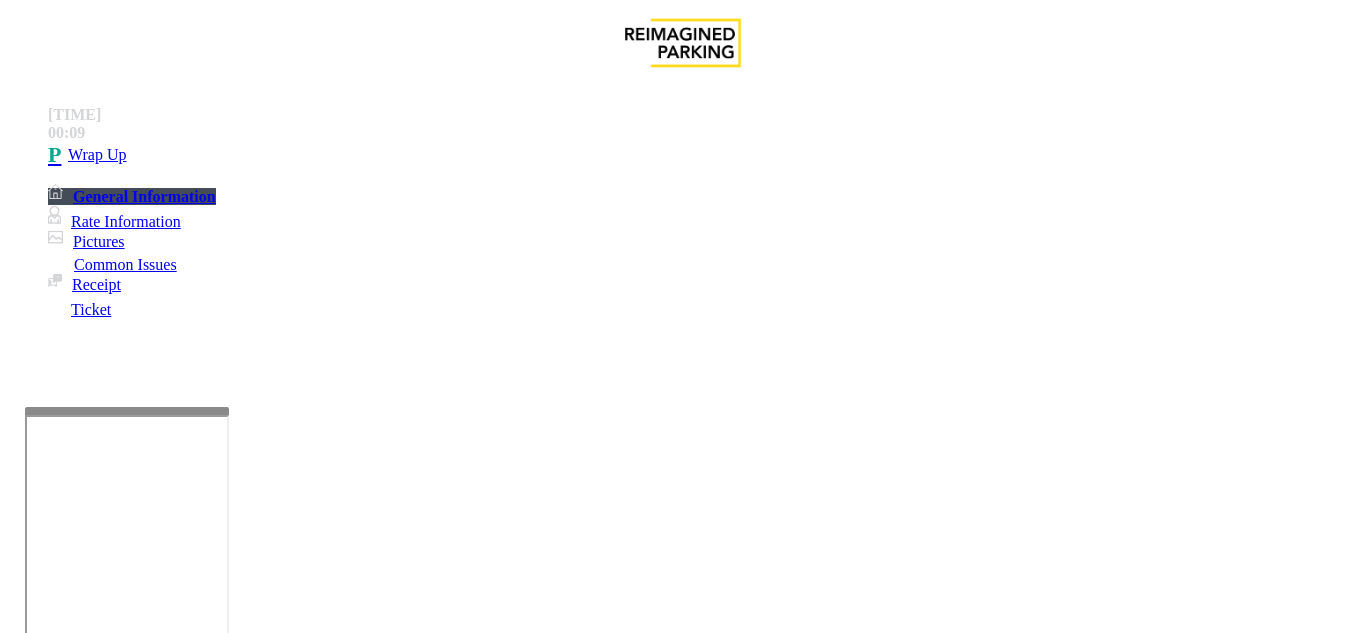 type on "*******" 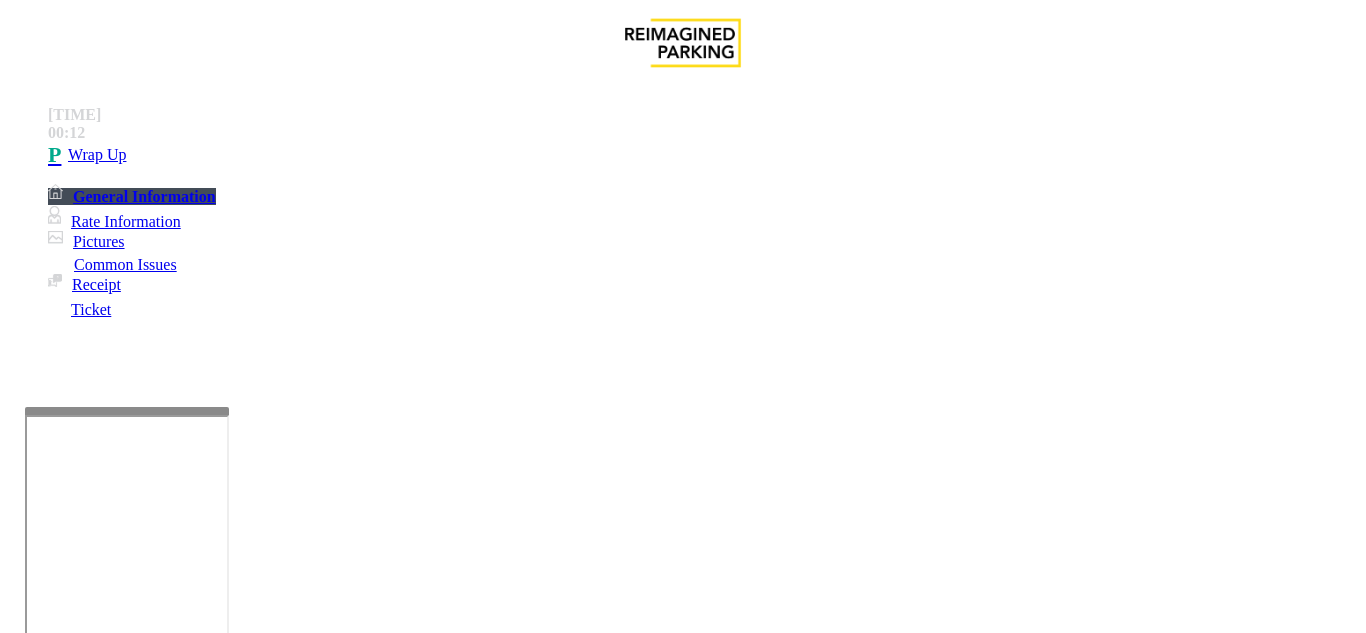 click at bounding box center [221, 1588] 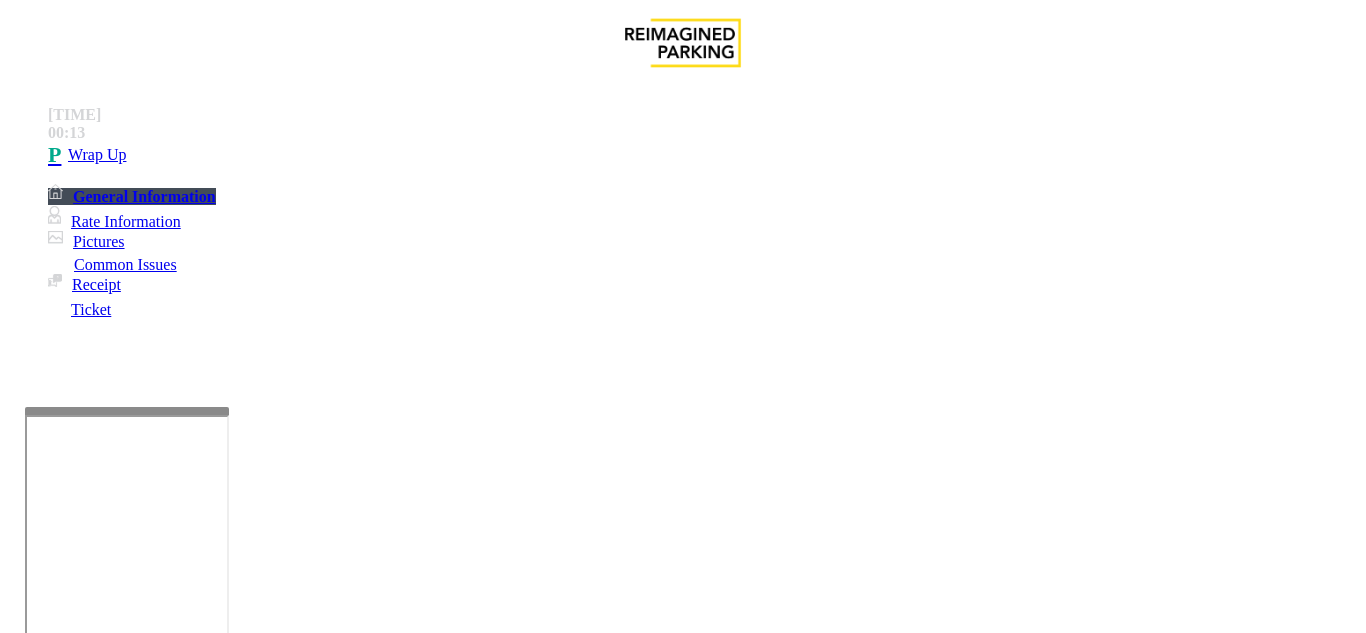 drag, startPoint x: 267, startPoint y: 176, endPoint x: 369, endPoint y: 187, distance: 102.59142 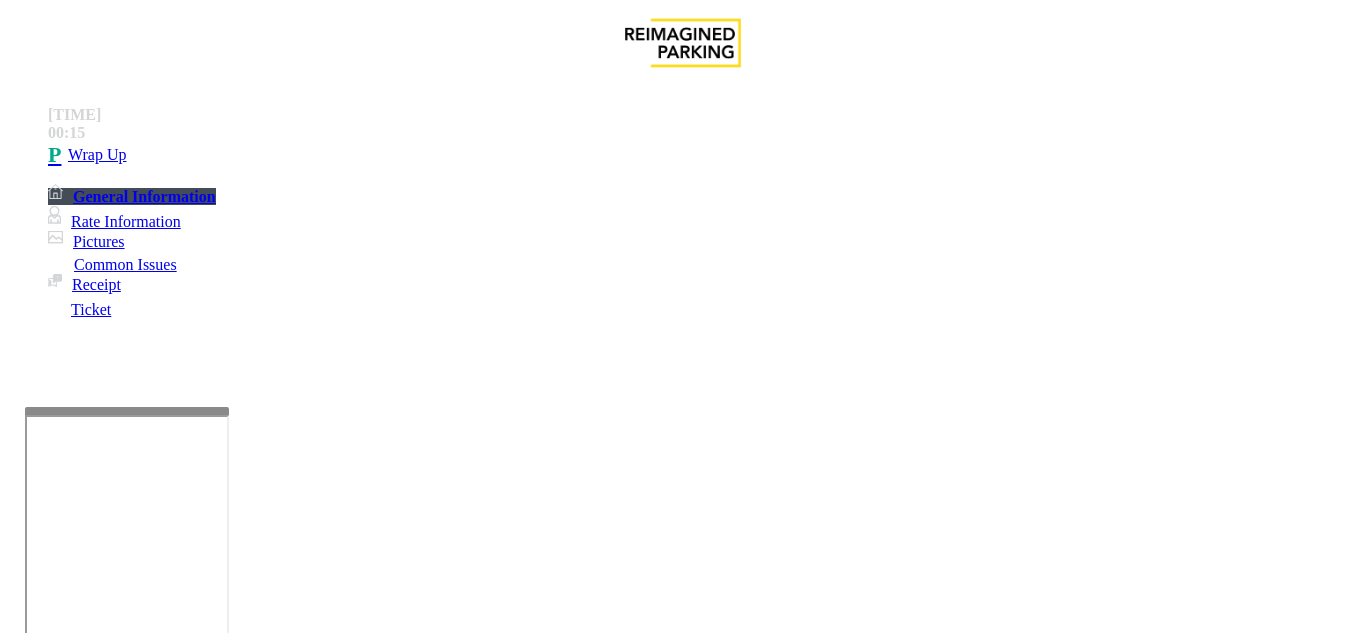 scroll, scrollTop: 300, scrollLeft: 0, axis: vertical 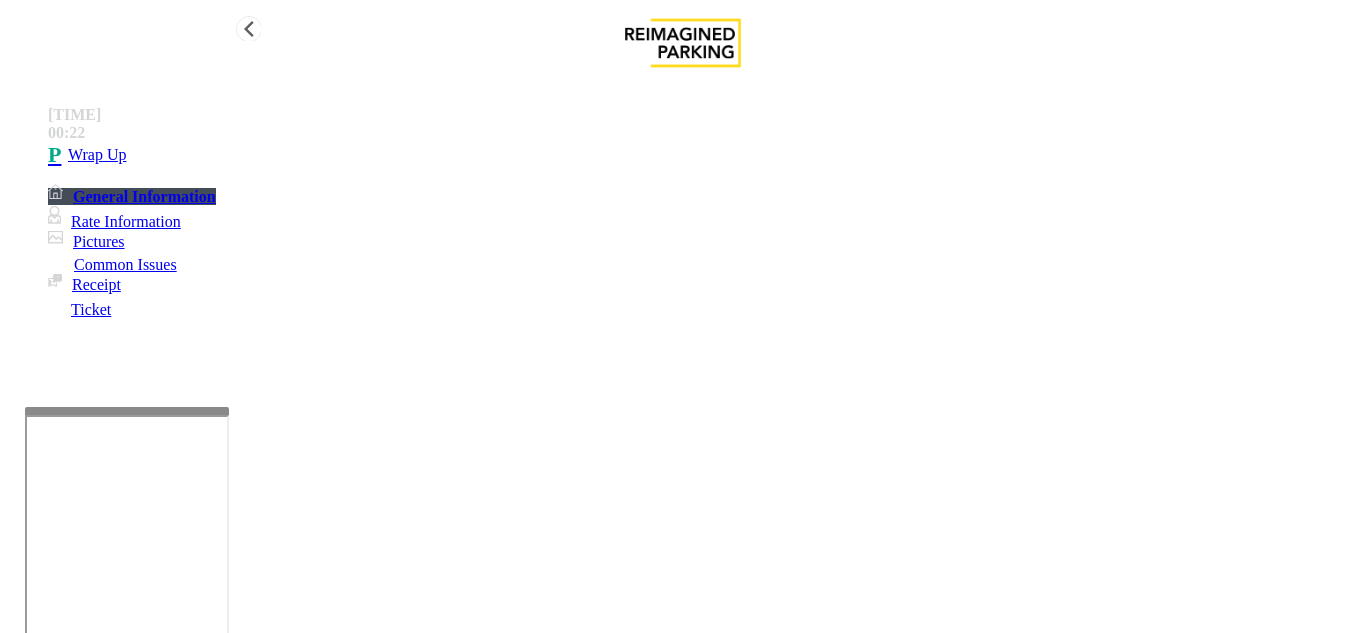 type on "**********" 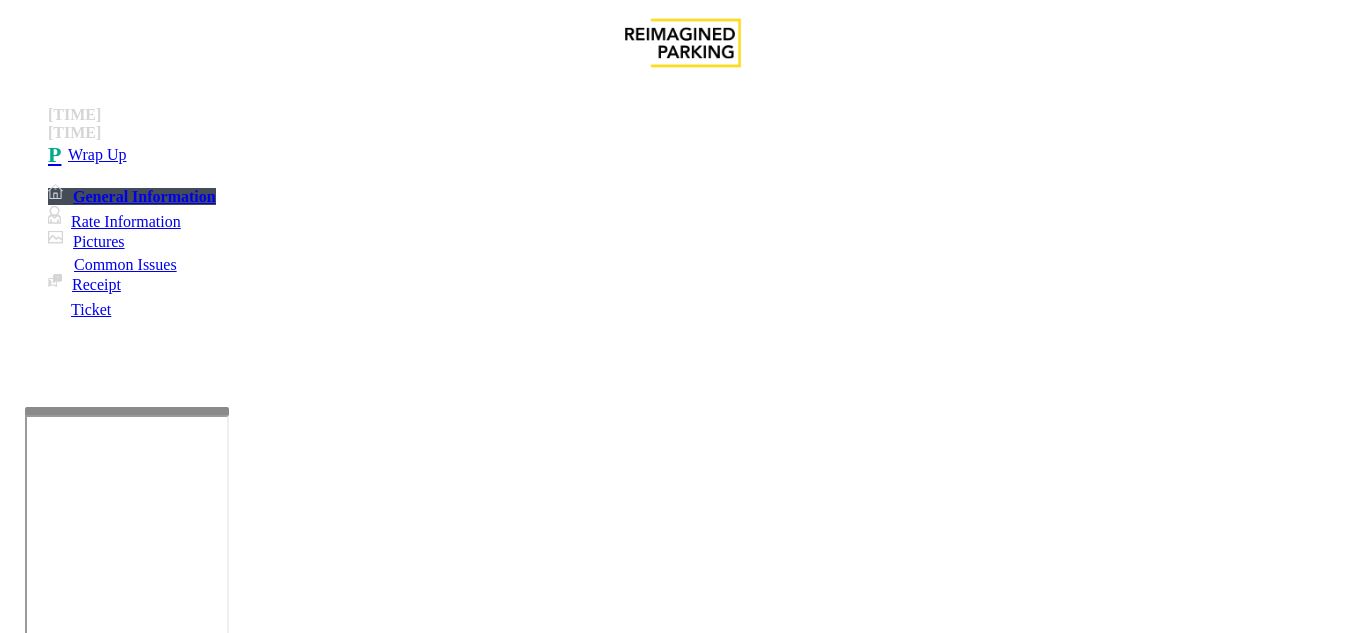 click on "Intercom Issue/No Response" at bounding box center [929, 1286] 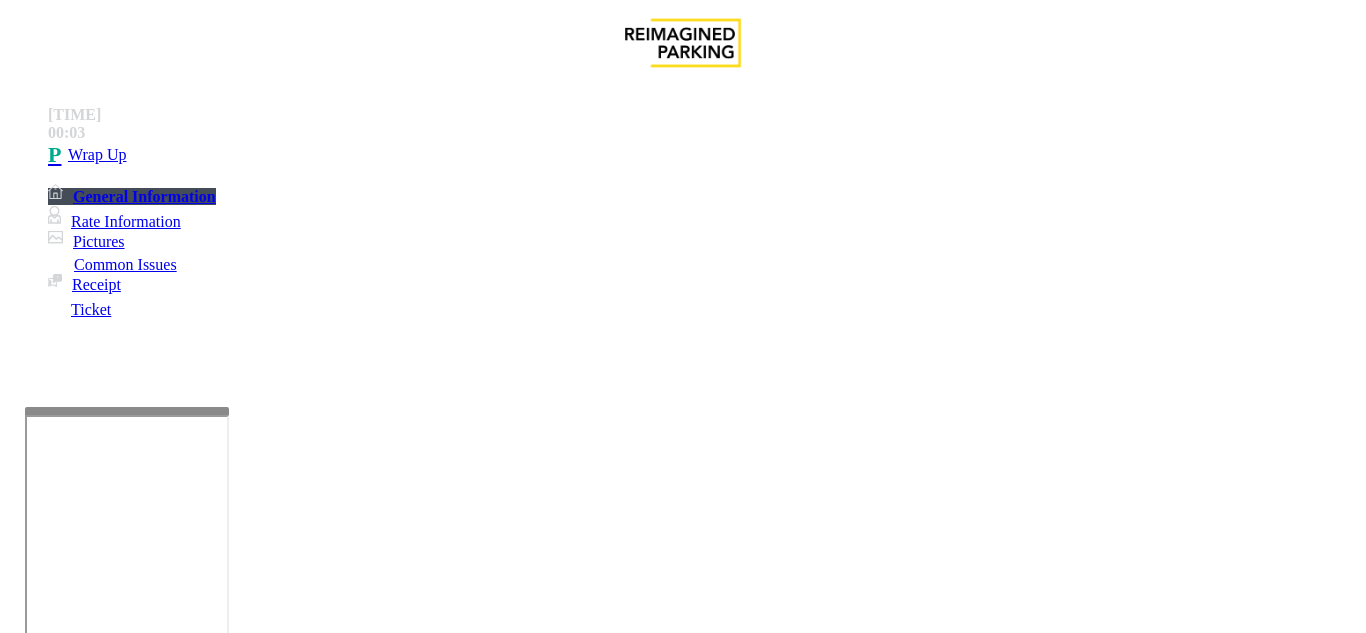 click on "Call dropped" at bounding box center (546, 1286) 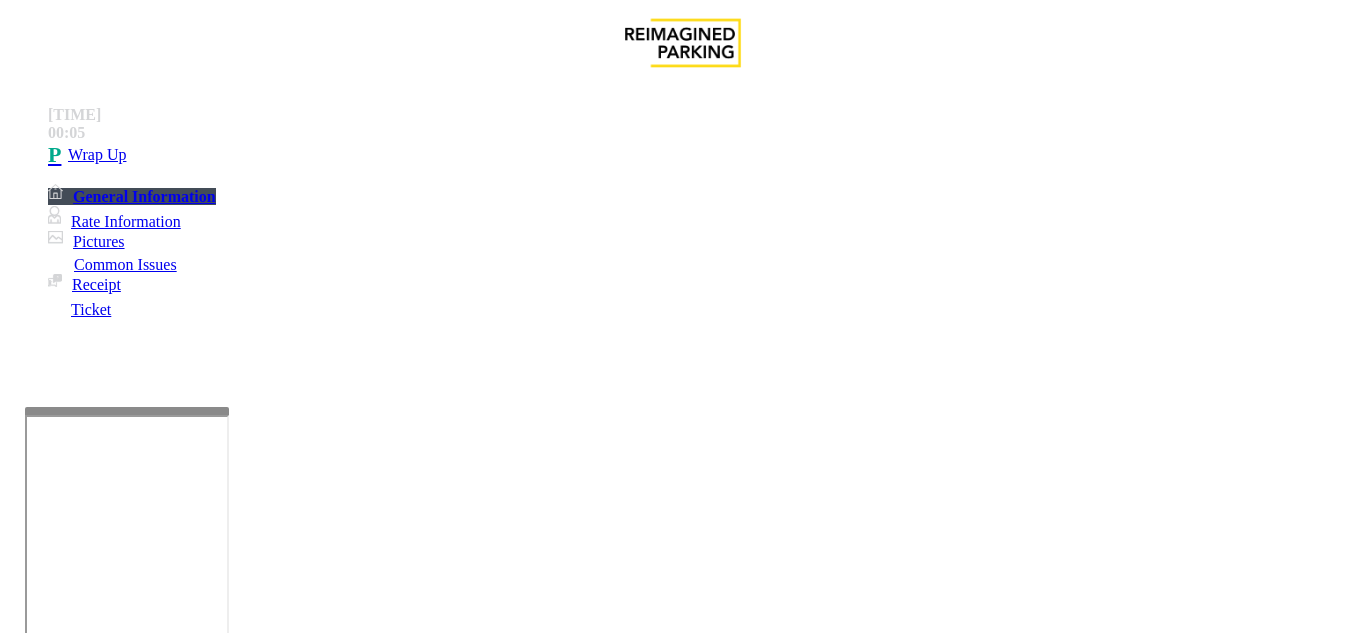 drag, startPoint x: 276, startPoint y: 184, endPoint x: 411, endPoint y: 181, distance: 135.03333 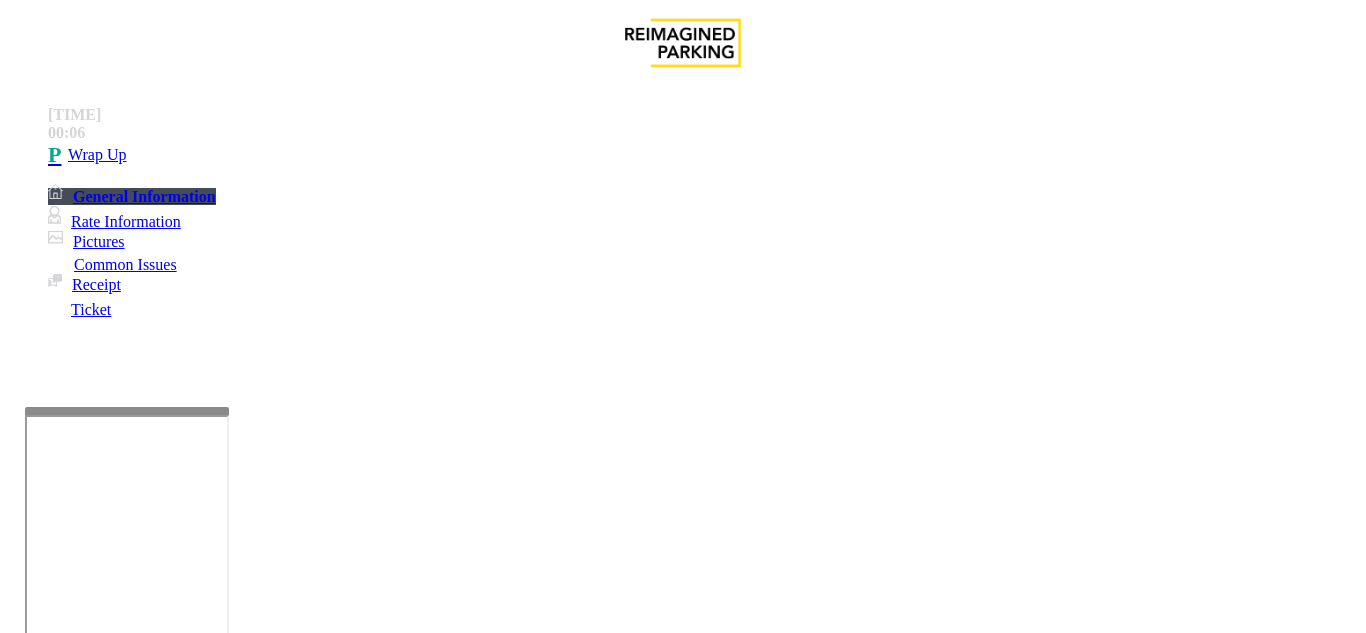 type on "**********" 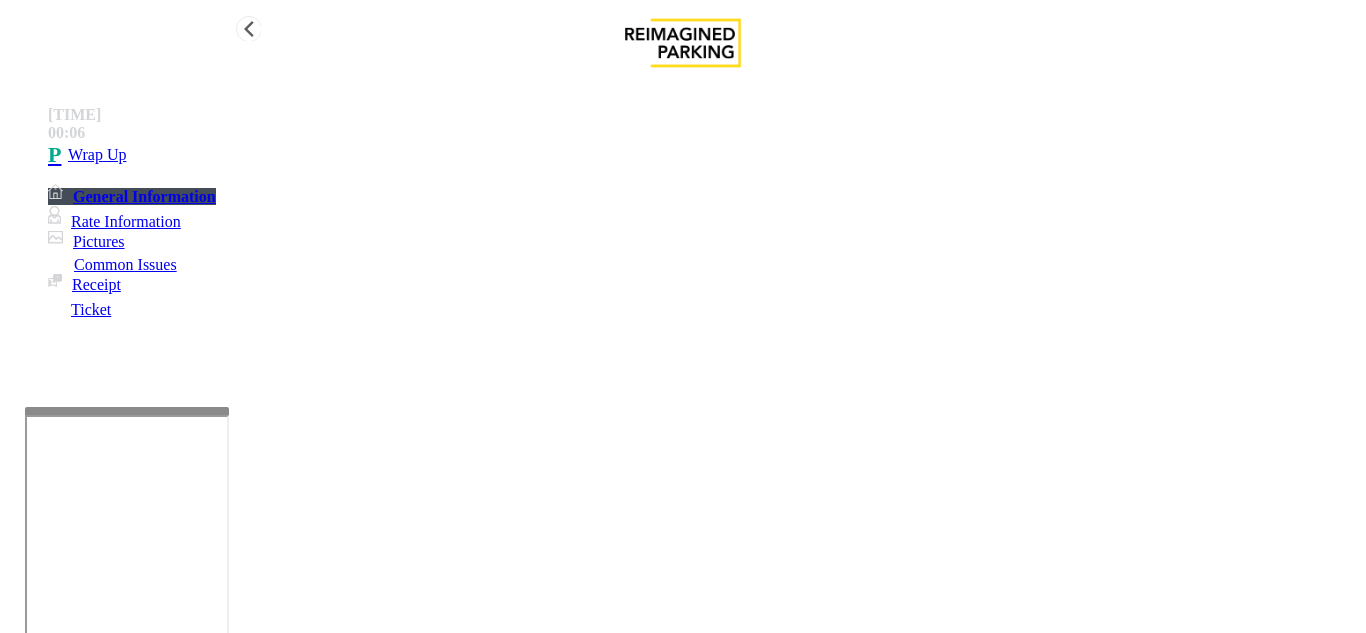 click on "Wrap Up" at bounding box center (703, 155) 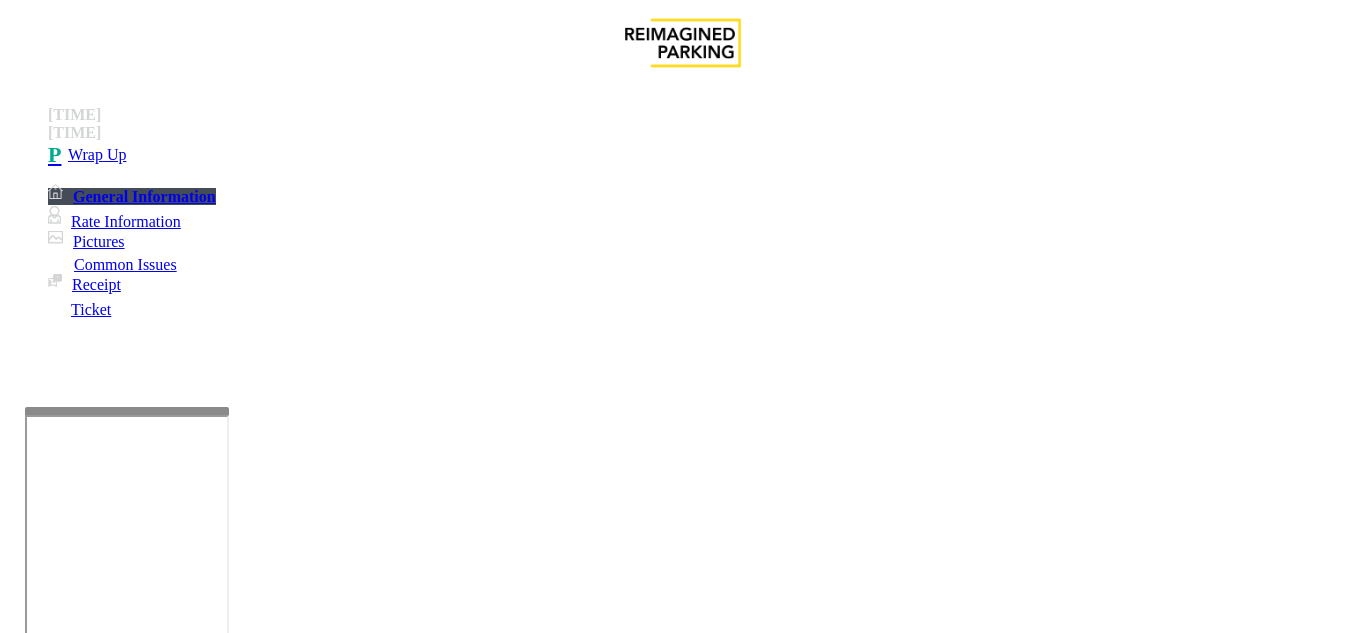 click on "Intercom Issue/No Response" at bounding box center (929, 1286) 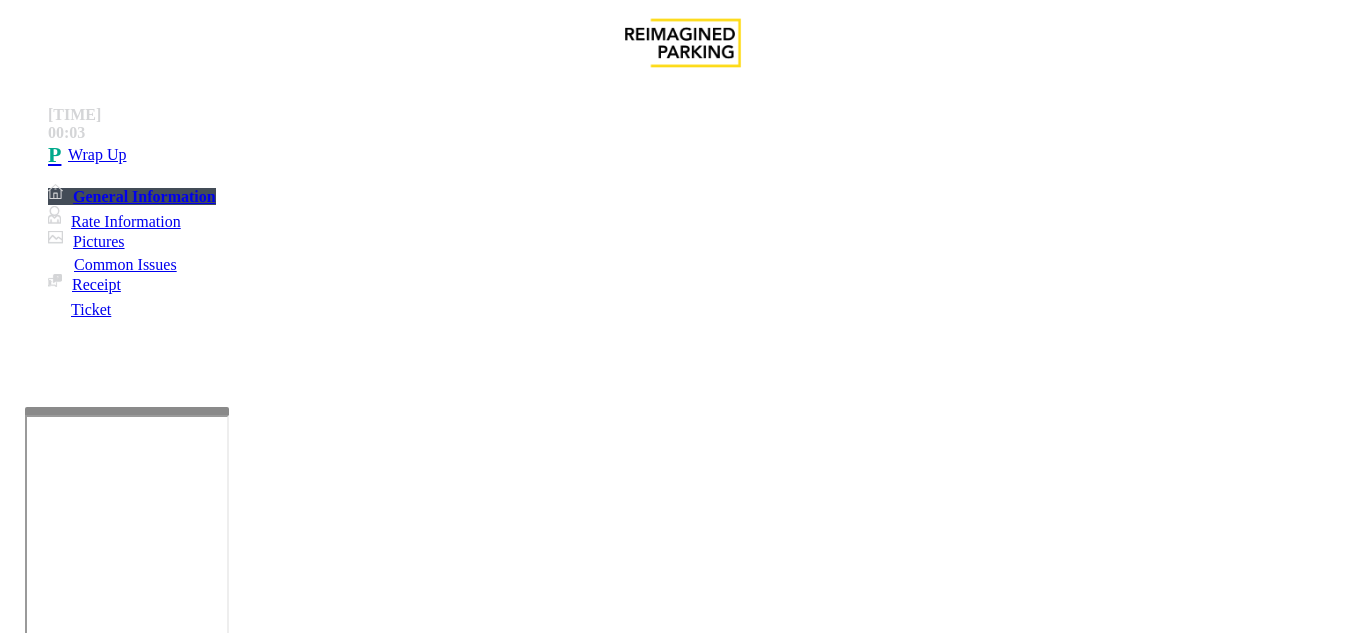 click on "Call dropped" at bounding box center (546, 1286) 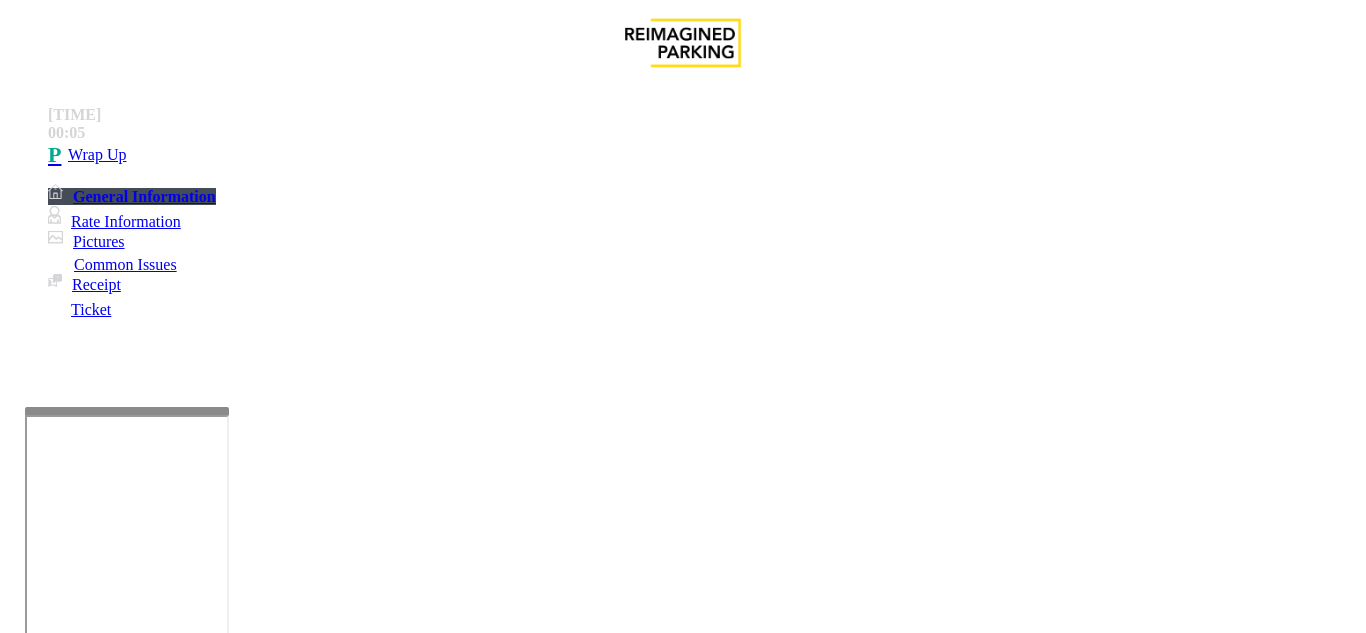 drag, startPoint x: 273, startPoint y: 186, endPoint x: 426, endPoint y: 193, distance: 153.16005 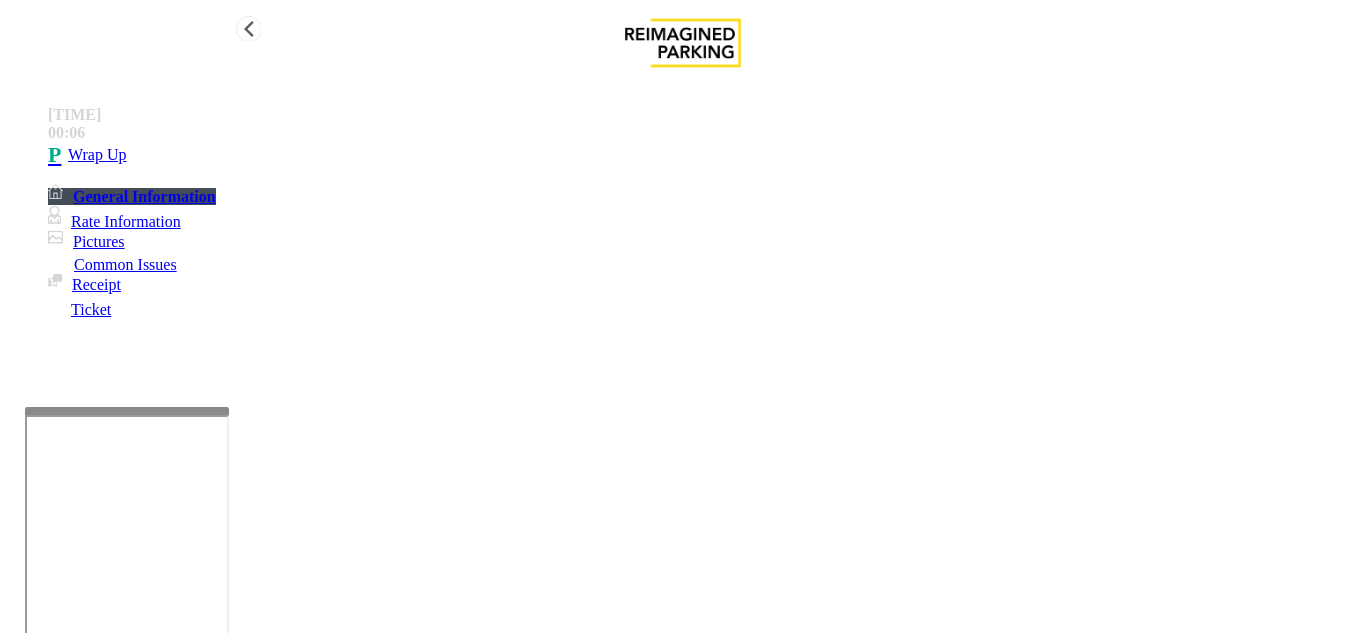 type on "**********" 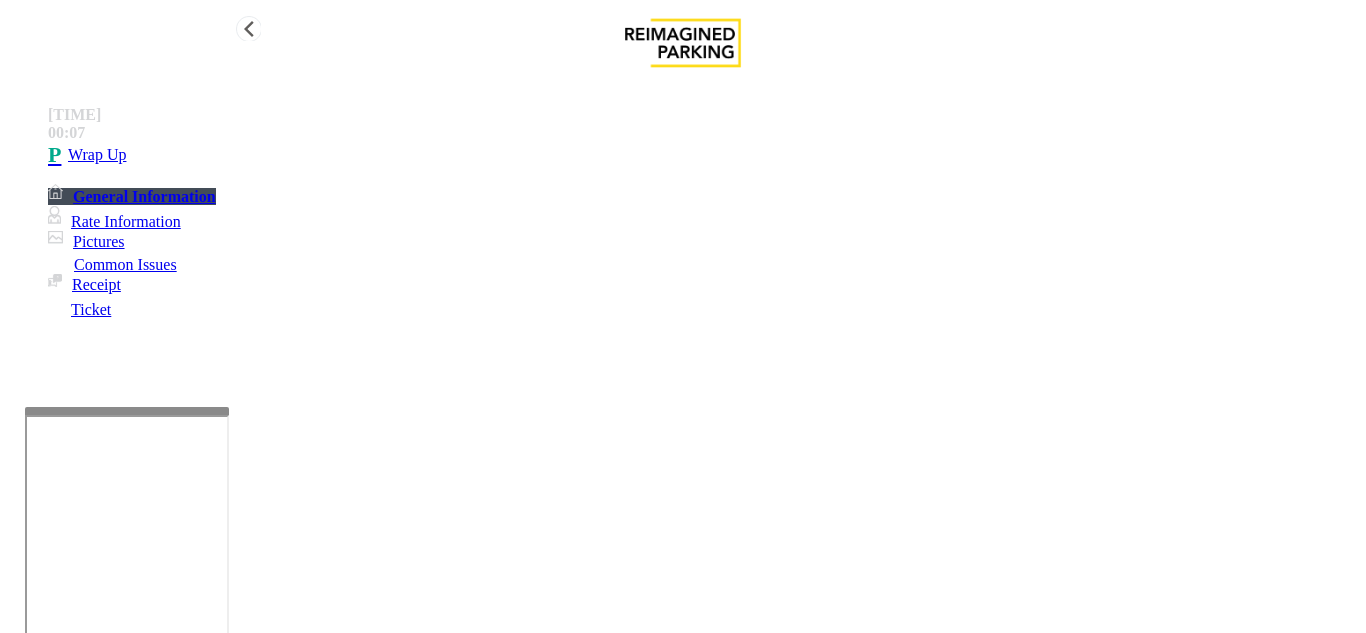 click on "Wrap Up" at bounding box center (703, 155) 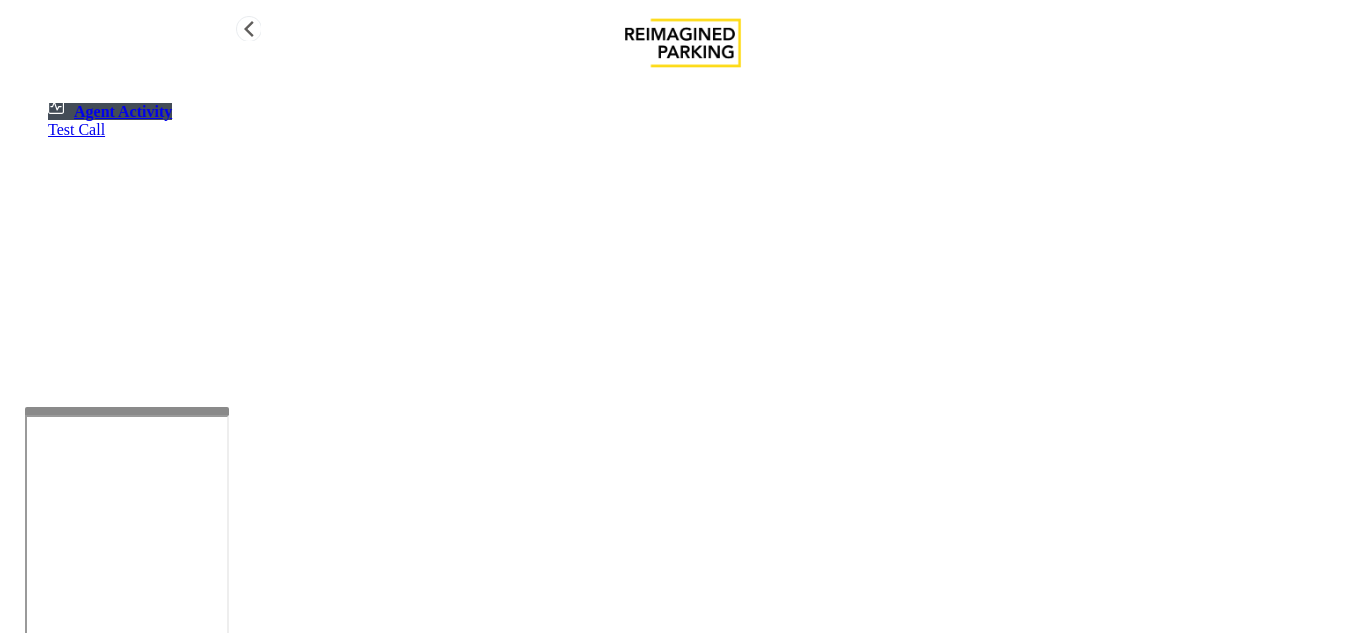 click at bounding box center [79, 1317] 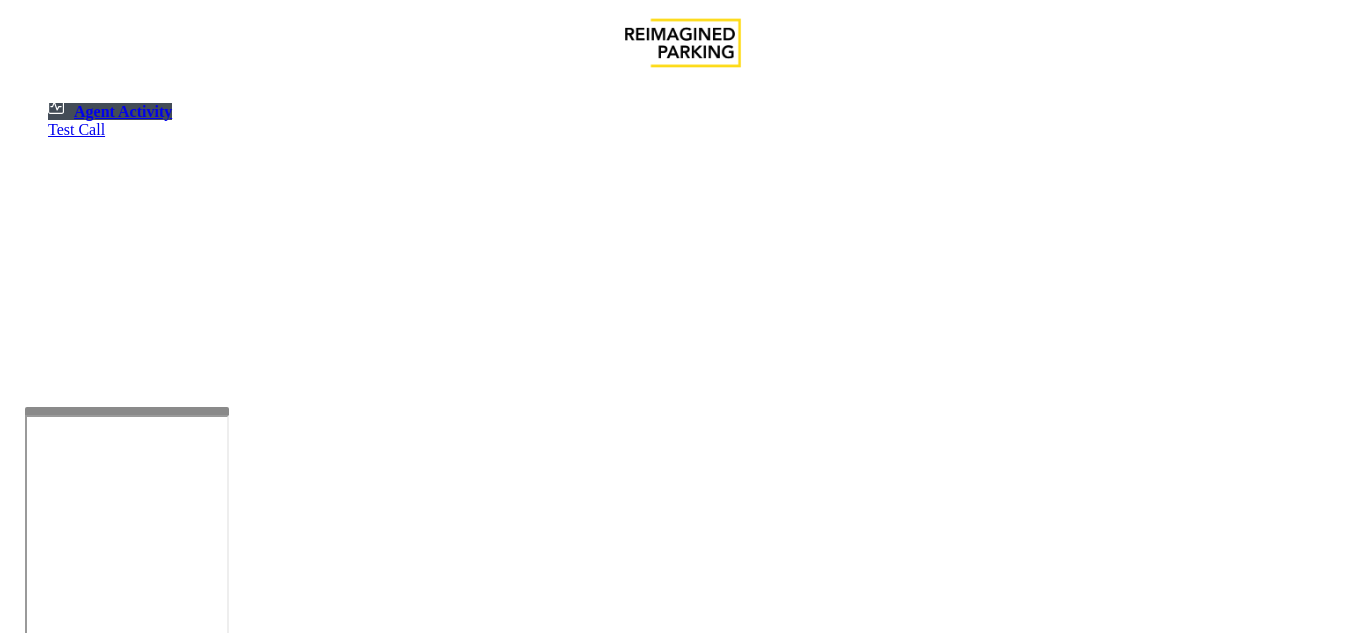 click on "Select location × Select Clear Select Lot Number Location Name Address R86-52 Filmore Garage (R390) 175 Milwaukee Street, Denver, CO R86-23 BCC Garage (Also known as ANB Garage) (R390)  3033 East 1st Avenue, Denver, CO R84-1 University Park Airport (R390) 2493 Fox Hill Road, State College, PA R73-1 Montrose Regional Airport (390) 2100 Airport Road, Montrose, CO R4-1 Lafayette Regional Airport (R390) 200 Terminal Drive, Lafayette, LA R31-35 Sunset Corporate Campus (R390) 13920 Southeast Eastgate Way, Bellevue, WA R31-3 Bell Street Garage (R390) 2323 Elliott Avenue, Seattle, WA R31-3 Bellevue Technology Center (R390) 2125 158th Court Northeast, Bellevue, WA R31-1 Meydenbauer Center (MBC)(R390) 11100 Northeast 6th Street, Bellevue, WA R30-259 Cherry Hill (R390) 511 16th Avenue, Seattle, WA R30-259 First (1st) Hill Medical Pavilion (R390) 1124 Columbia Street, Seattle, WA R30-216 G2 Garage (R390) 5601 6th Avenue South, Seattle, WA R30-204 Pacific Tower West Garage (R390) 1200 12th Avenue South, Seattle, WA R21-1" at bounding box center [683, 2768] 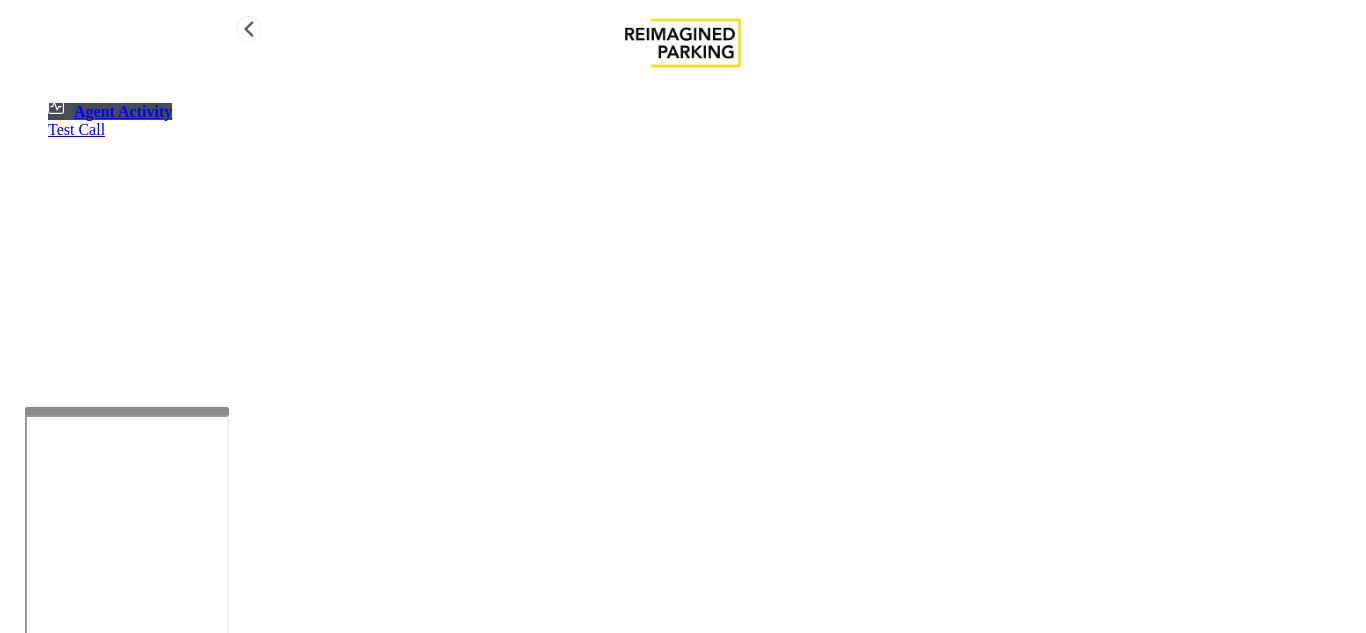 click on "Agent Activity" at bounding box center [110, 111] 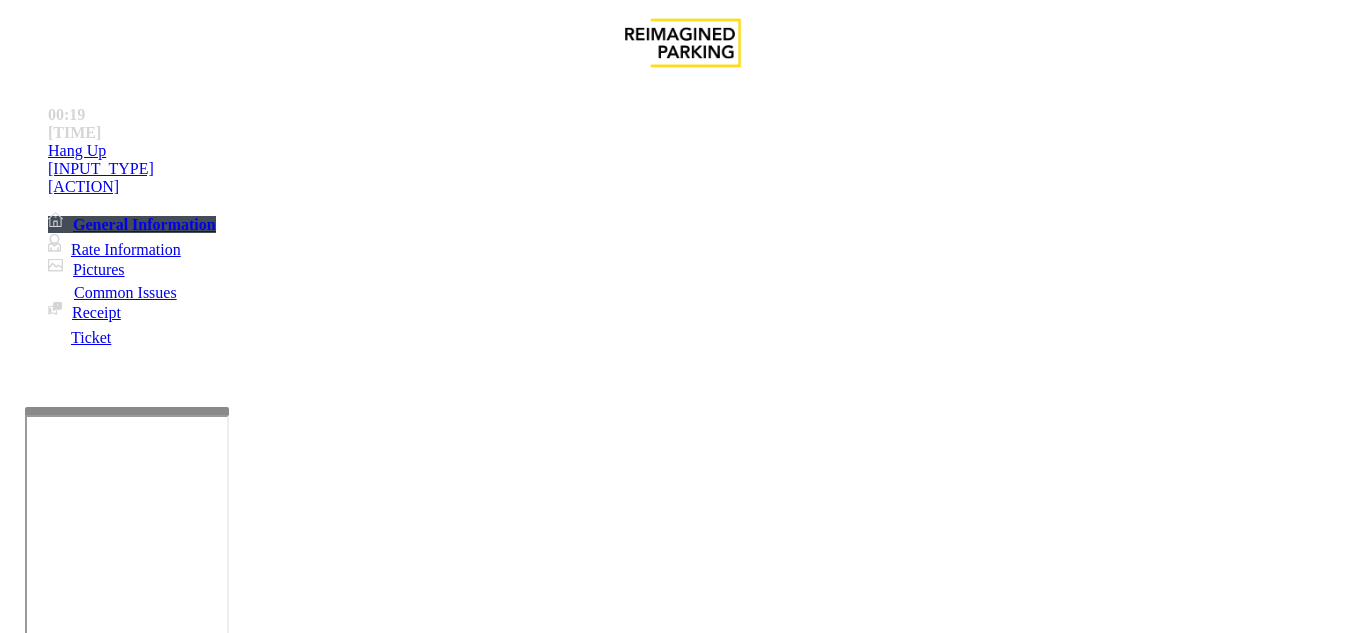 scroll, scrollTop: 1100, scrollLeft: 0, axis: vertical 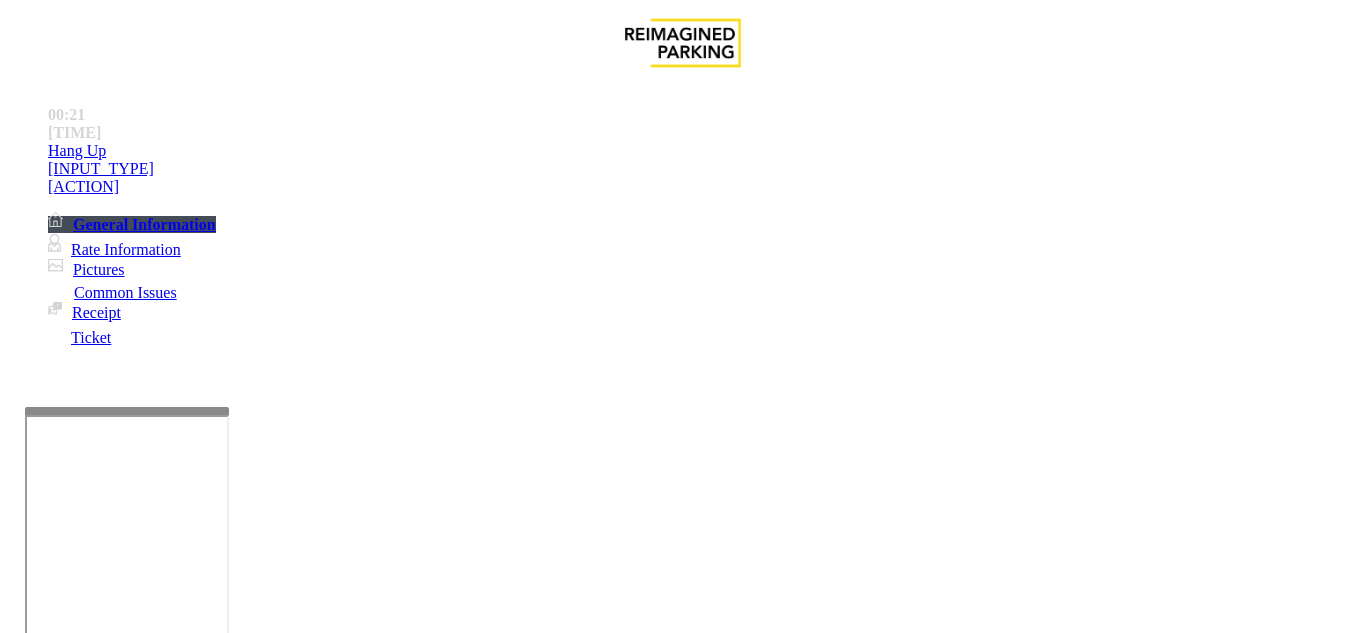 click on "Monthly Issue" at bounding box center (268, 1286) 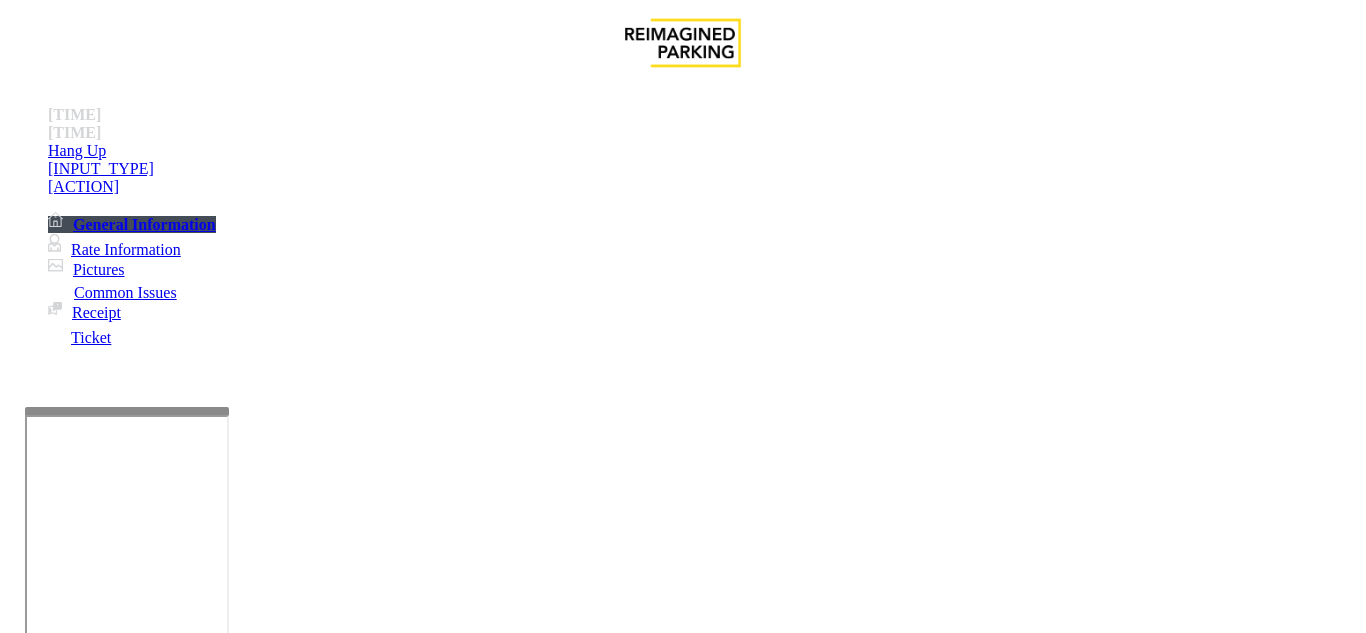 scroll, scrollTop: 700, scrollLeft: 0, axis: vertical 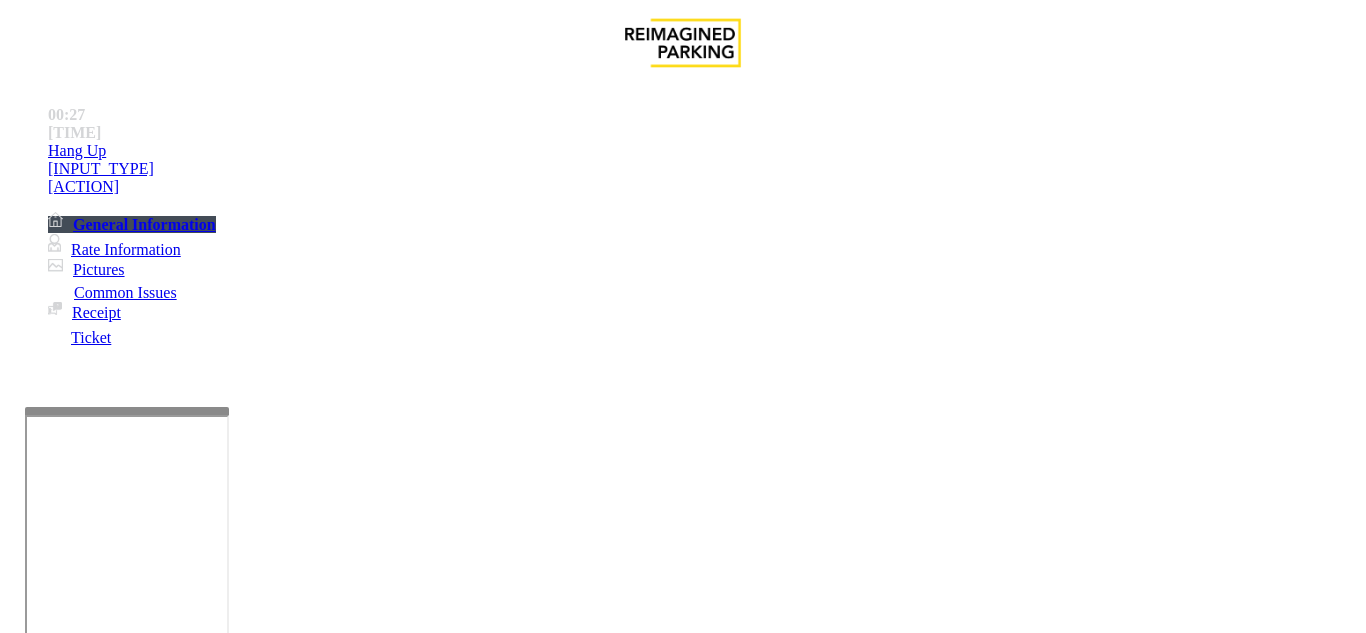 click on "Disabled Card" at bounding box center (78, 1286) 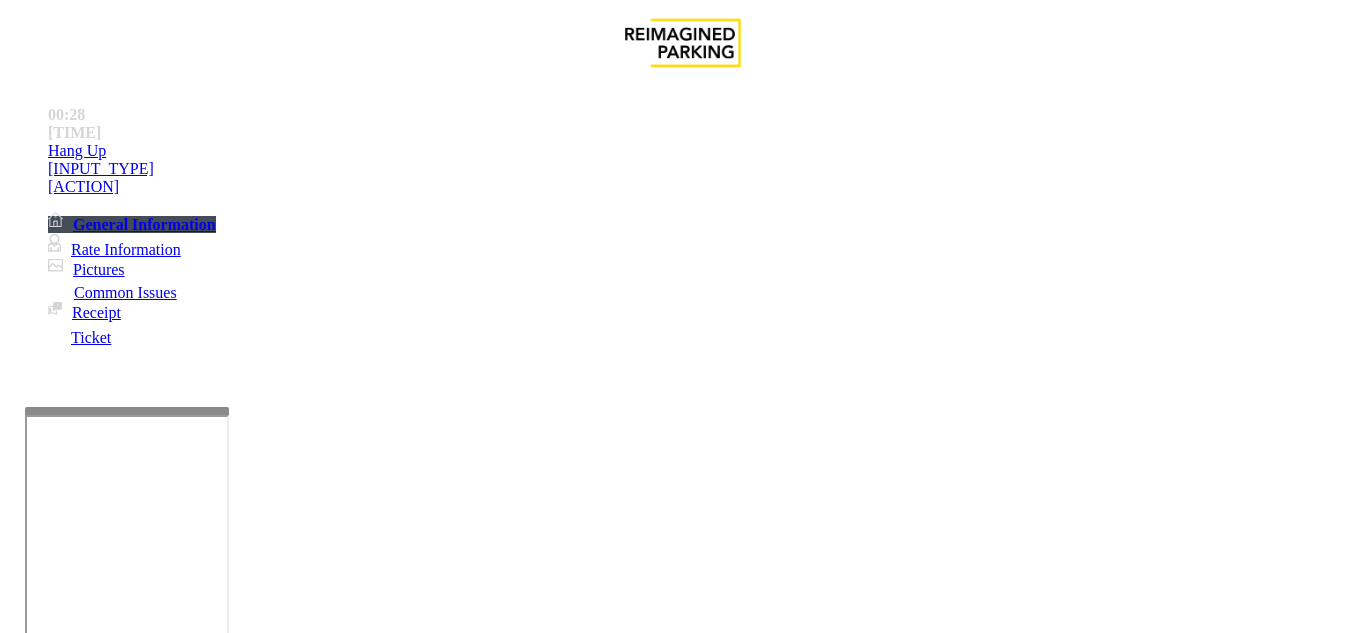 click at bounding box center [96, 1333] 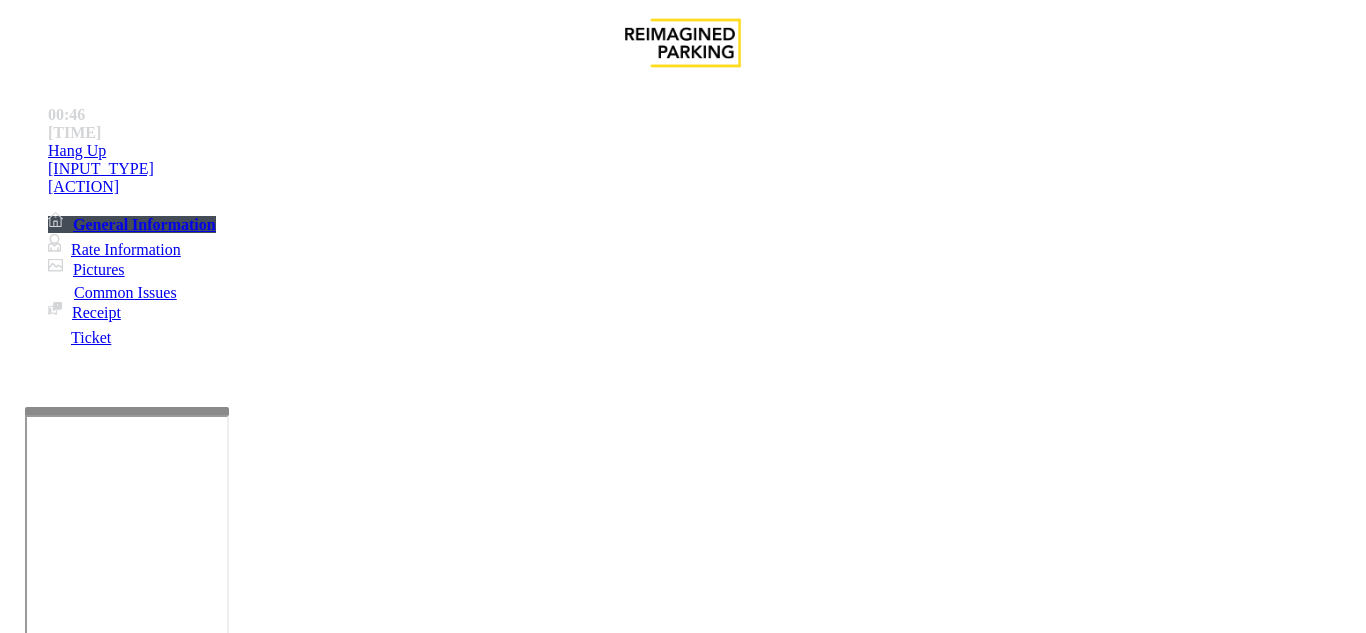 type on "*******" 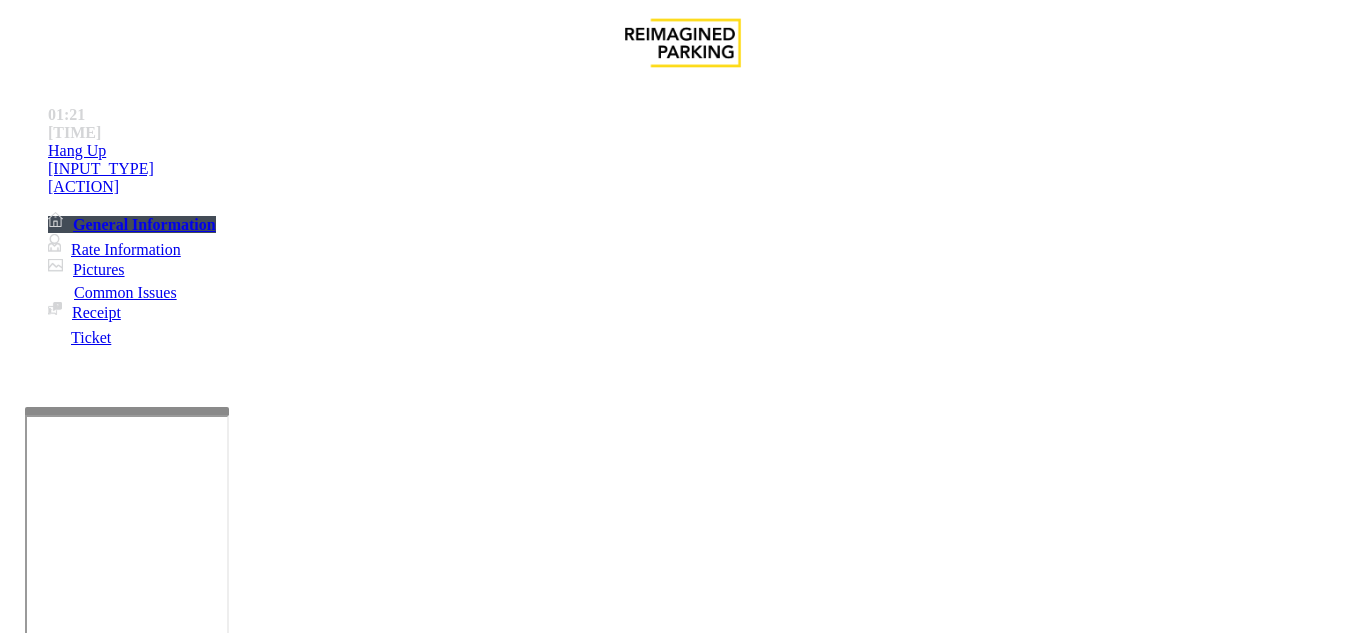 scroll, scrollTop: 500, scrollLeft: 0, axis: vertical 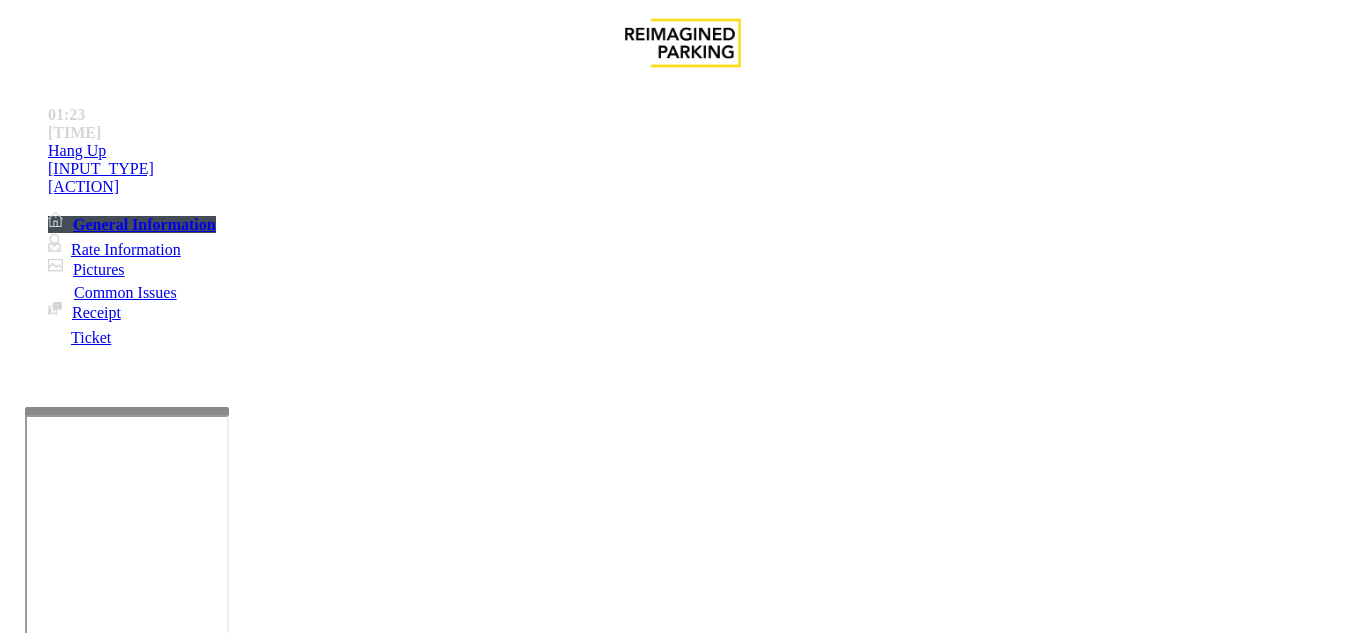click at bounding box center [96, 1333] 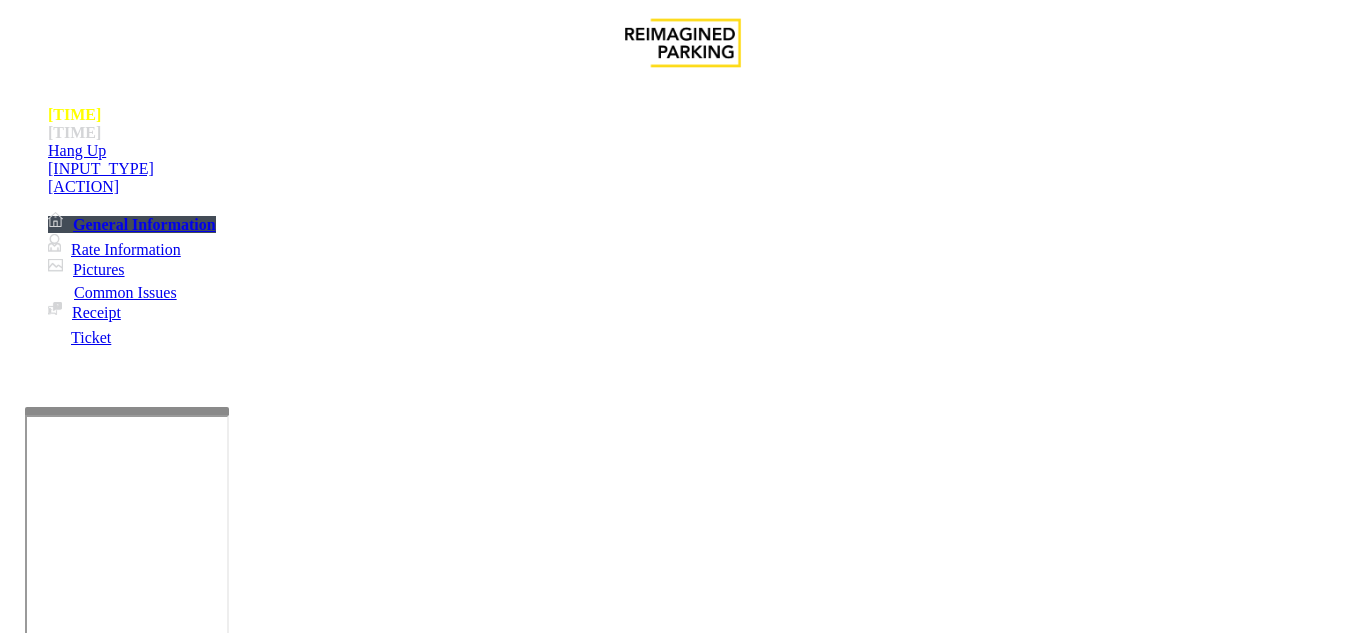 scroll, scrollTop: 300, scrollLeft: 0, axis: vertical 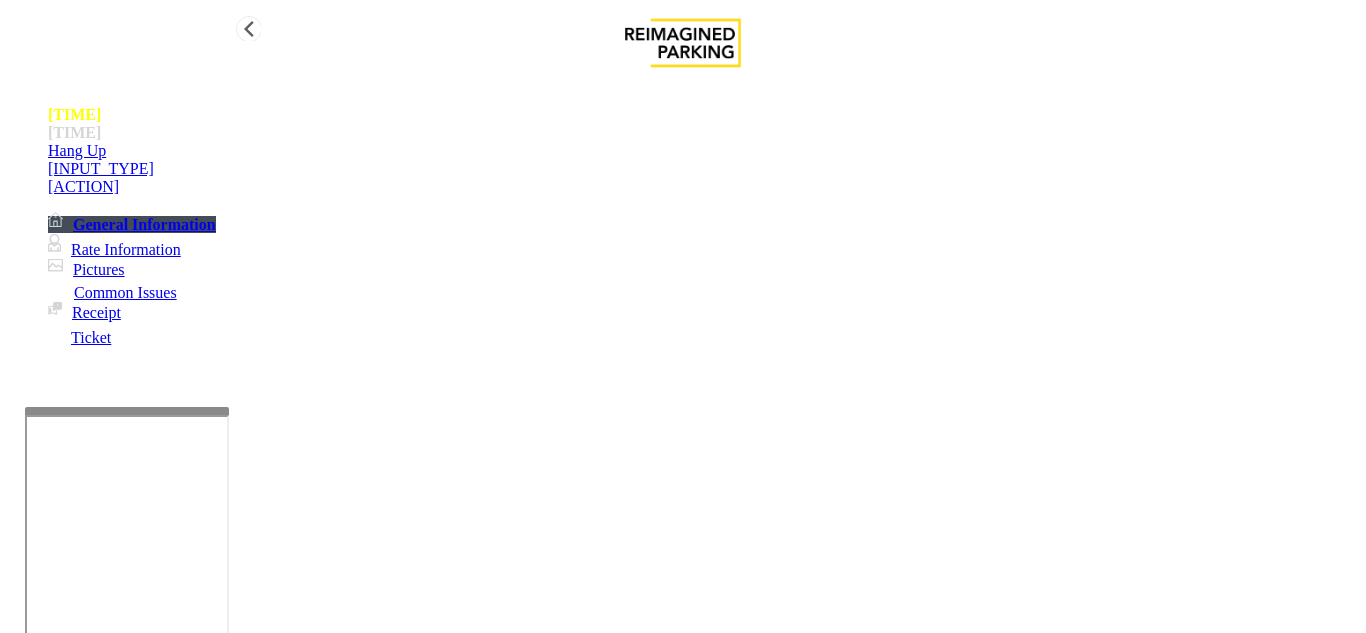 type on "*" 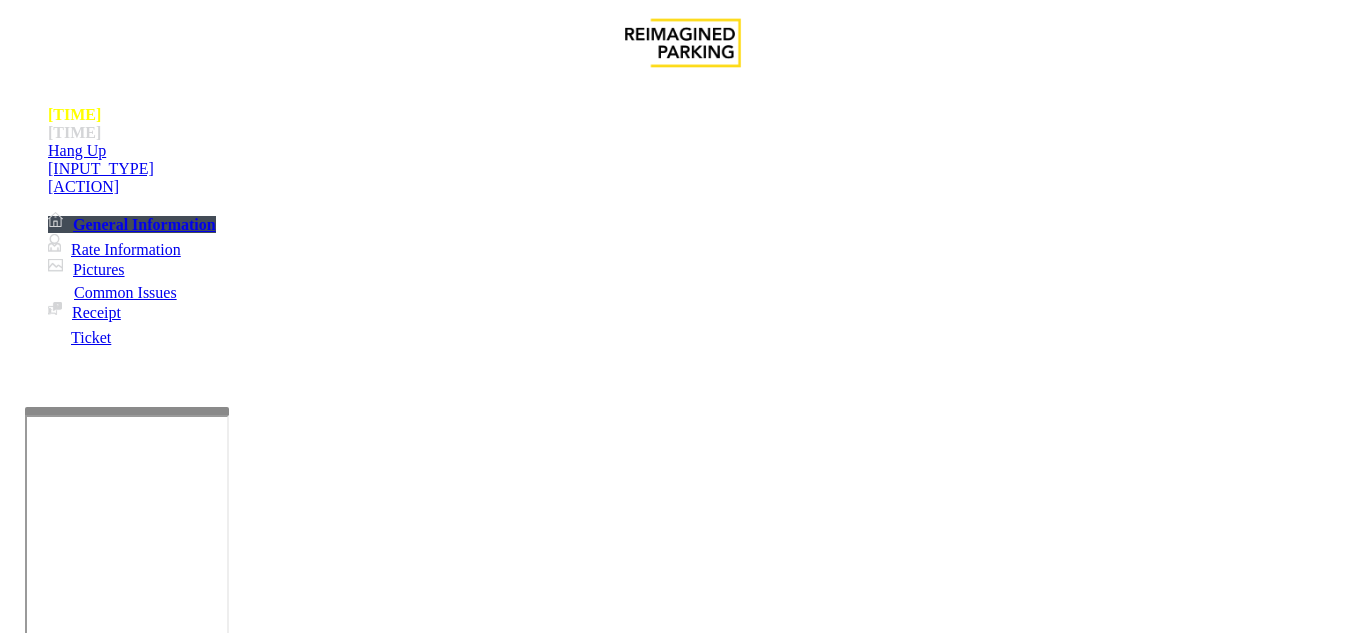 click on "Vend Gate" at bounding box center (69, 1706) 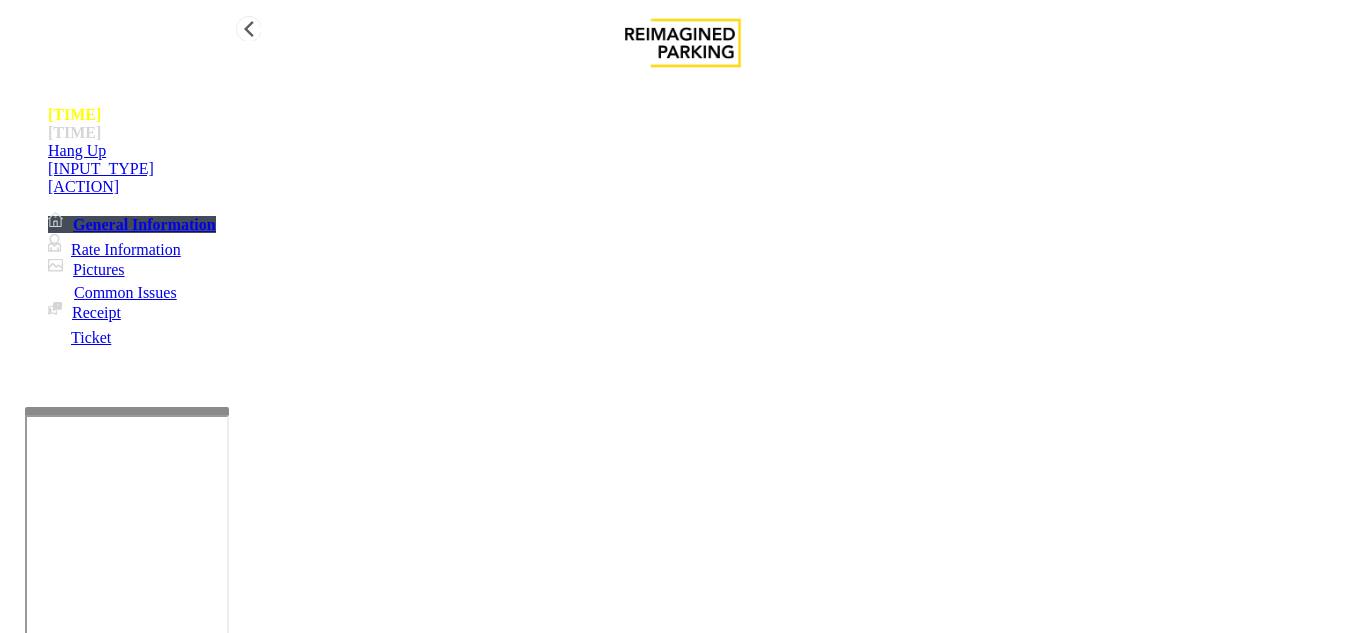 click on "Hang Up" at bounding box center (703, 151) 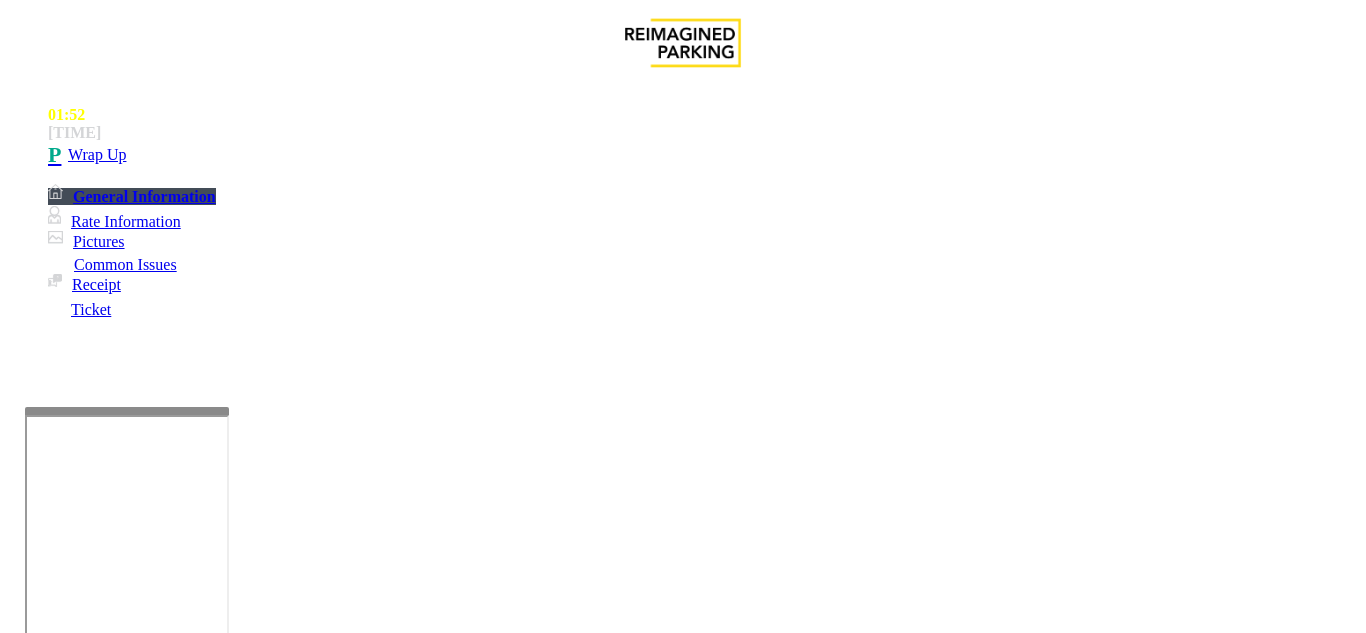 scroll, scrollTop: 98, scrollLeft: 0, axis: vertical 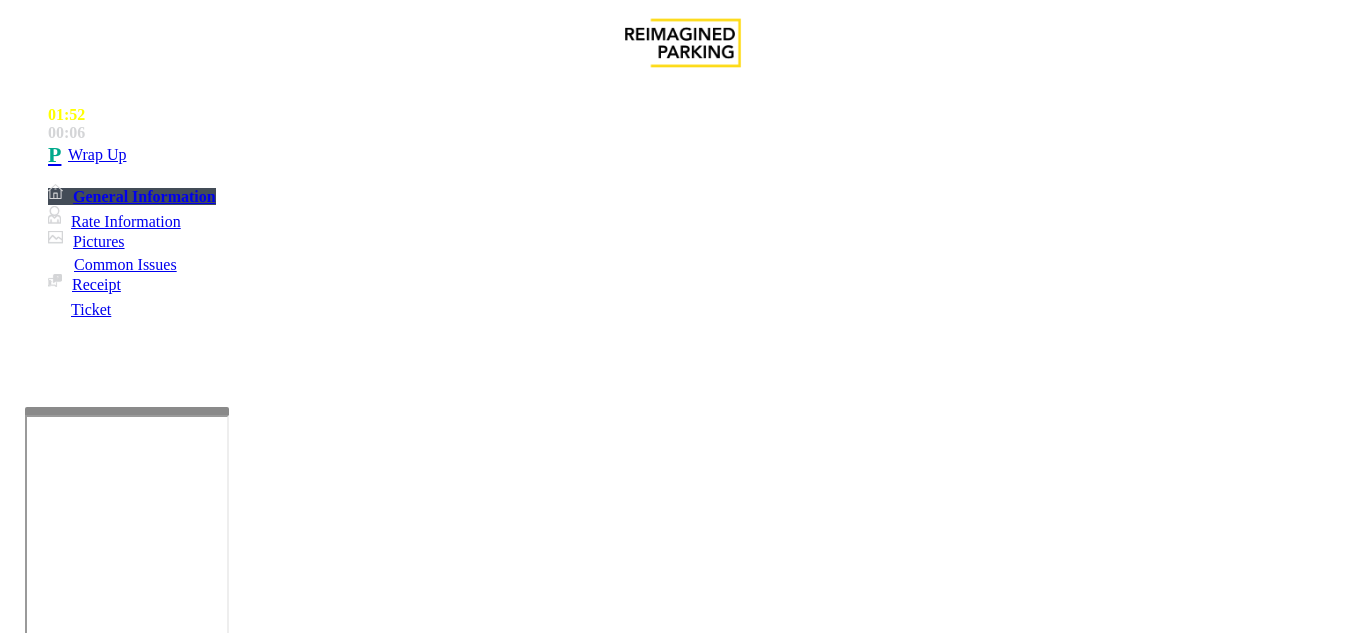 click at bounding box center [221, 1613] 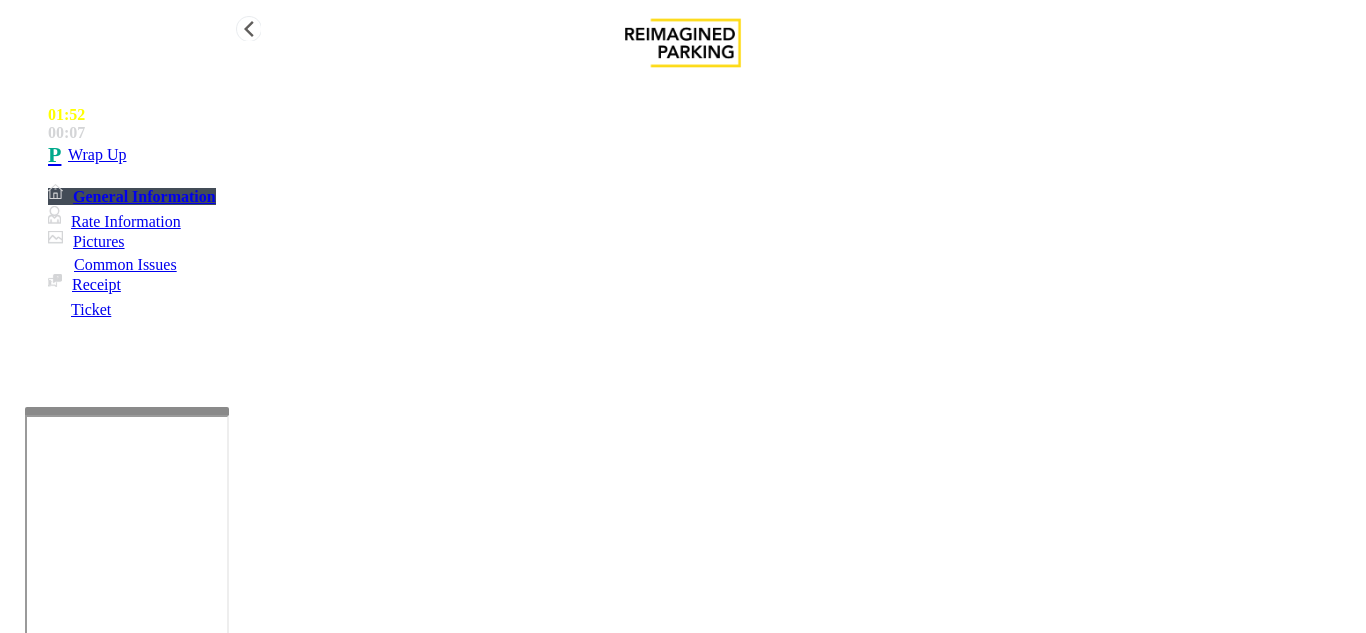 type on "**********" 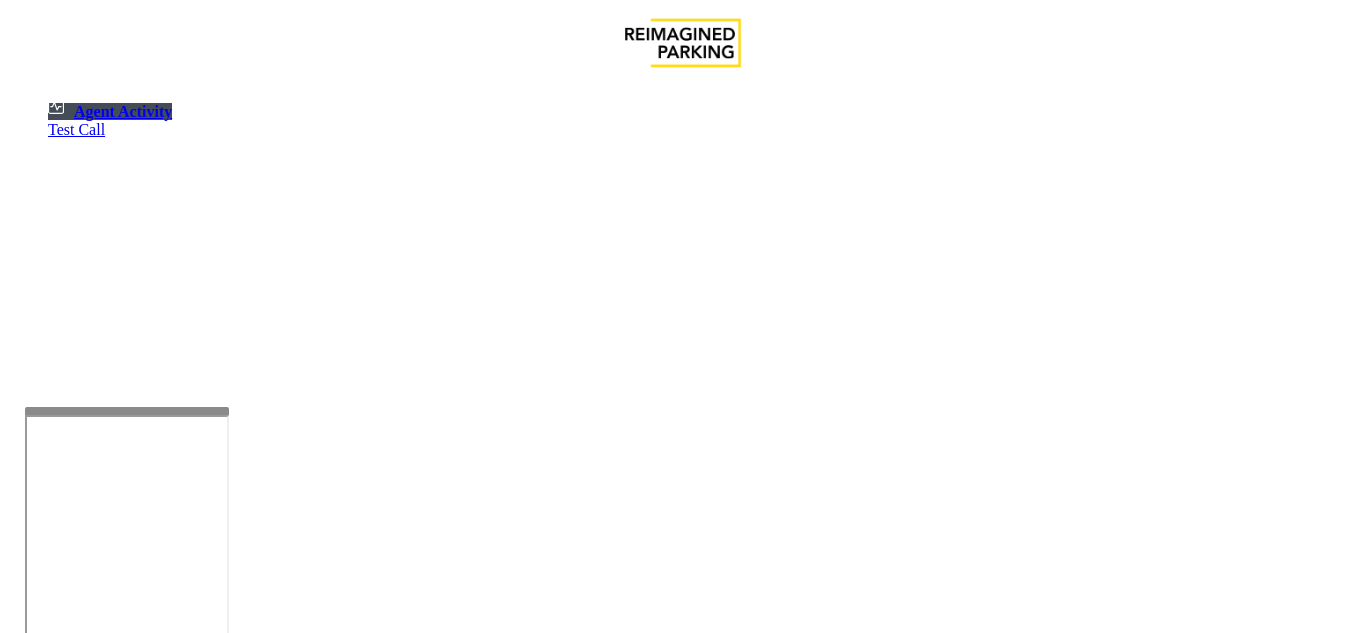 click at bounding box center (186, 1147) 